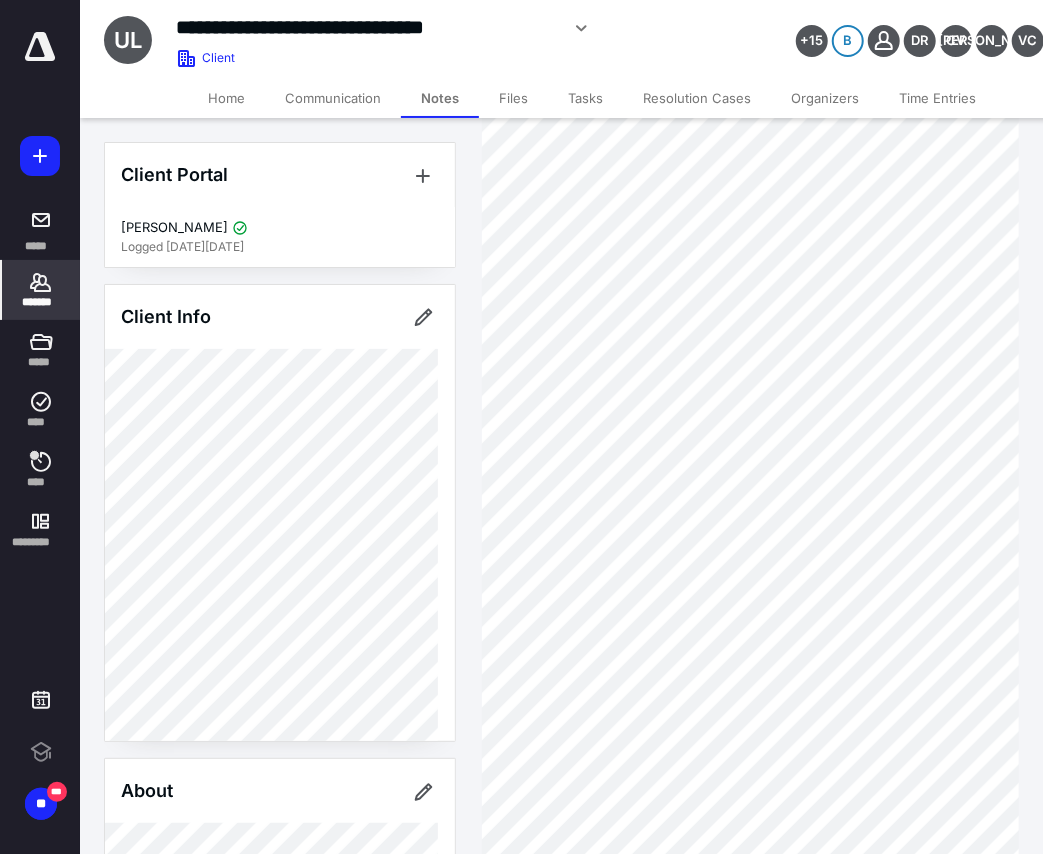 scroll, scrollTop: 0, scrollLeft: 0, axis: both 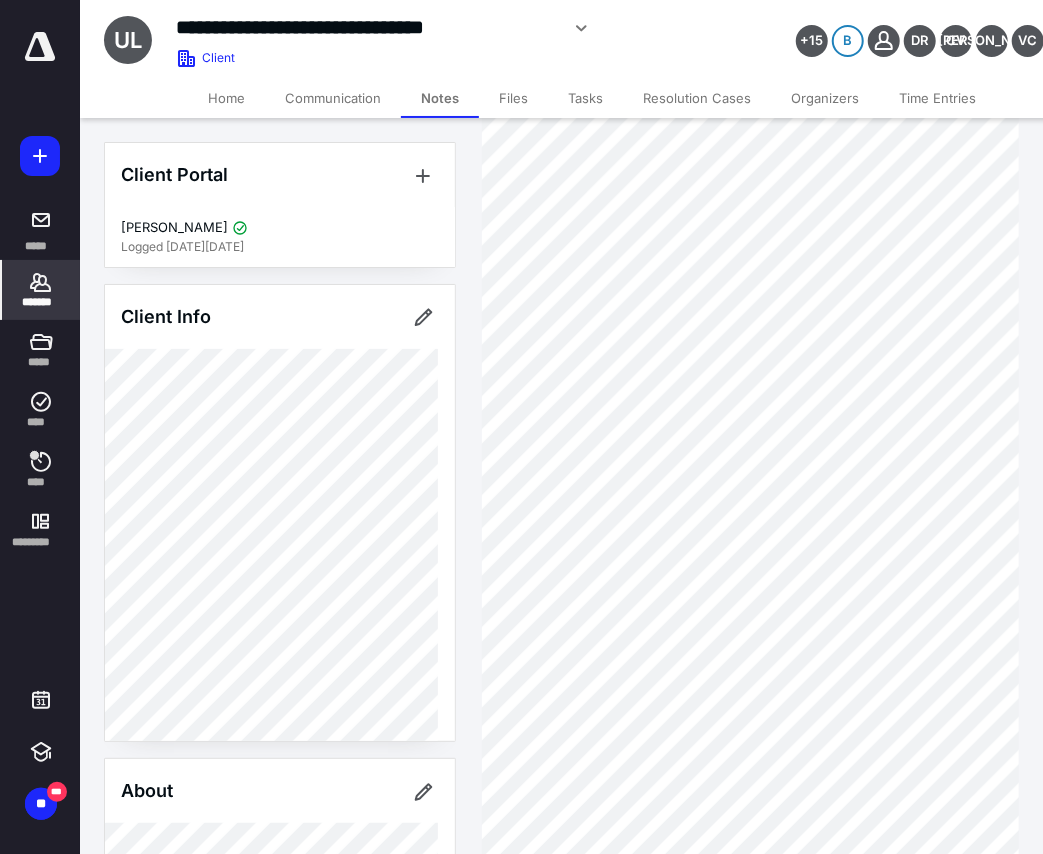 click on "*******" at bounding box center [41, 302] 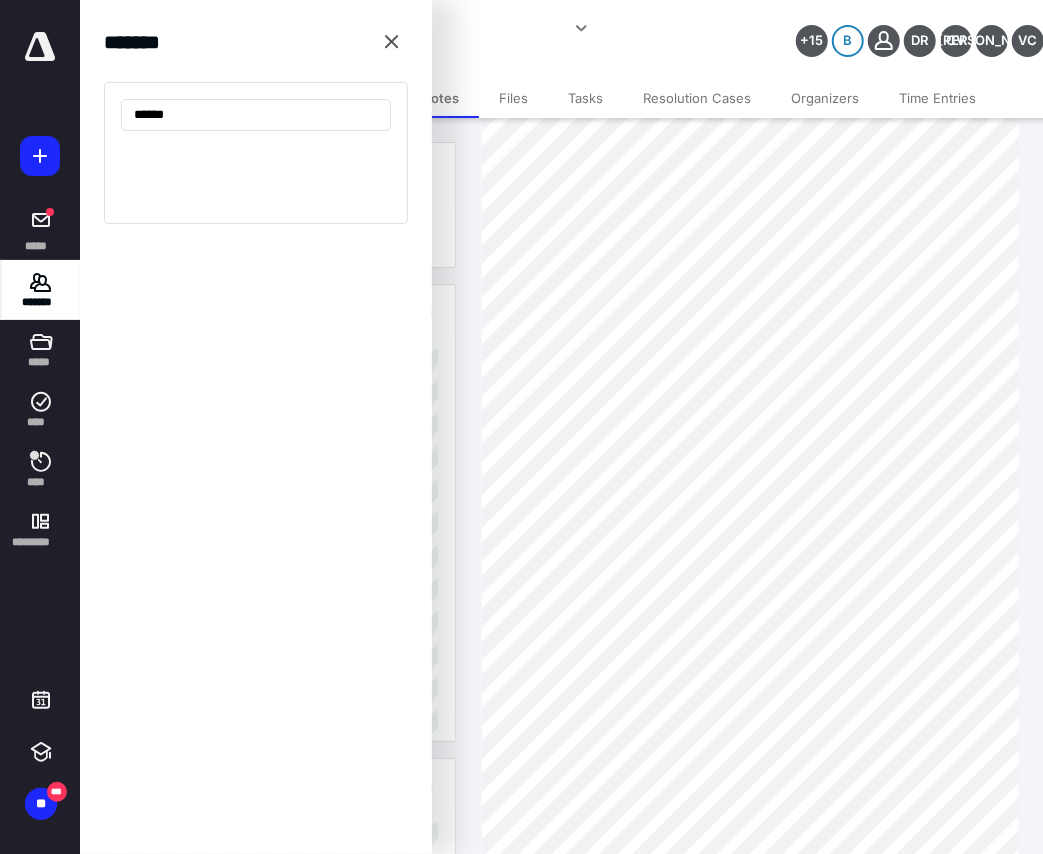 type on "*******" 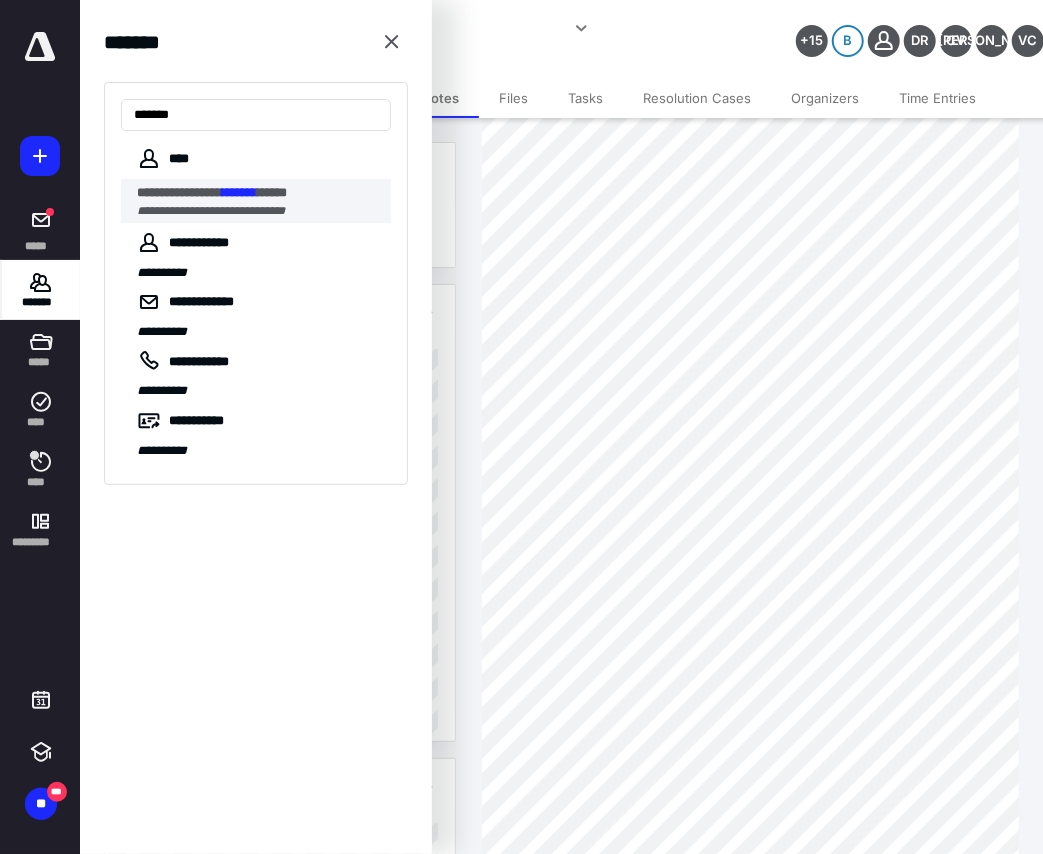 click on "**********" at bounding box center (179, 192) 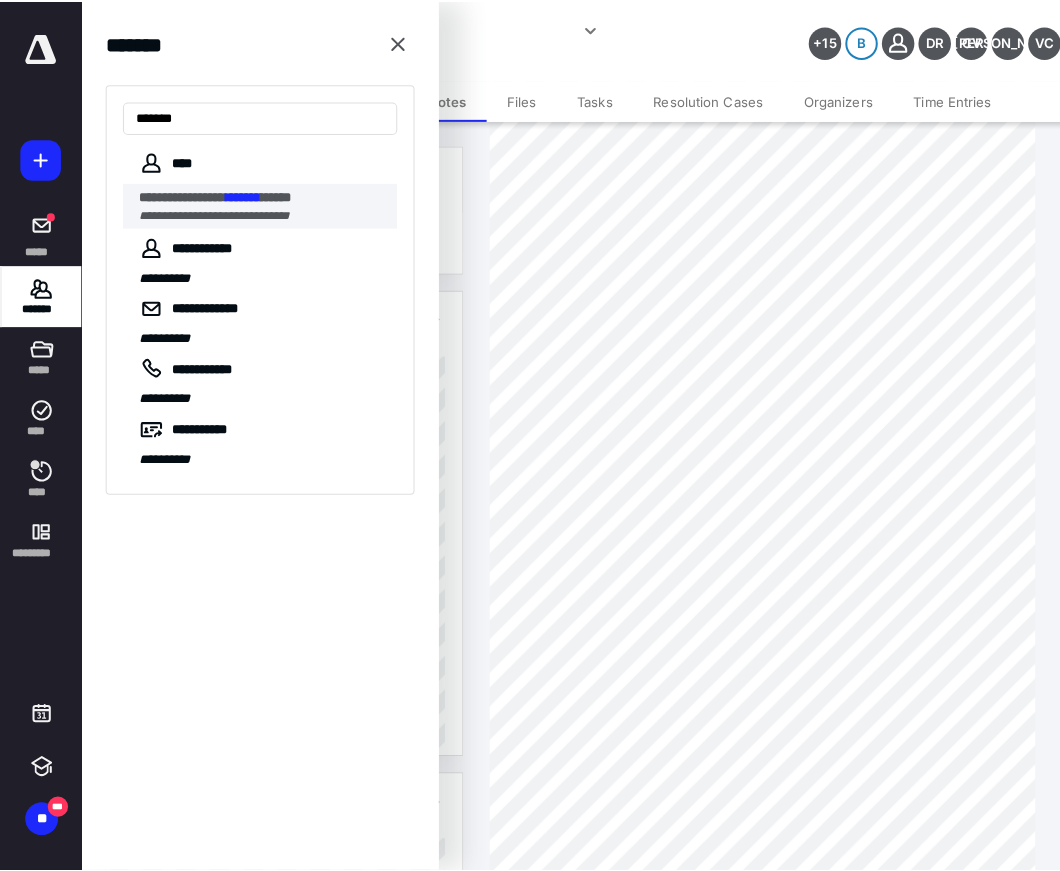 scroll, scrollTop: 0, scrollLeft: 0, axis: both 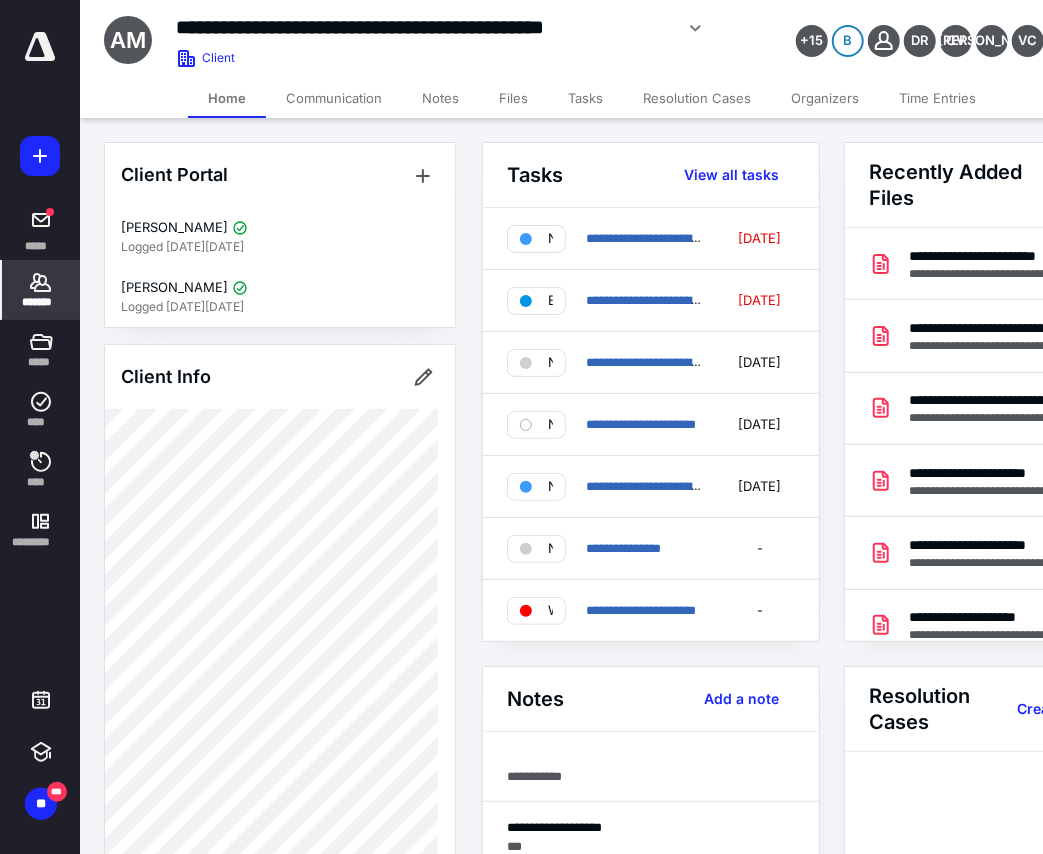 click on "Files" at bounding box center (513, 98) 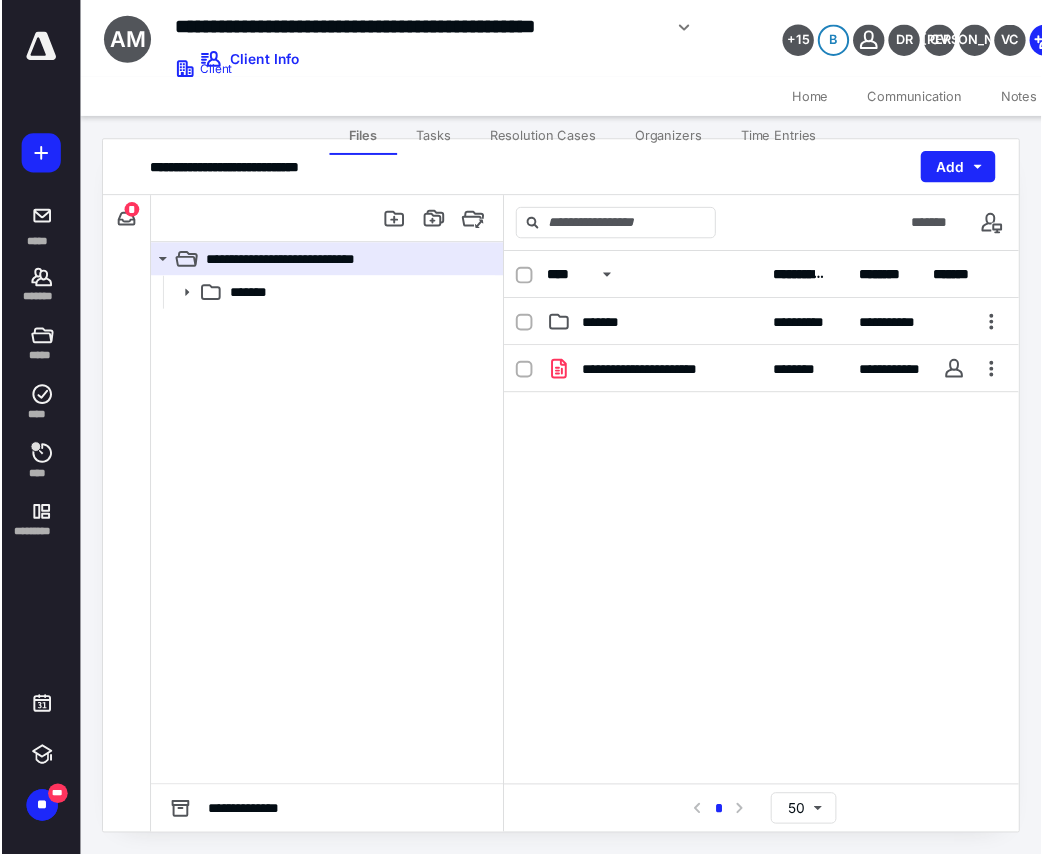 scroll, scrollTop: 0, scrollLeft: 0, axis: both 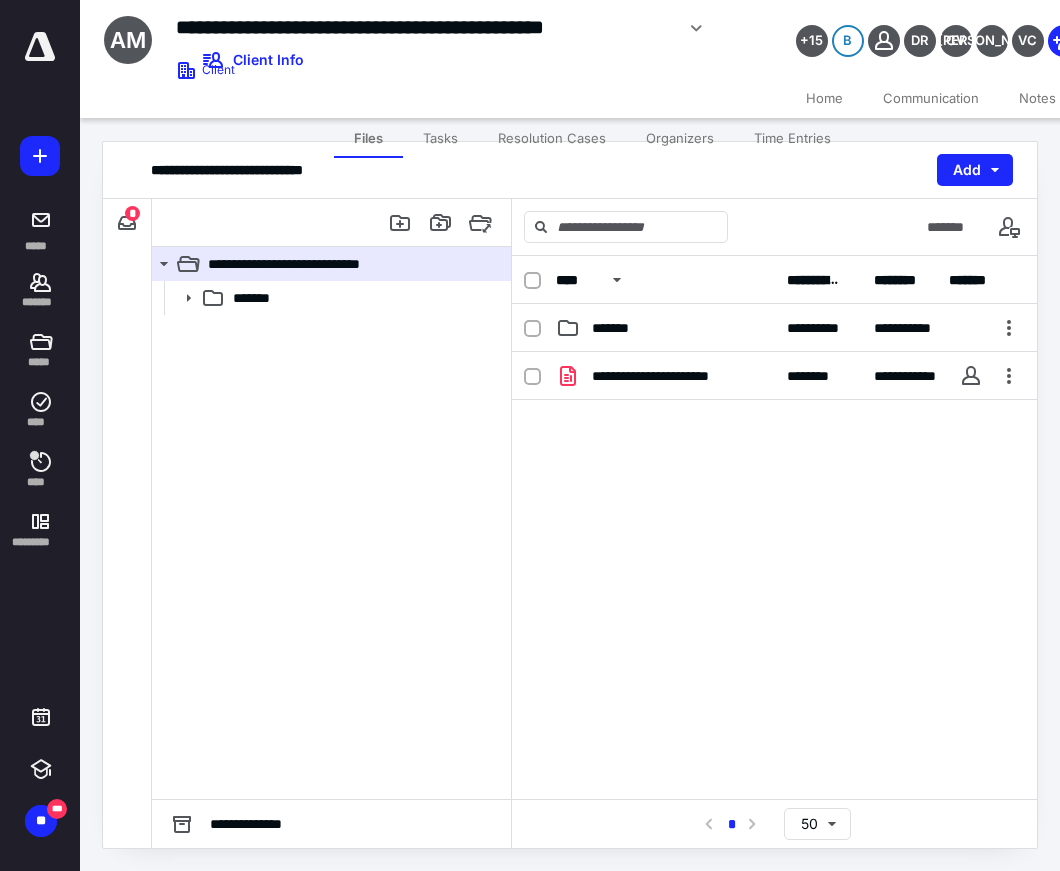 click on "Notes" at bounding box center [1037, 98] 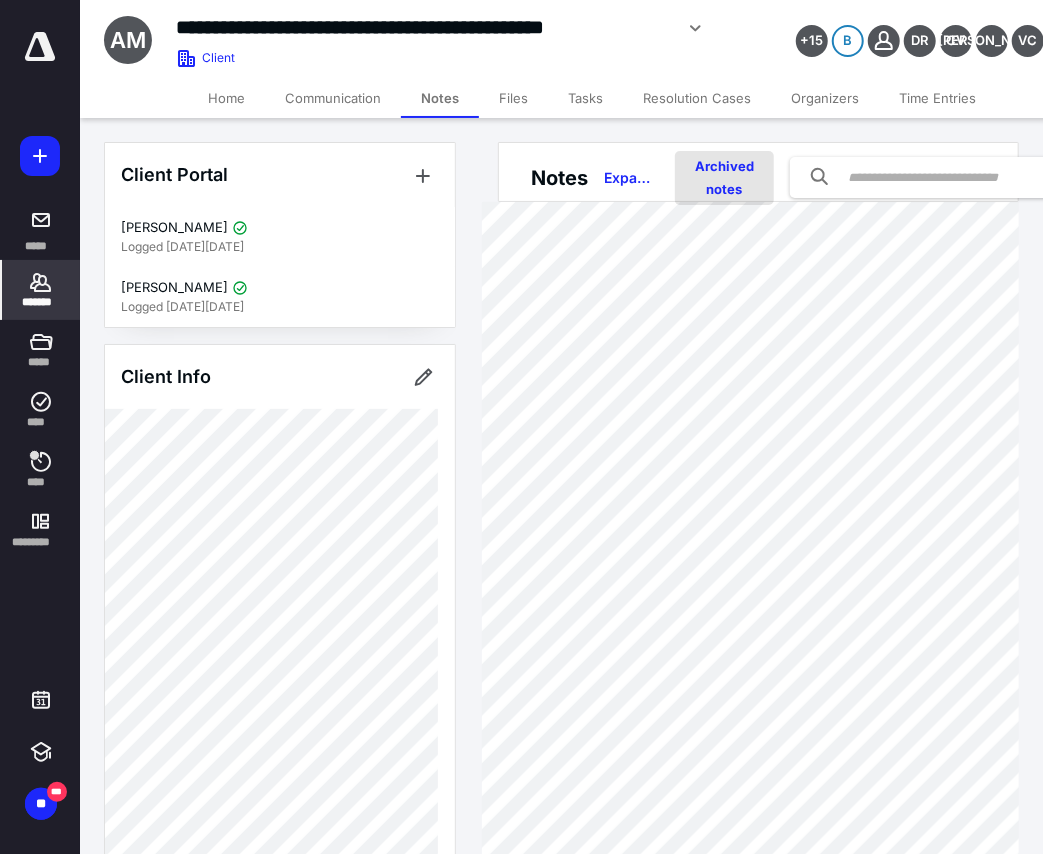 click on "Archived notes" at bounding box center (724, 178) 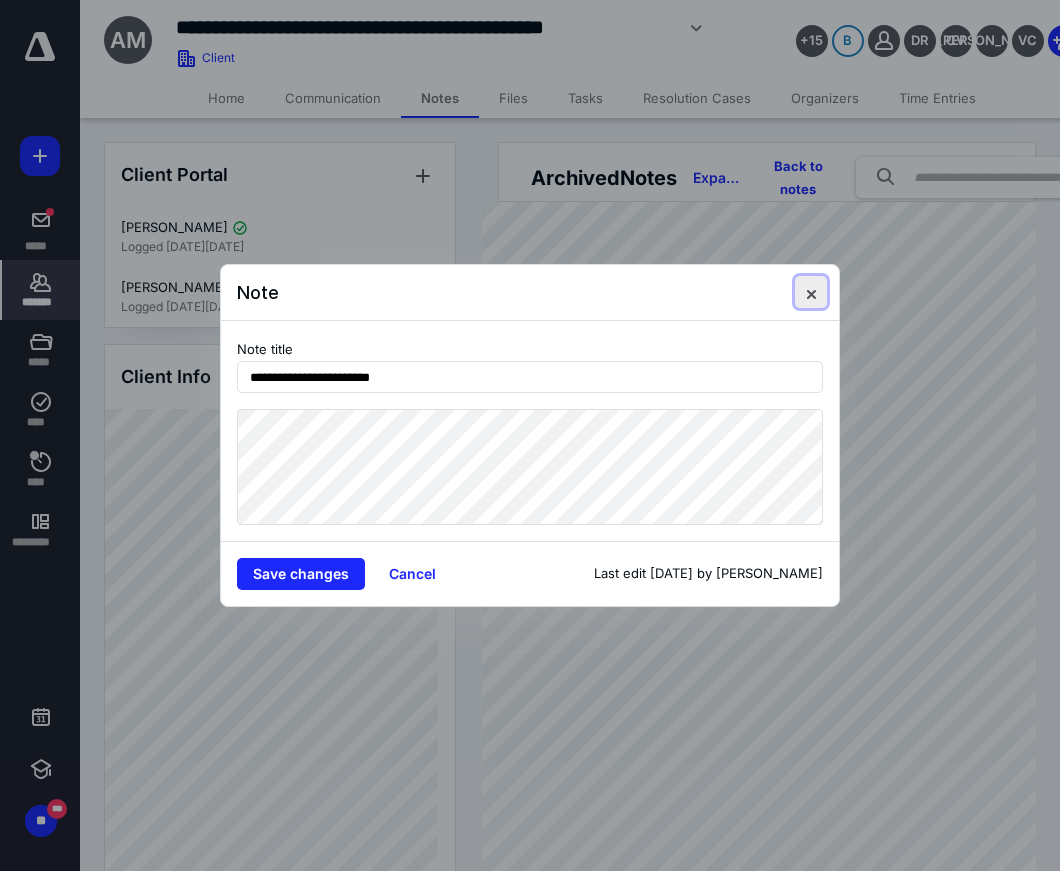click at bounding box center [811, 292] 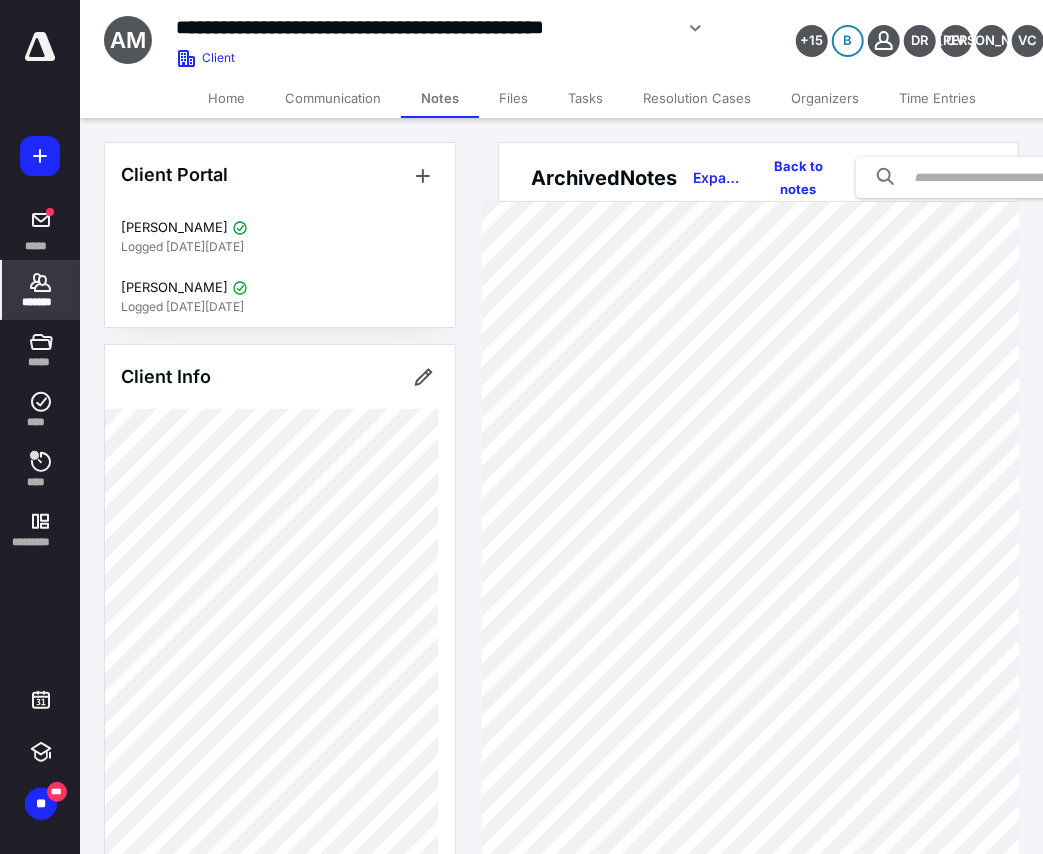 click 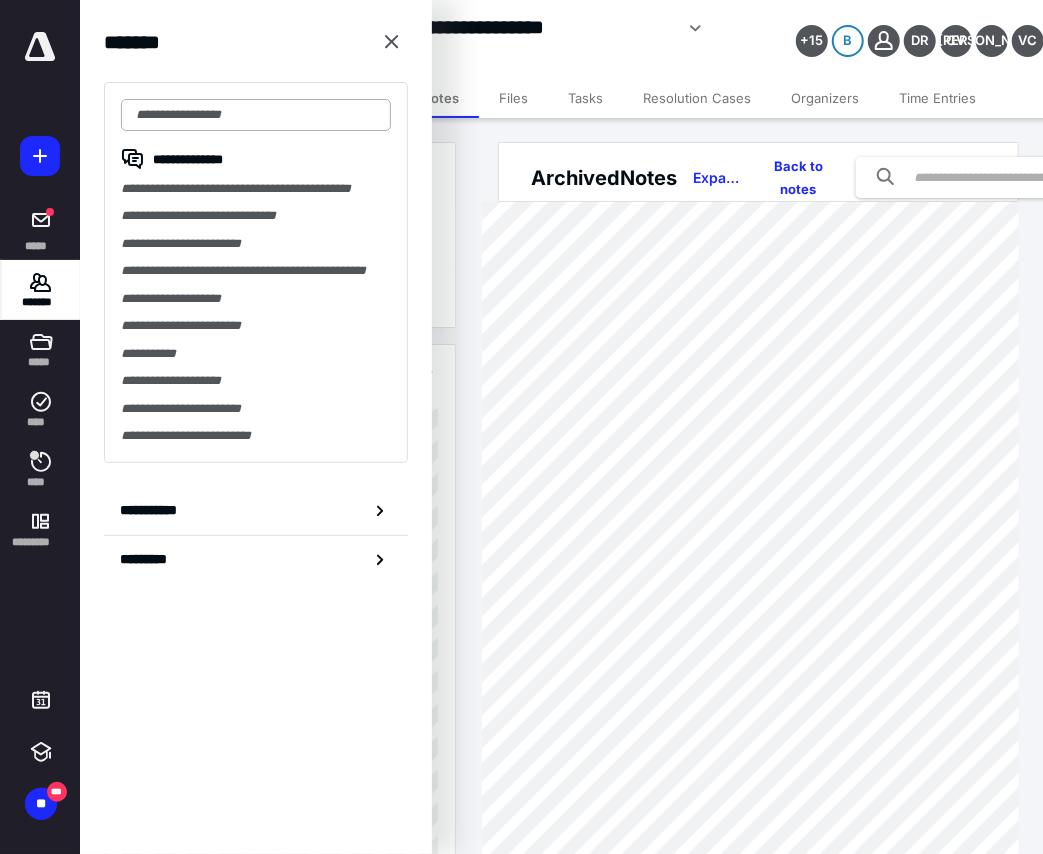 click at bounding box center (256, 115) 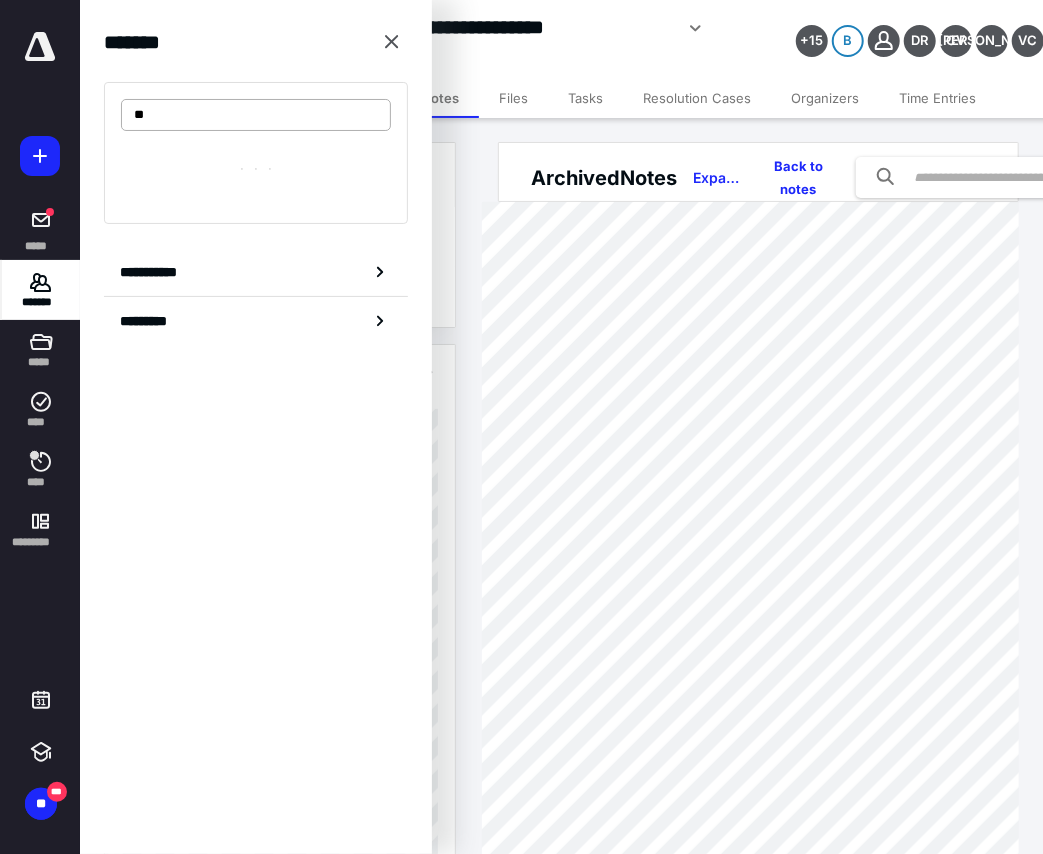 type on "***" 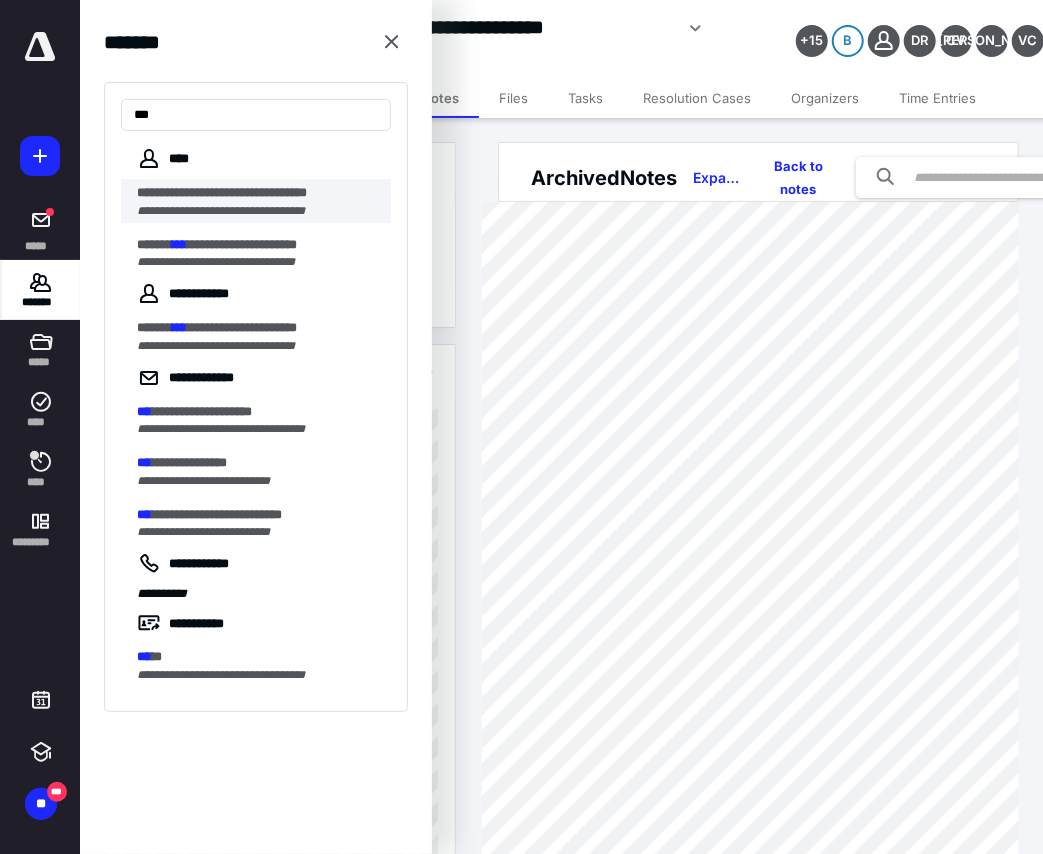 click on "**********" at bounding box center (258, 193) 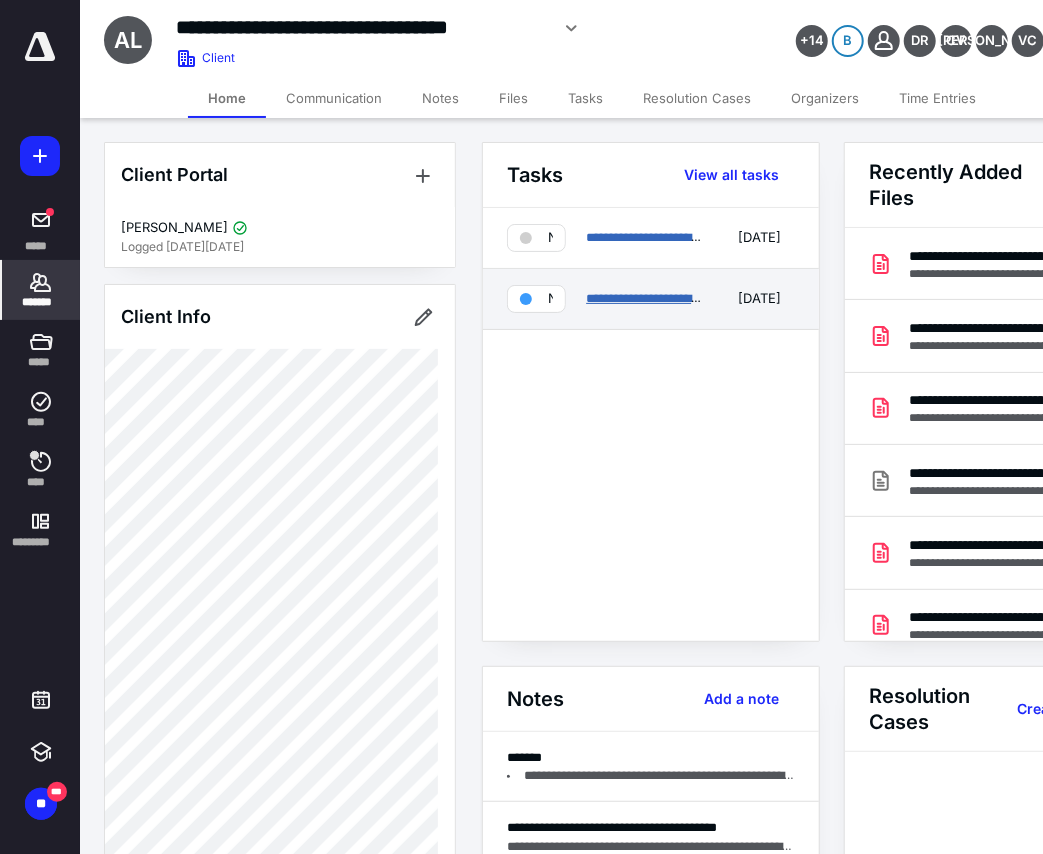 click on "**********" at bounding box center [758, 298] 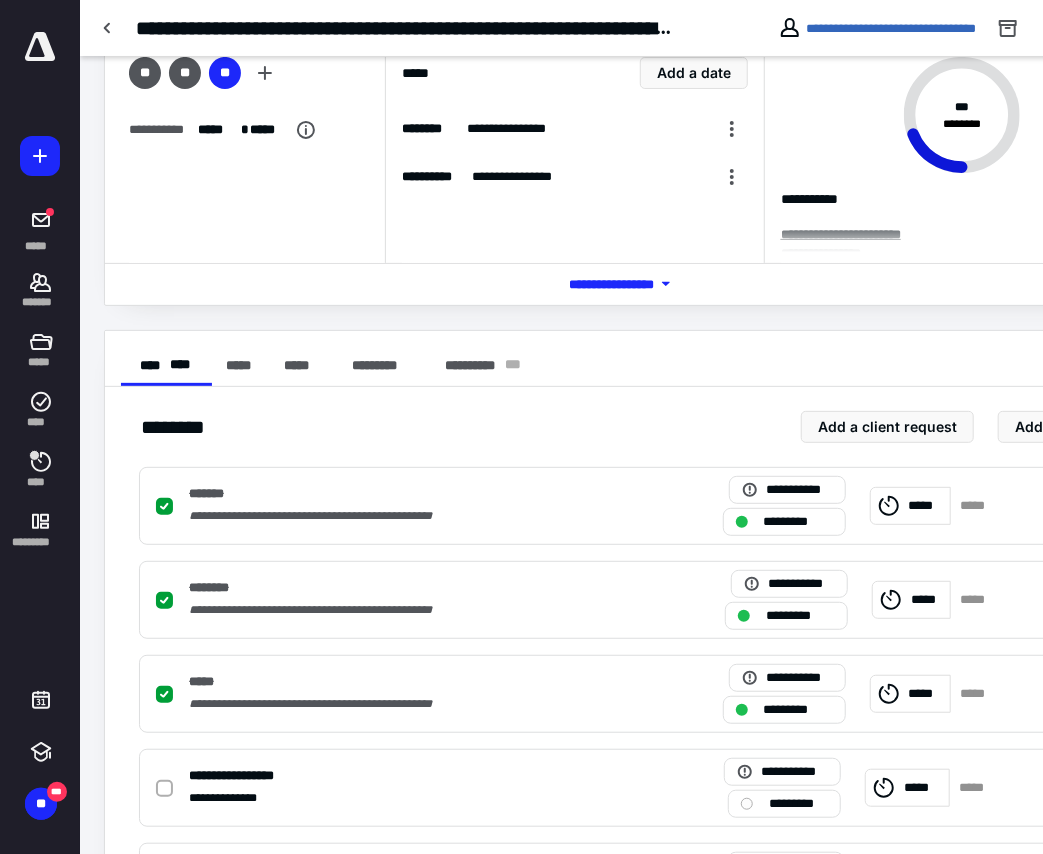 scroll, scrollTop: 444, scrollLeft: 0, axis: vertical 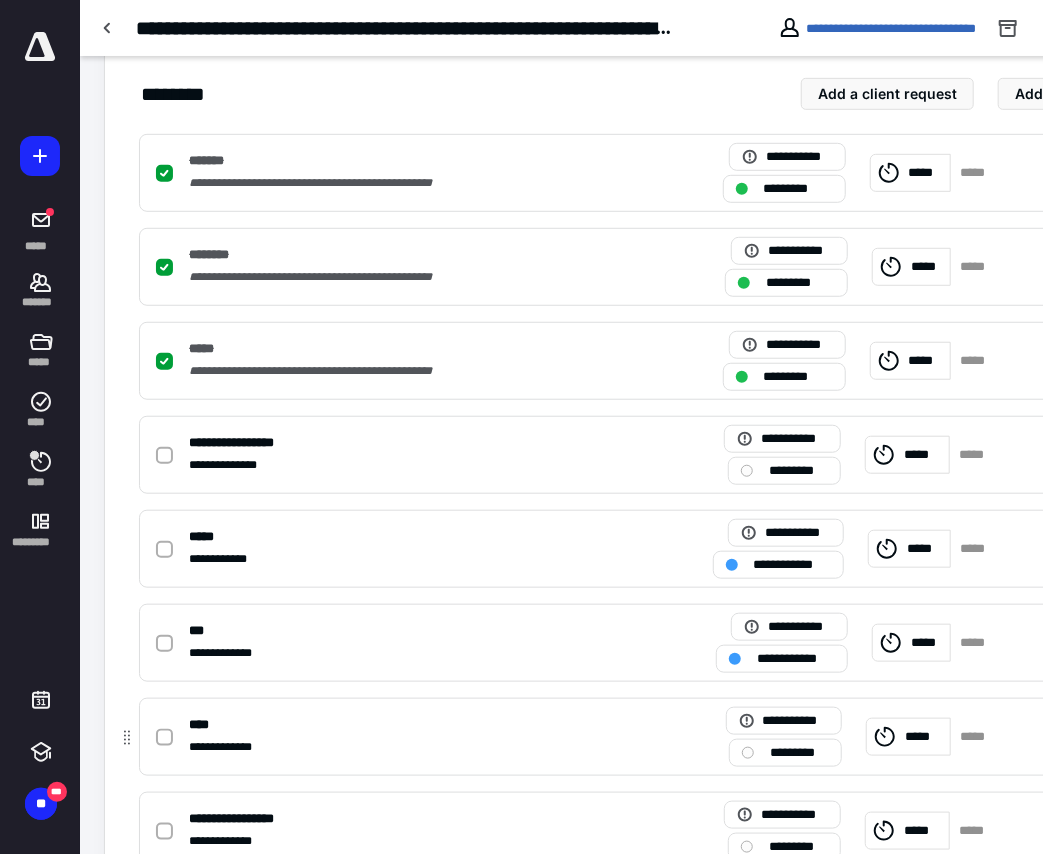 click on "*********" at bounding box center (799, 752) 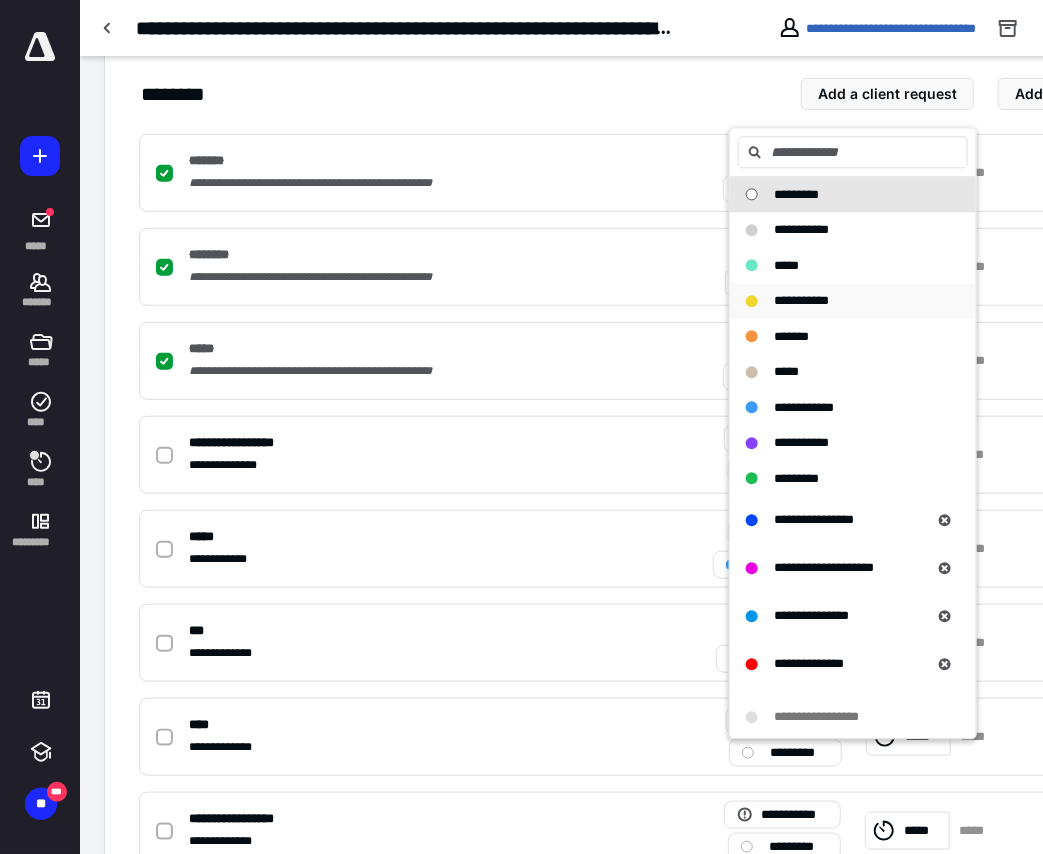 click on "**********" at bounding box center [801, 301] 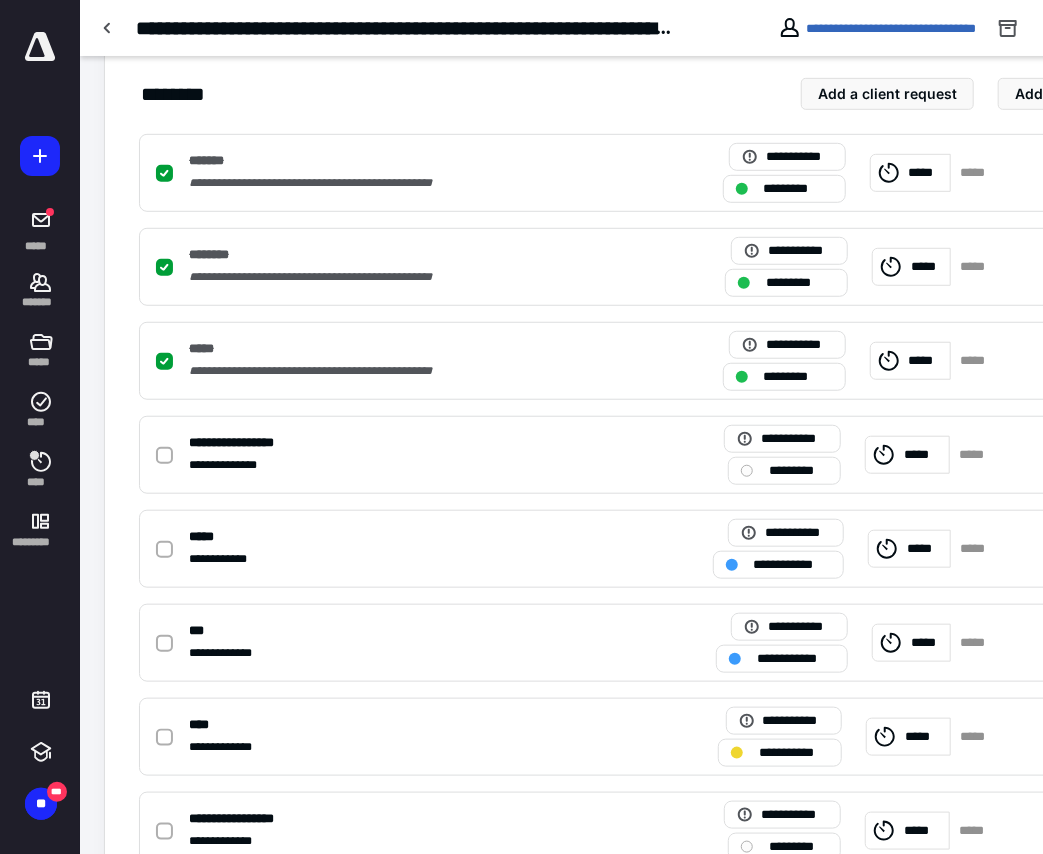 click on "**********" at bounding box center (592, 28) 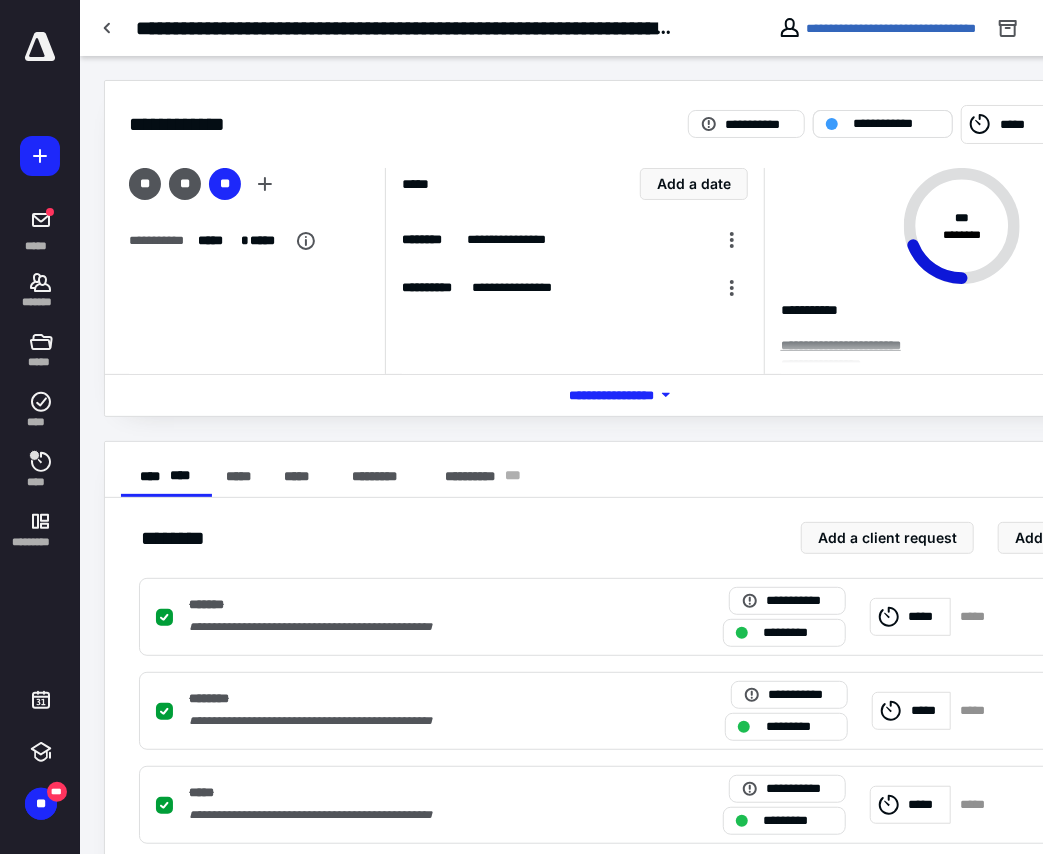 click on "**********" at bounding box center [883, 124] 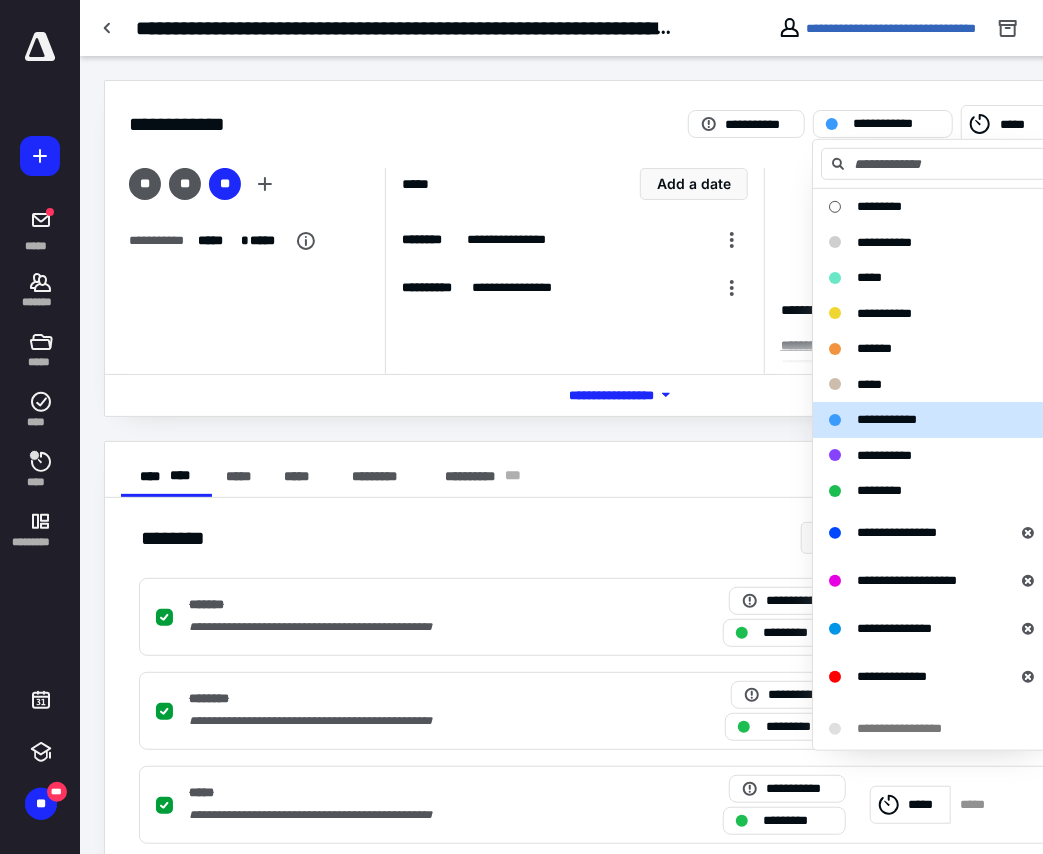 click on "**********" at bounding box center [884, 312] 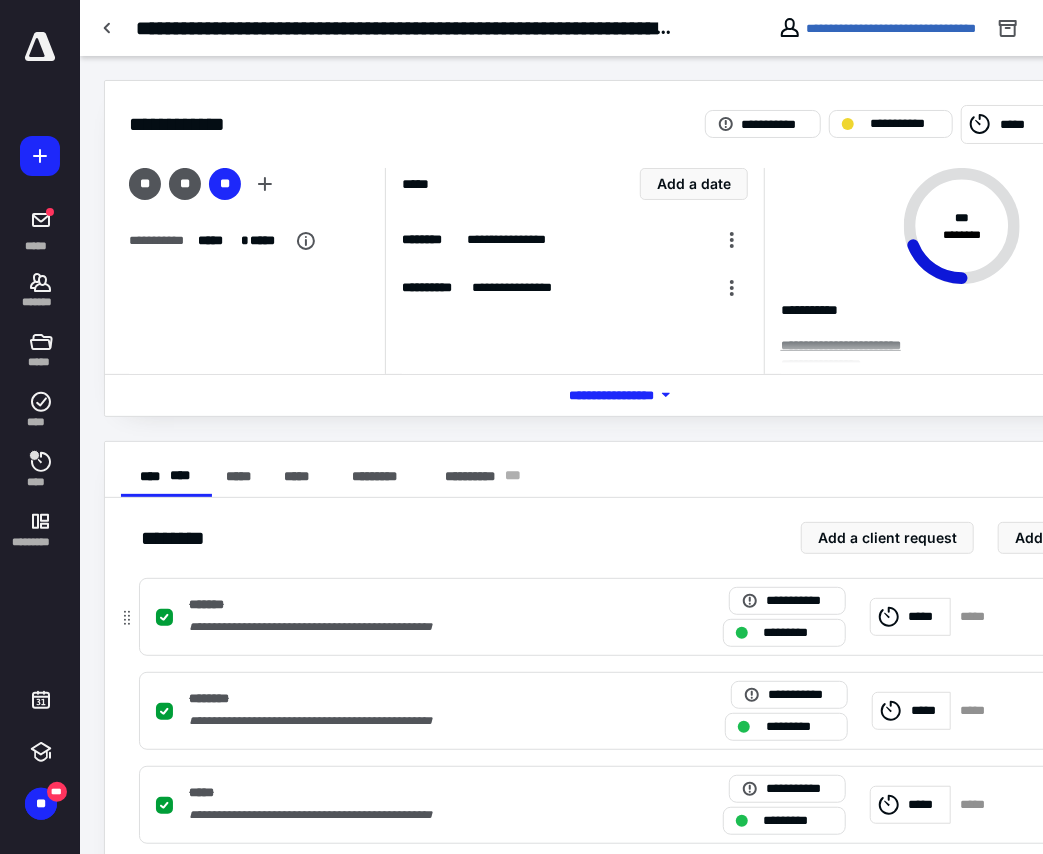 scroll, scrollTop: 666, scrollLeft: 0, axis: vertical 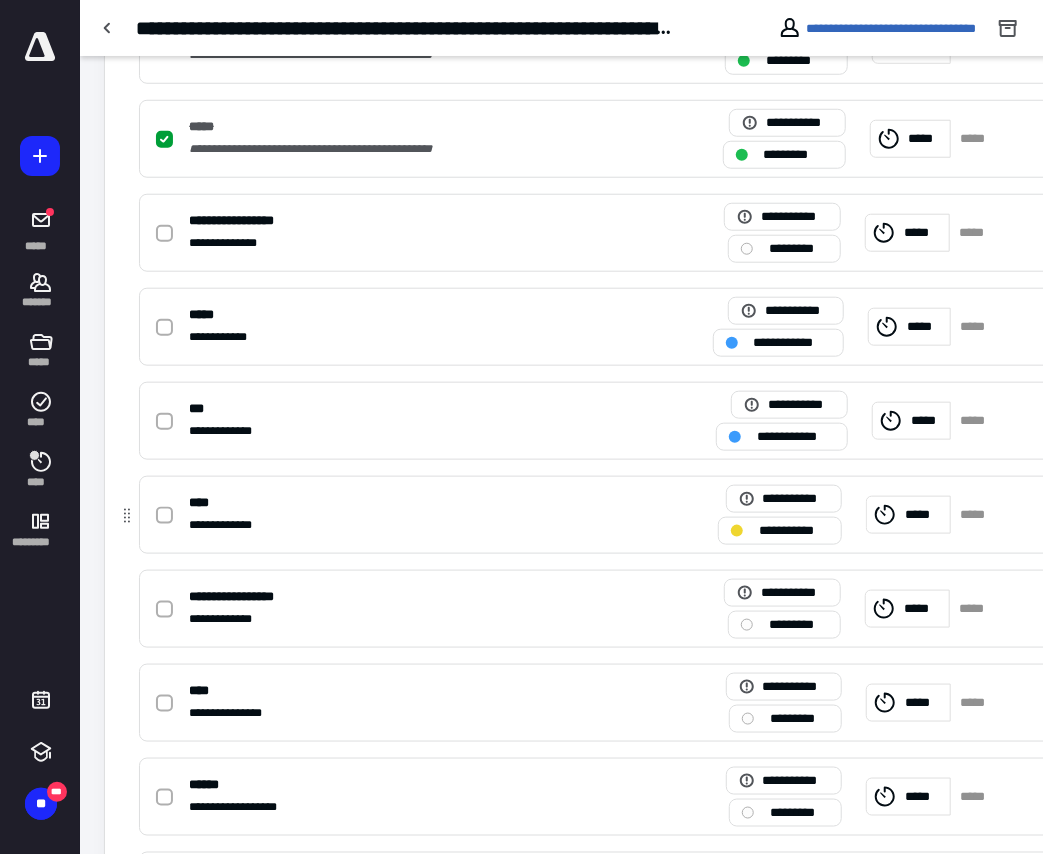 click on "*****" at bounding box center (908, 515) 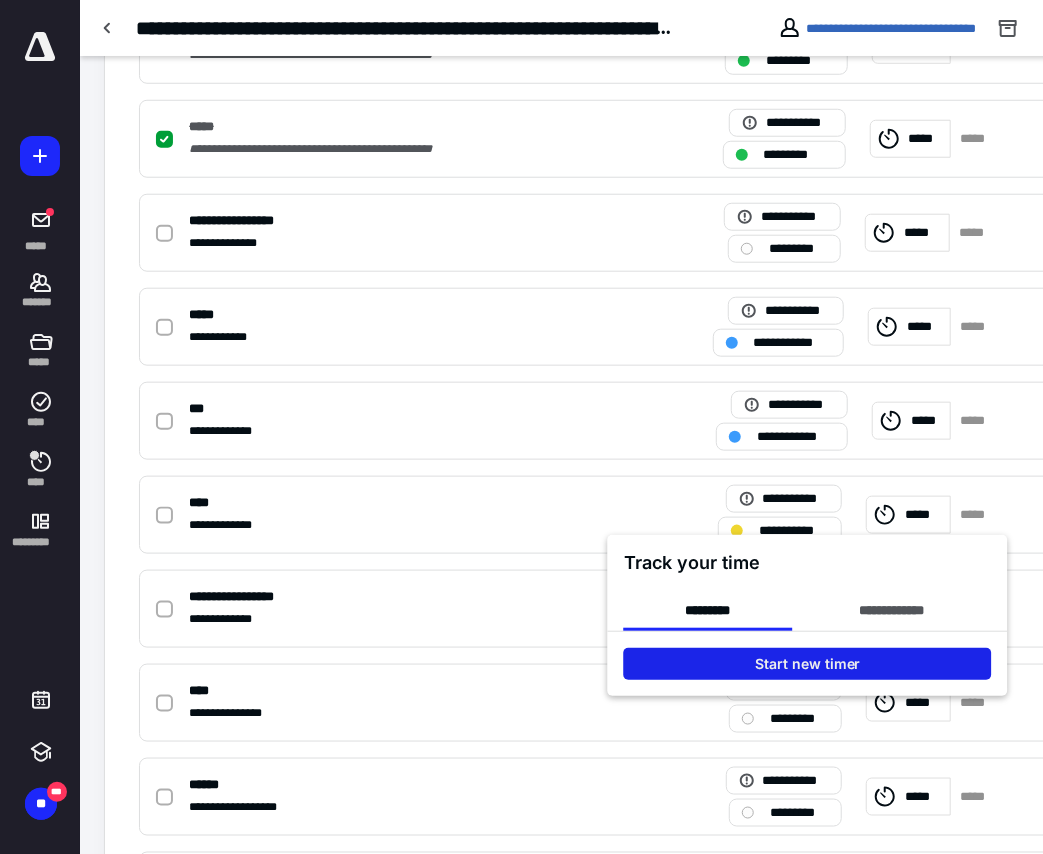 click on "Start new timer" at bounding box center (808, 664) 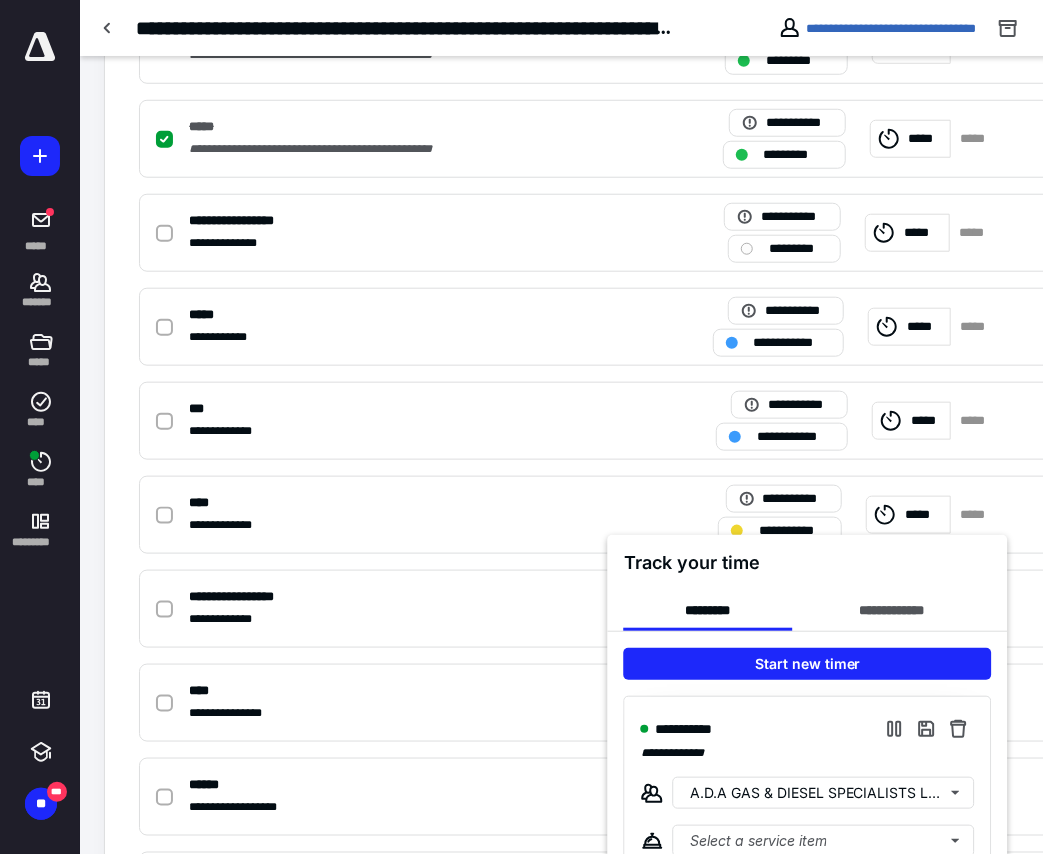 click at bounding box center (521, 427) 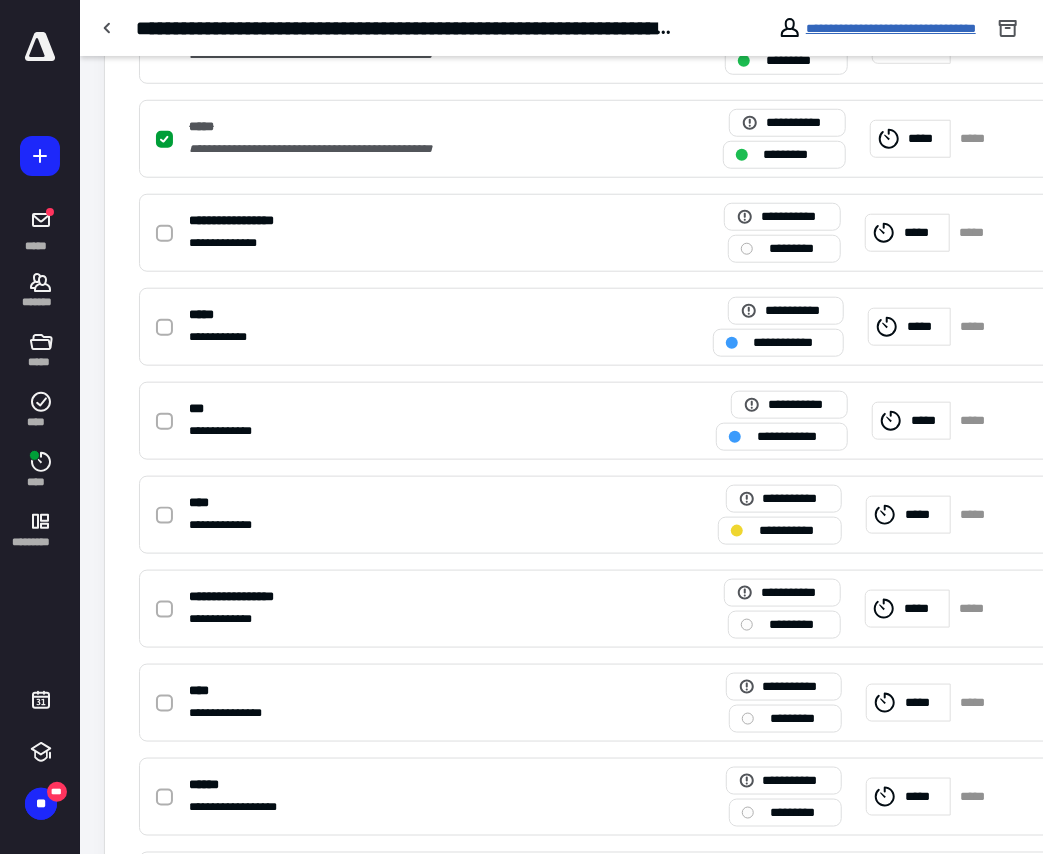 click on "**********" at bounding box center [891, 28] 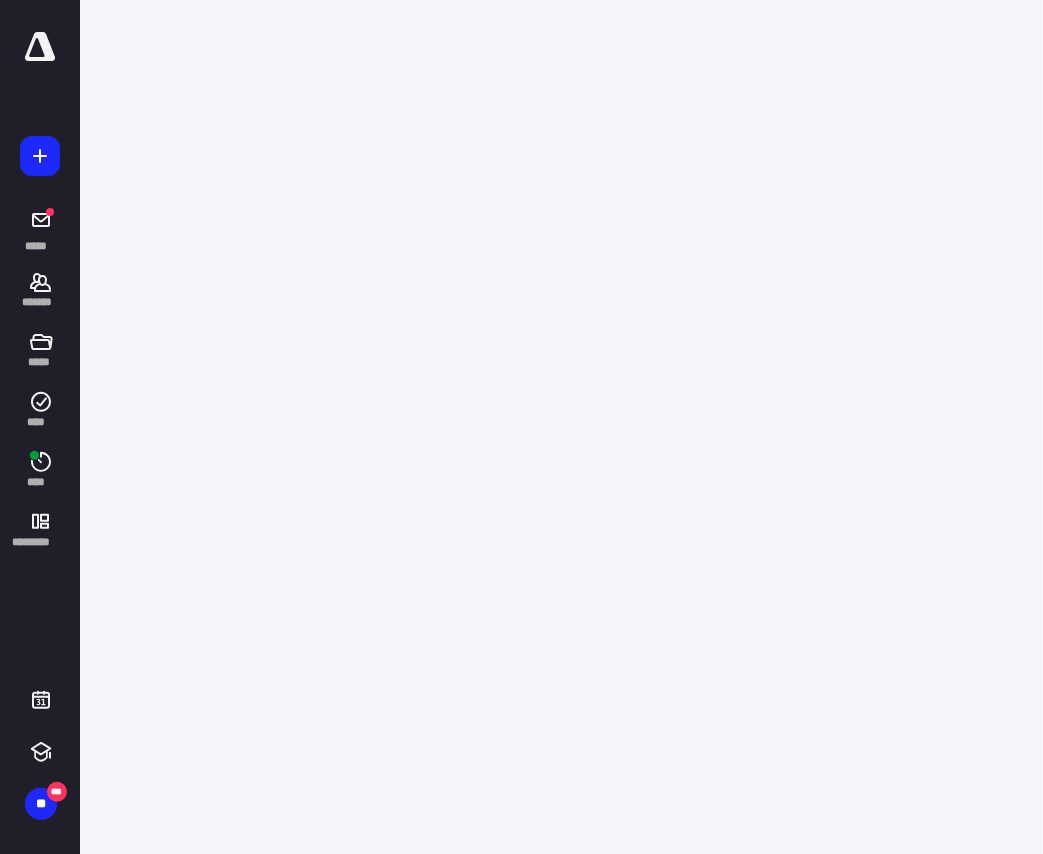 scroll, scrollTop: 0, scrollLeft: 0, axis: both 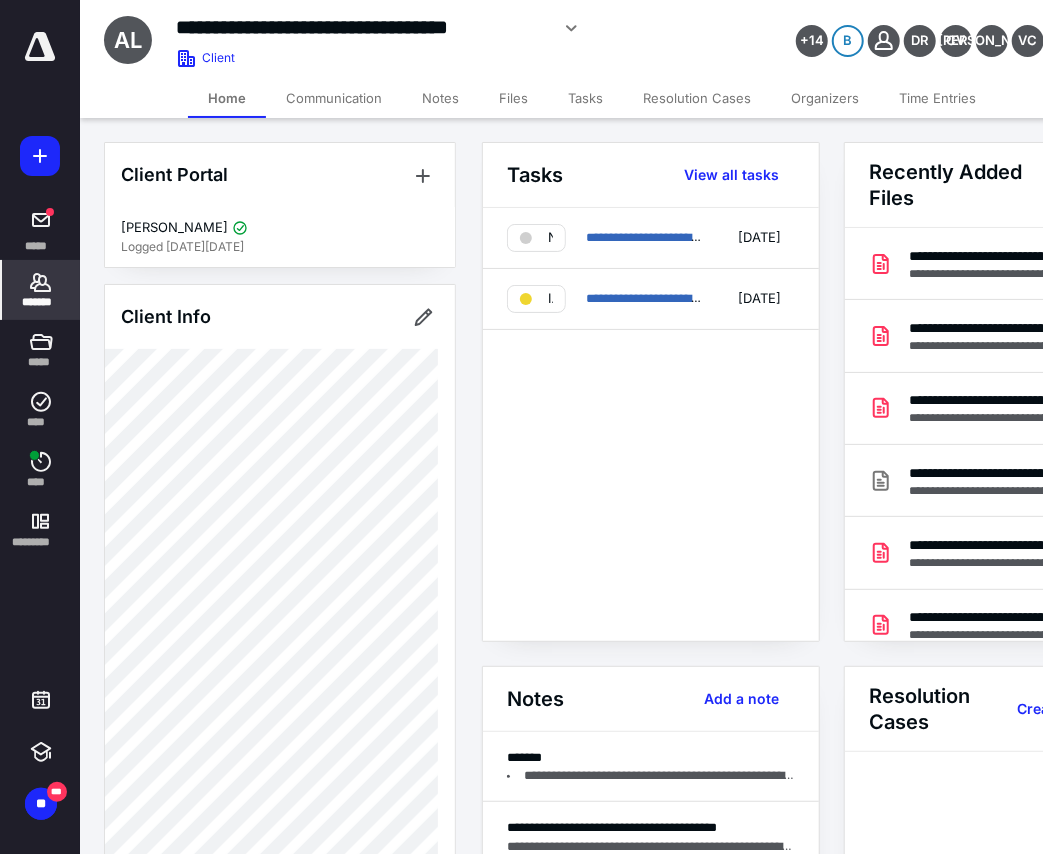 click on "Notes" at bounding box center (440, 98) 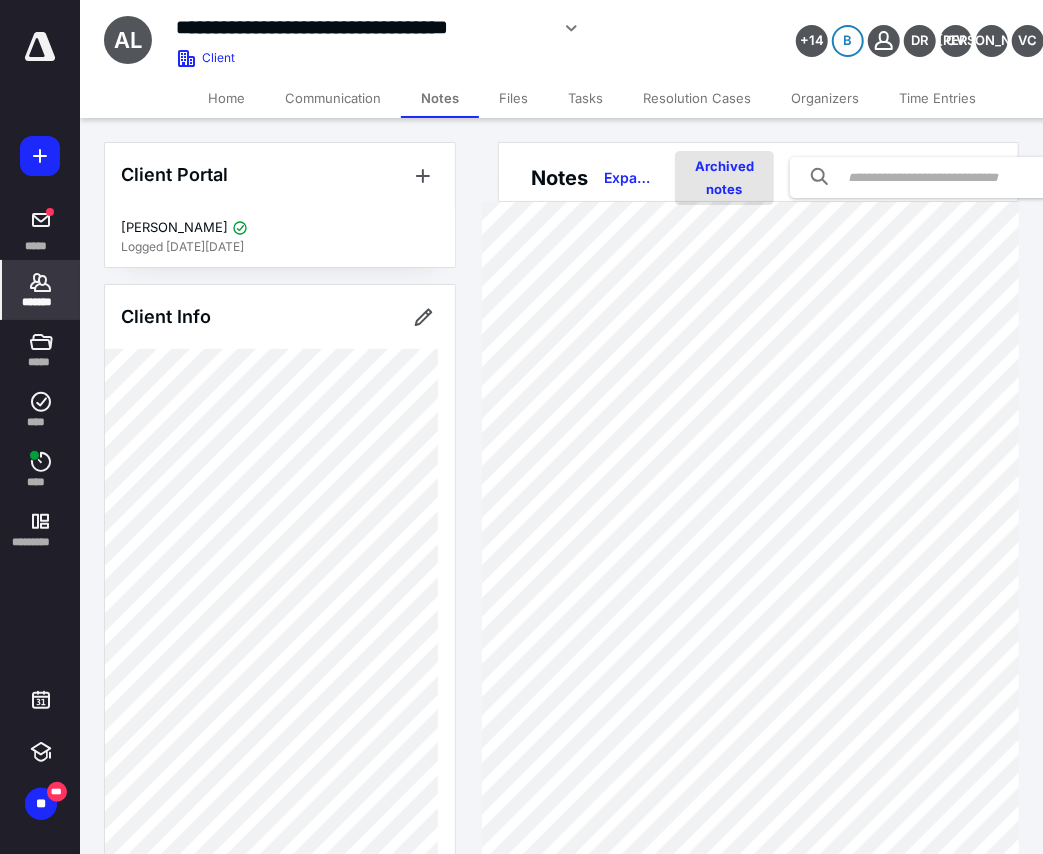 click on "Archived notes" at bounding box center [724, 178] 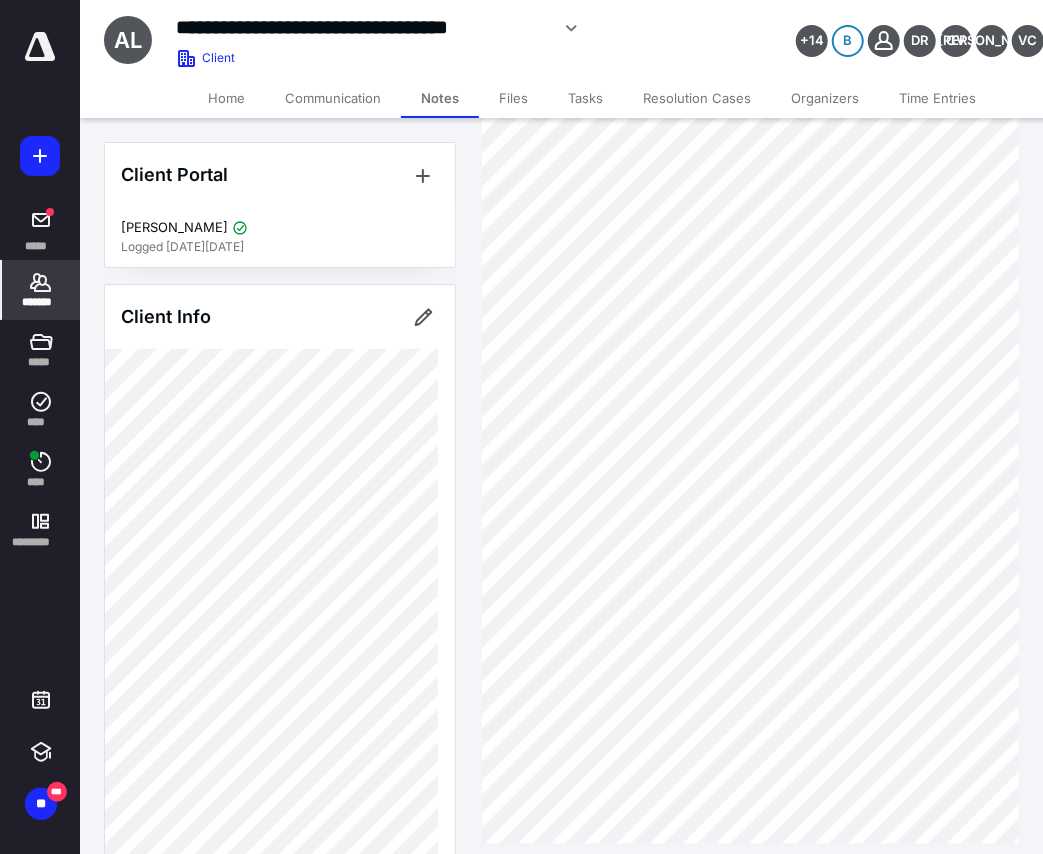 scroll, scrollTop: 1252, scrollLeft: 0, axis: vertical 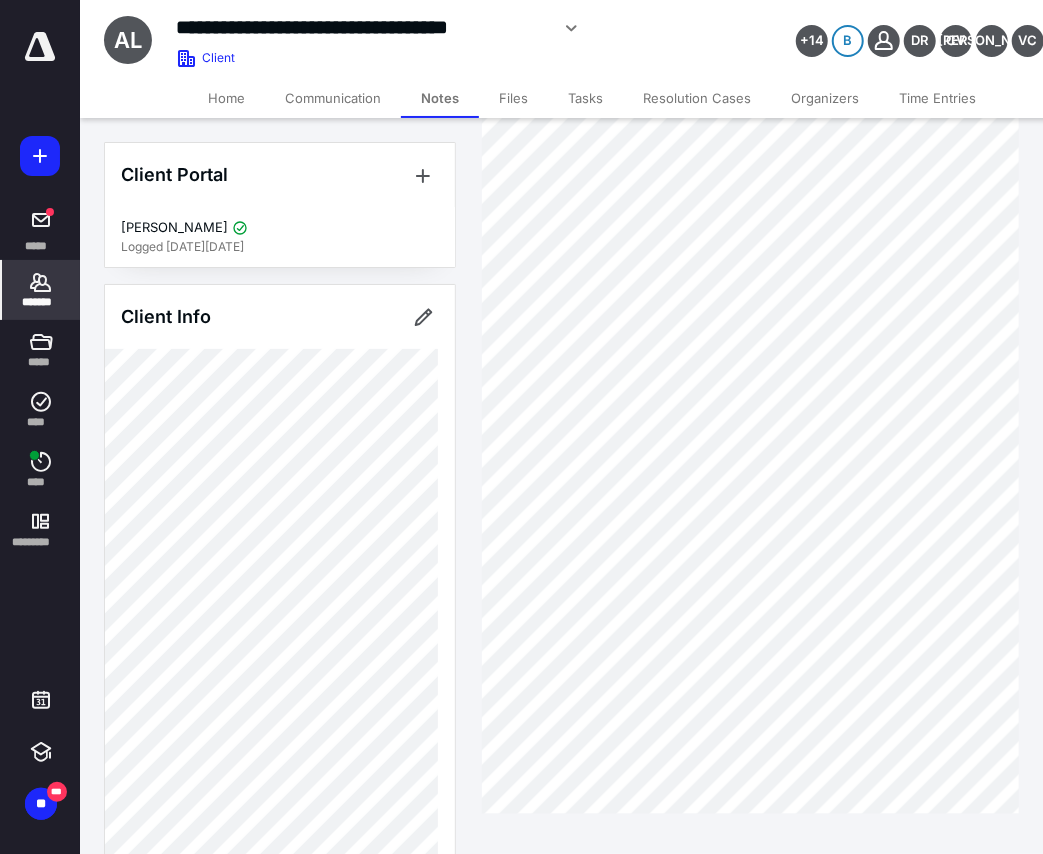 click 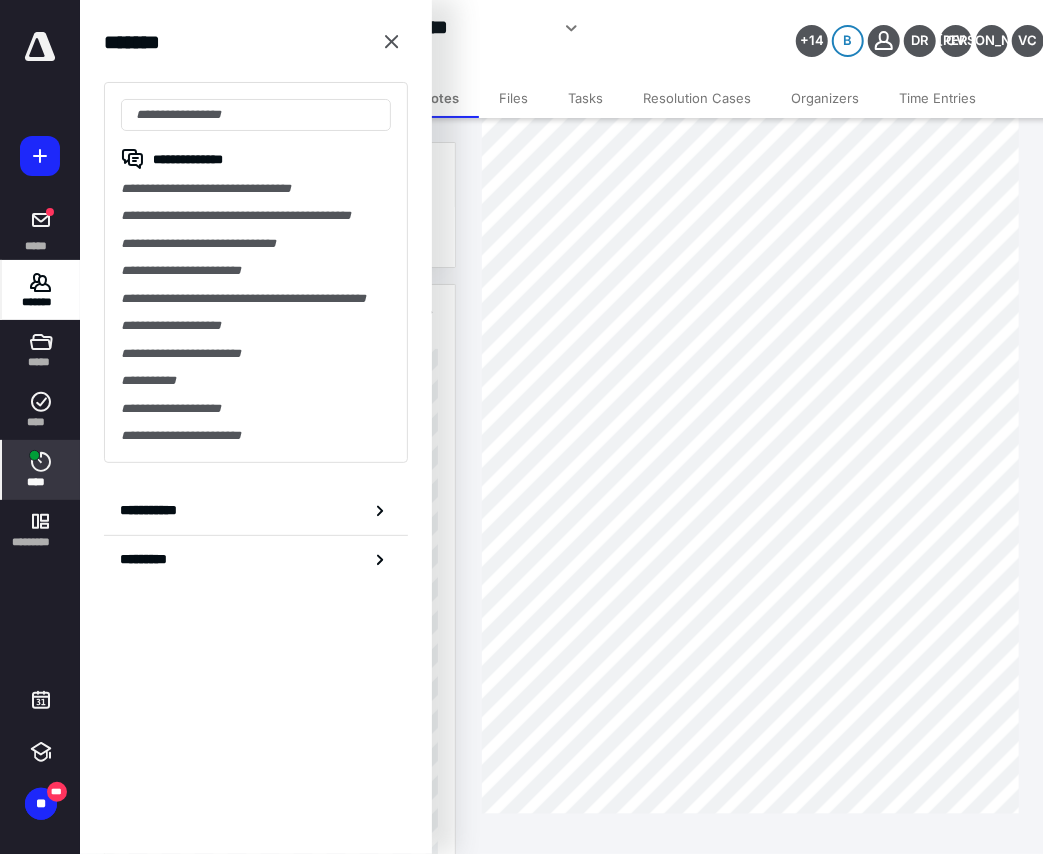 click on "****" at bounding box center (41, 482) 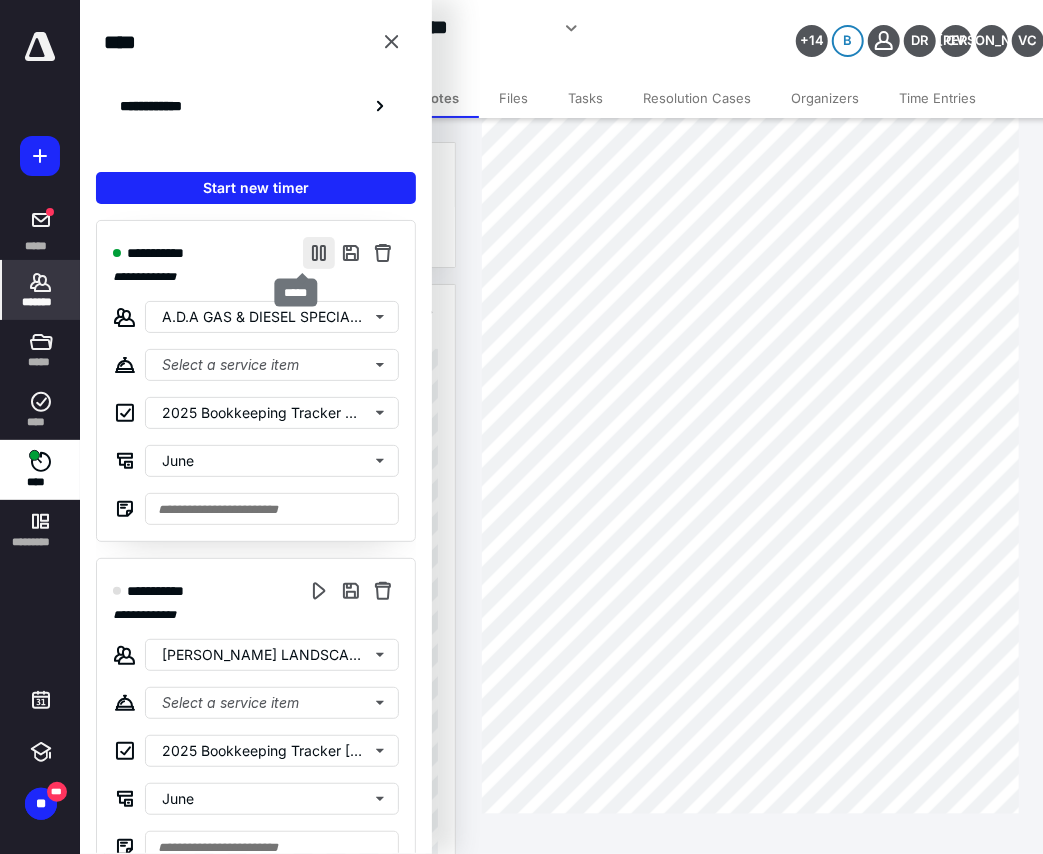 click at bounding box center [319, 253] 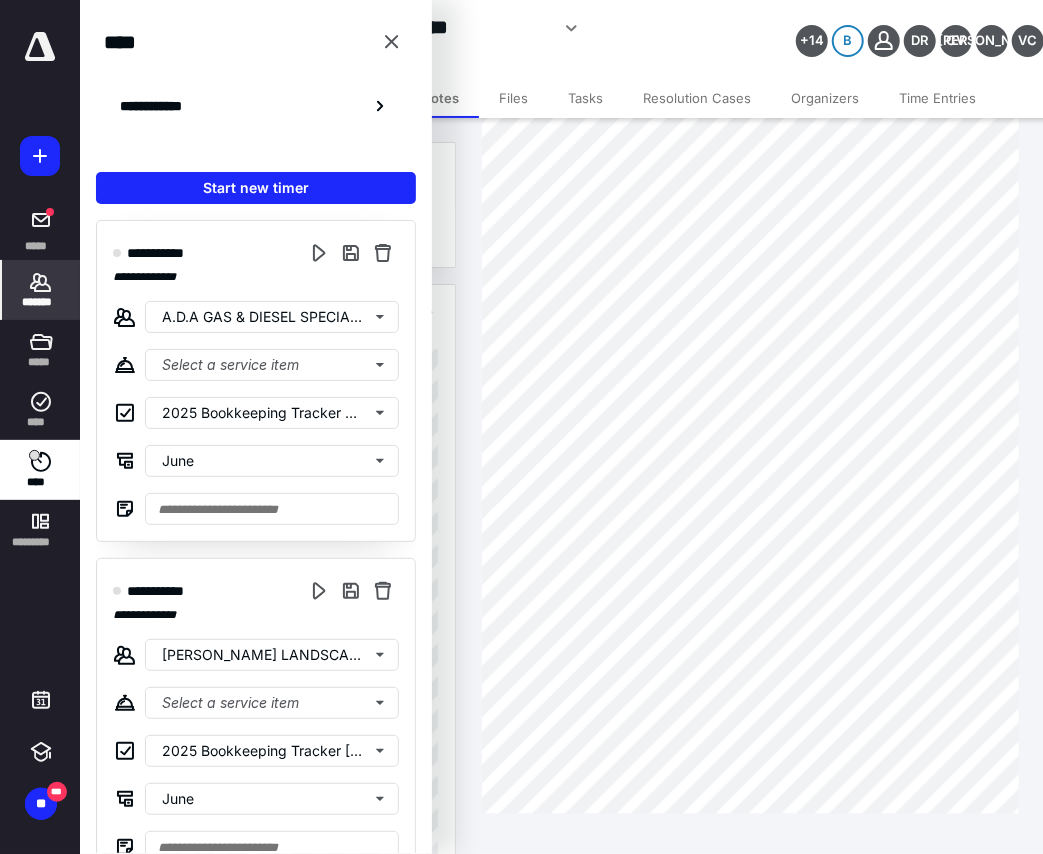 click on "**********" at bounding box center (462, 28) 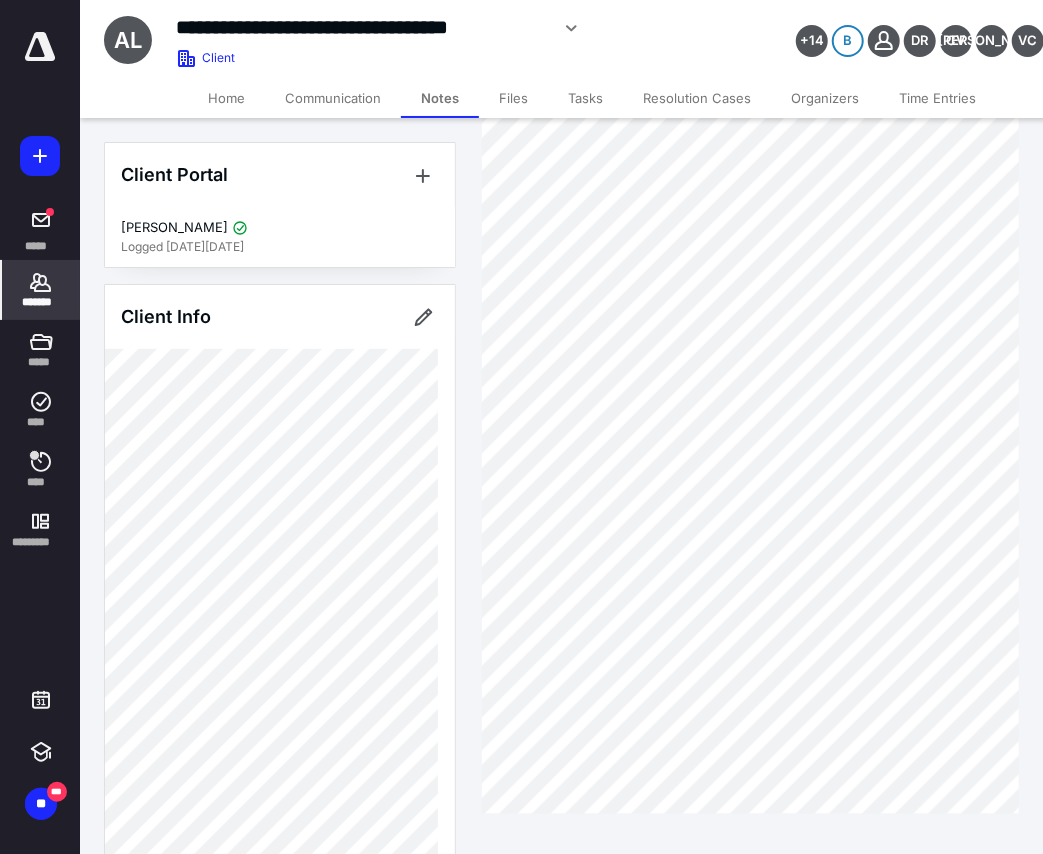 click 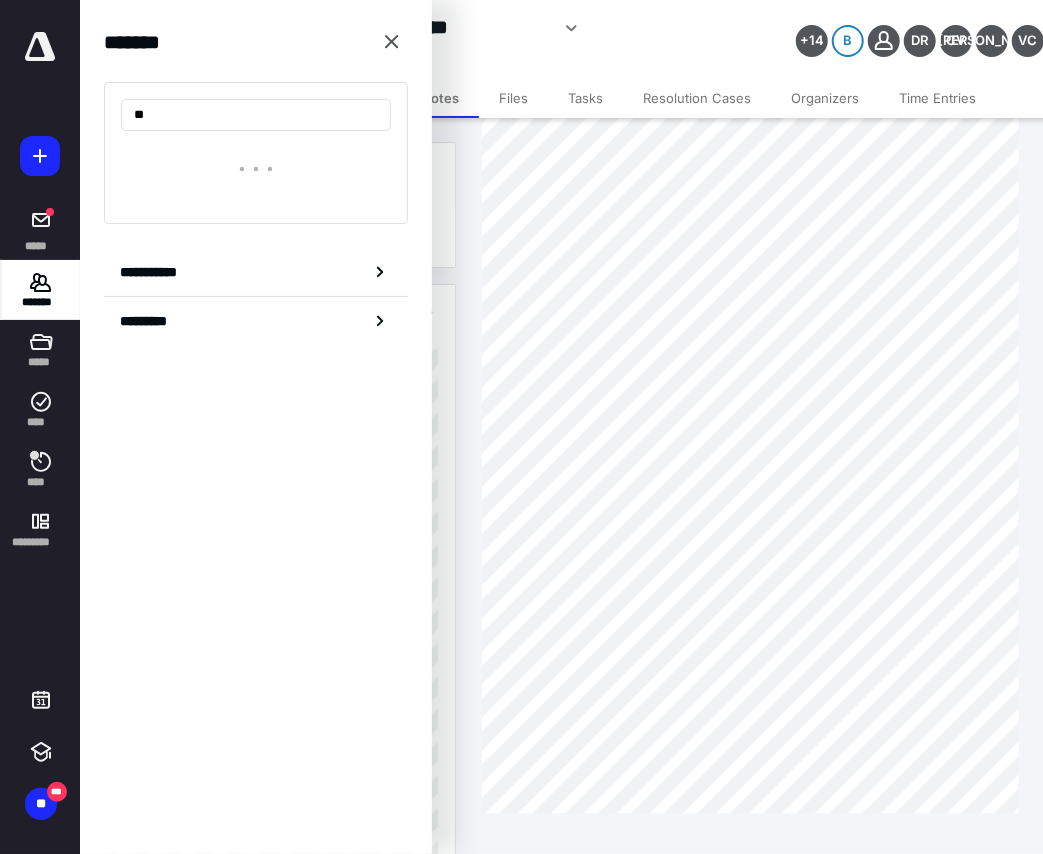 type on "***" 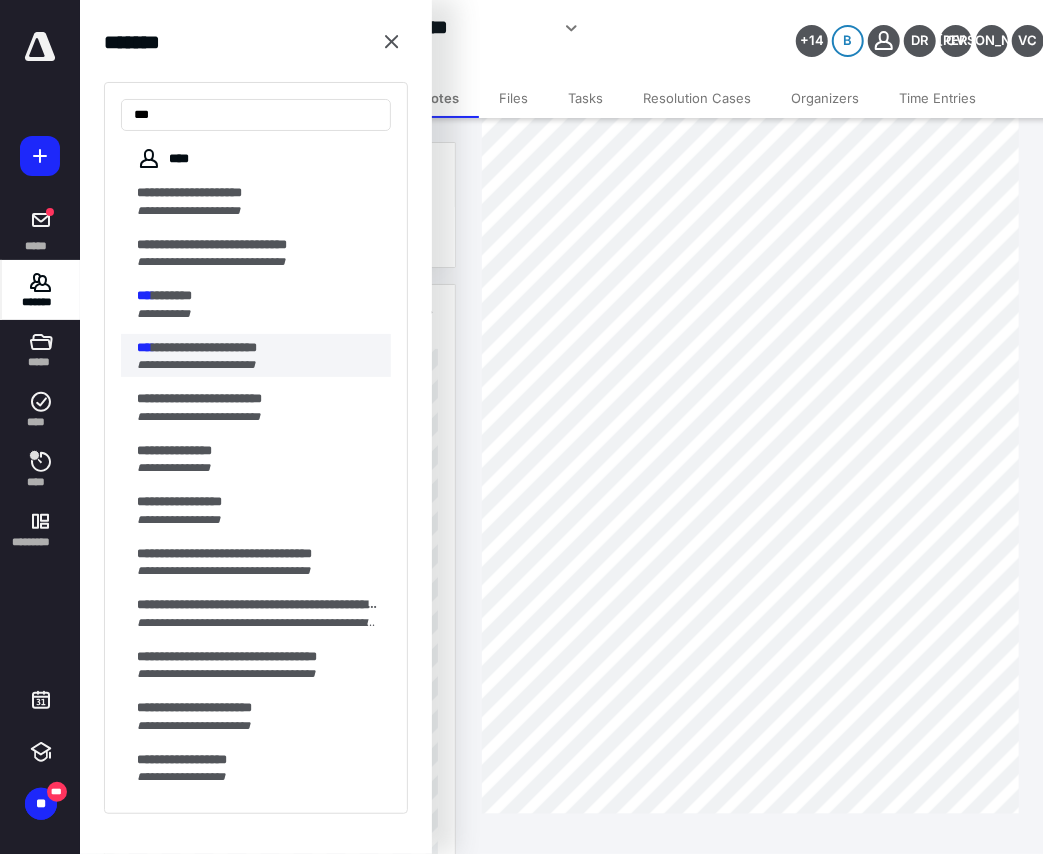 click on "**********" at bounding box center (258, 348) 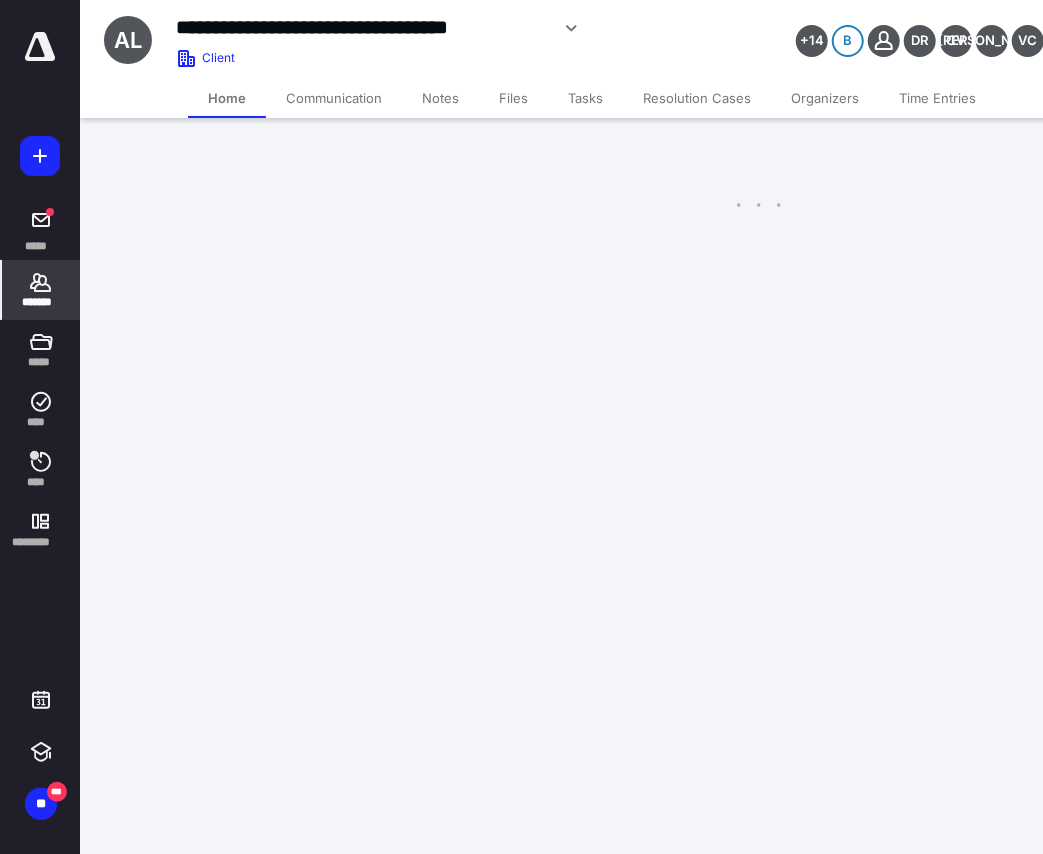 scroll, scrollTop: 0, scrollLeft: 0, axis: both 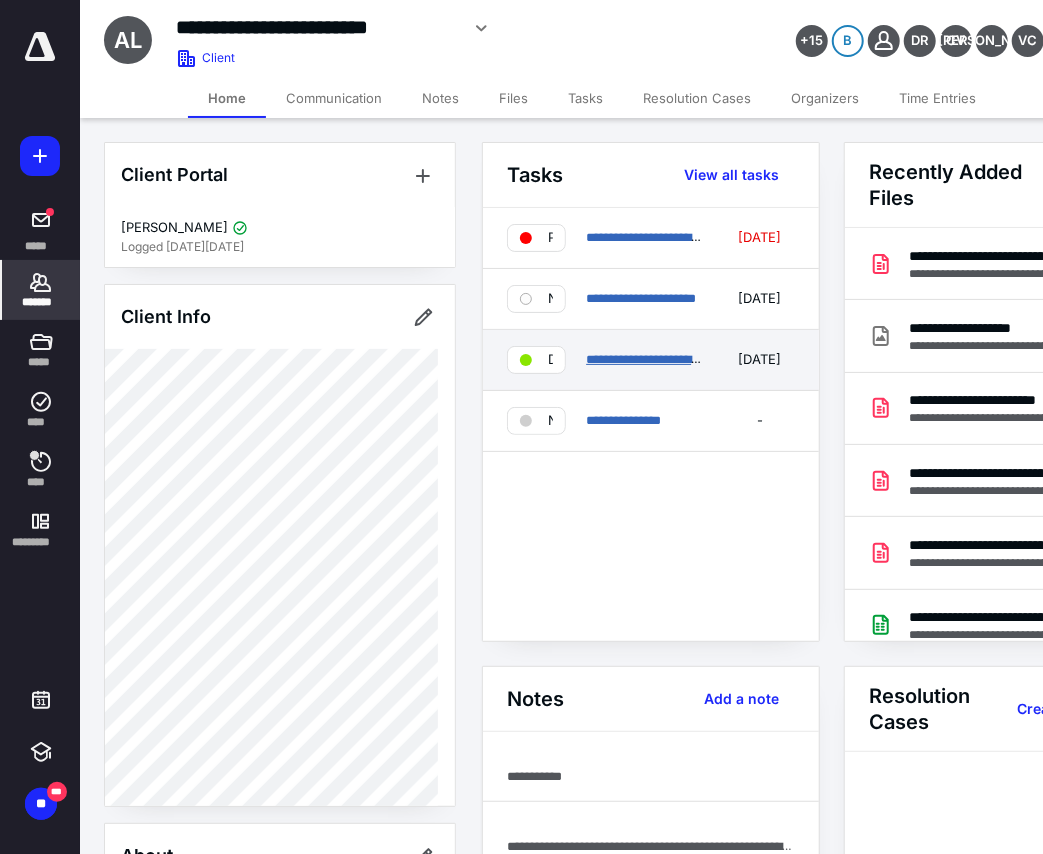 click on "**********" at bounding box center (733, 359) 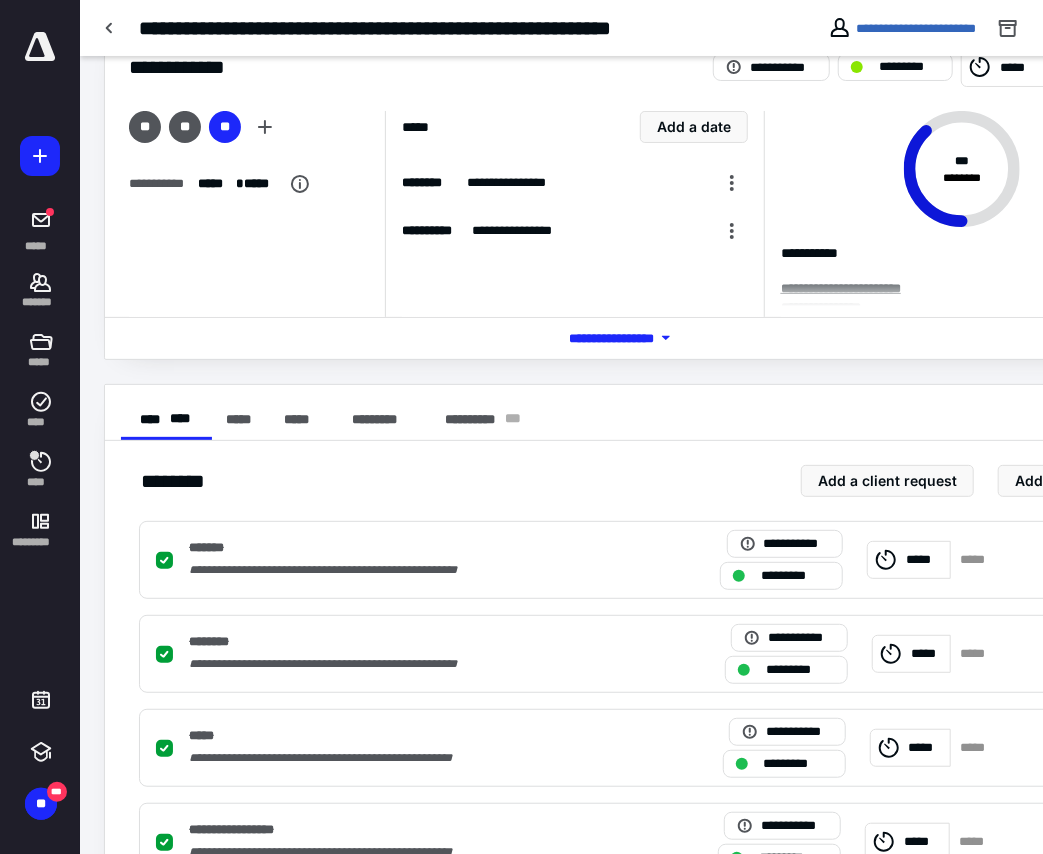 scroll, scrollTop: 724, scrollLeft: 0, axis: vertical 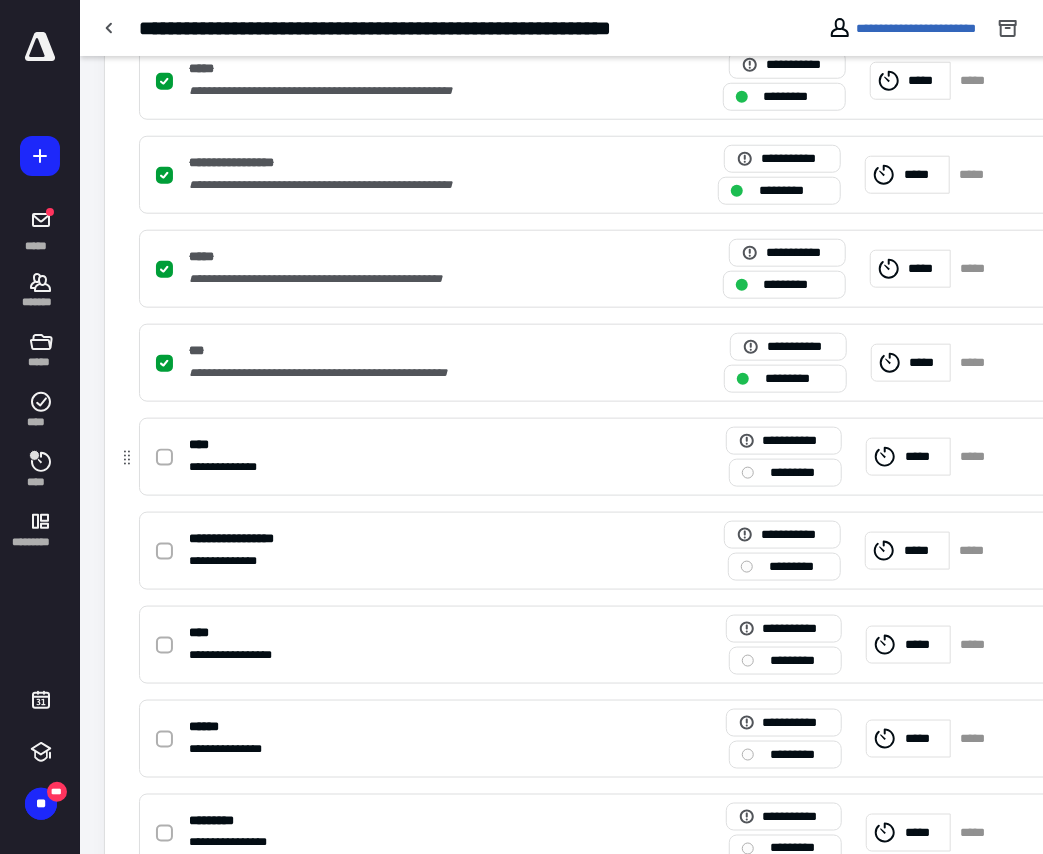 click on "*********" at bounding box center (785, 473) 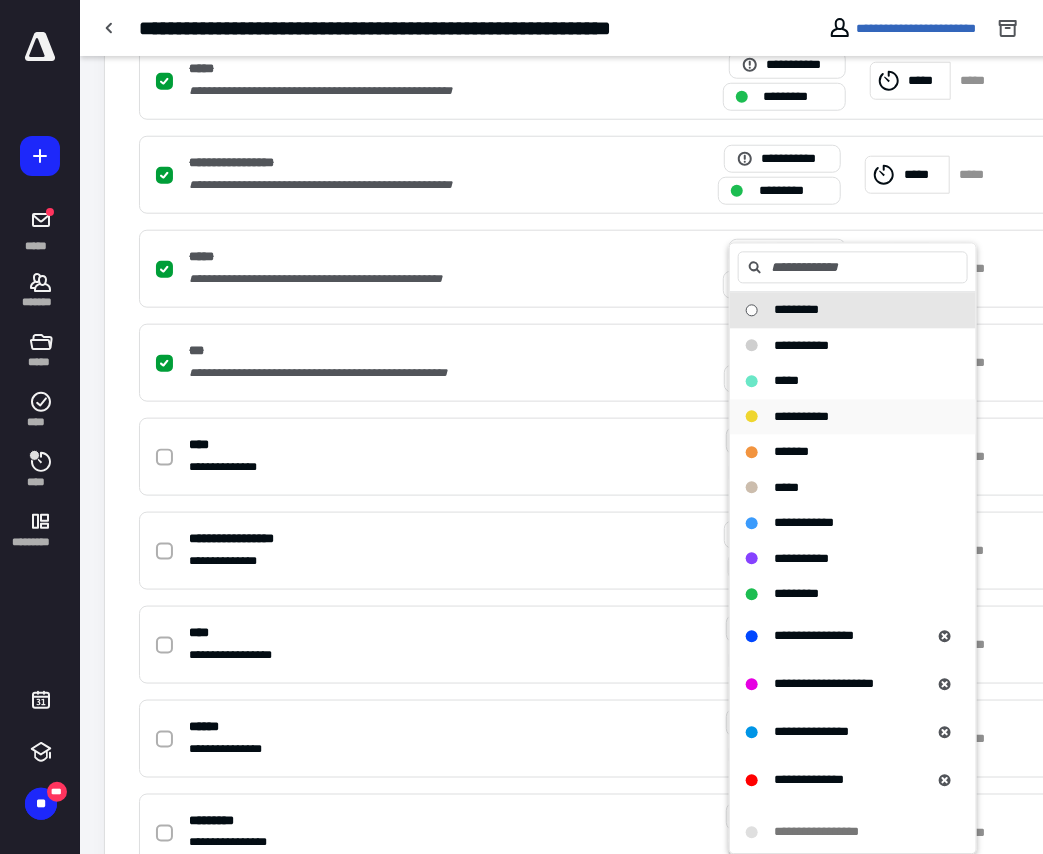 click on "**********" at bounding box center [801, 416] 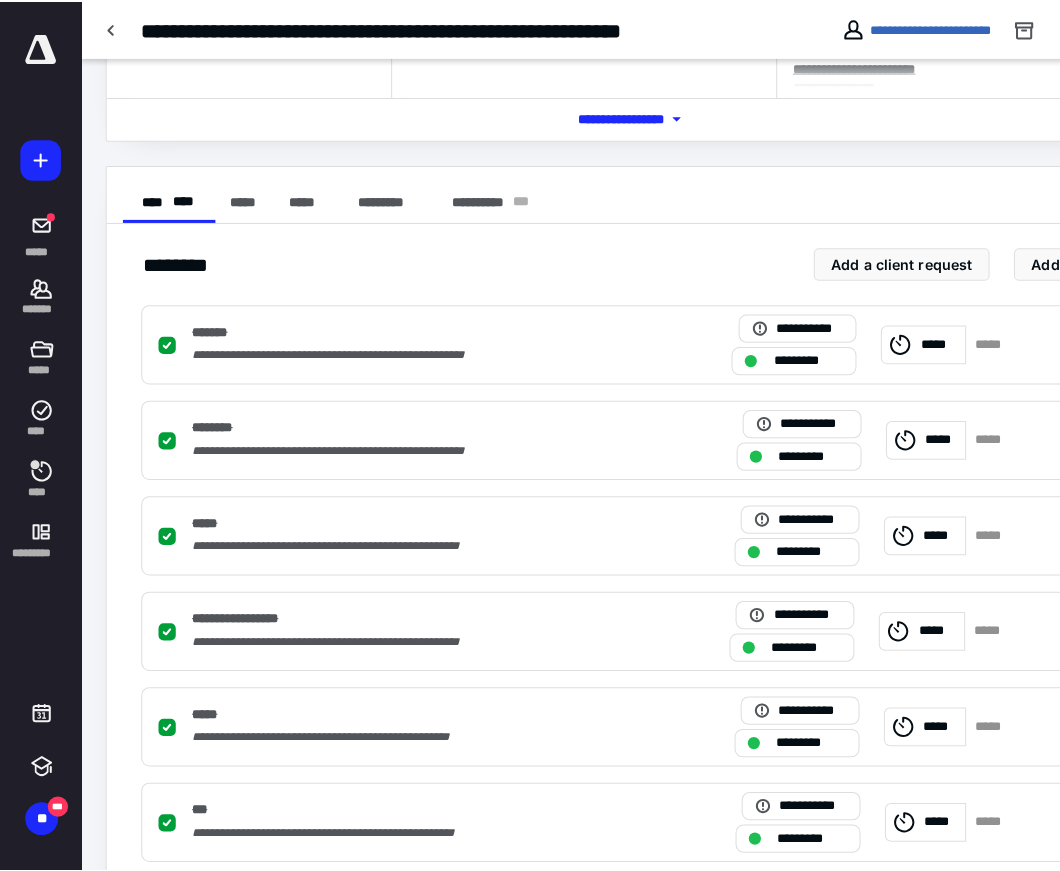scroll, scrollTop: 0, scrollLeft: 0, axis: both 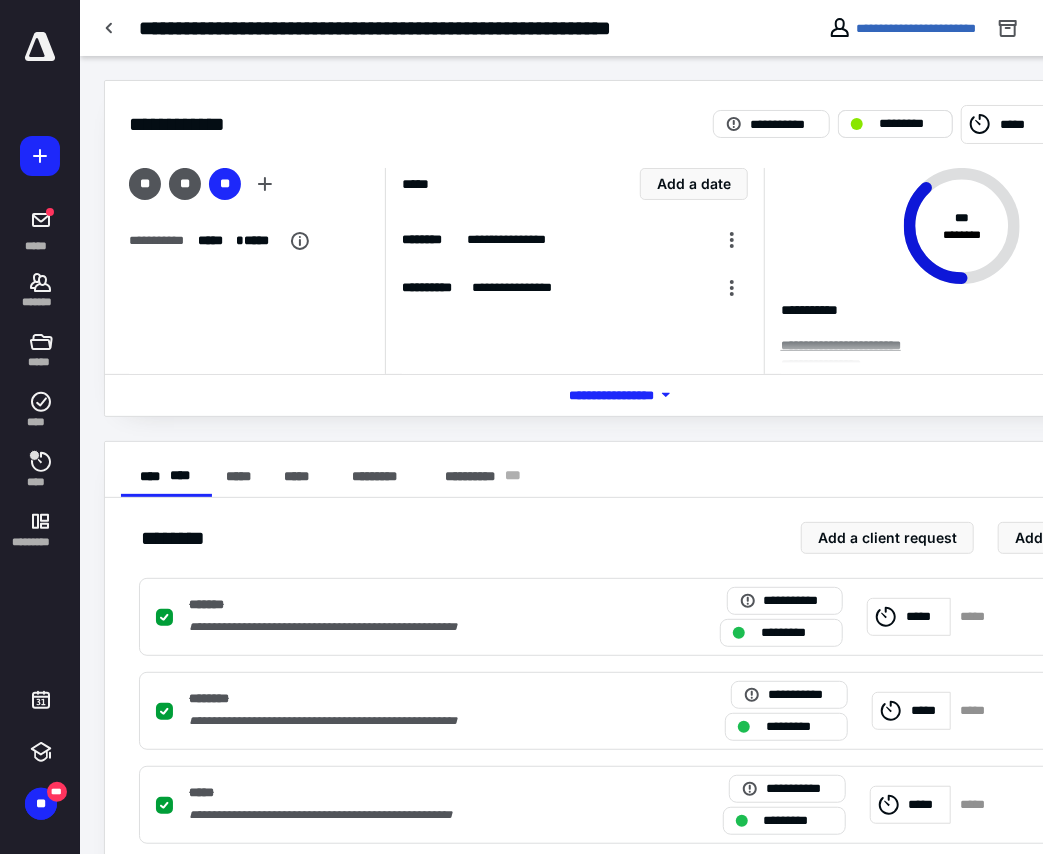 click on "*********" at bounding box center (909, 124) 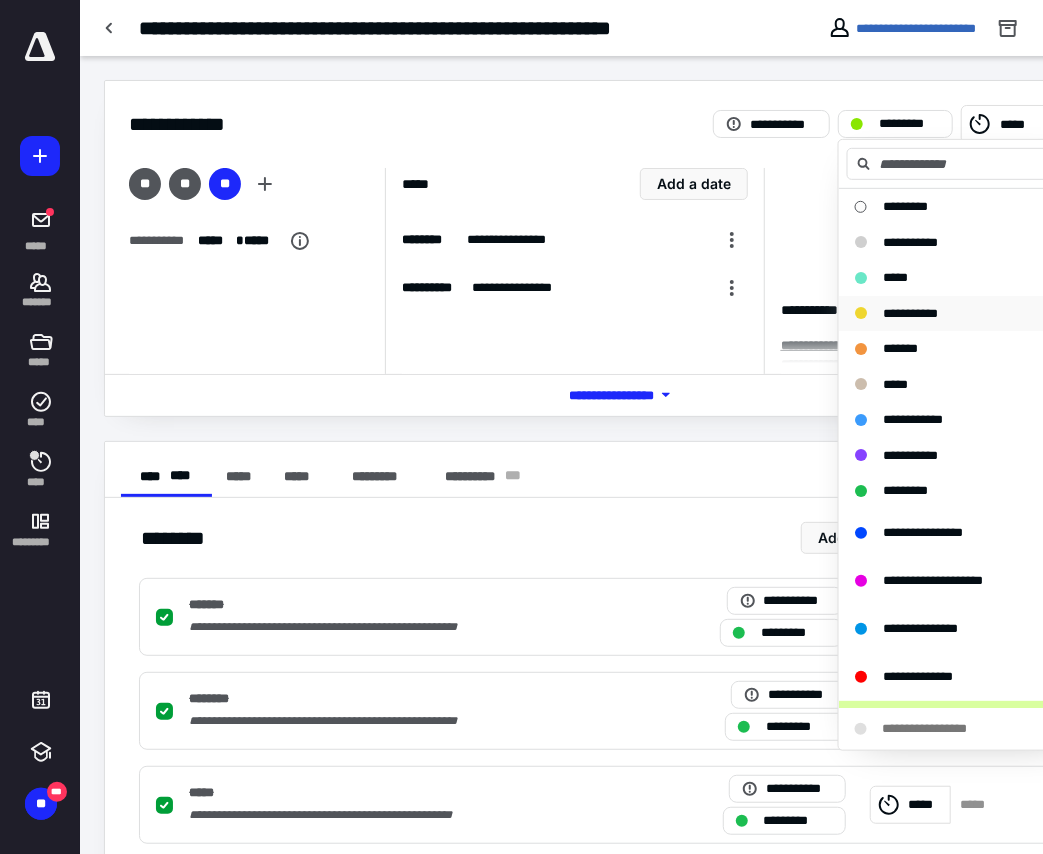 click on "**********" at bounding box center (962, 313) 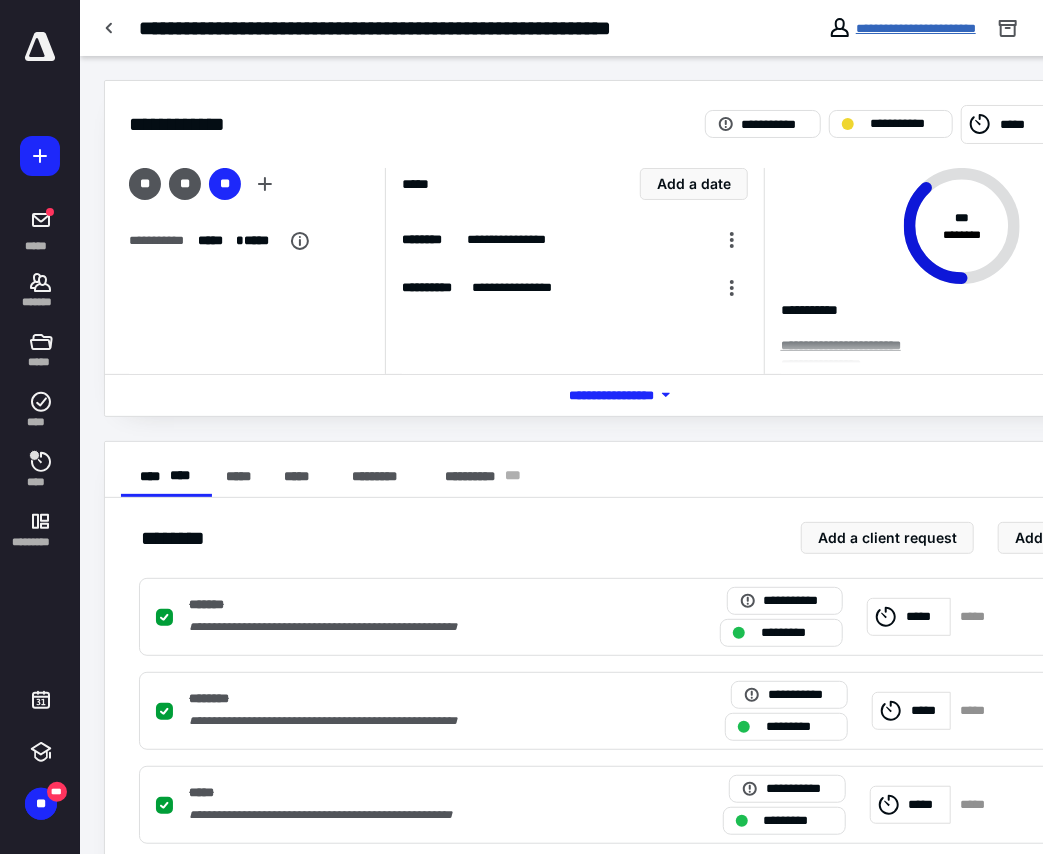 click on "**********" at bounding box center [916, 28] 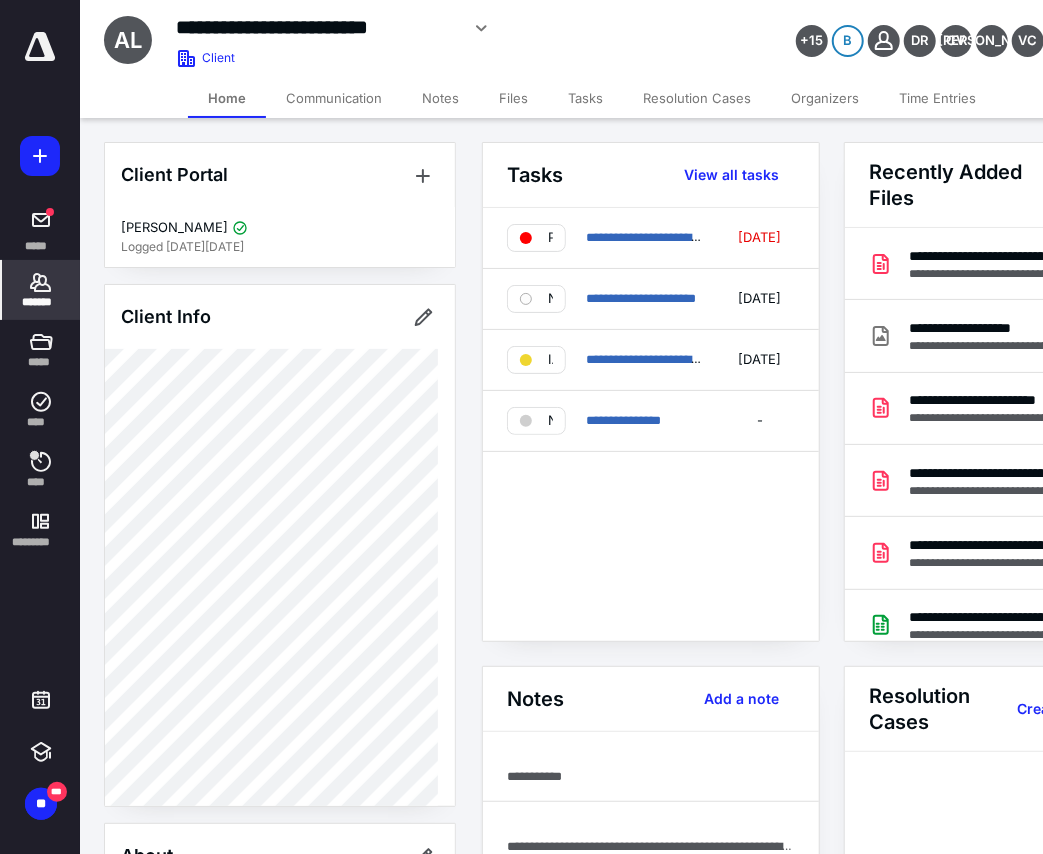 click on "Files" at bounding box center [513, 98] 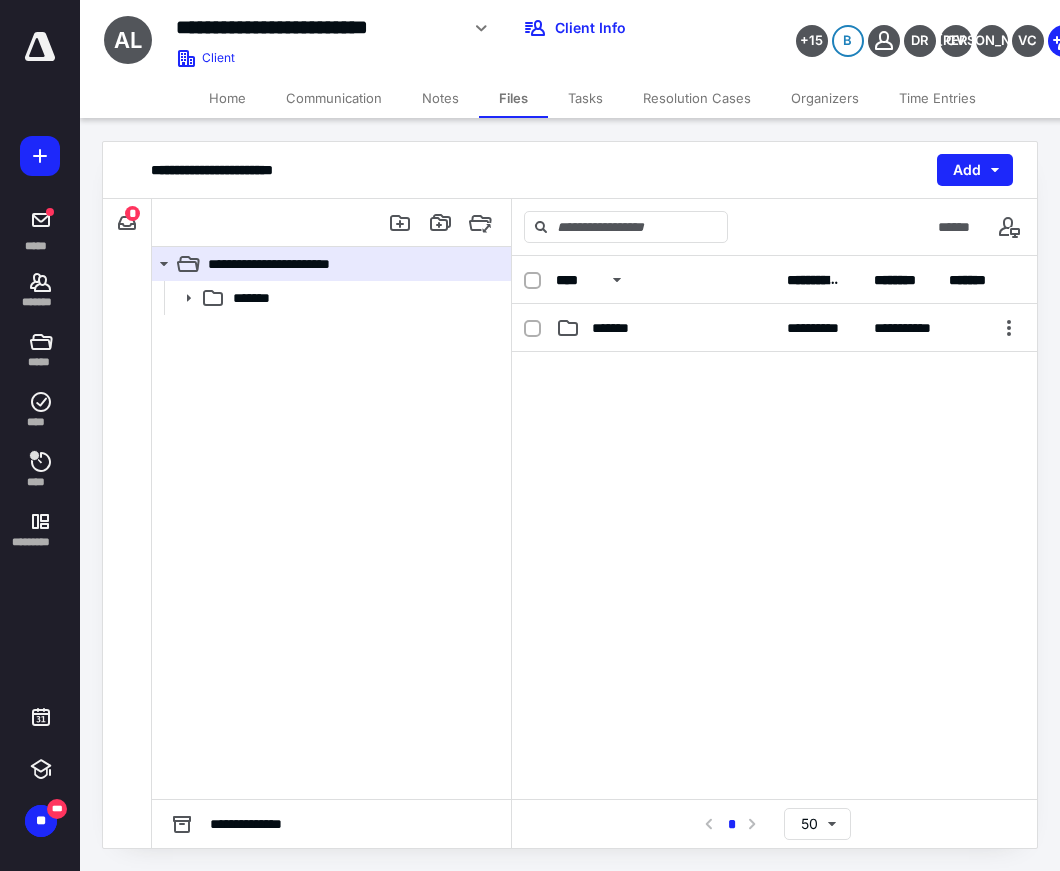 click on "Notes" at bounding box center (440, 98) 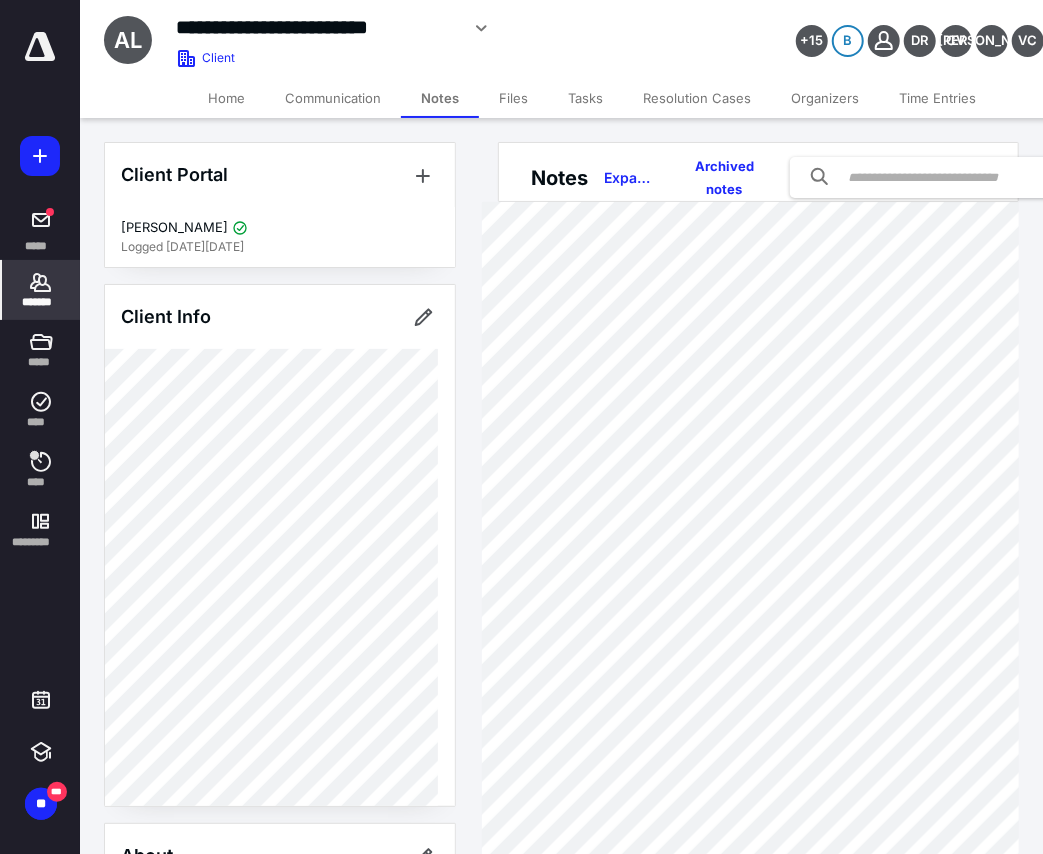 click on "Files" at bounding box center [513, 98] 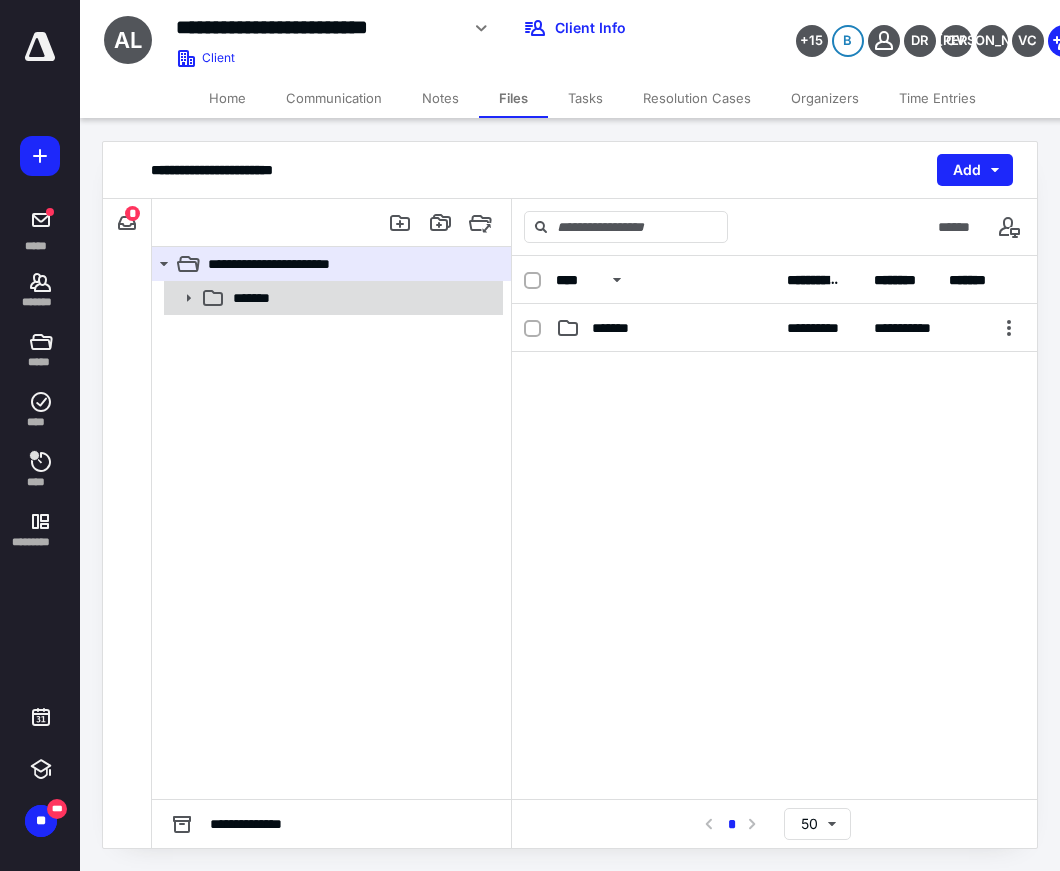 click 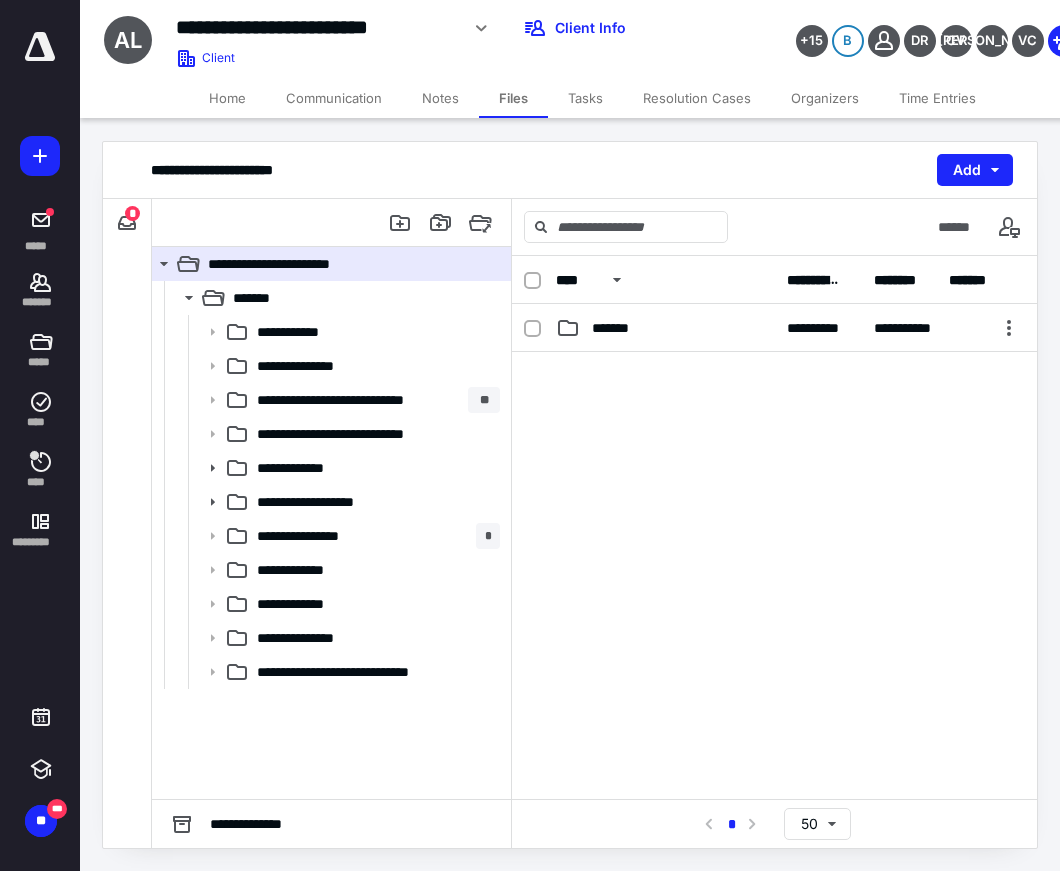 click on "Tasks" at bounding box center (585, 98) 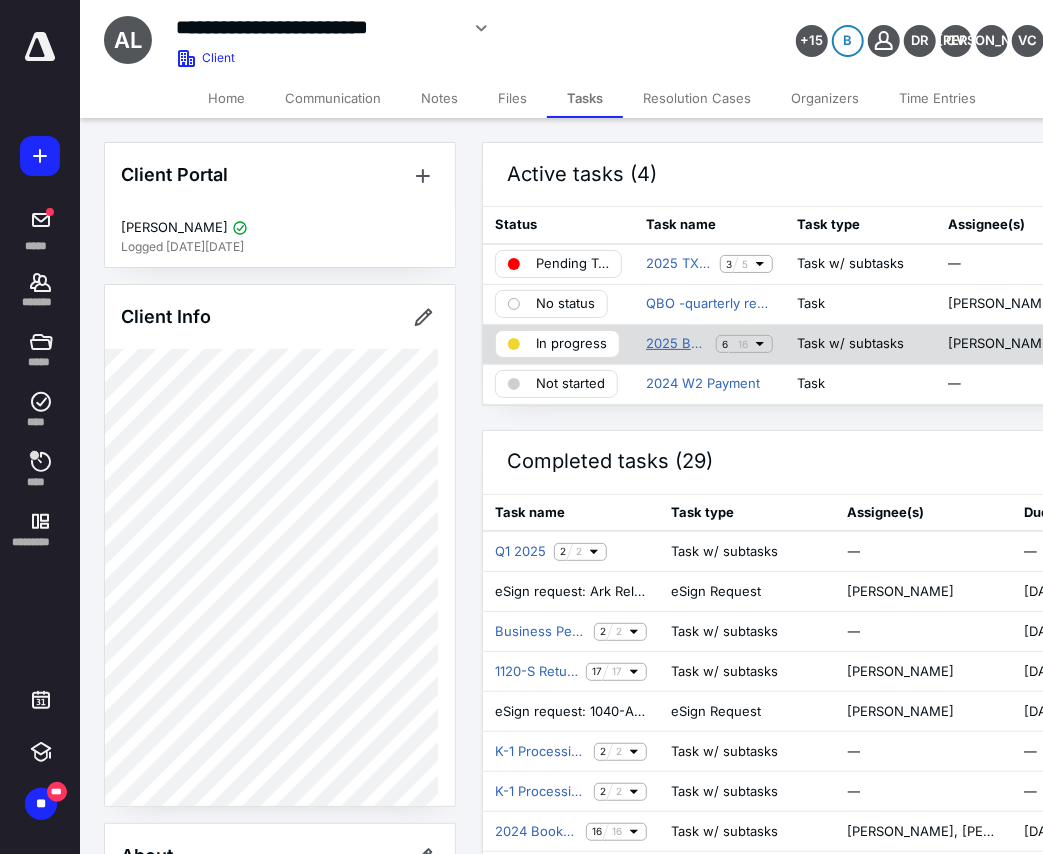 click on "2025 Bookkeeping Tracker  ARK RELIABLE FRAMING LLC (1120-S)" at bounding box center (677, 344) 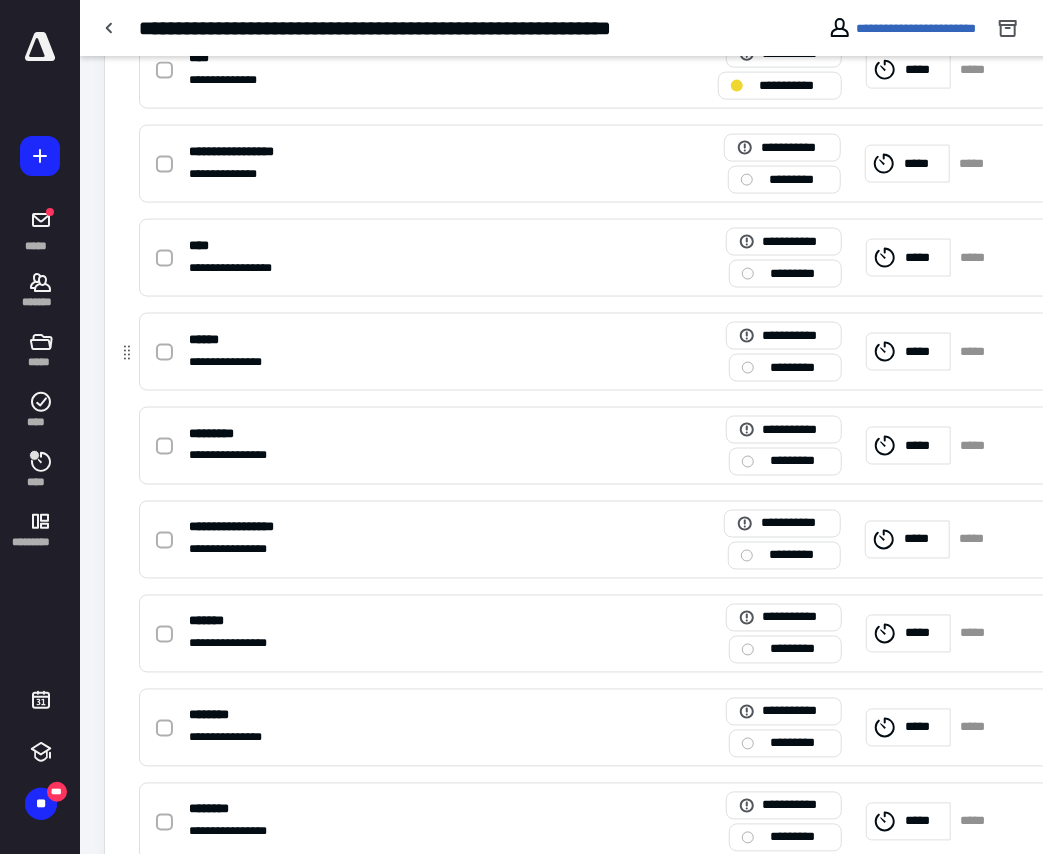 scroll, scrollTop: 777, scrollLeft: 0, axis: vertical 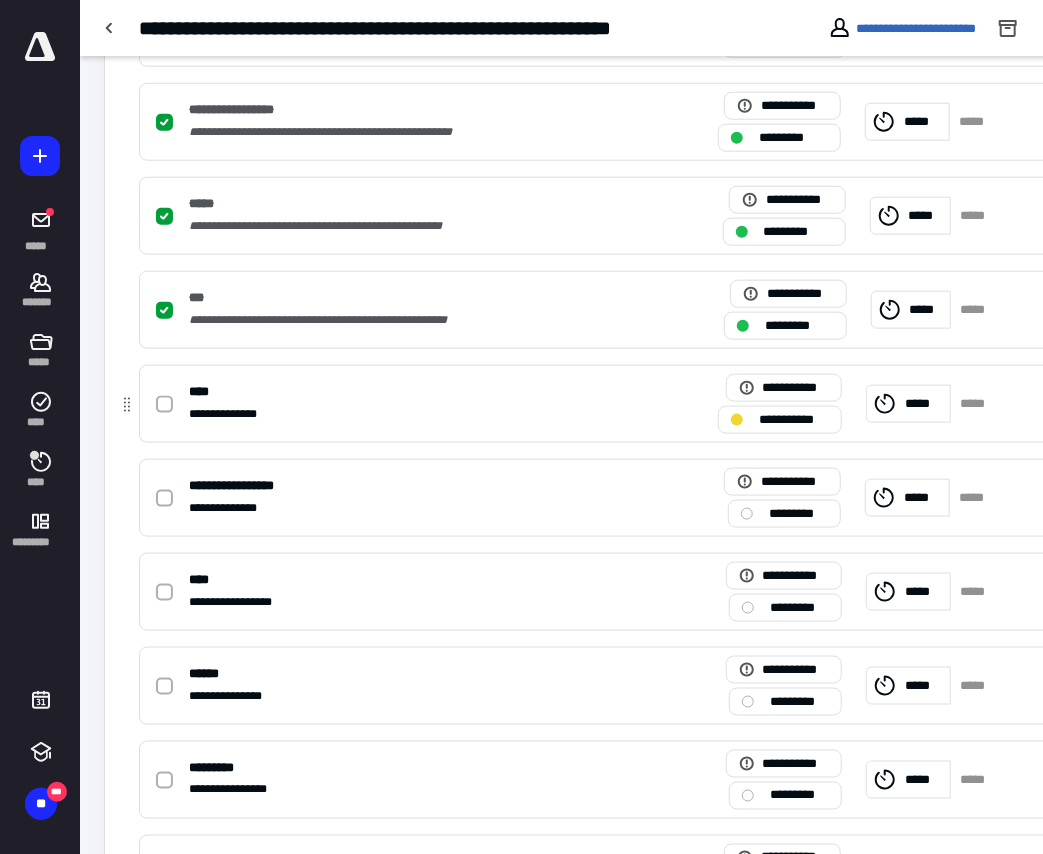 click on "*****" at bounding box center [908, 404] 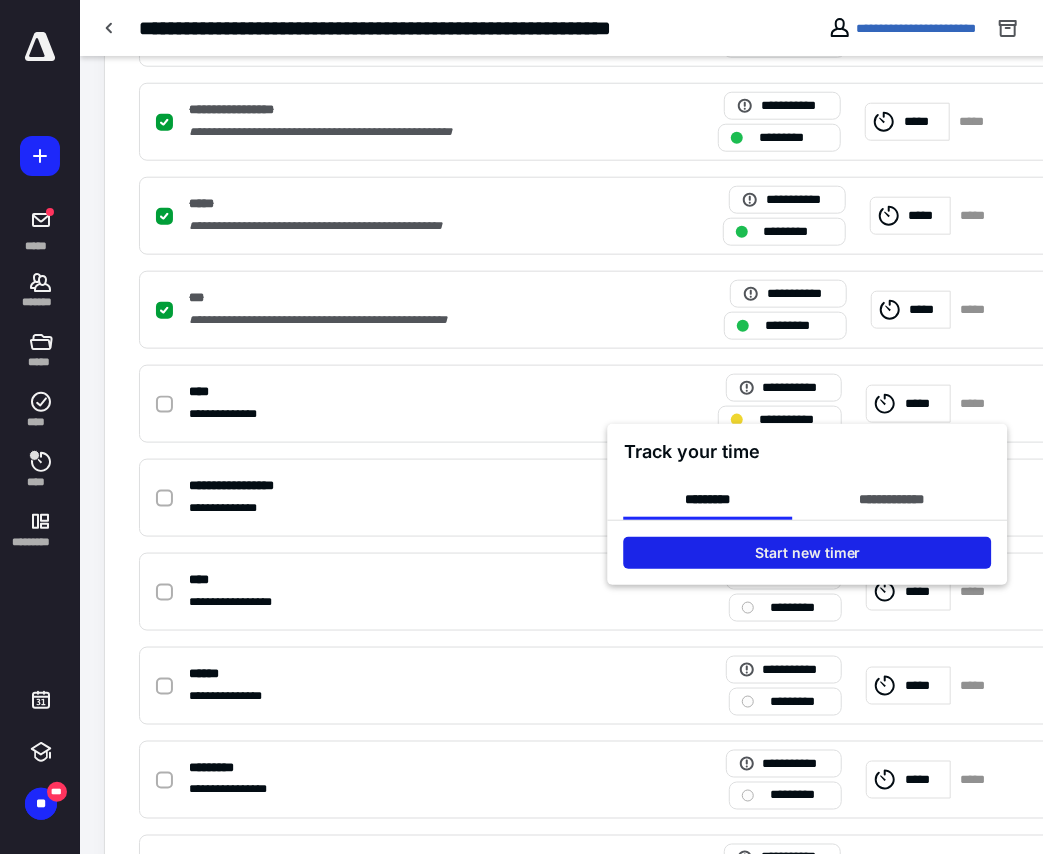 click on "Start new timer" at bounding box center [808, 553] 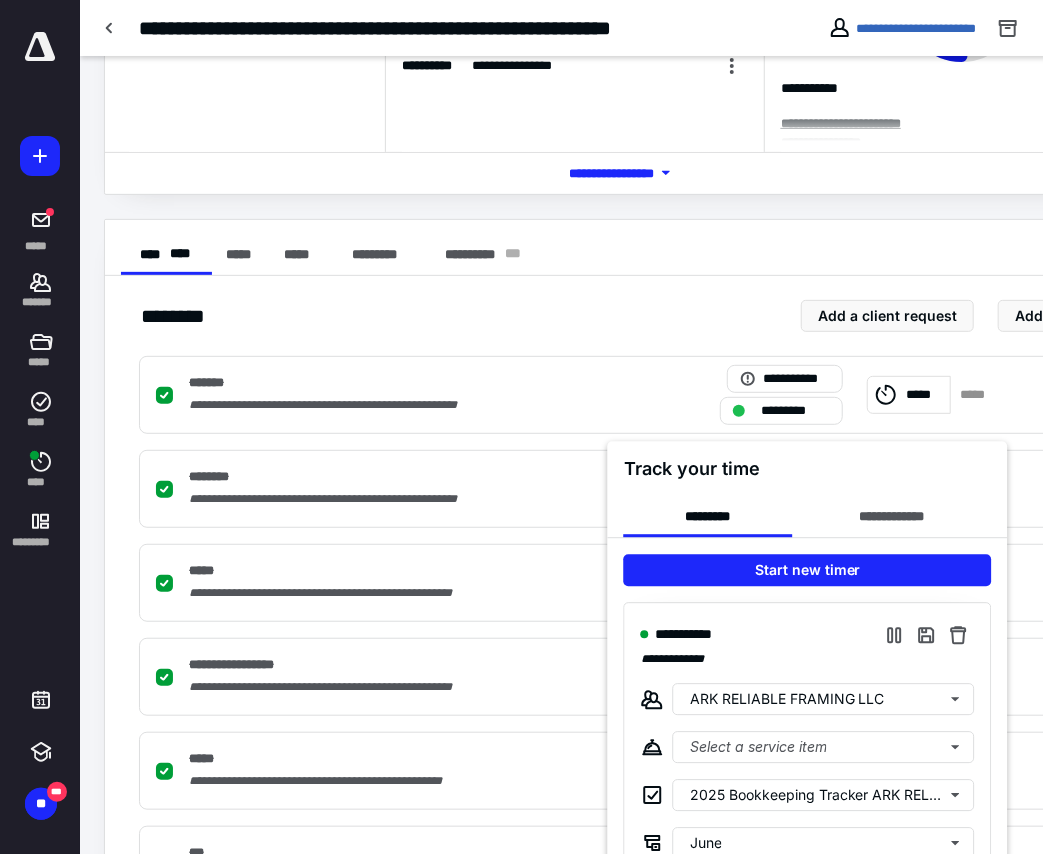 scroll, scrollTop: 0, scrollLeft: 0, axis: both 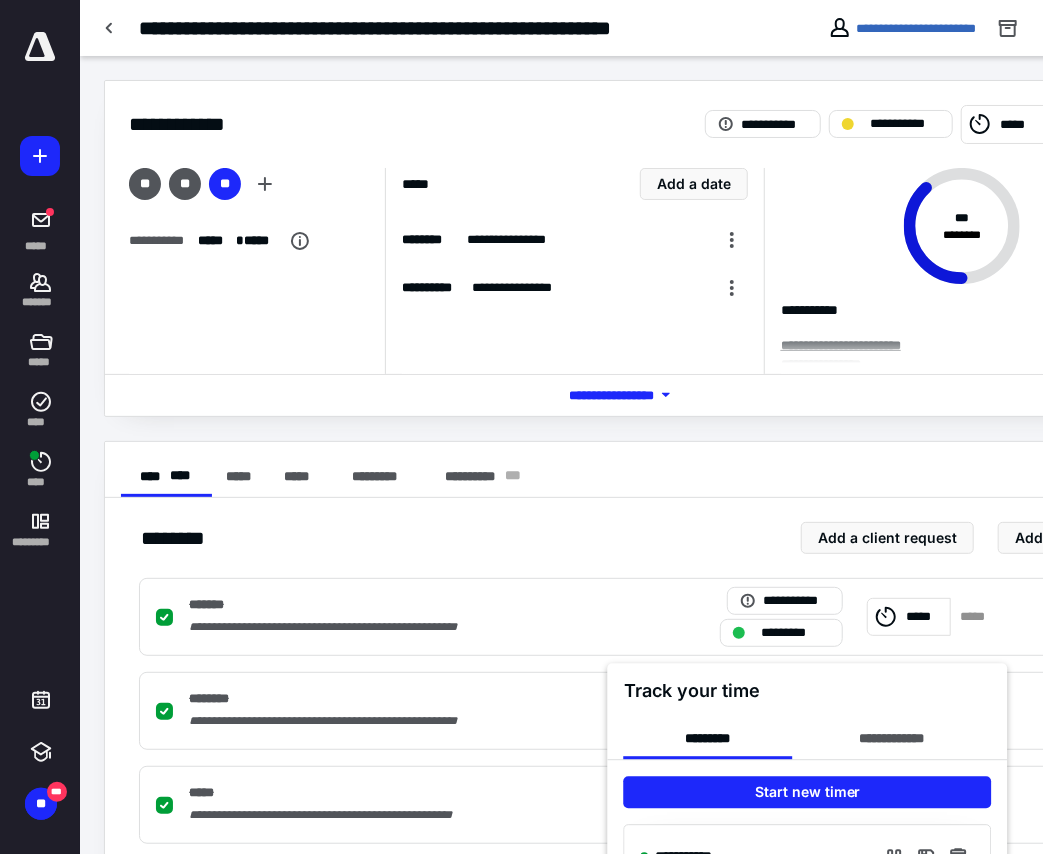 click at bounding box center [521, 427] 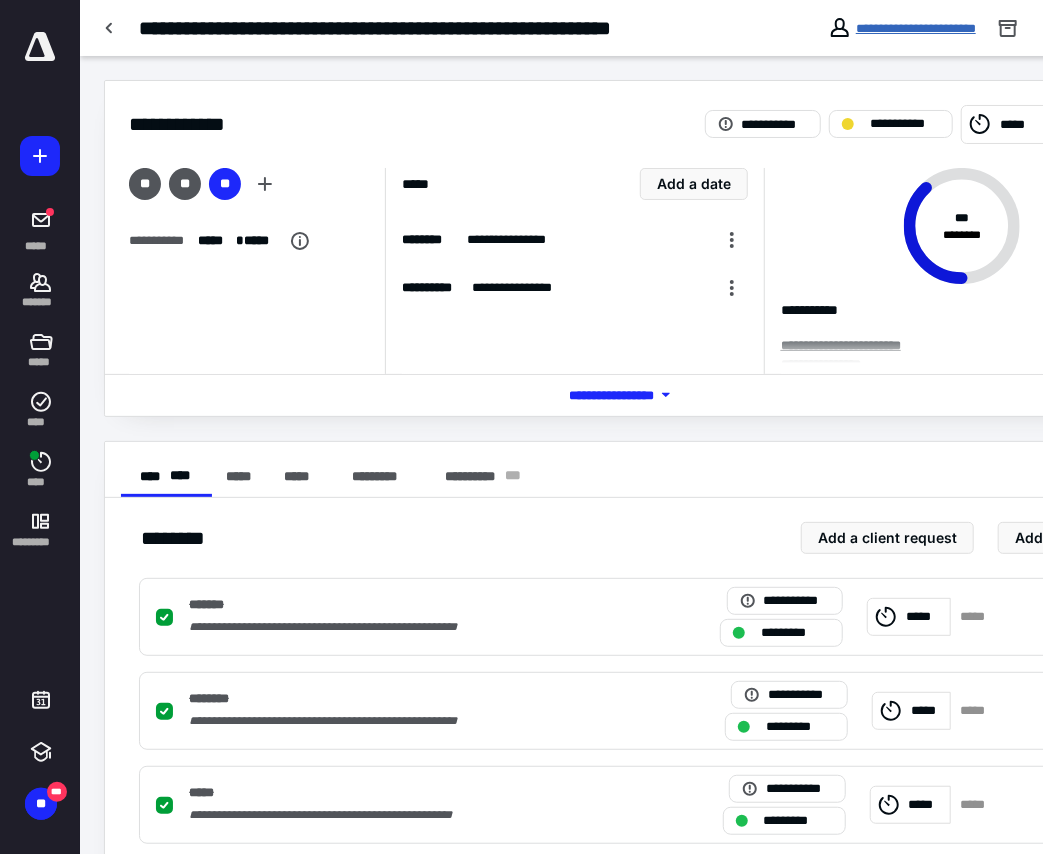 click on "**********" at bounding box center (916, 28) 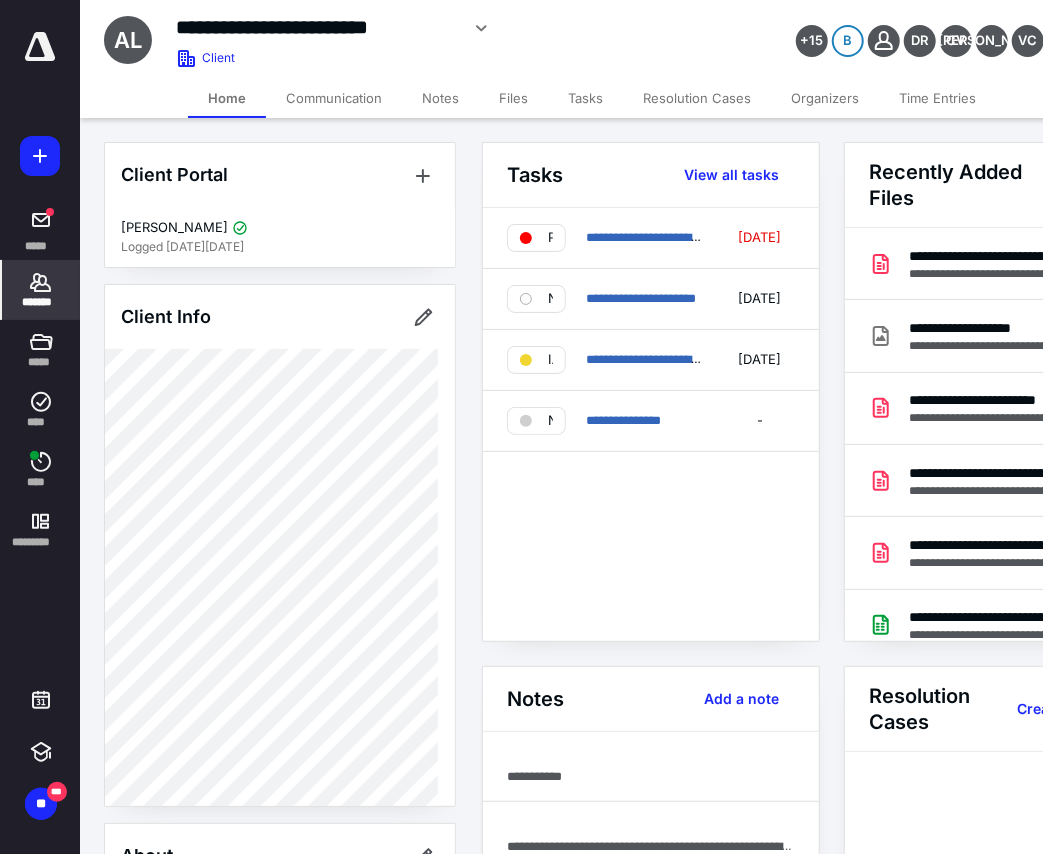 click on "Notes" at bounding box center (440, 98) 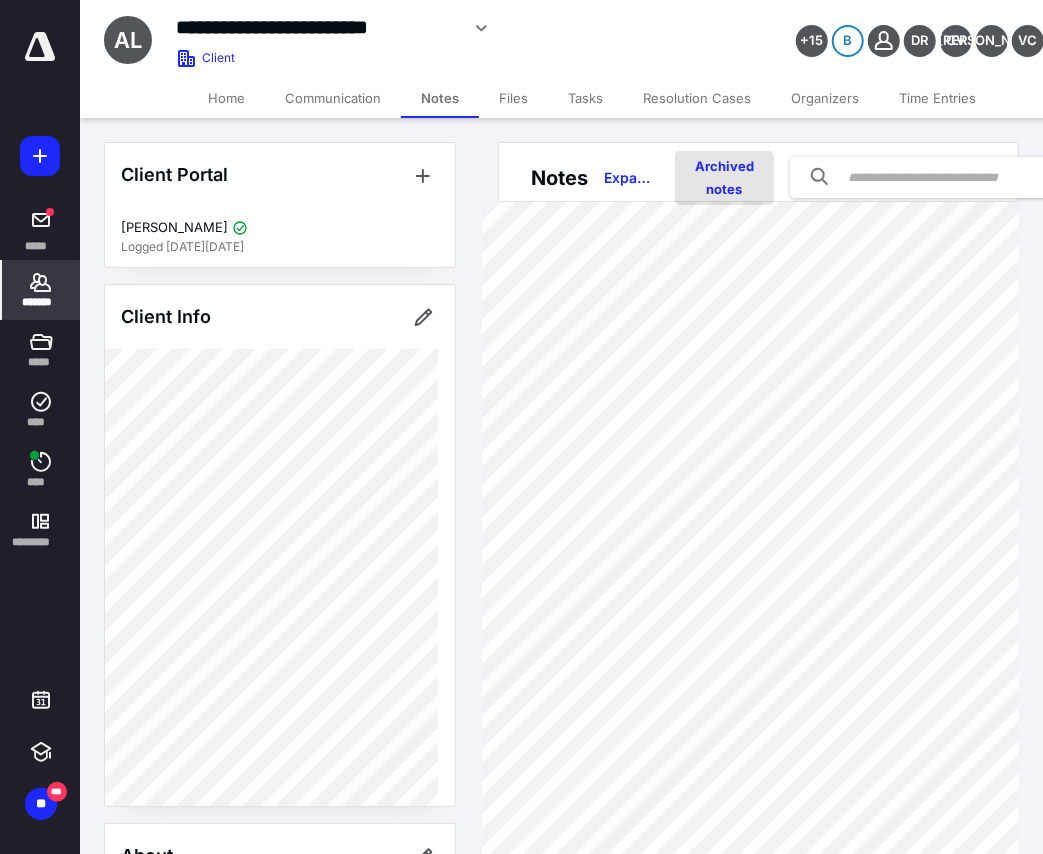 click on "Archived notes" at bounding box center [724, 178] 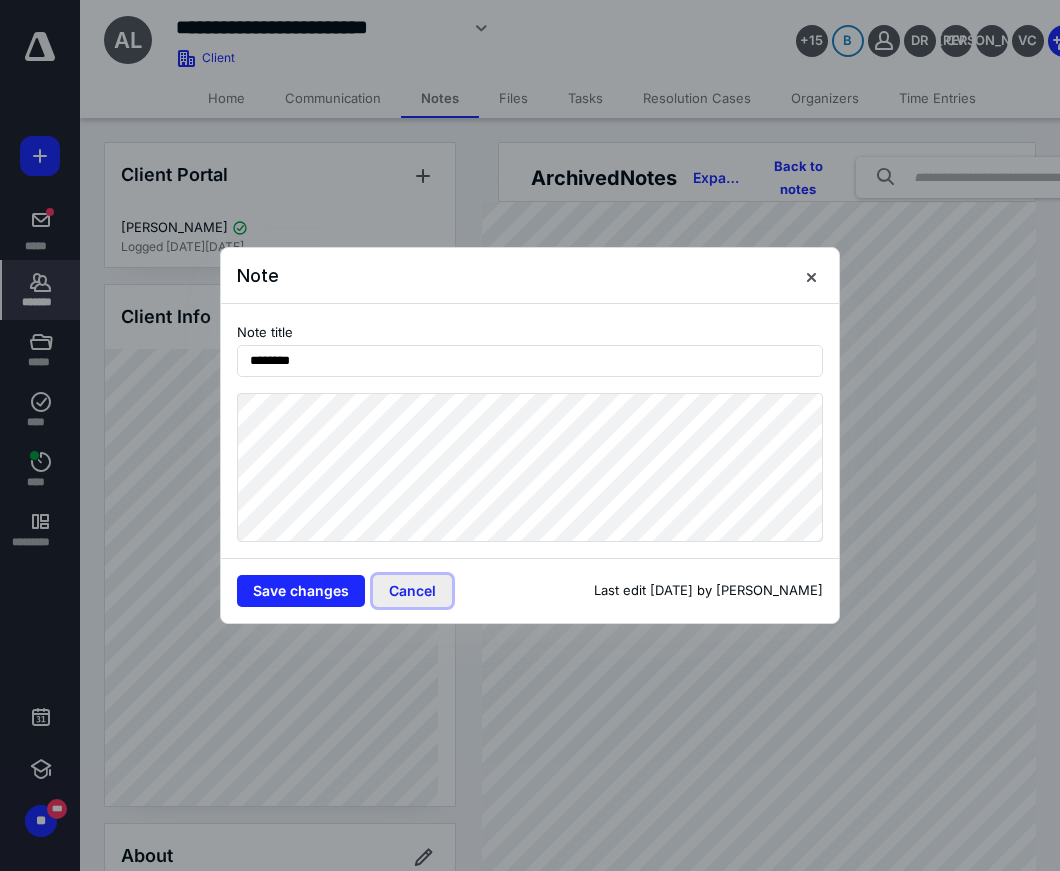 click on "Cancel" at bounding box center (412, 591) 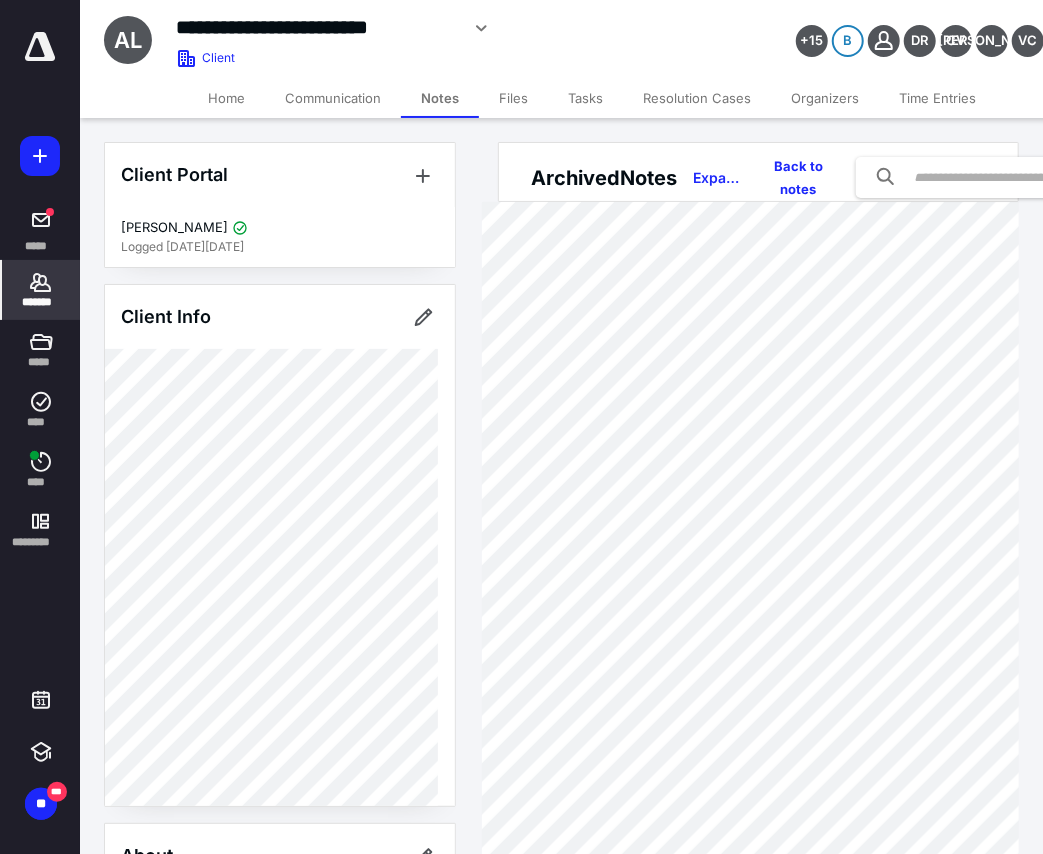 click on "***** ******* ***** **** **** *********" at bounding box center [40, 296] 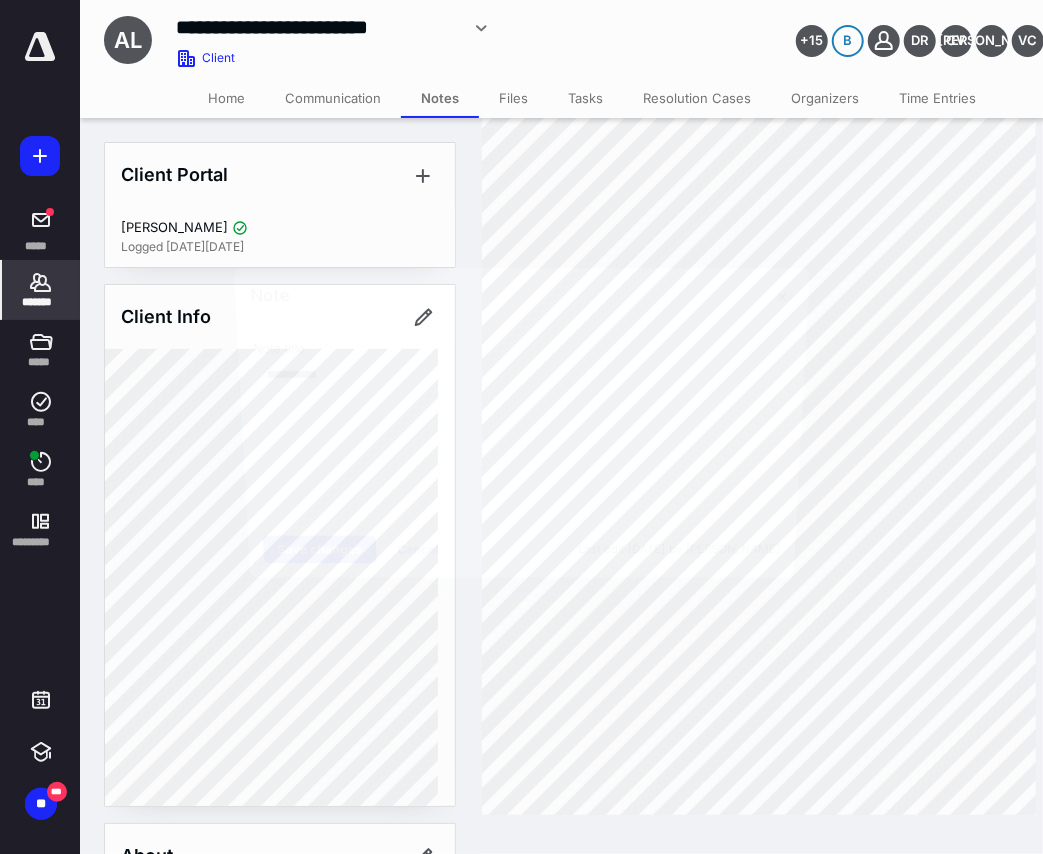 scroll, scrollTop: 2302, scrollLeft: 0, axis: vertical 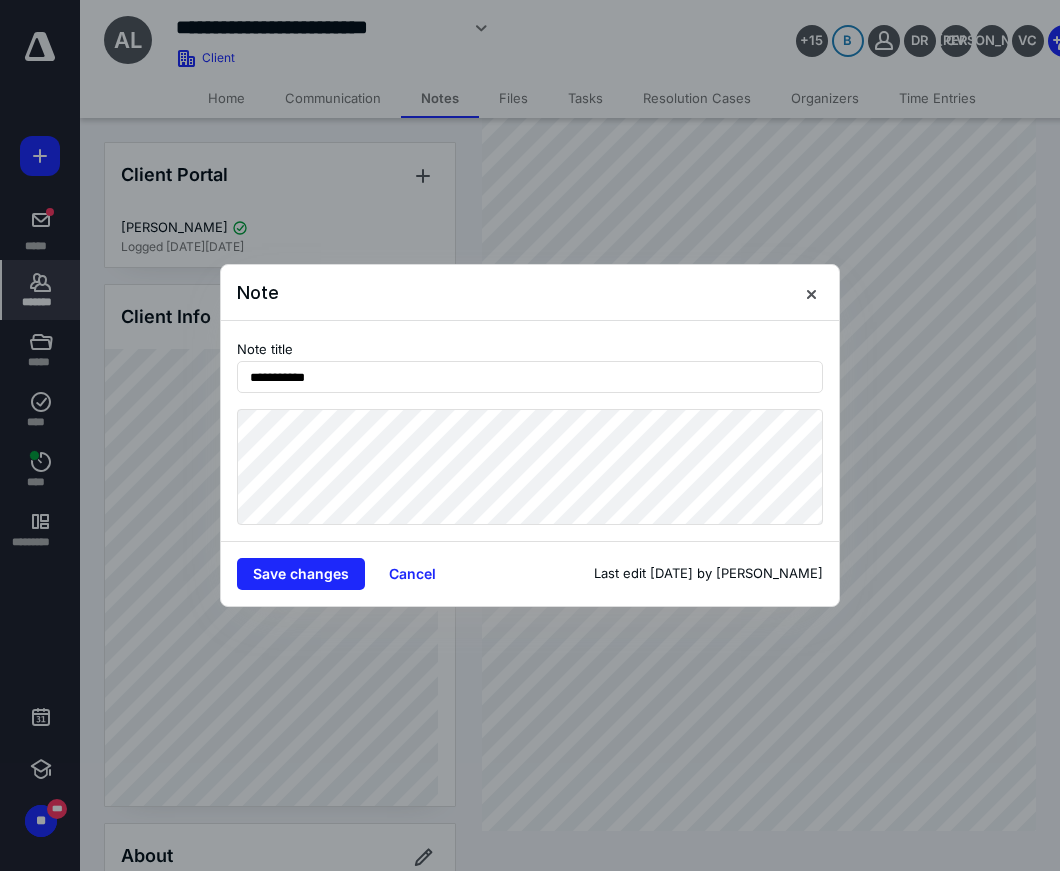 click at bounding box center (530, 435) 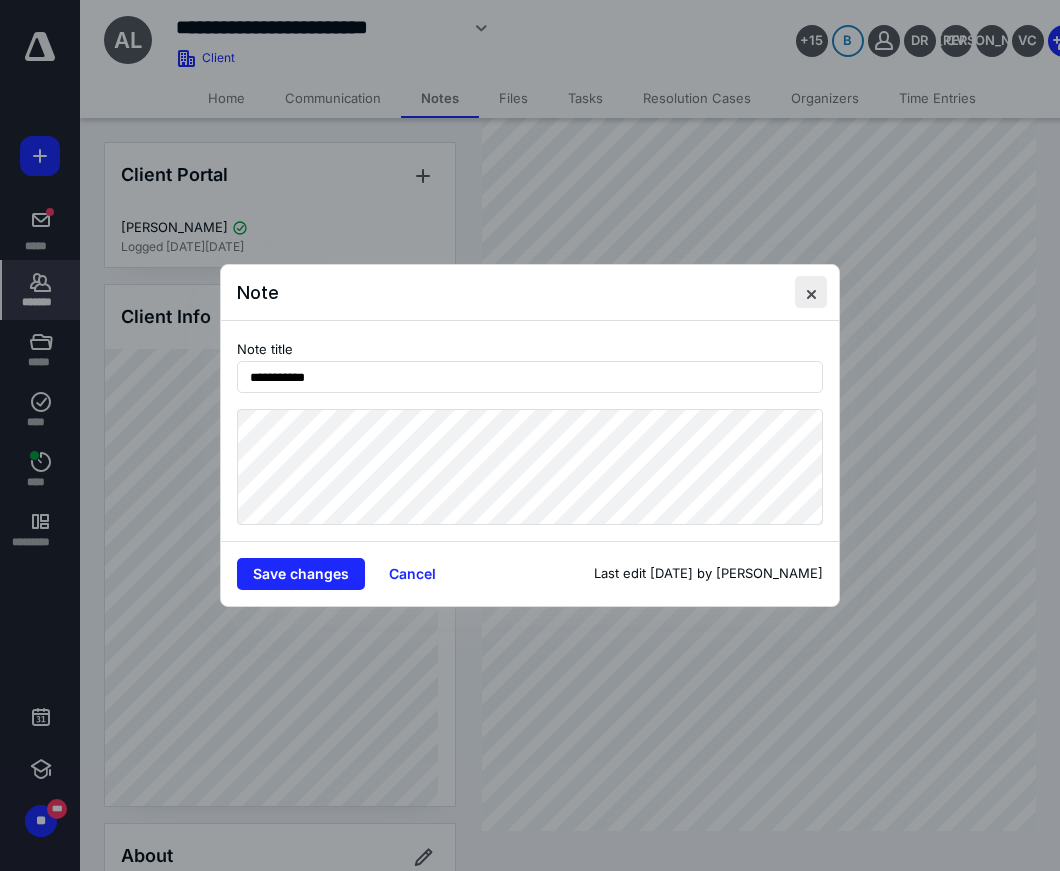 click at bounding box center [811, 292] 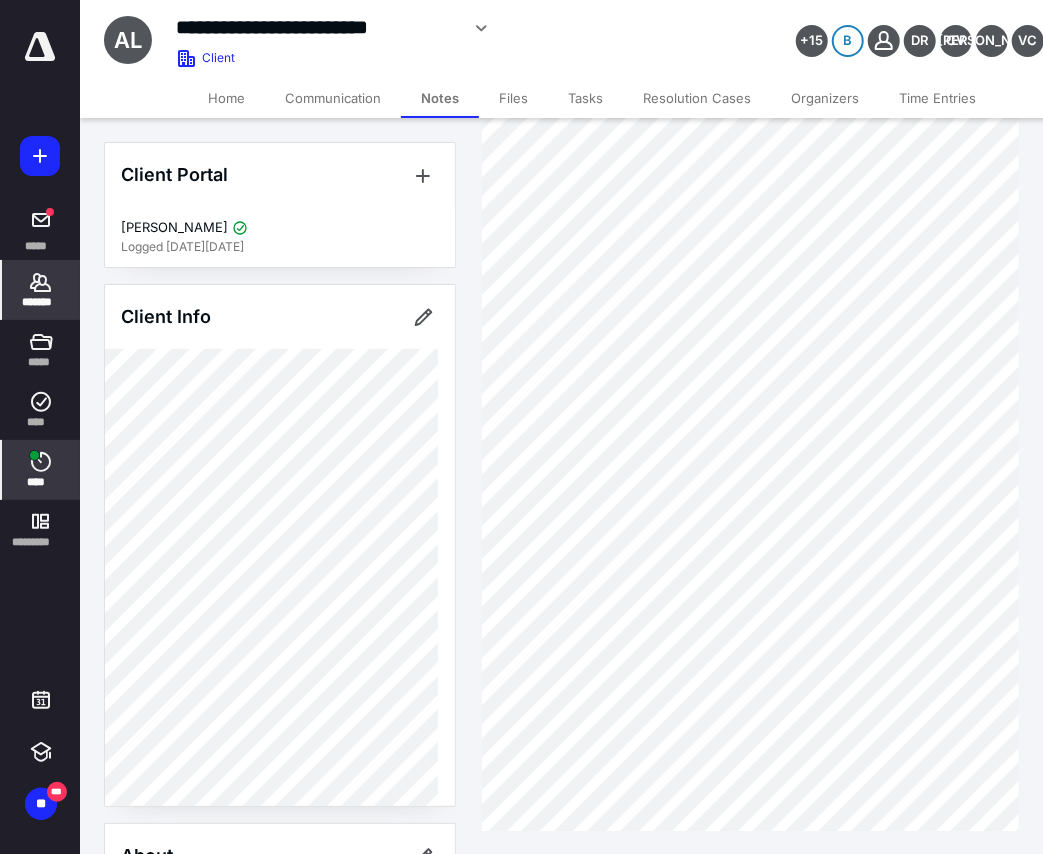 click 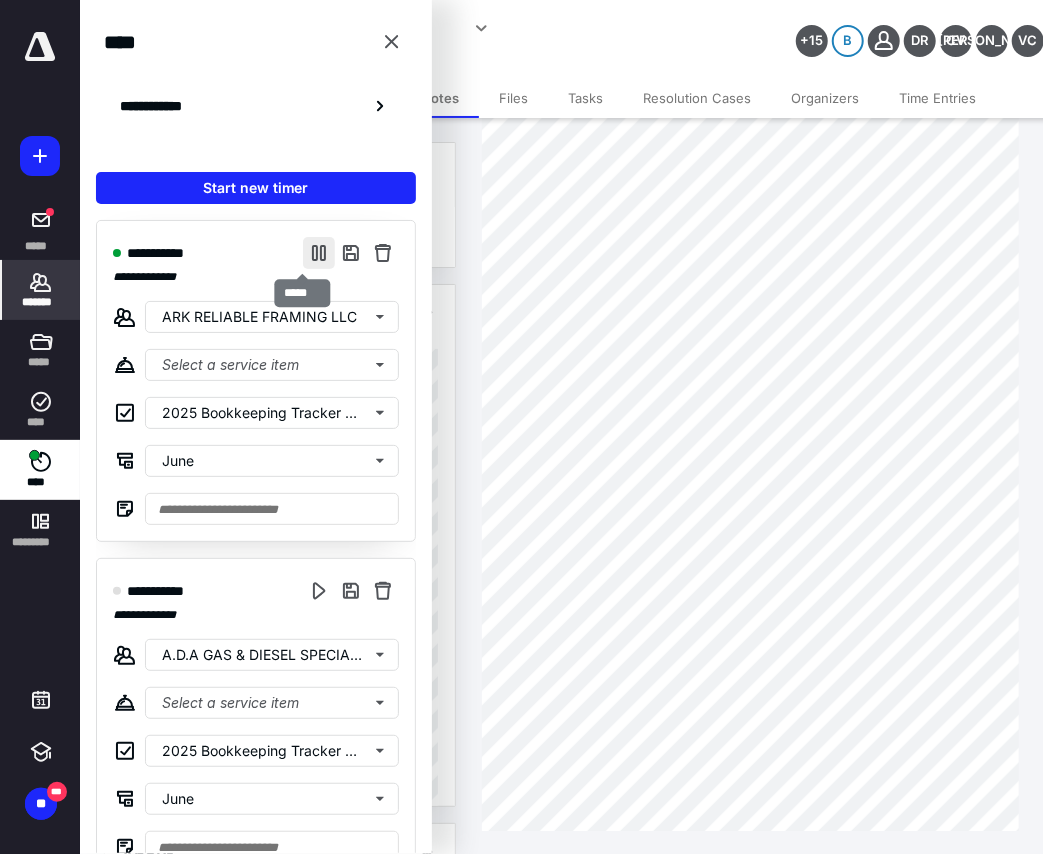 click at bounding box center [319, 253] 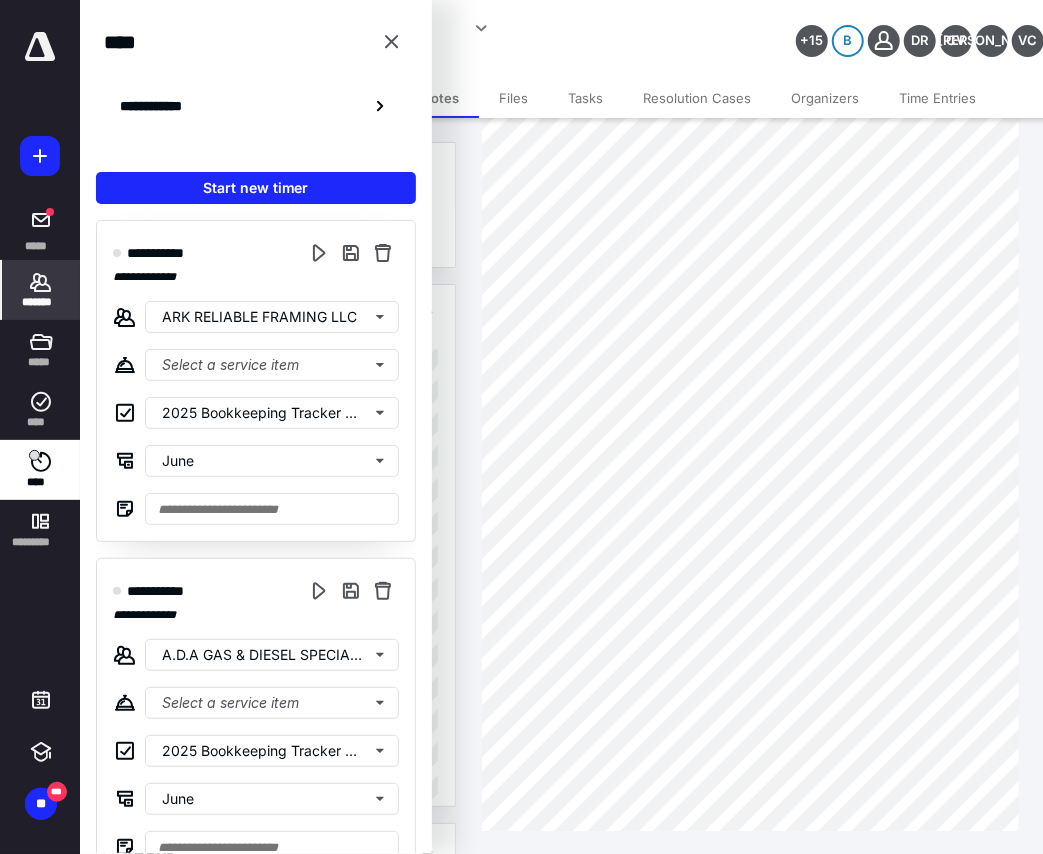 scroll, scrollTop: 364, scrollLeft: 0, axis: vertical 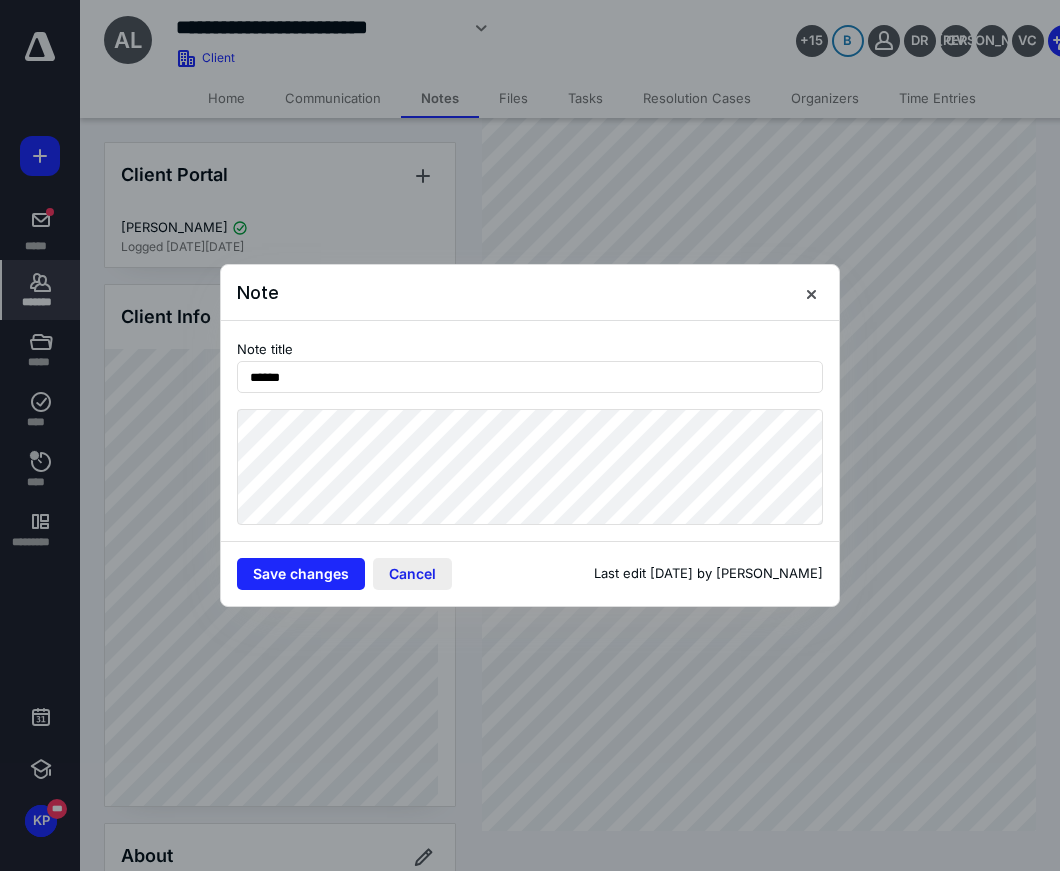 click on "Cancel" at bounding box center [412, 574] 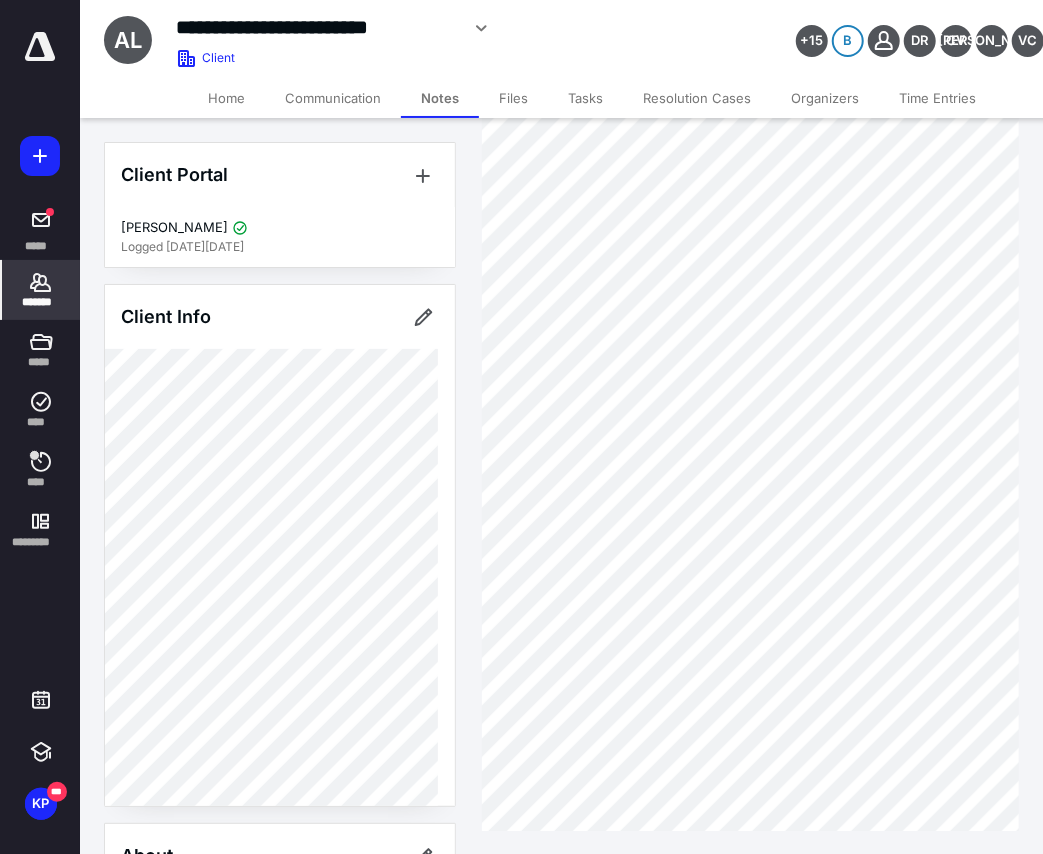 click on "Files" at bounding box center [513, 98] 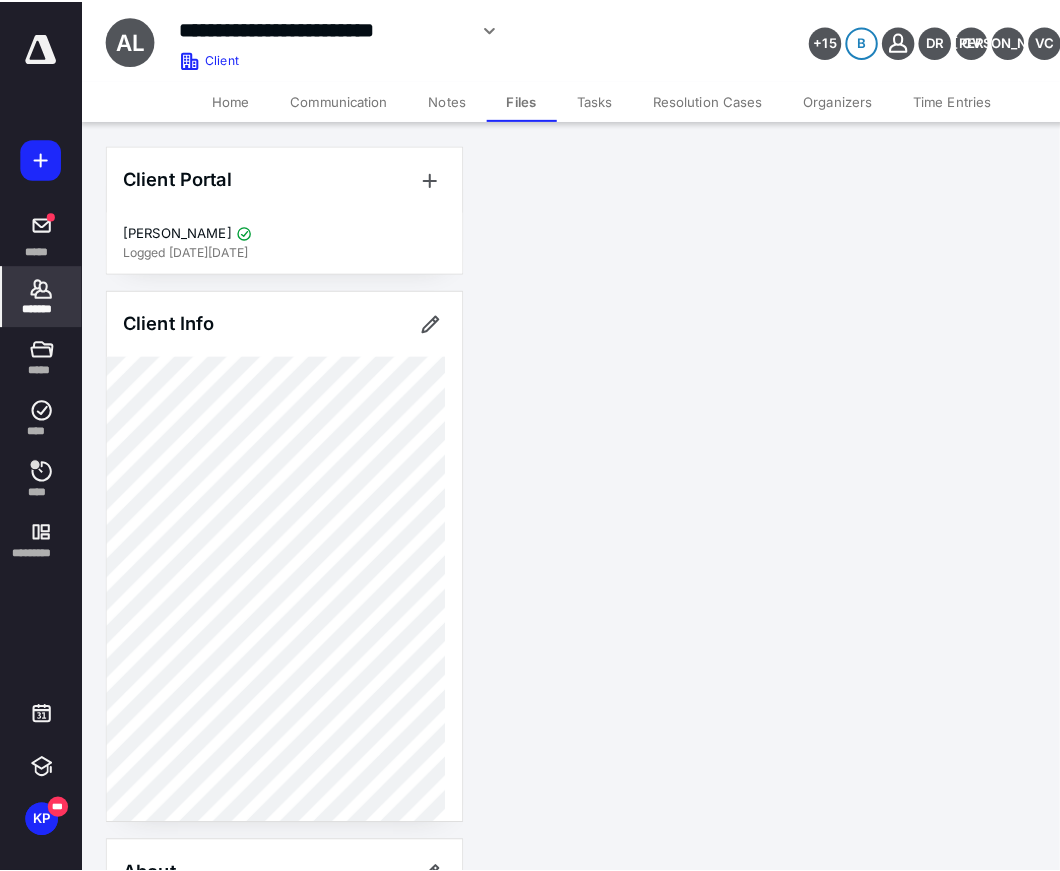 scroll, scrollTop: 0, scrollLeft: 0, axis: both 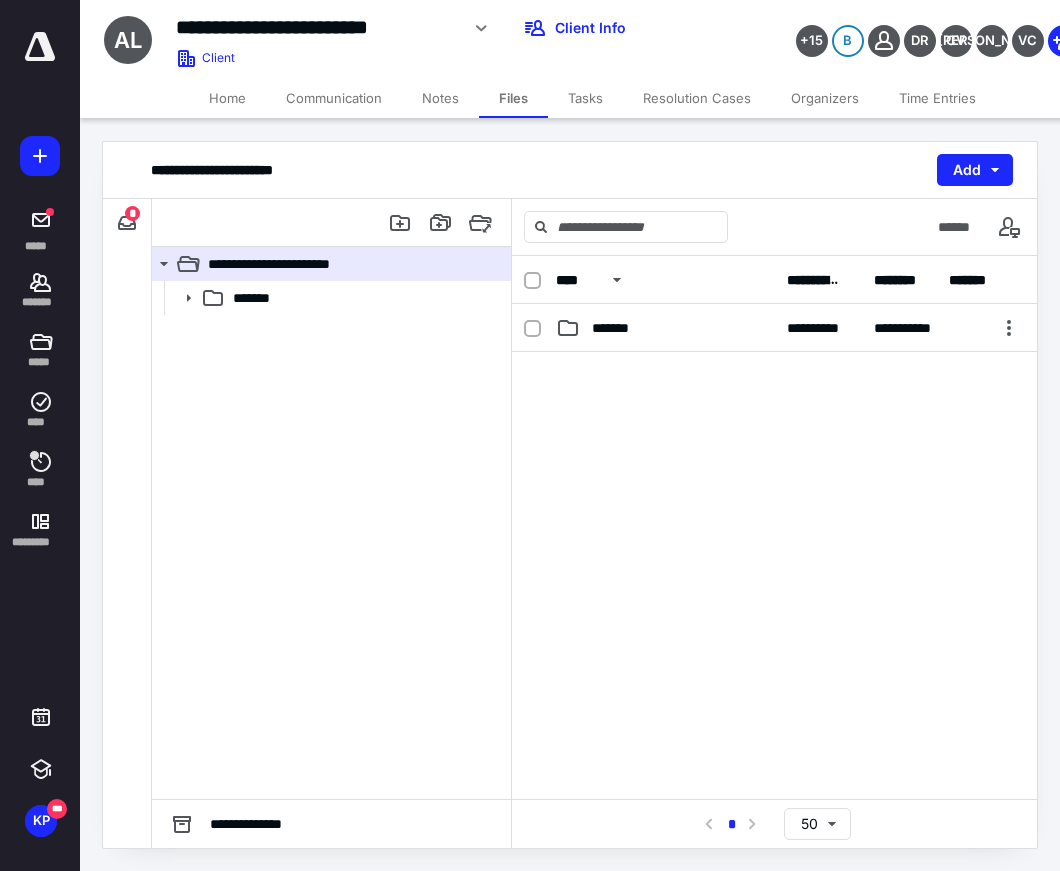 drag, startPoint x: 400, startPoint y: 503, endPoint x: 124, endPoint y: 311, distance: 336.2142 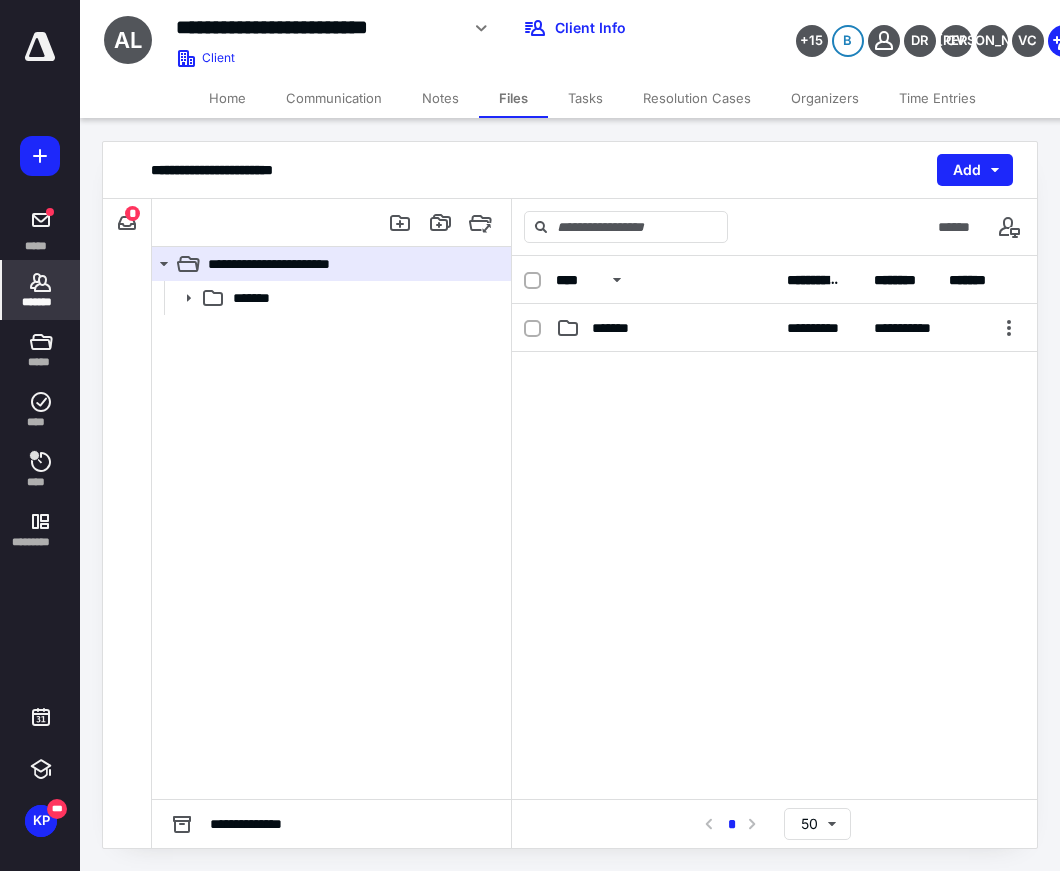 click 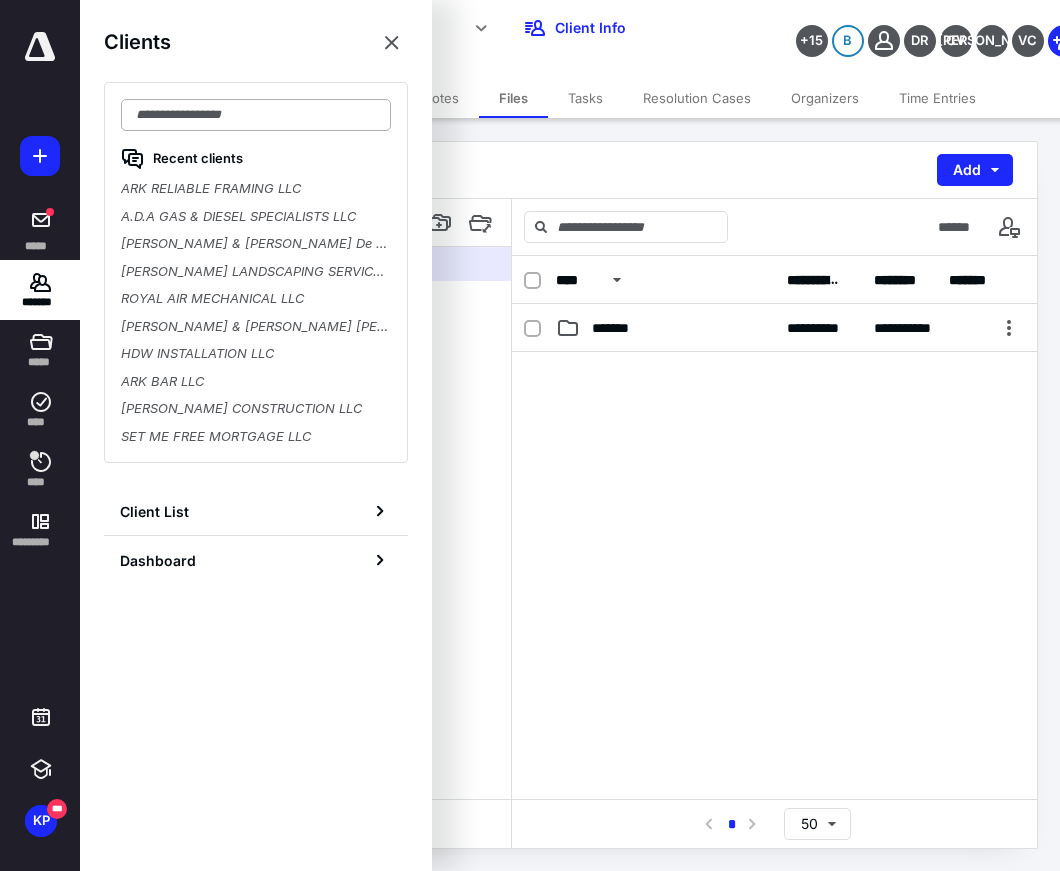 click at bounding box center (256, 115) 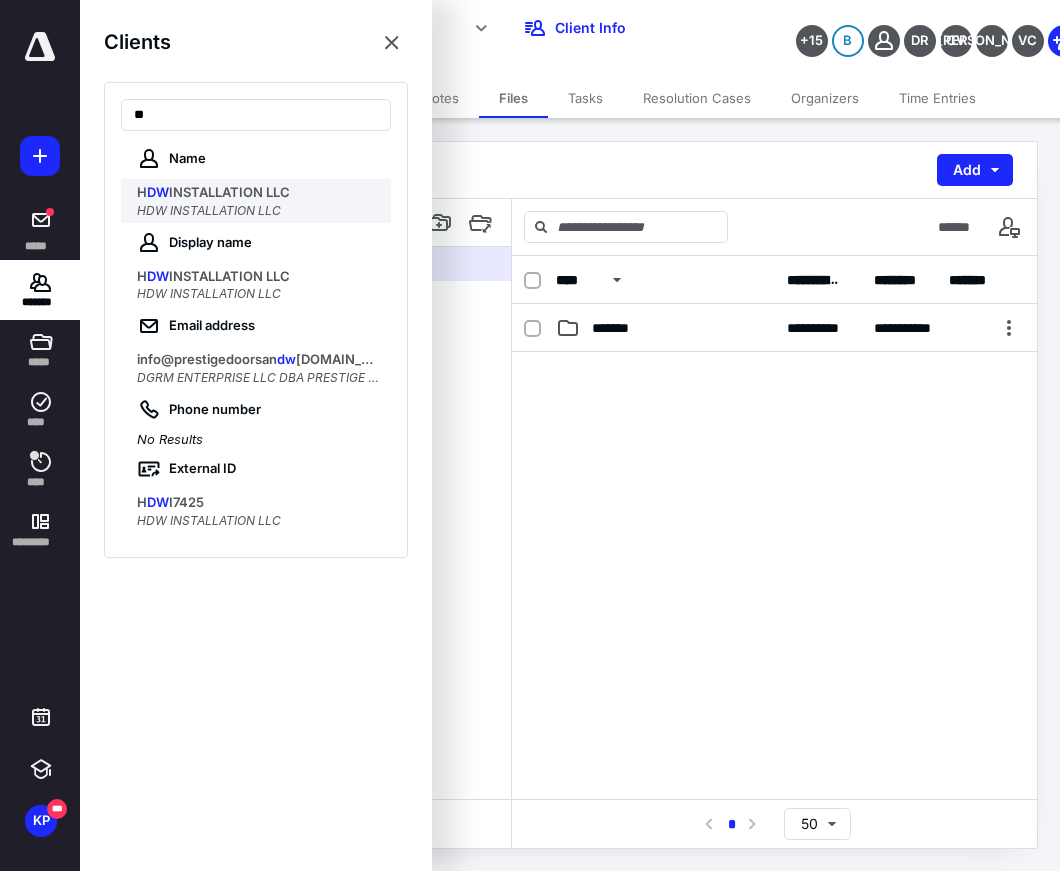 type on "**" 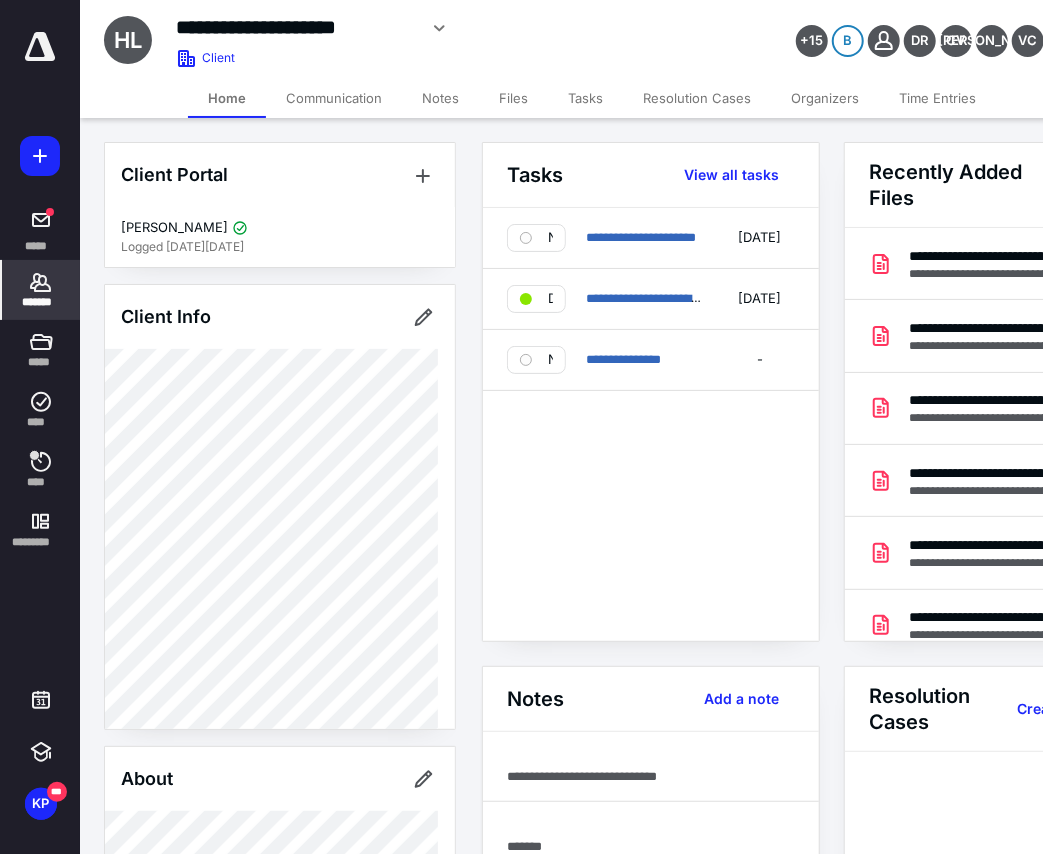 click on "**********" at bounding box center (462, 28) 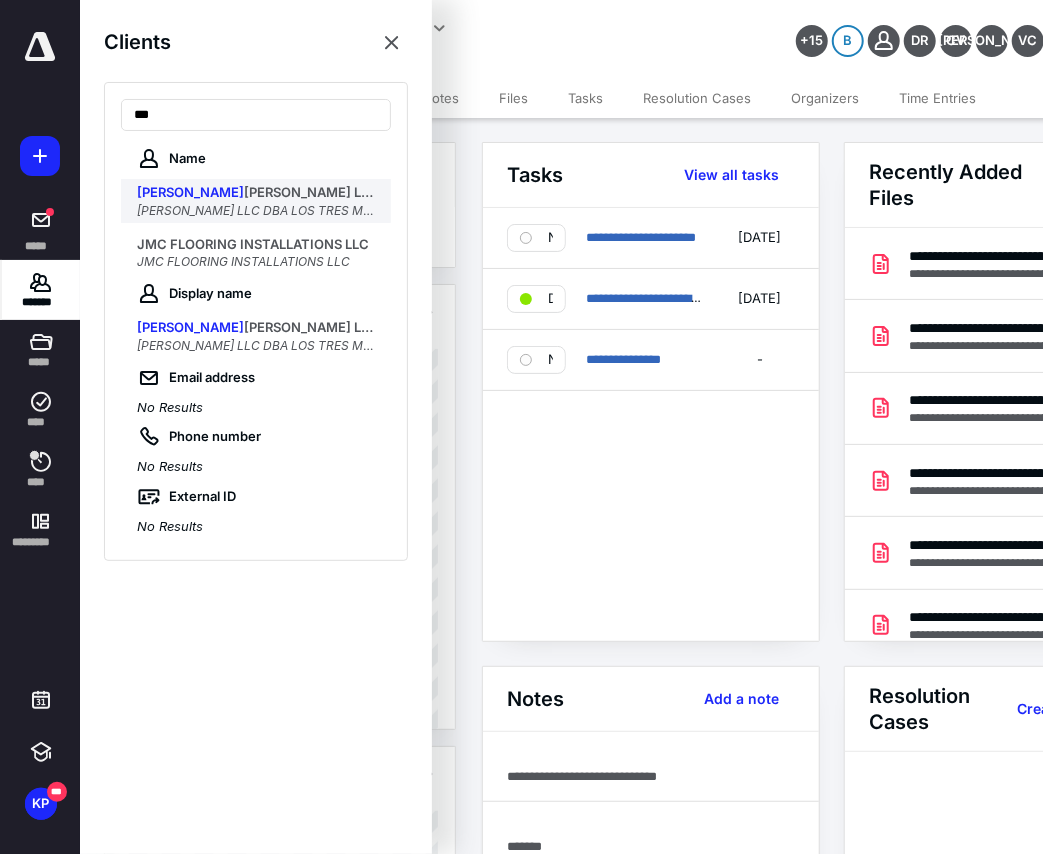 type on "***" 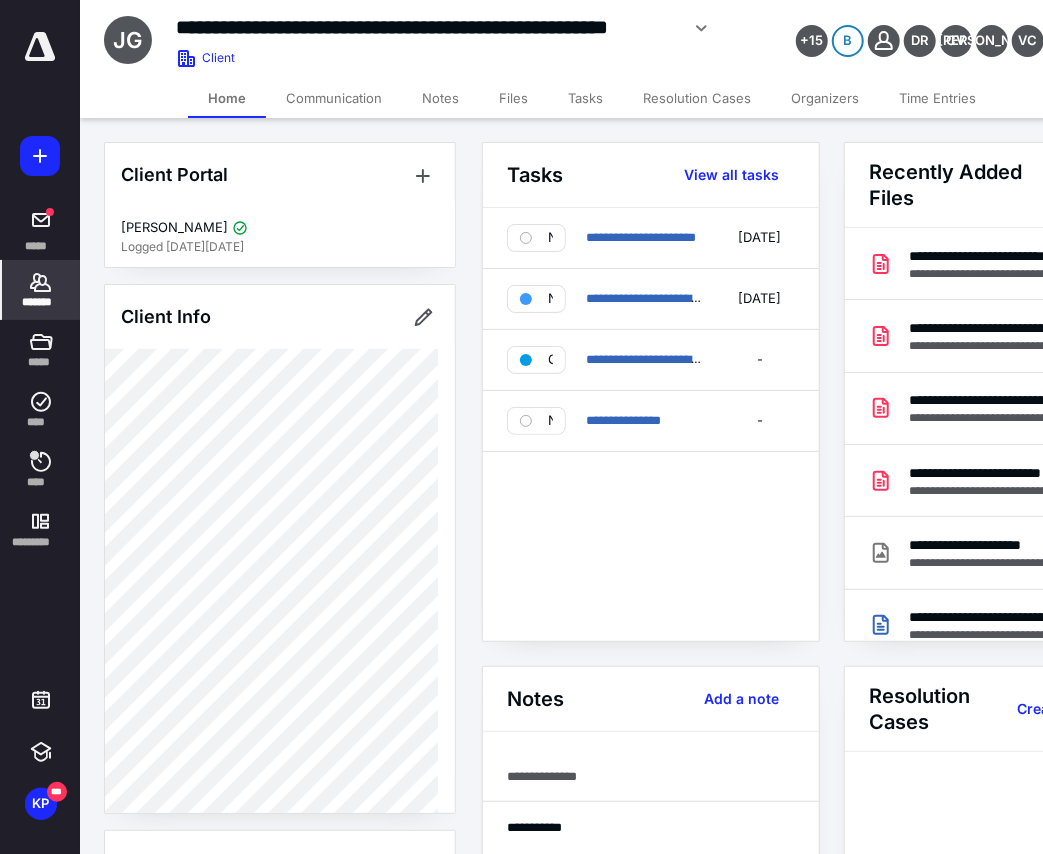 click on "Files" at bounding box center (513, 98) 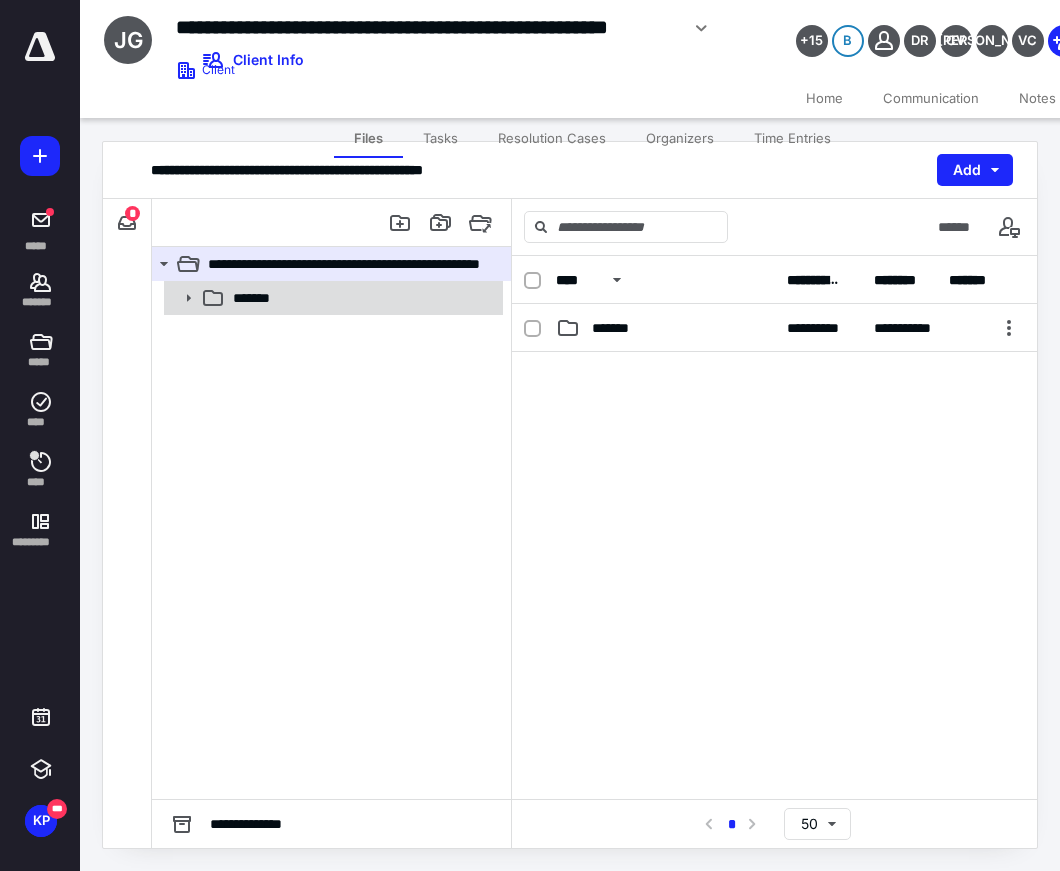 click 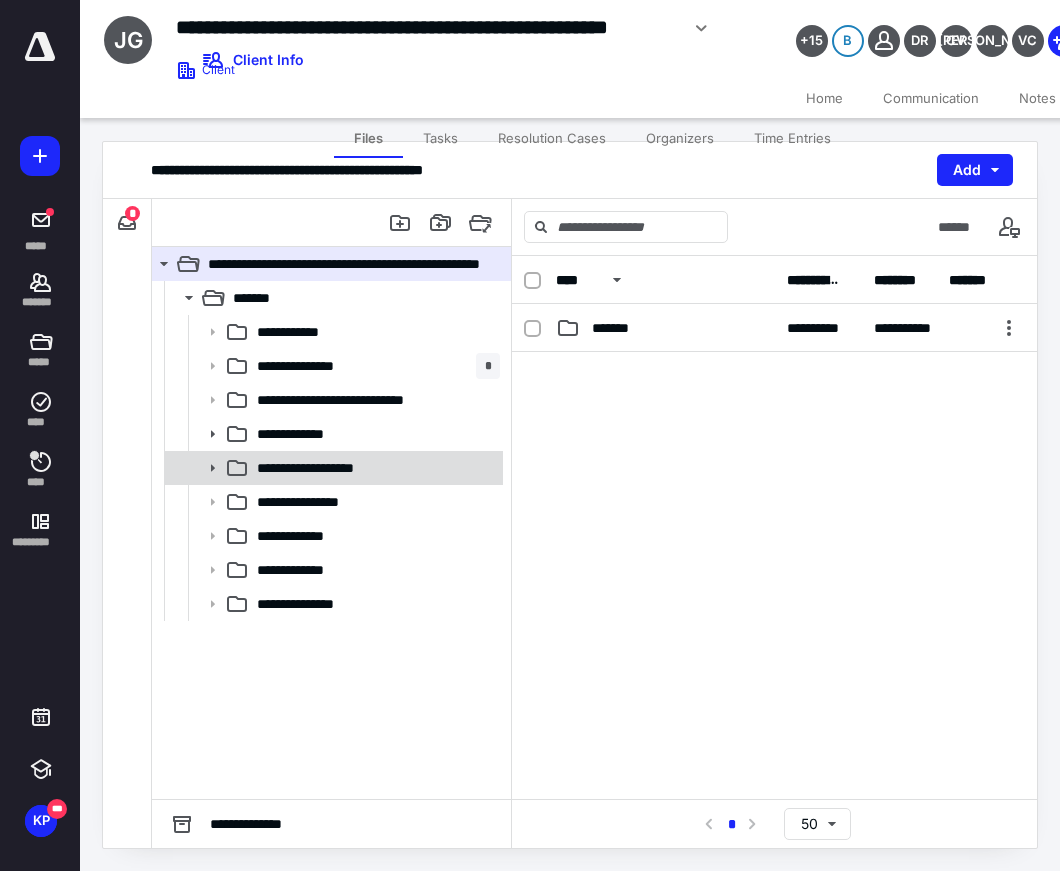 click 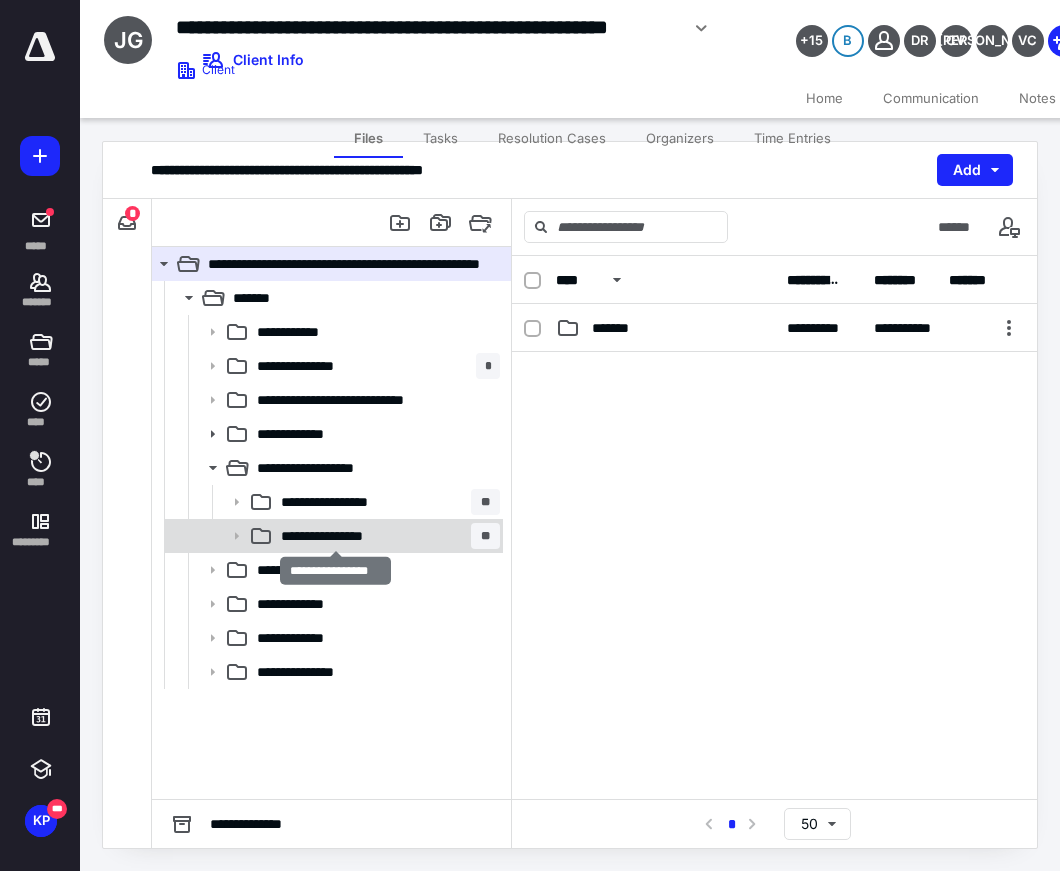 click on "**********" at bounding box center (335, 536) 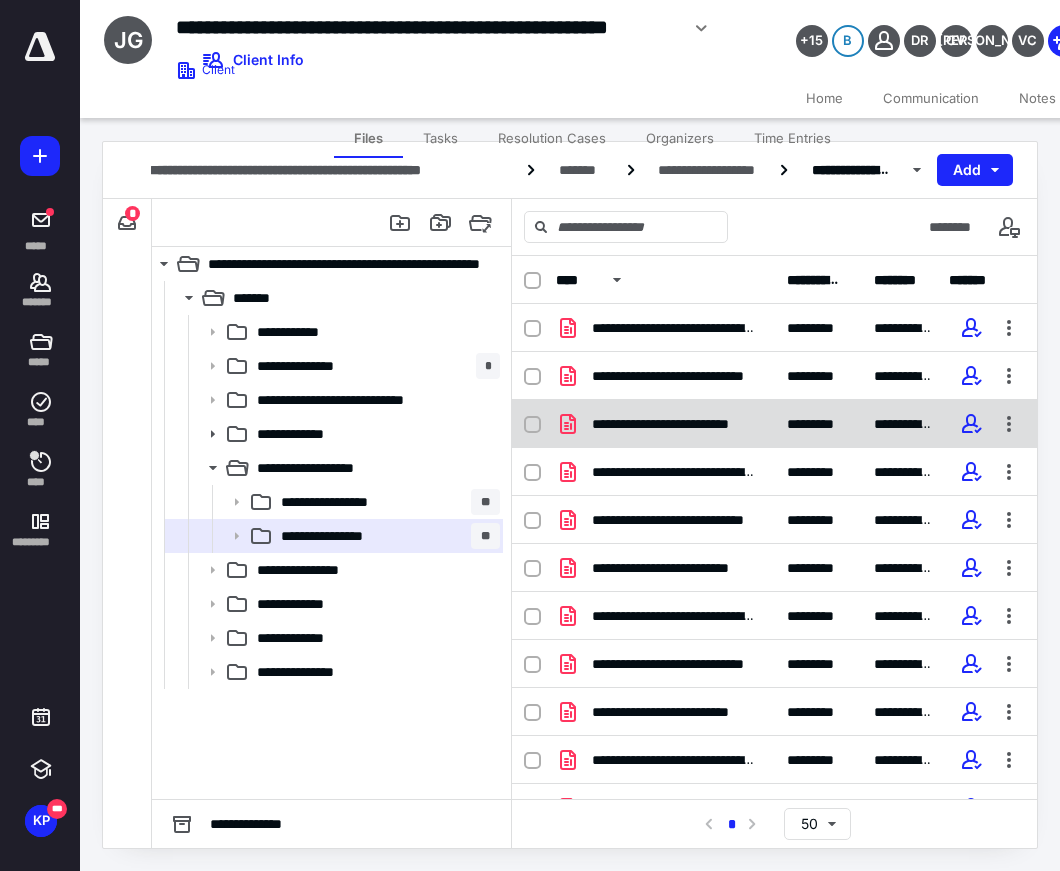 scroll, scrollTop: 222, scrollLeft: 0, axis: vertical 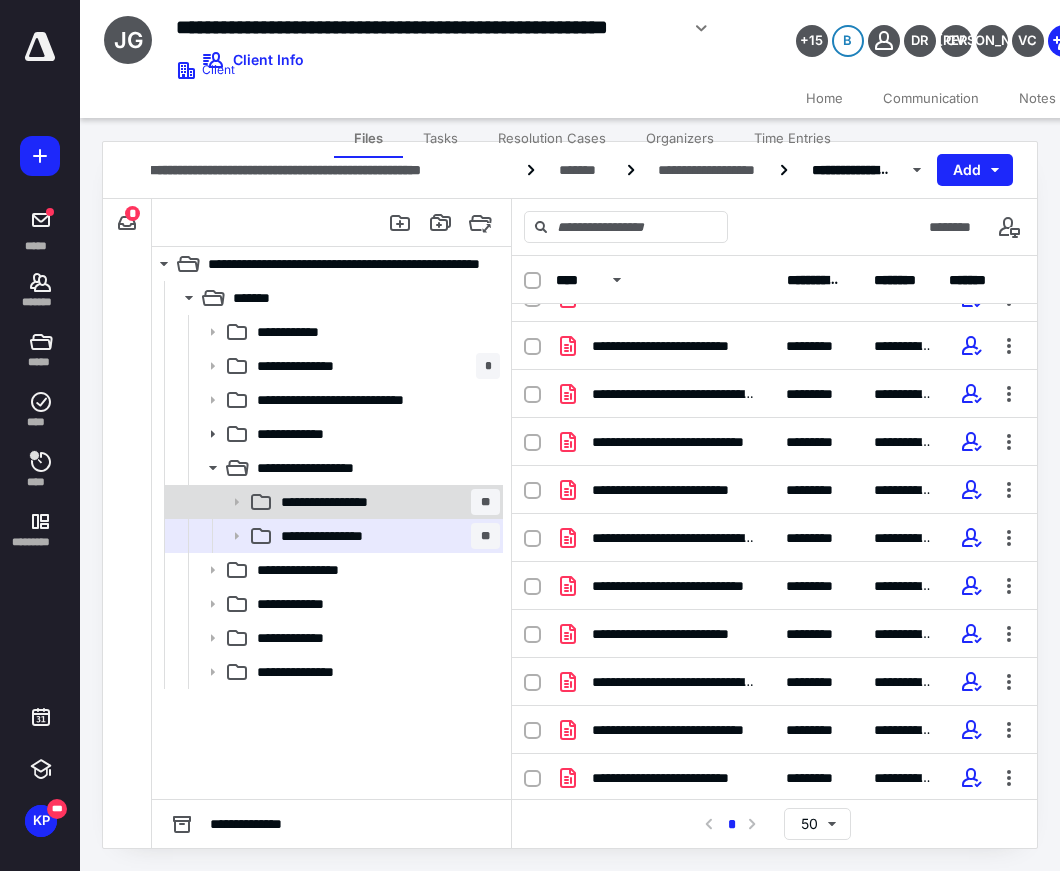 click on "**********" at bounding box center [338, 502] 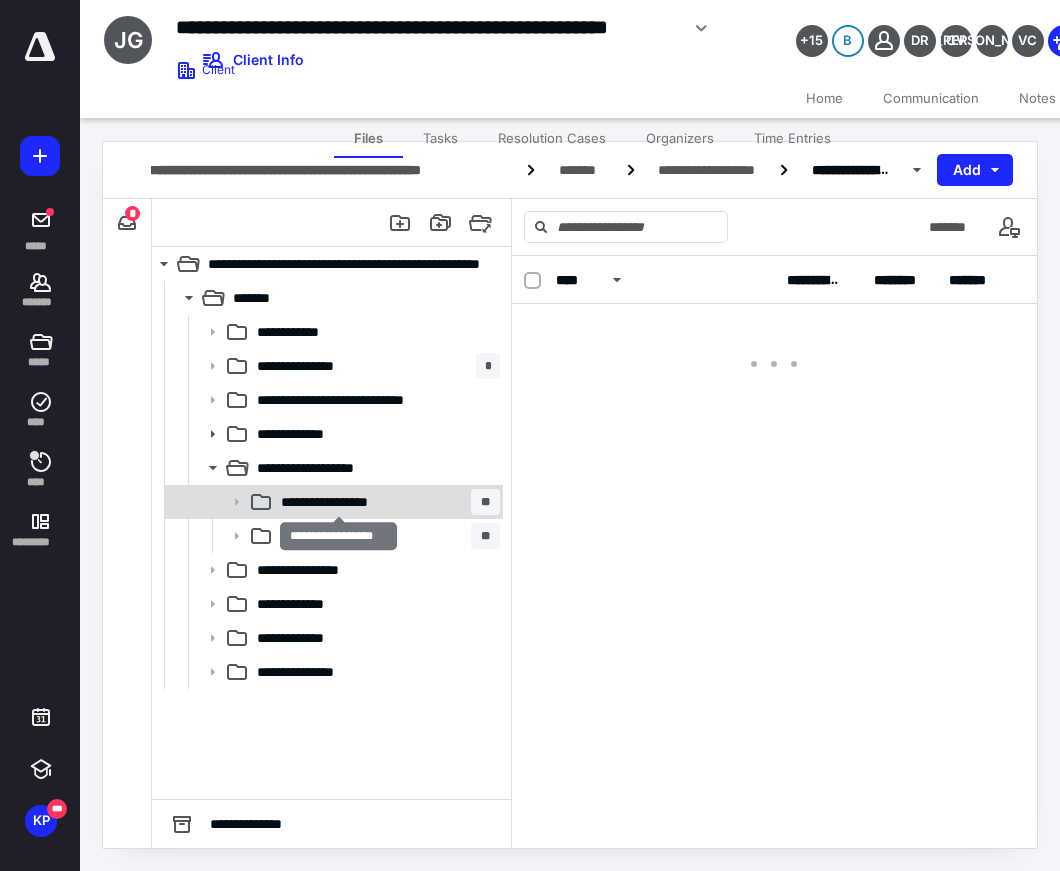 scroll, scrollTop: 0, scrollLeft: 0, axis: both 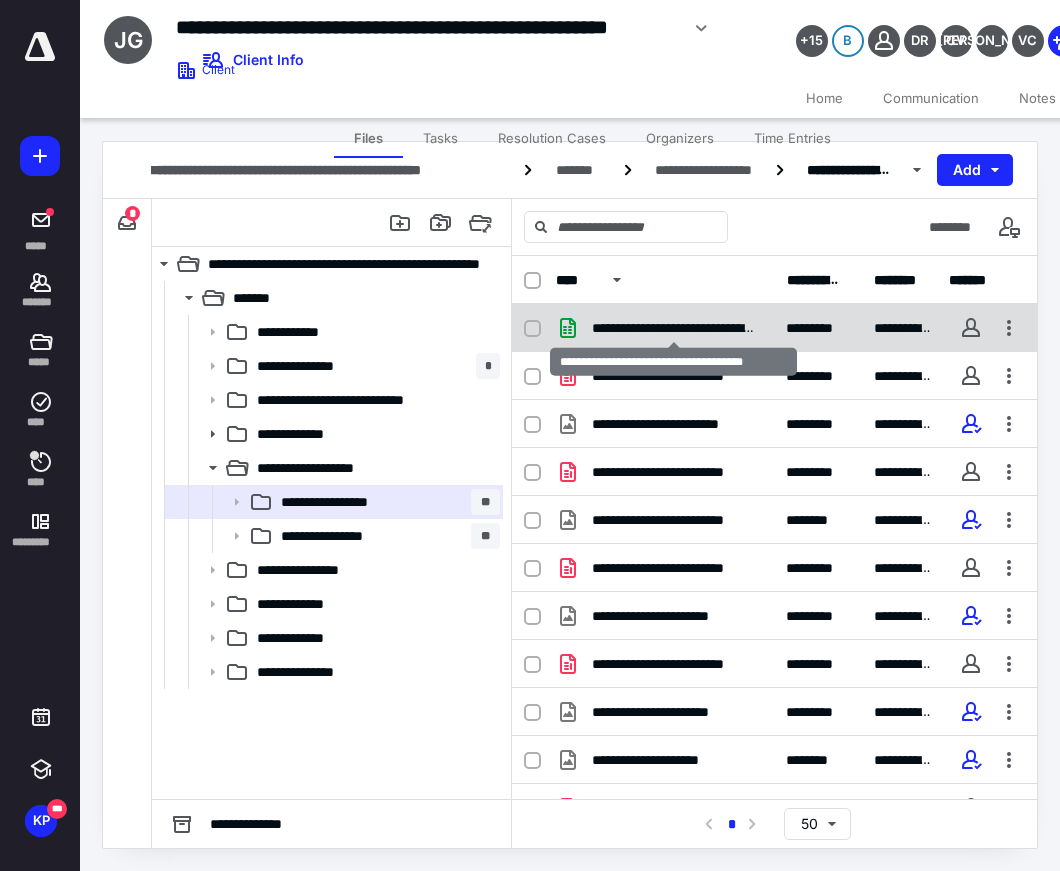click on "**********" at bounding box center (673, 328) 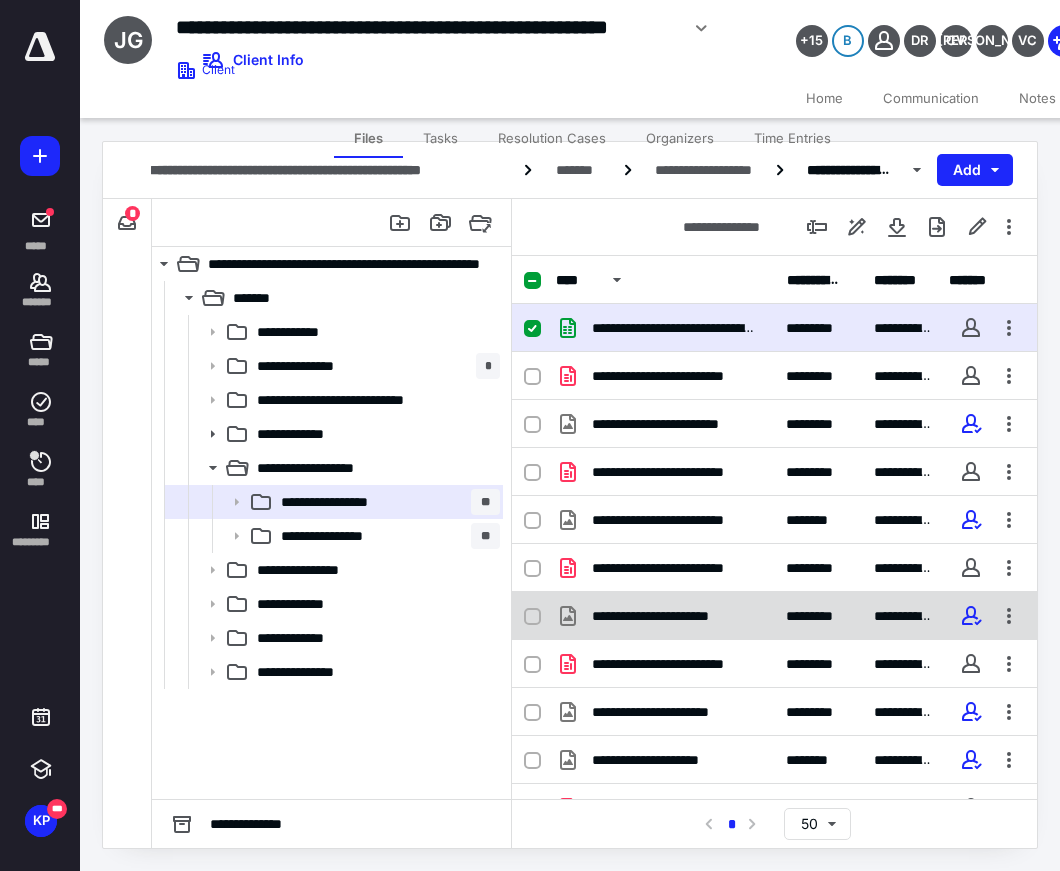 scroll, scrollTop: 131, scrollLeft: 0, axis: vertical 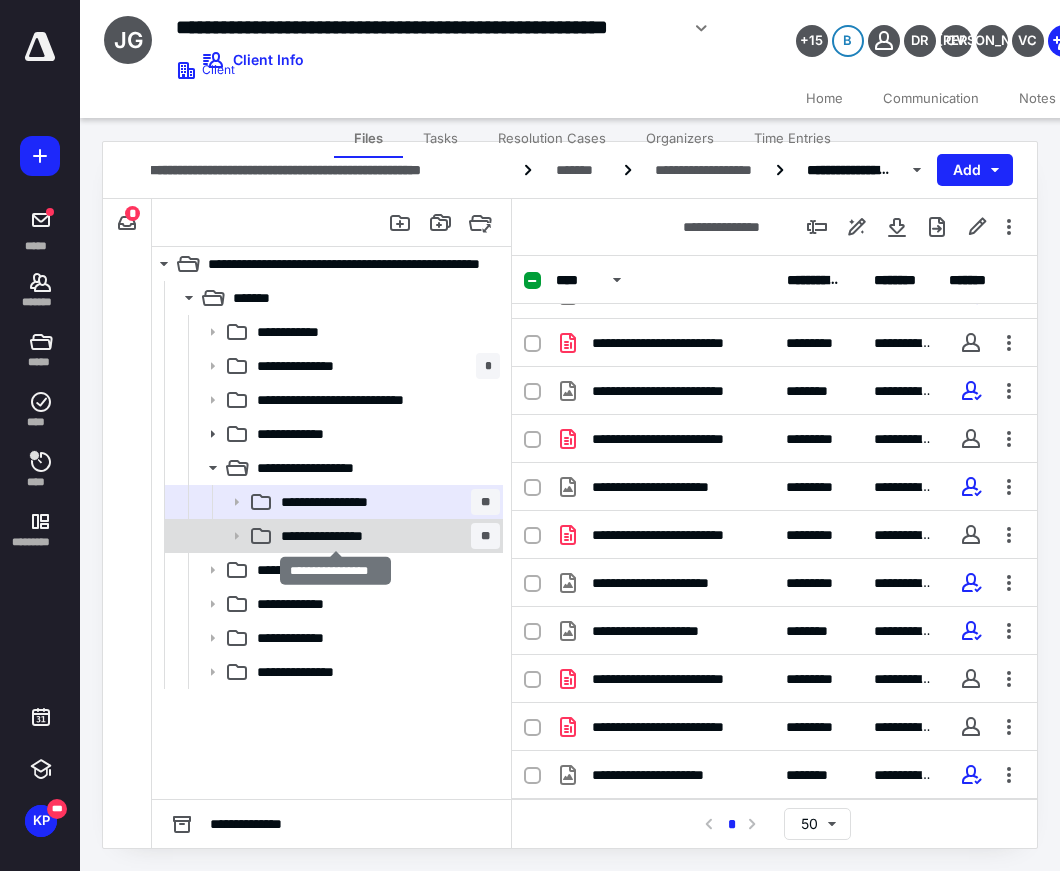 click on "**********" at bounding box center [335, 536] 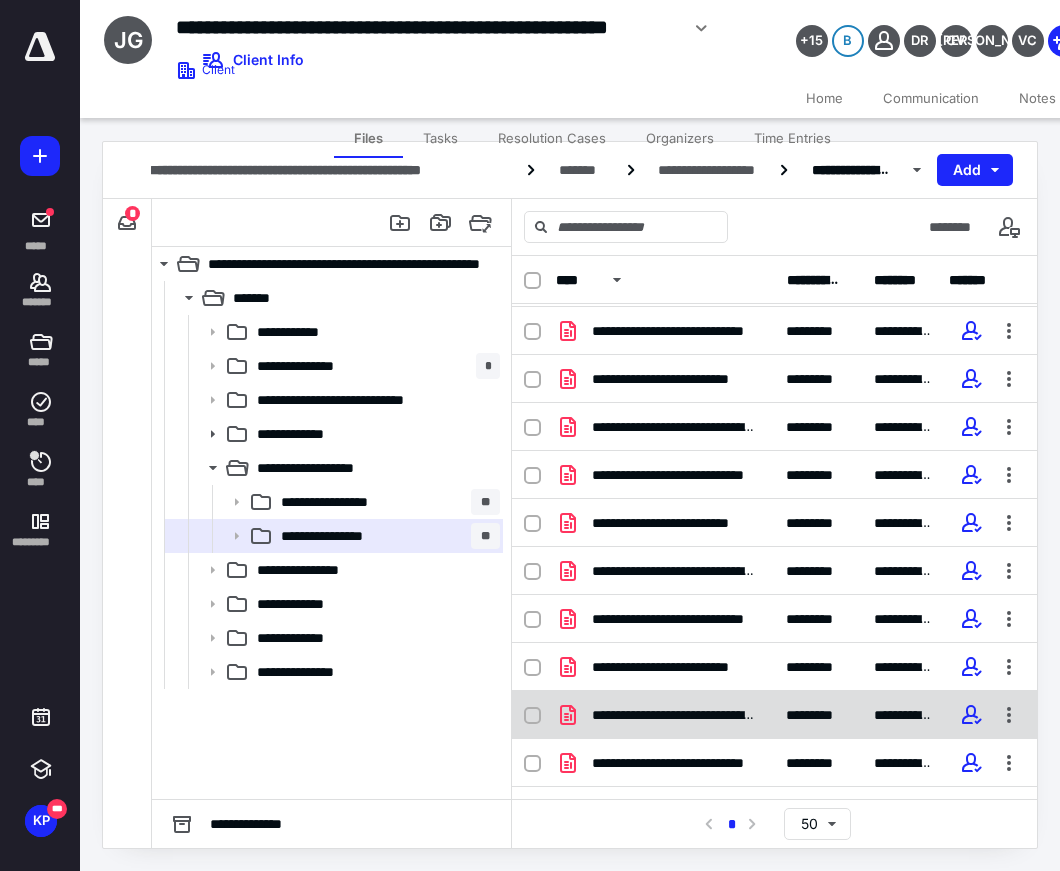 scroll, scrollTop: 371, scrollLeft: 0, axis: vertical 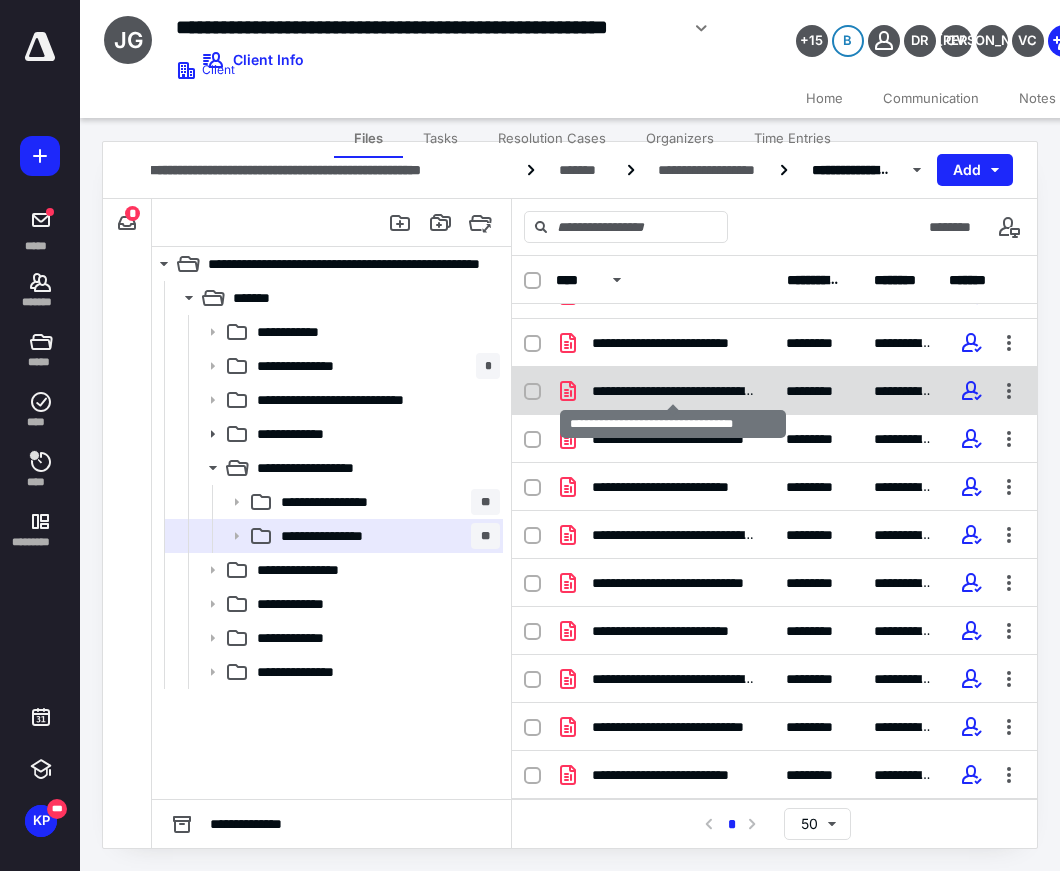click on "**********" at bounding box center [673, 391] 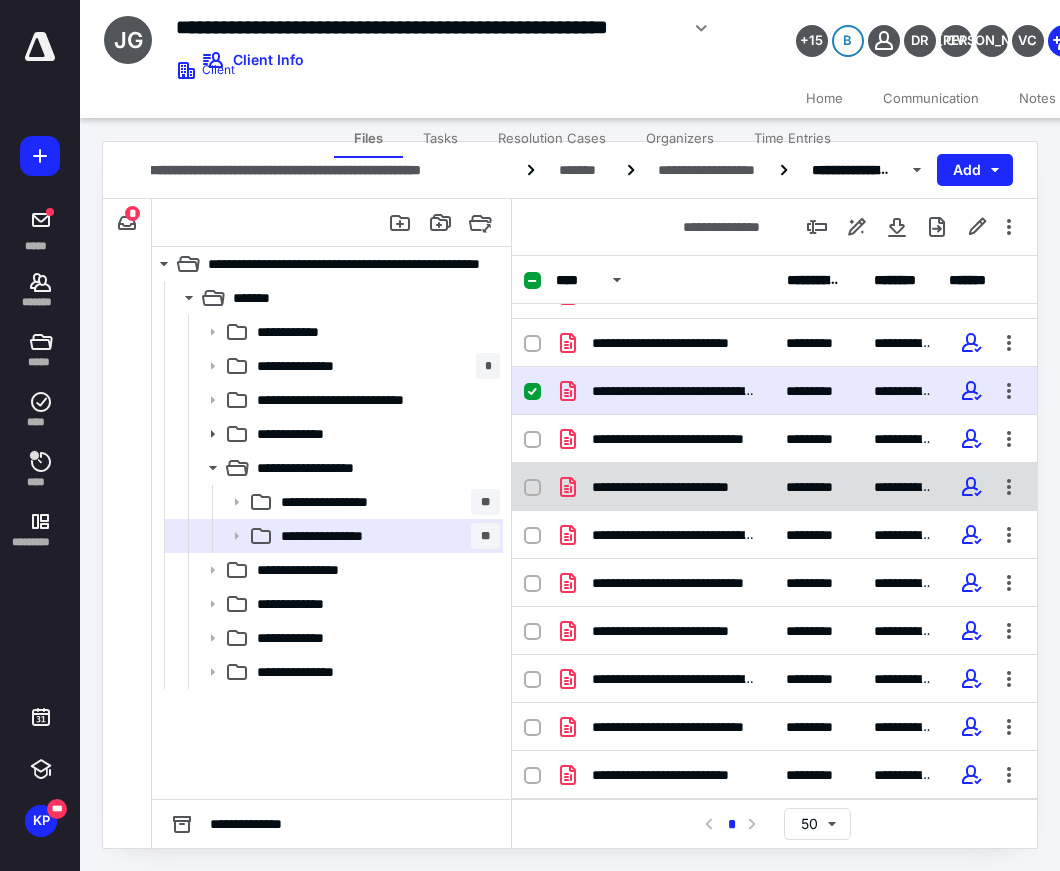 click on "**********" at bounding box center (673, 487) 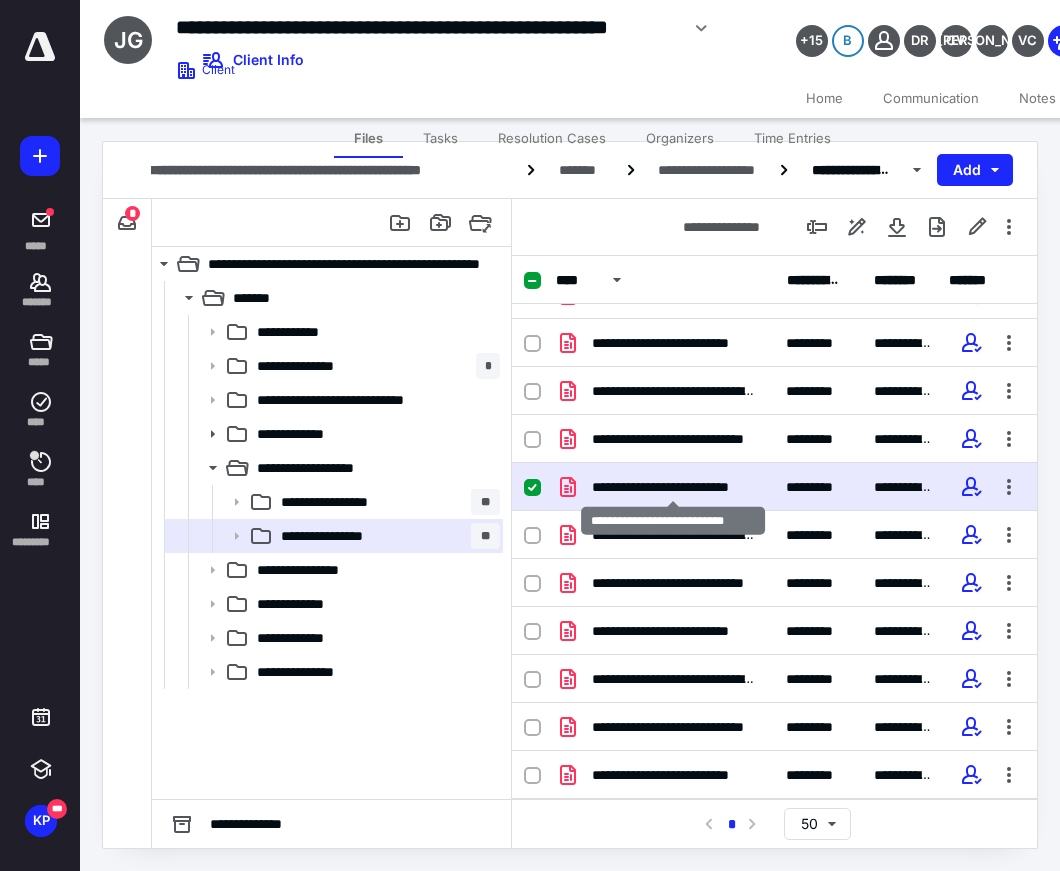 click on "**********" at bounding box center [673, 487] 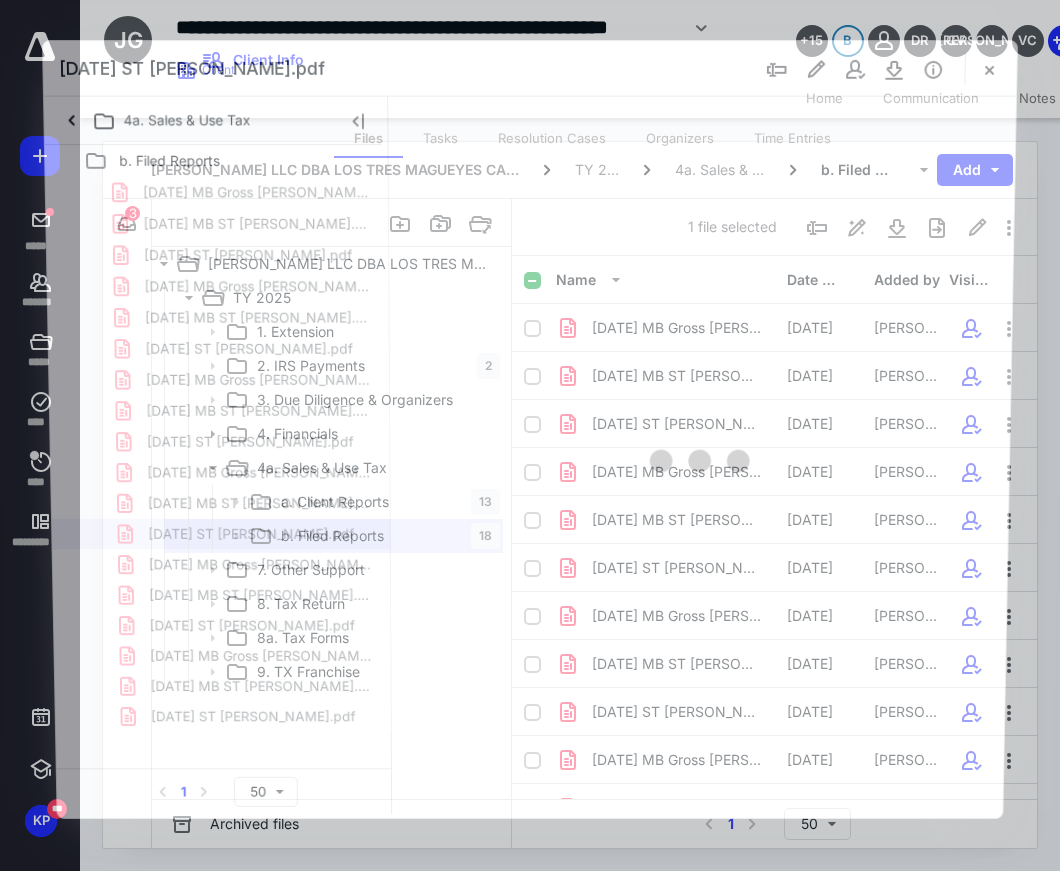 scroll, scrollTop: 371, scrollLeft: 0, axis: vertical 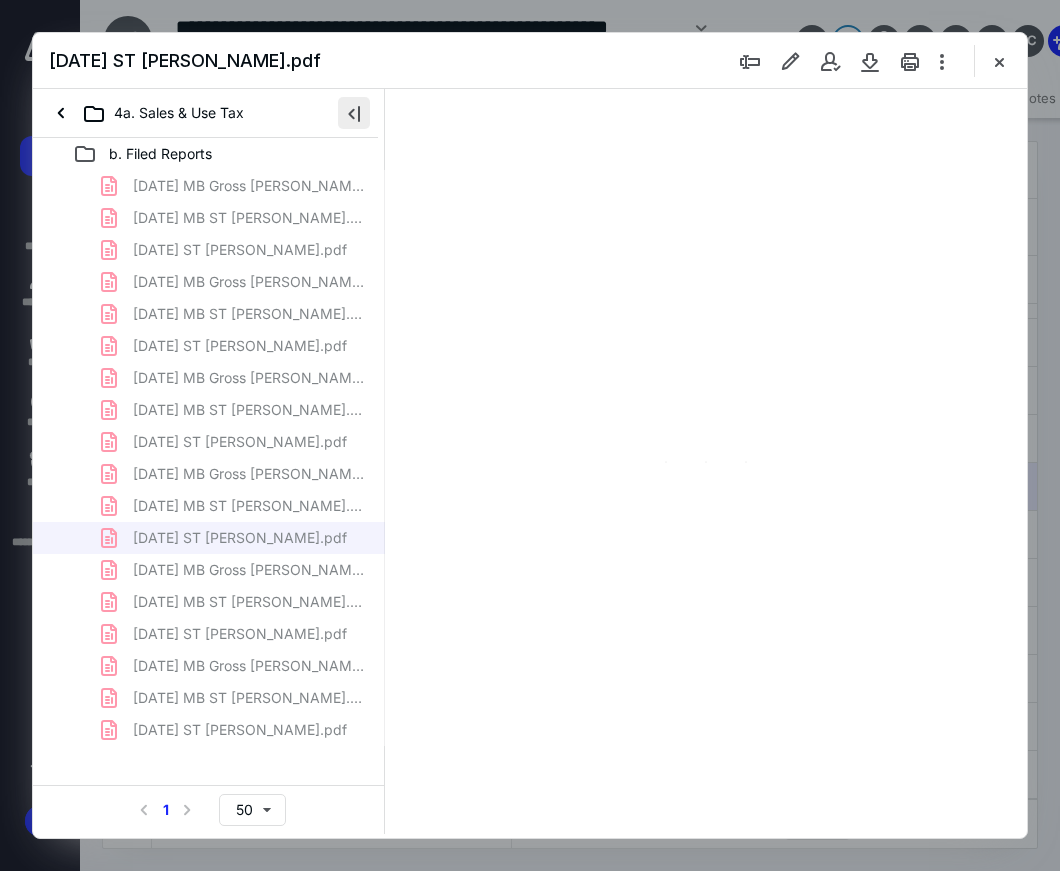 click at bounding box center (354, 113) 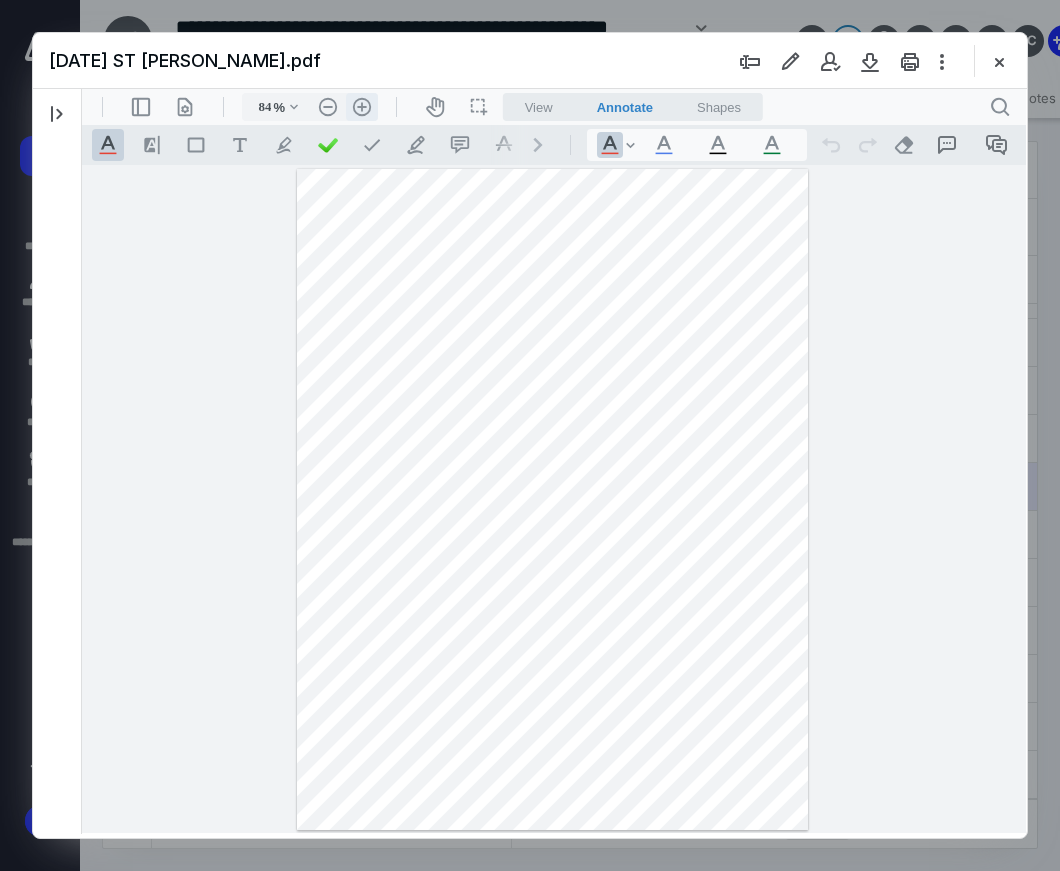 click on ".cls-1{fill:#abb0c4;} icon - header - zoom - in - line" at bounding box center (362, 107) 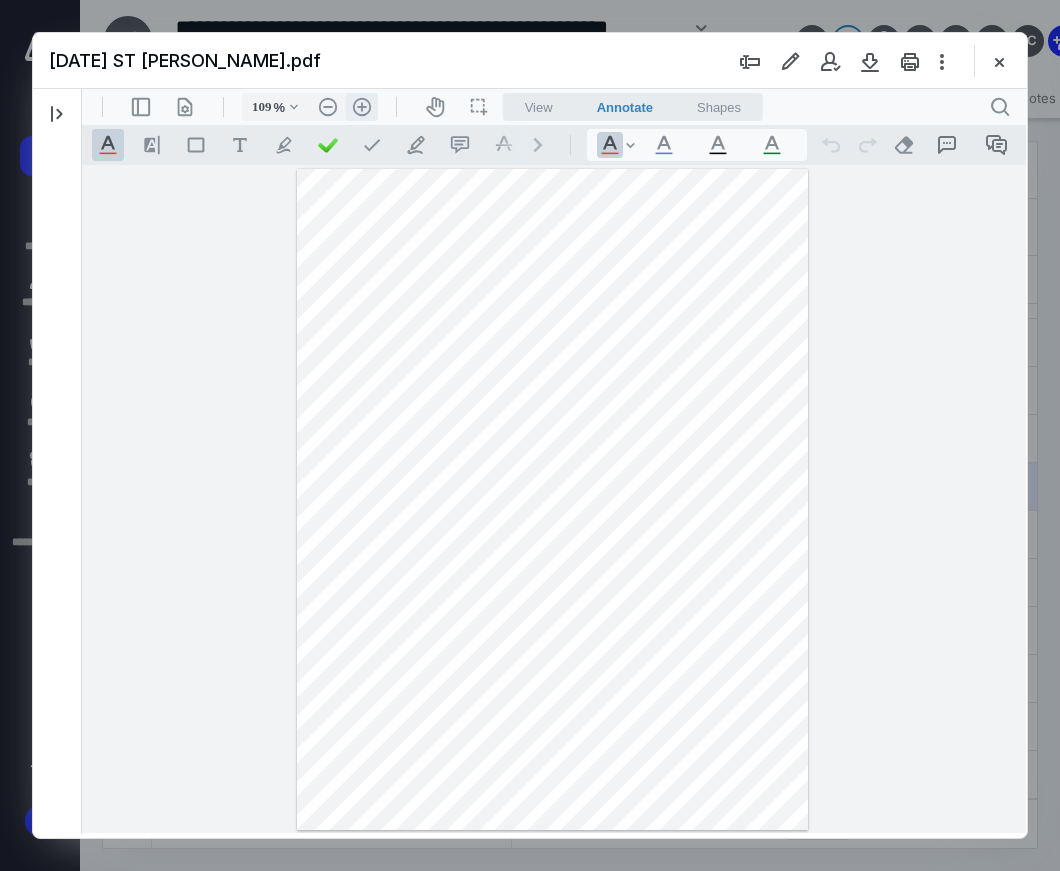 click on ".cls-1{fill:#abb0c4;} icon - header - zoom - in - line" at bounding box center [362, 107] 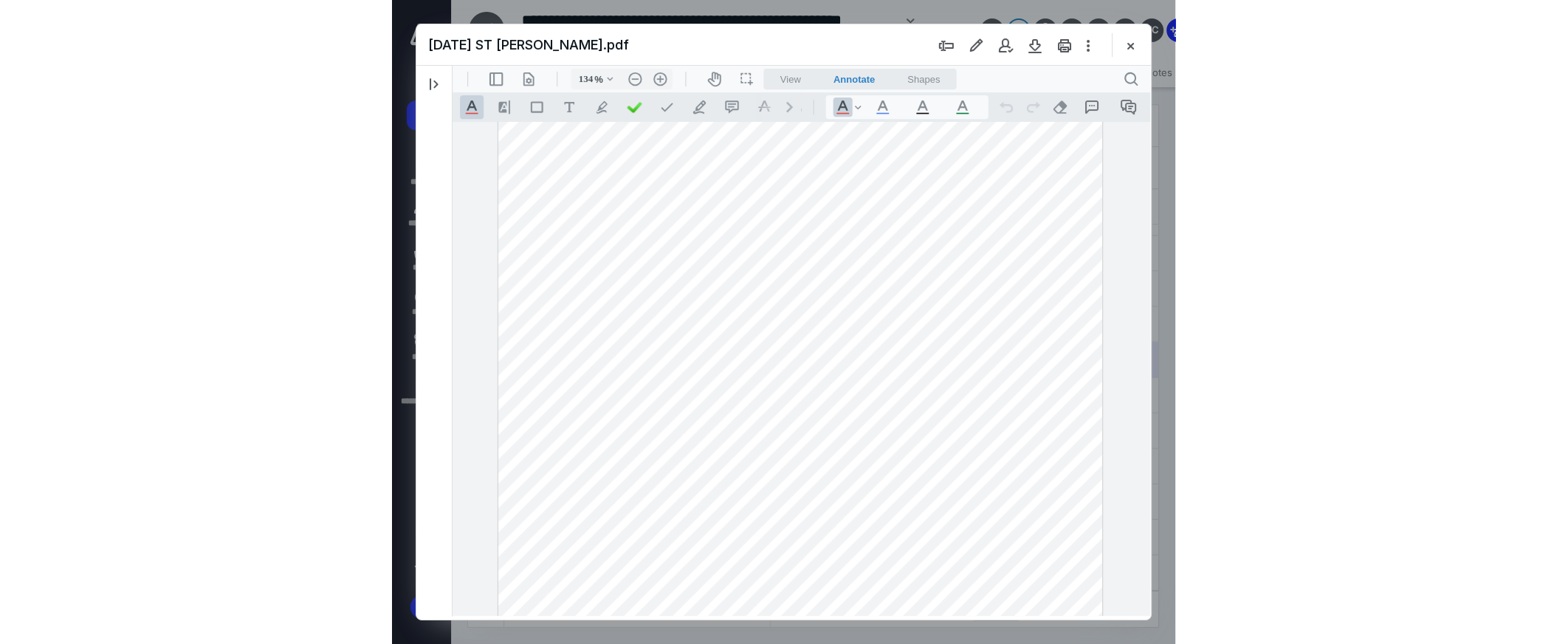 scroll, scrollTop: 212, scrollLeft: 0, axis: vertical 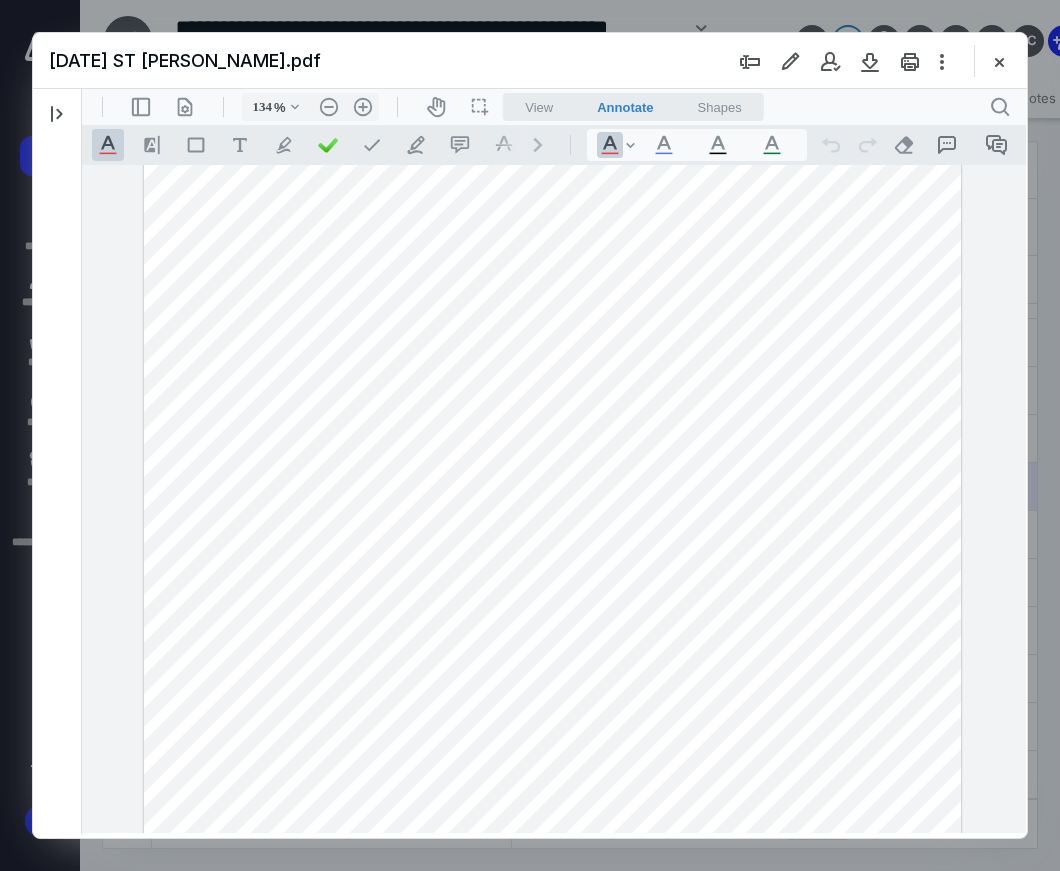 click on "Shapes" at bounding box center (720, 107) 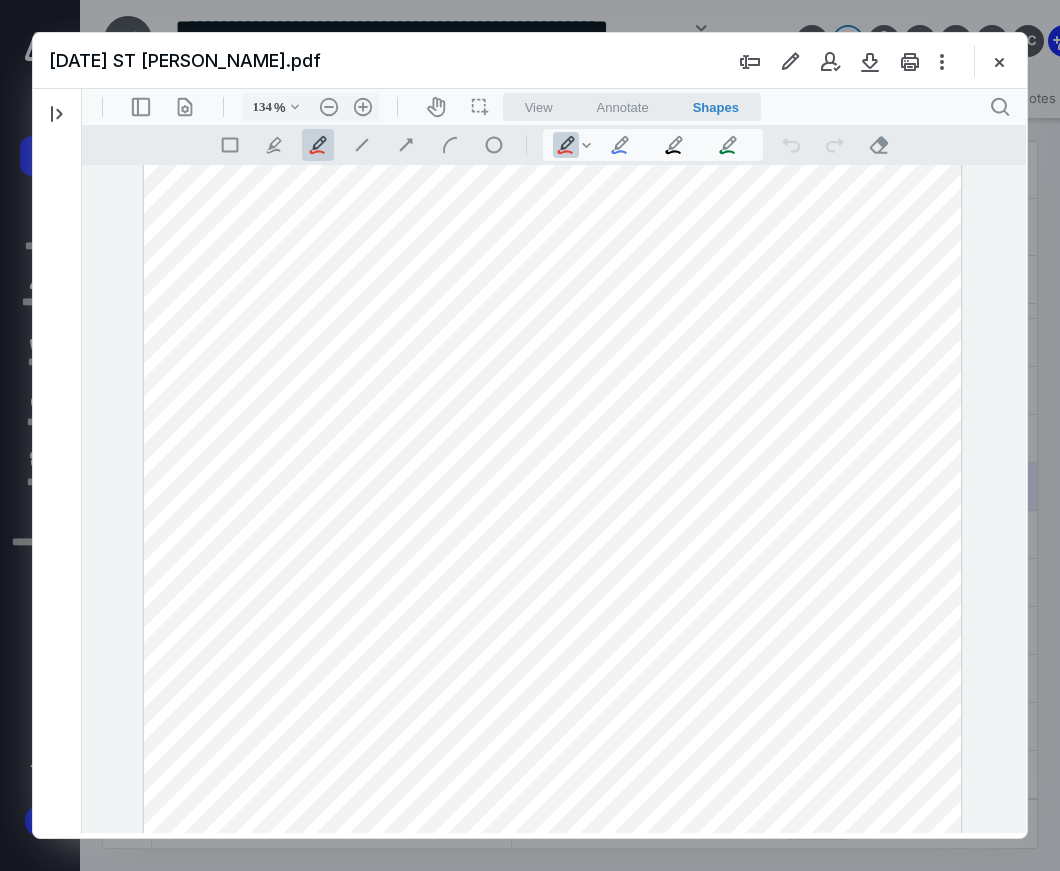 drag, startPoint x: 314, startPoint y: 513, endPoint x: 348, endPoint y: 513, distance: 34 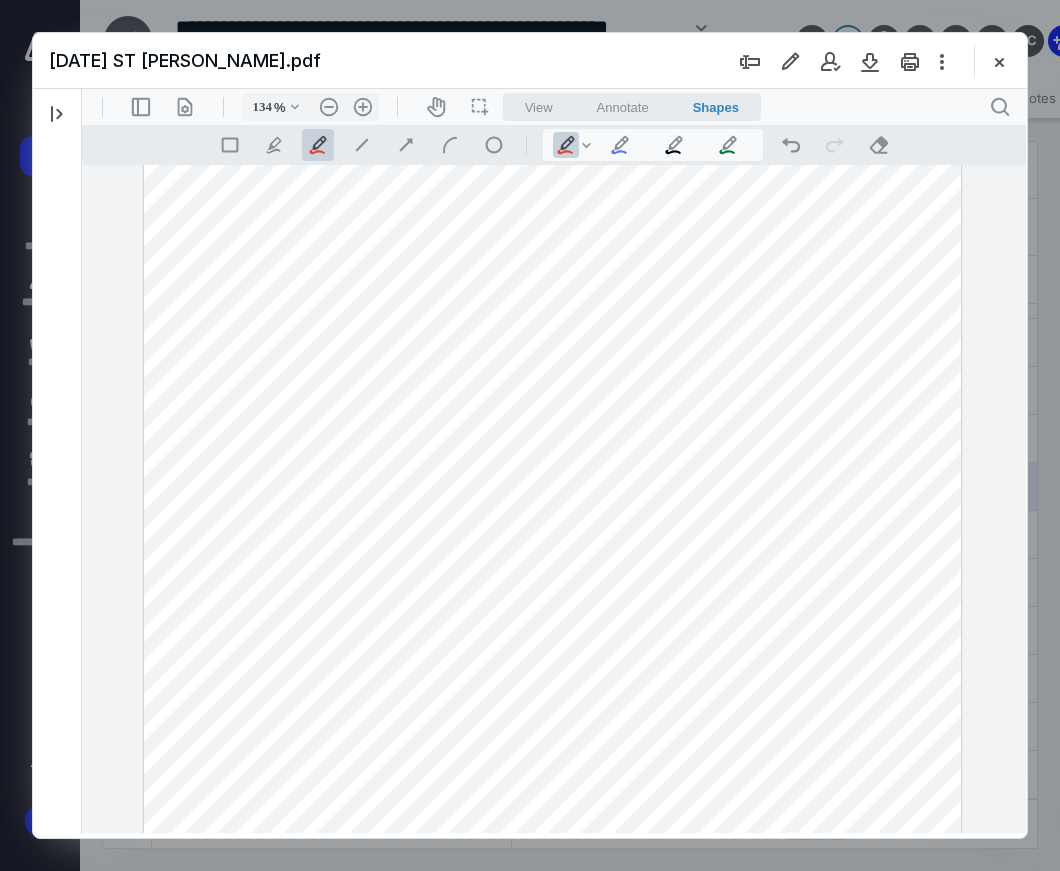 click on "[DATE] ST [PERSON_NAME].pdf 4a. Sales & Use Tax b. Filed Reports [DATE] MB Gross [PERSON_NAME].pdf [DATE] MB ST [PERSON_NAME].pdf [DATE] ST [PERSON_NAME].pdf [DATE] MB Gross [PERSON_NAME]  .pdf [DATE] MB ST [PERSON_NAME].pdf [DATE] ST [PERSON_NAME].pdf [DATE] MB Gross [PERSON_NAME].pdf [DATE] MB ST [PERSON_NAME].pdf [DATE] ST [PERSON_NAME].pdf [DATE] MB Gross [PERSON_NAME].pdf [DATE] MB ST [PERSON_NAME].pdf [DATE] ST [PERSON_NAME].pdf [DATE] MB Gross [PERSON_NAME].pdf [DATE] MB ST [PERSON_NAME].pdf [DATE] ST [PERSON_NAME].pdf [DATE] MB Gross [PERSON_NAME].pdf [DATE] MB ST [PERSON_NAME].pdf [DATE] ST [PERSON_NAME].pdf Select a page number for more results 1 50" at bounding box center (530, 435) 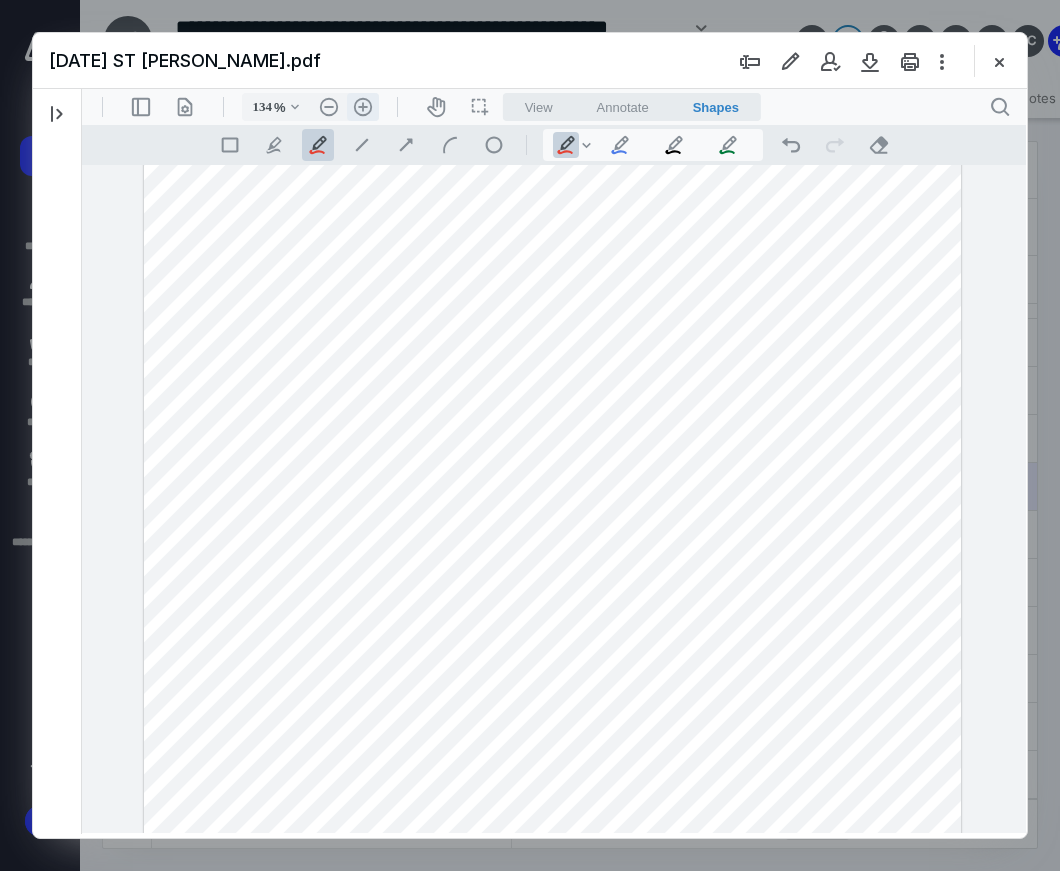 click on ".cls-1{fill:#abb0c4;} icon - header - zoom - in - line" at bounding box center [363, 107] 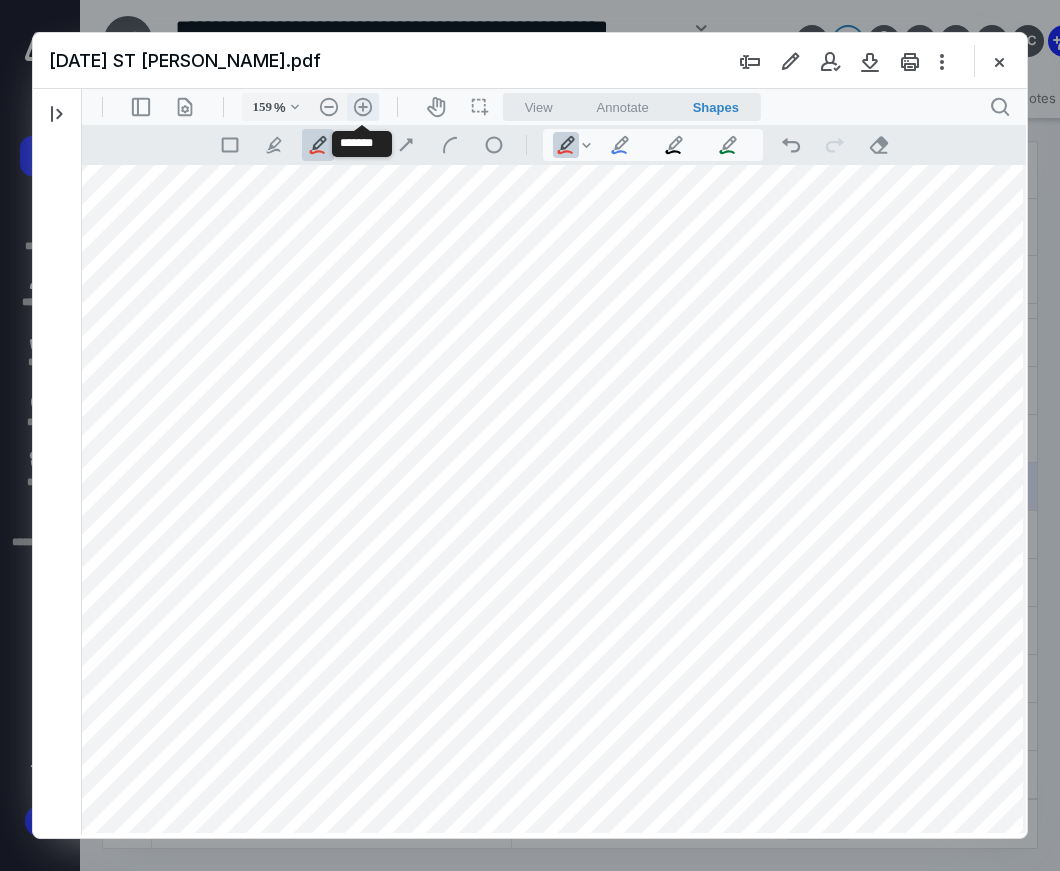click on ".cls-1{fill:#abb0c4;} icon - header - zoom - in - line" at bounding box center (363, 107) 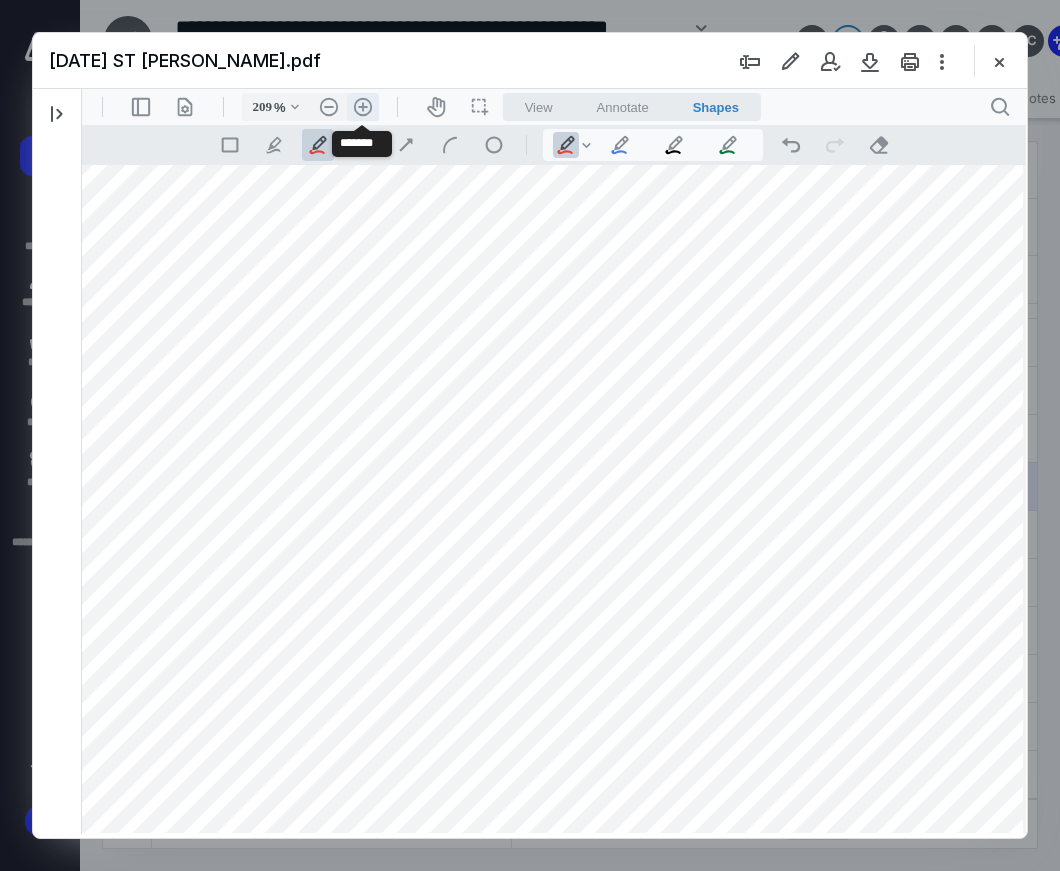 scroll, scrollTop: 615, scrollLeft: 181, axis: both 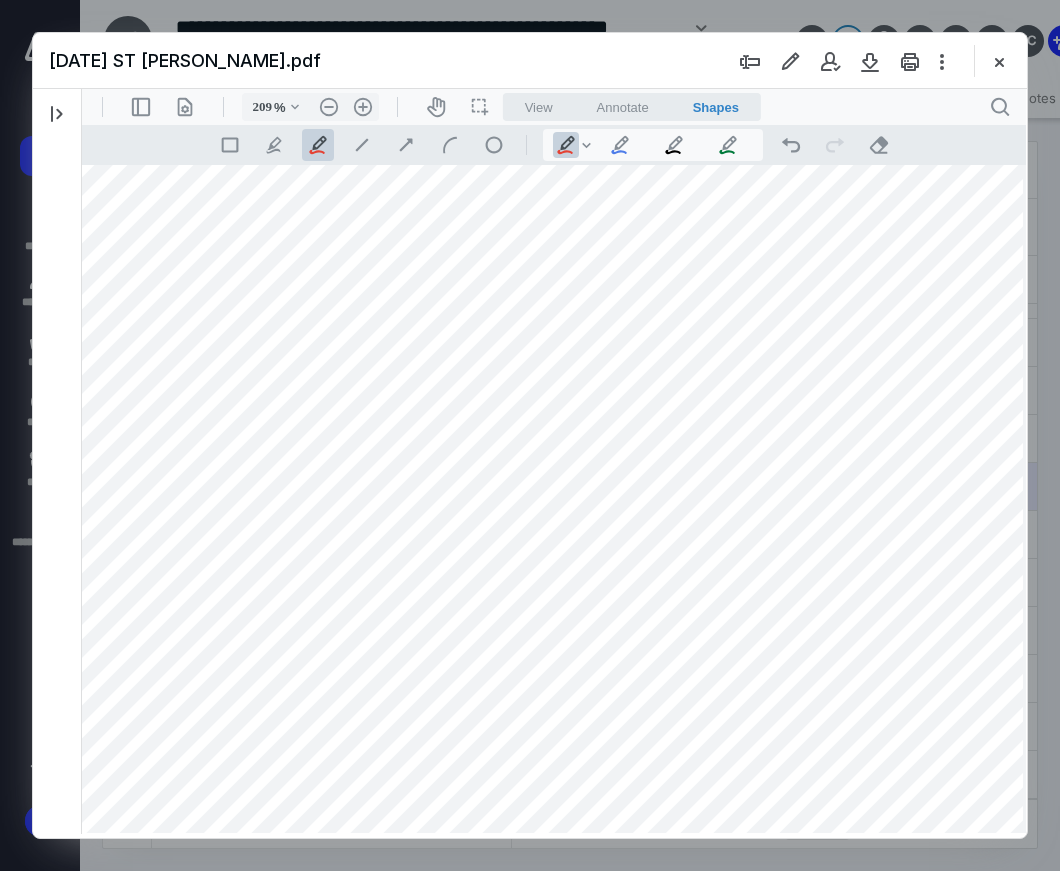 drag, startPoint x: 288, startPoint y: 542, endPoint x: 365, endPoint y: 545, distance: 77.05842 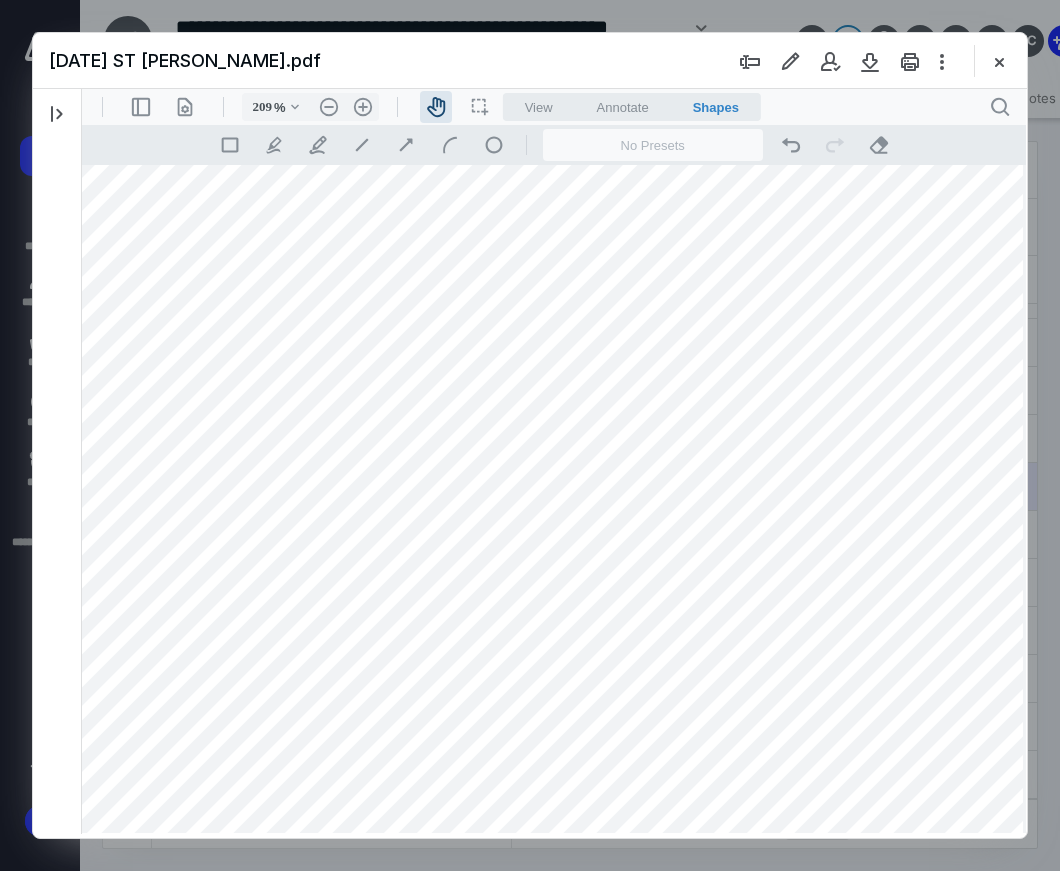 scroll, scrollTop: 700, scrollLeft: 291, axis: both 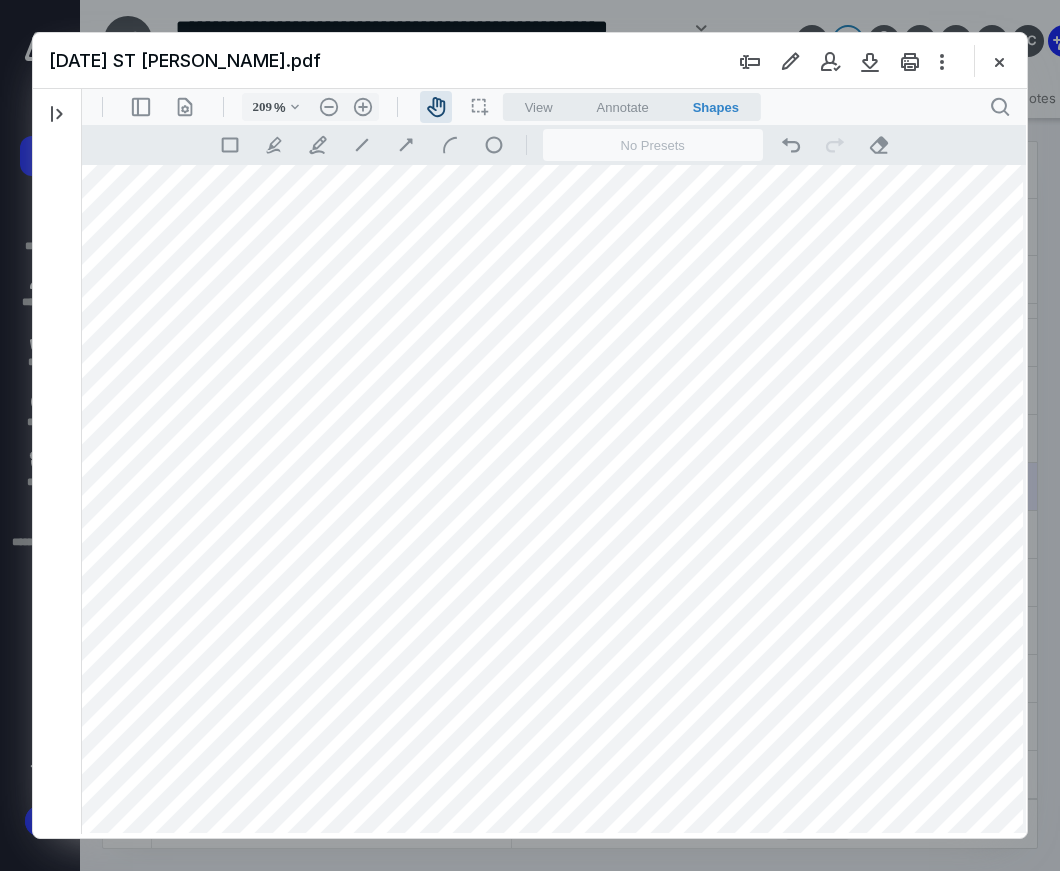 drag, startPoint x: 587, startPoint y: 493, endPoint x: 477, endPoint y: 409, distance: 138.4052 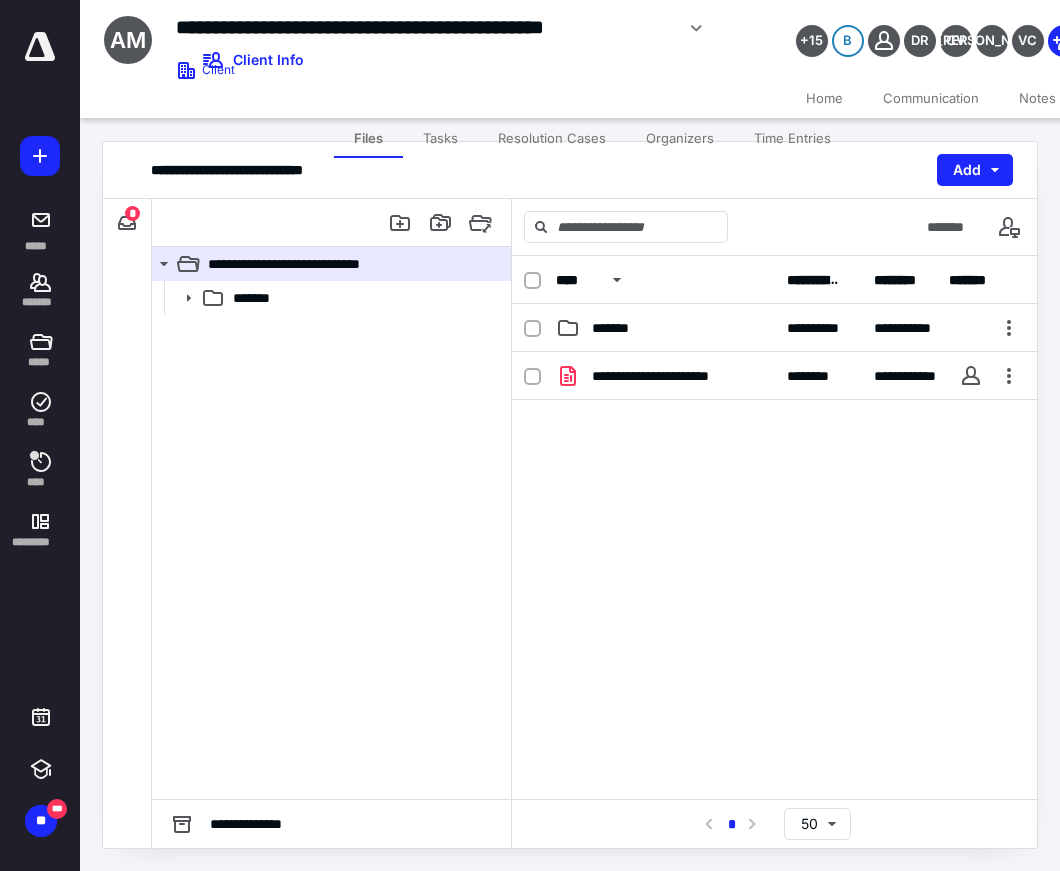 scroll, scrollTop: 0, scrollLeft: 0, axis: both 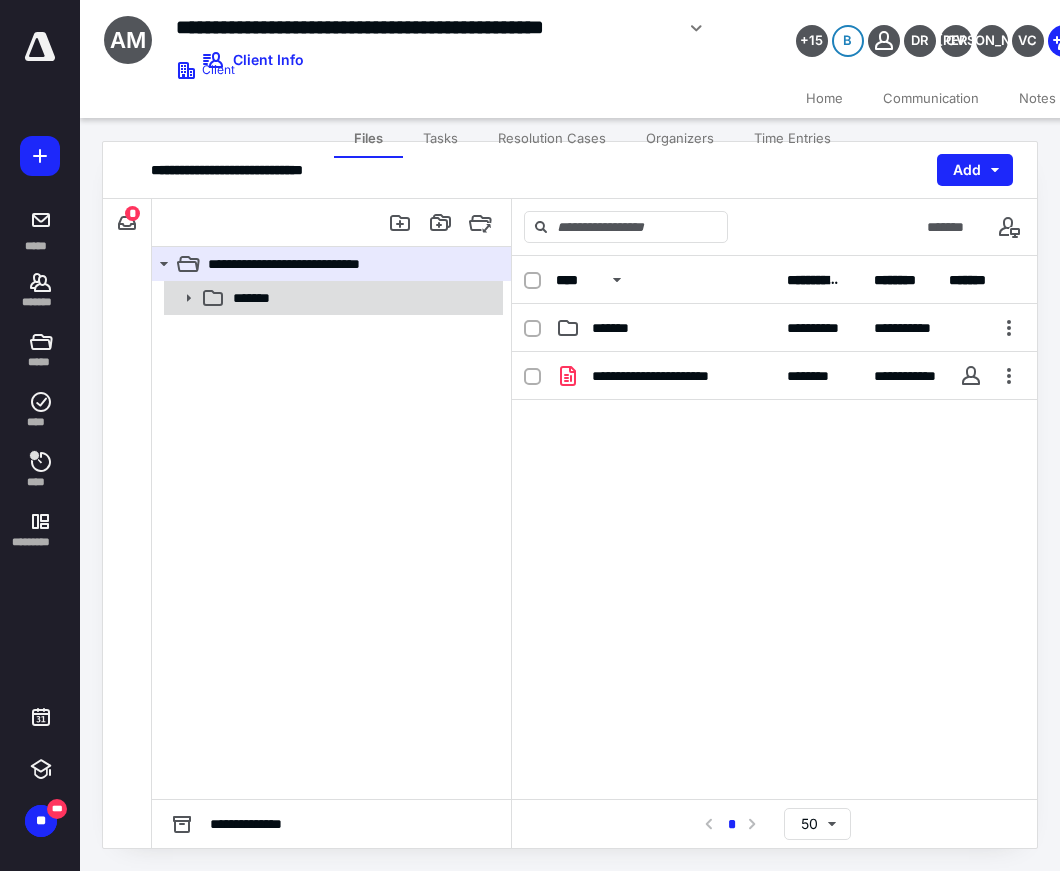 click 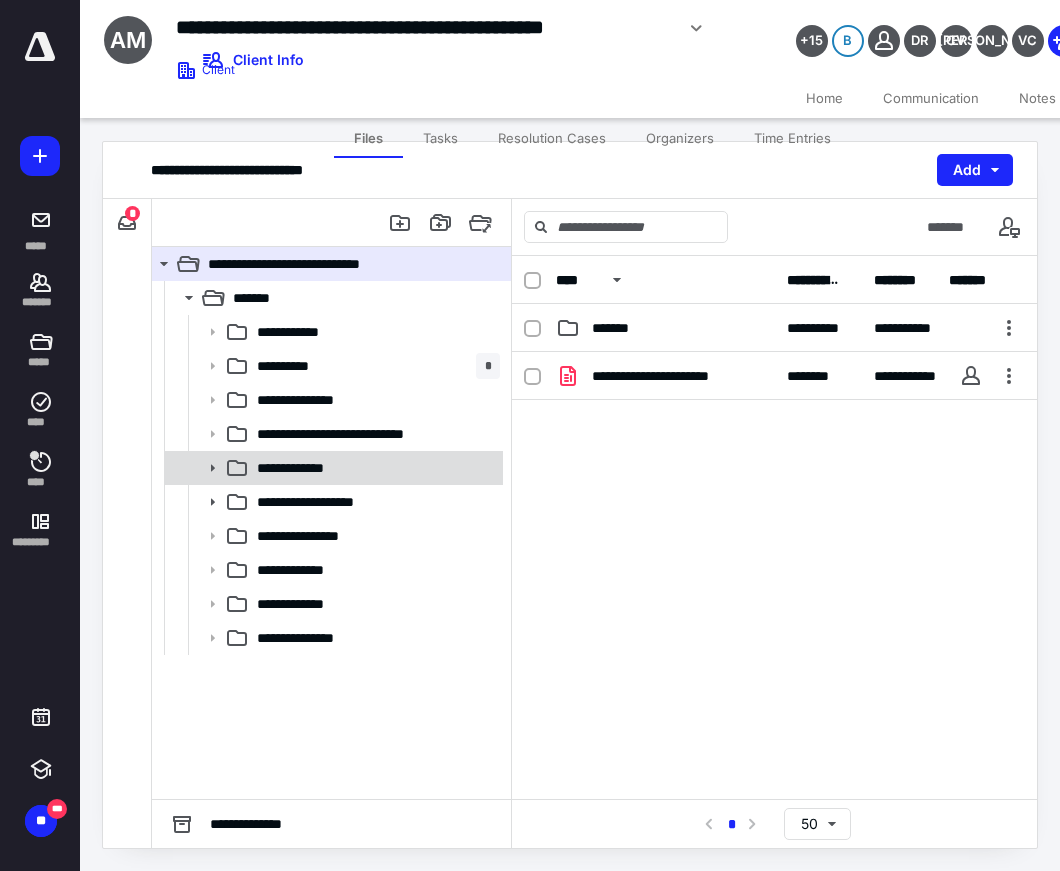 click 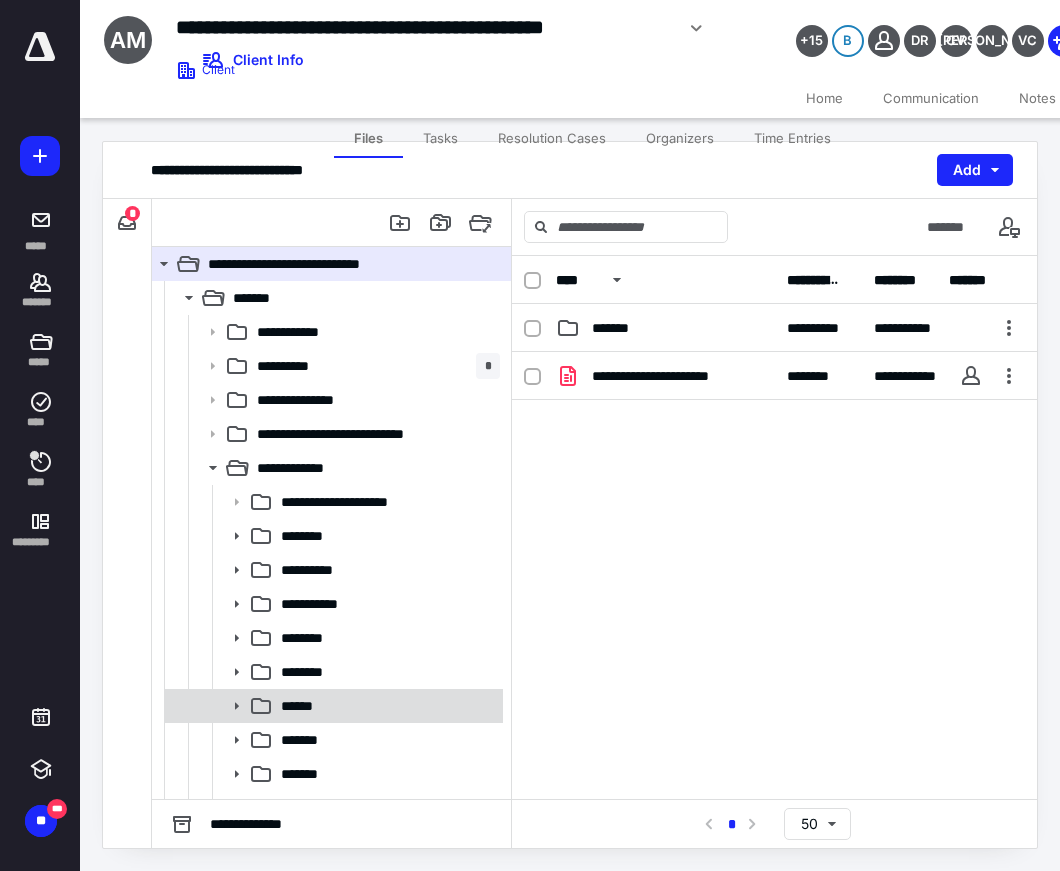 click 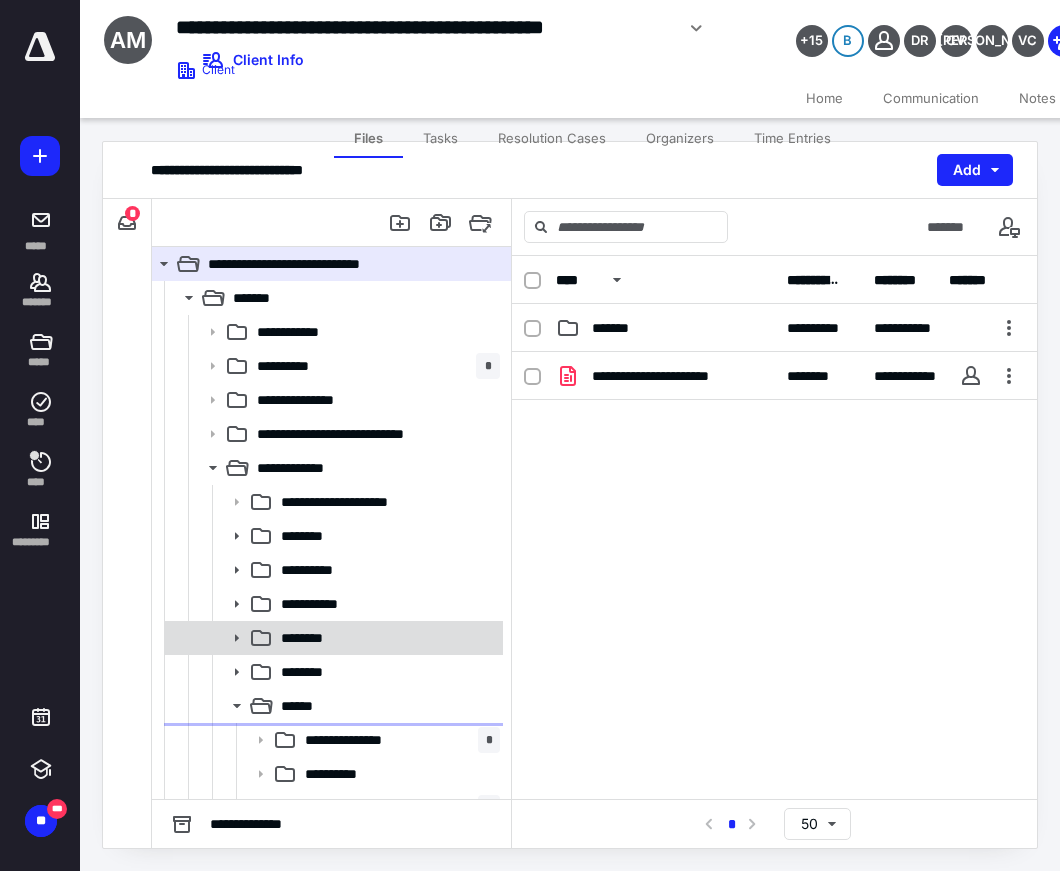 scroll, scrollTop: 222, scrollLeft: 0, axis: vertical 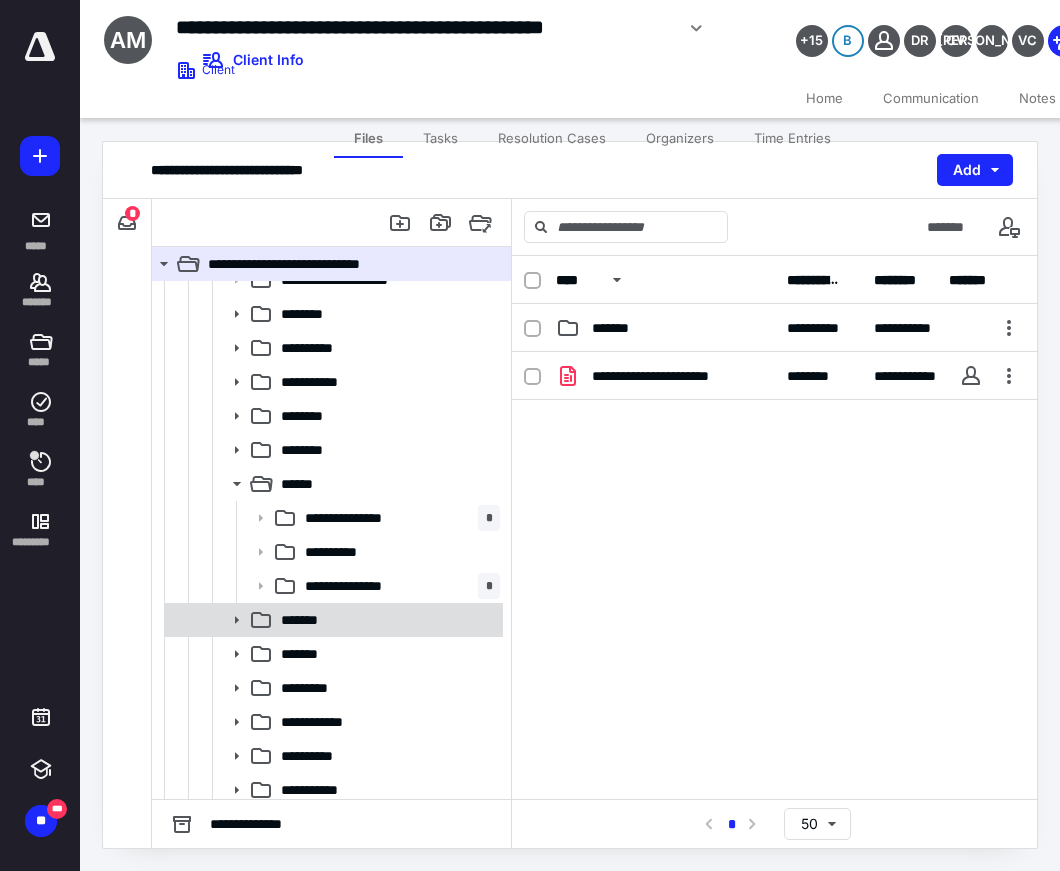 click at bounding box center (230, 620) 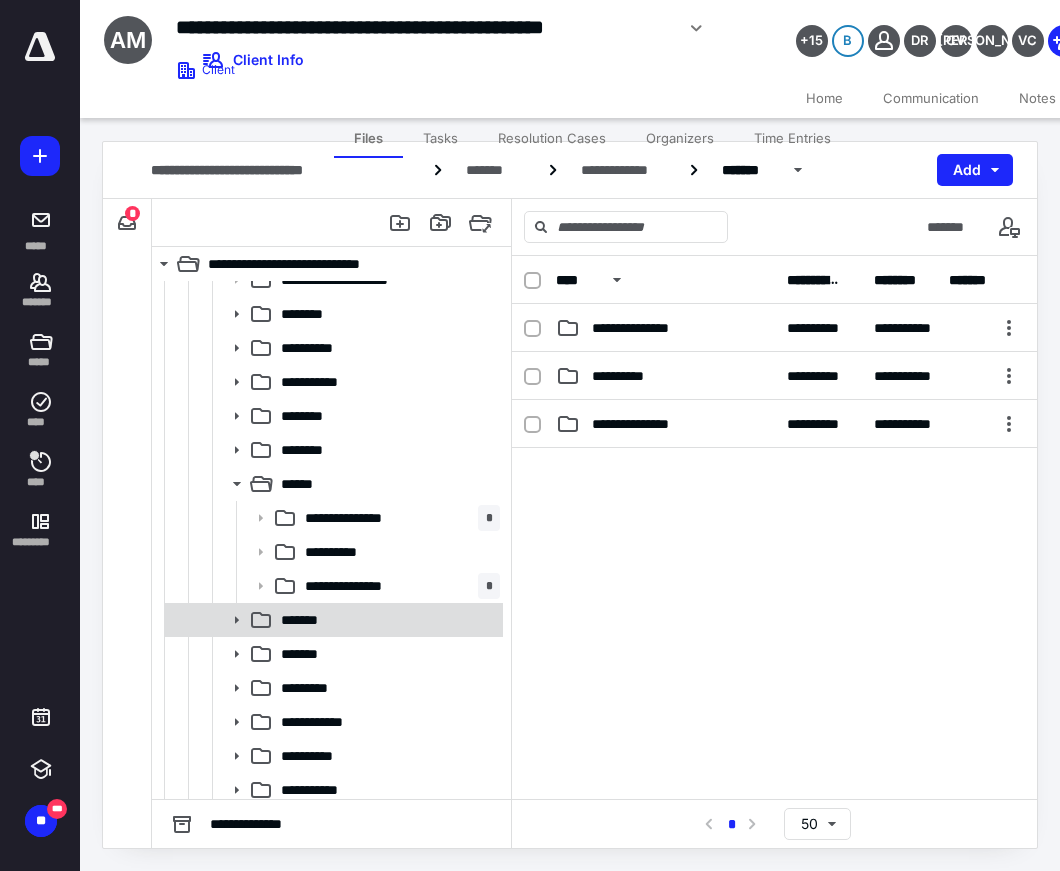 click 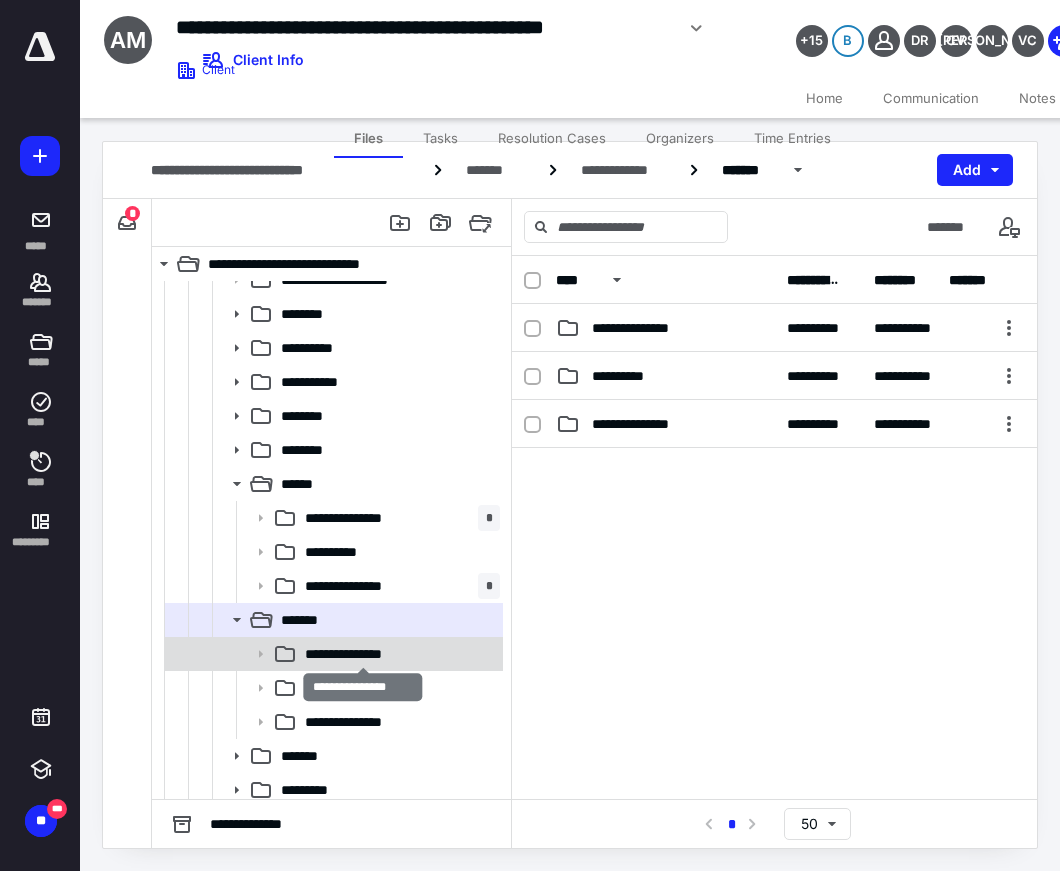 click on "**********" at bounding box center (363, 654) 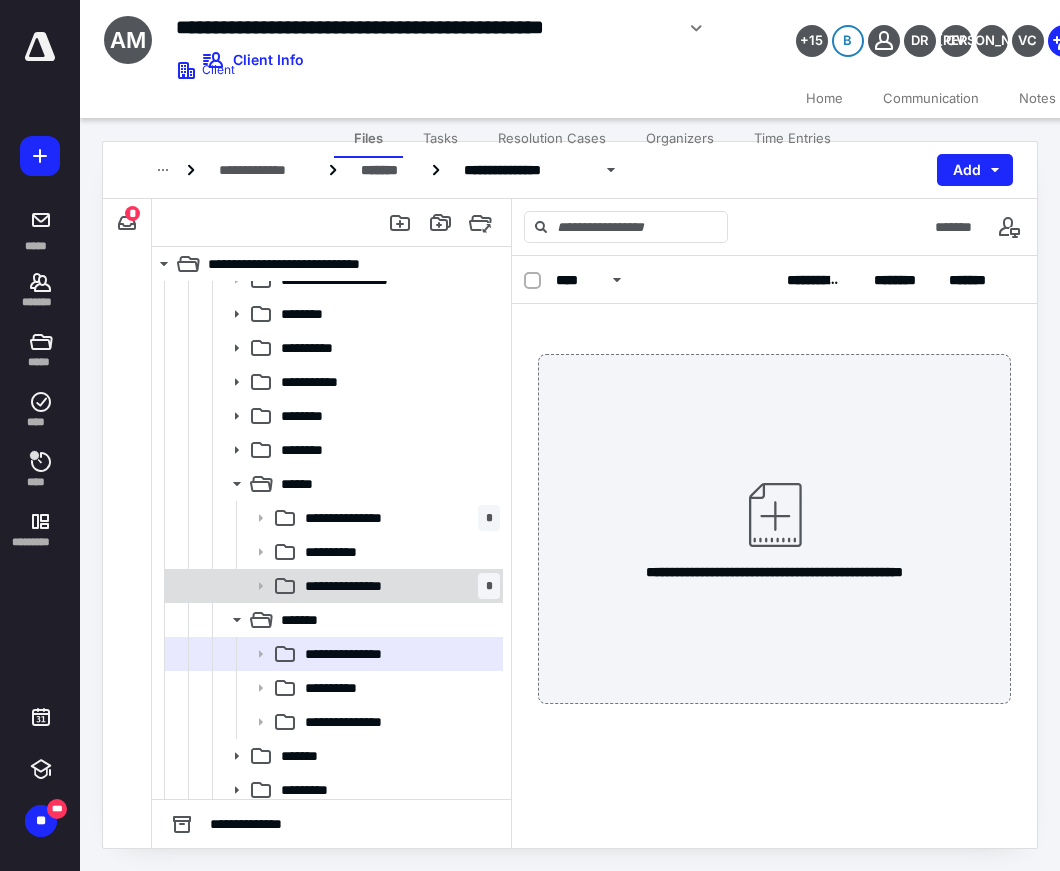 click on "**********" at bounding box center (356, 586) 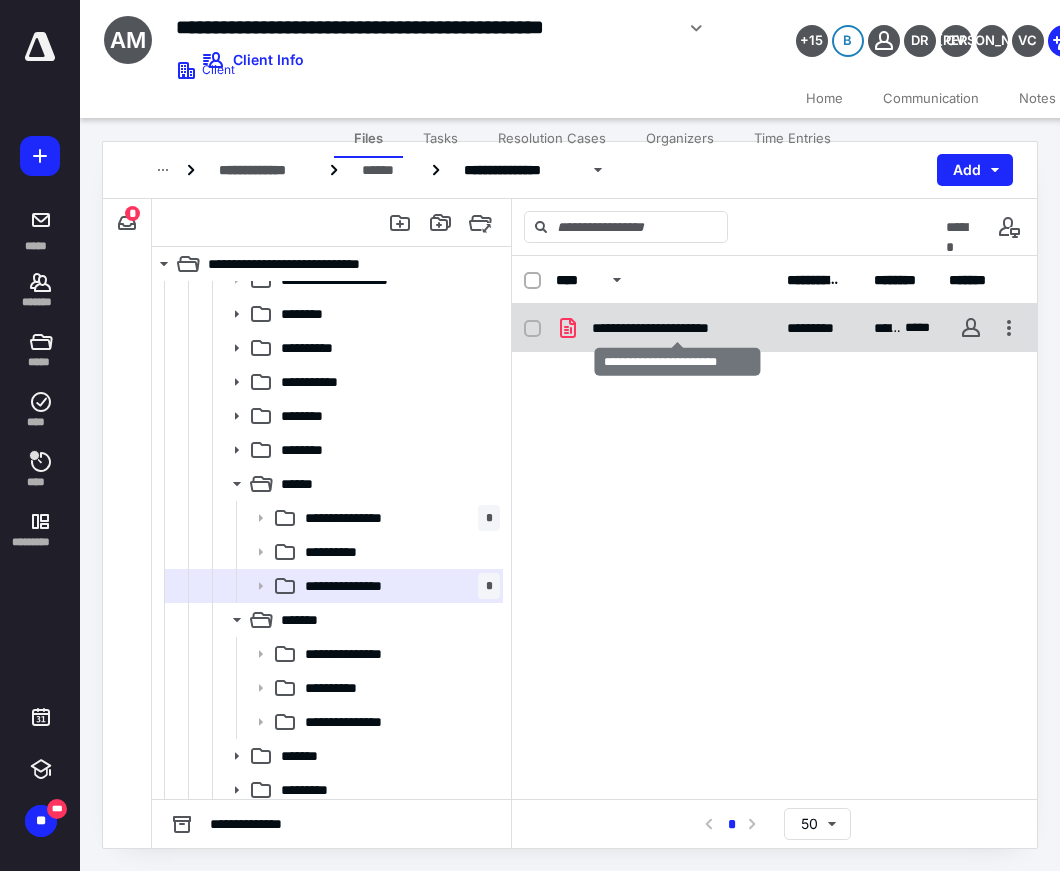 click on "**********" at bounding box center (677, 328) 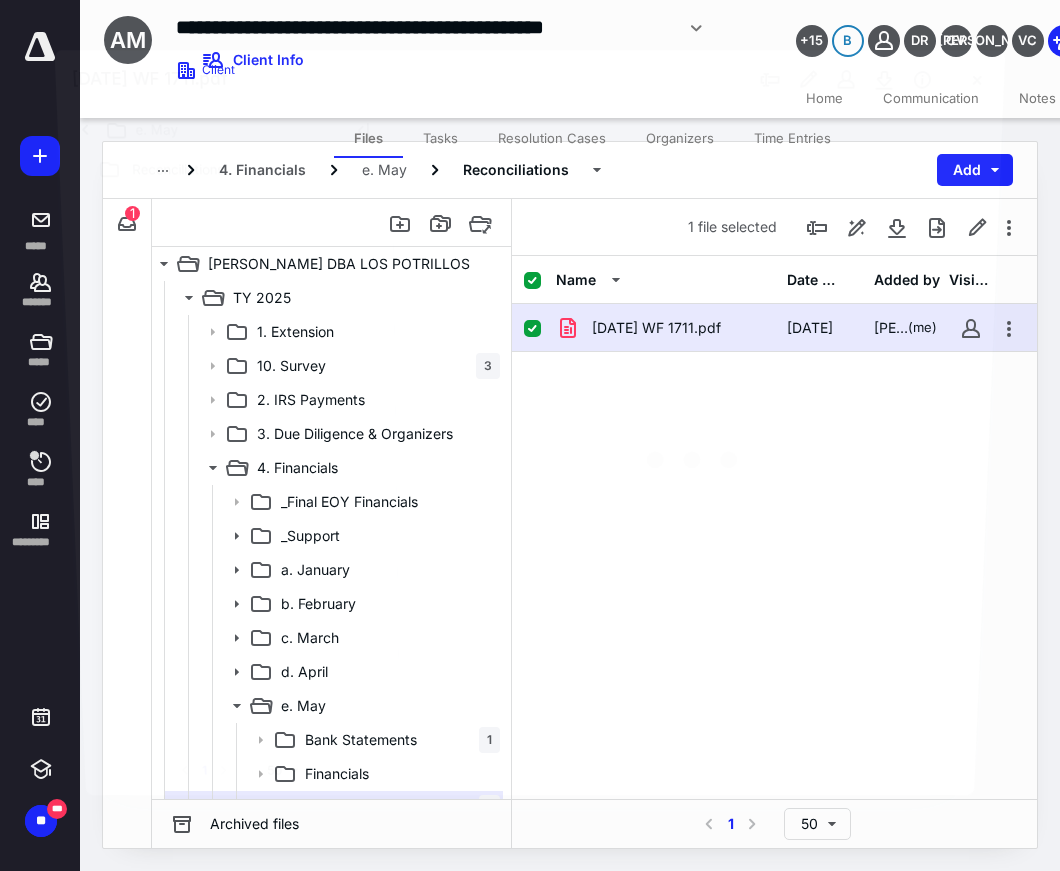 scroll, scrollTop: 222, scrollLeft: 0, axis: vertical 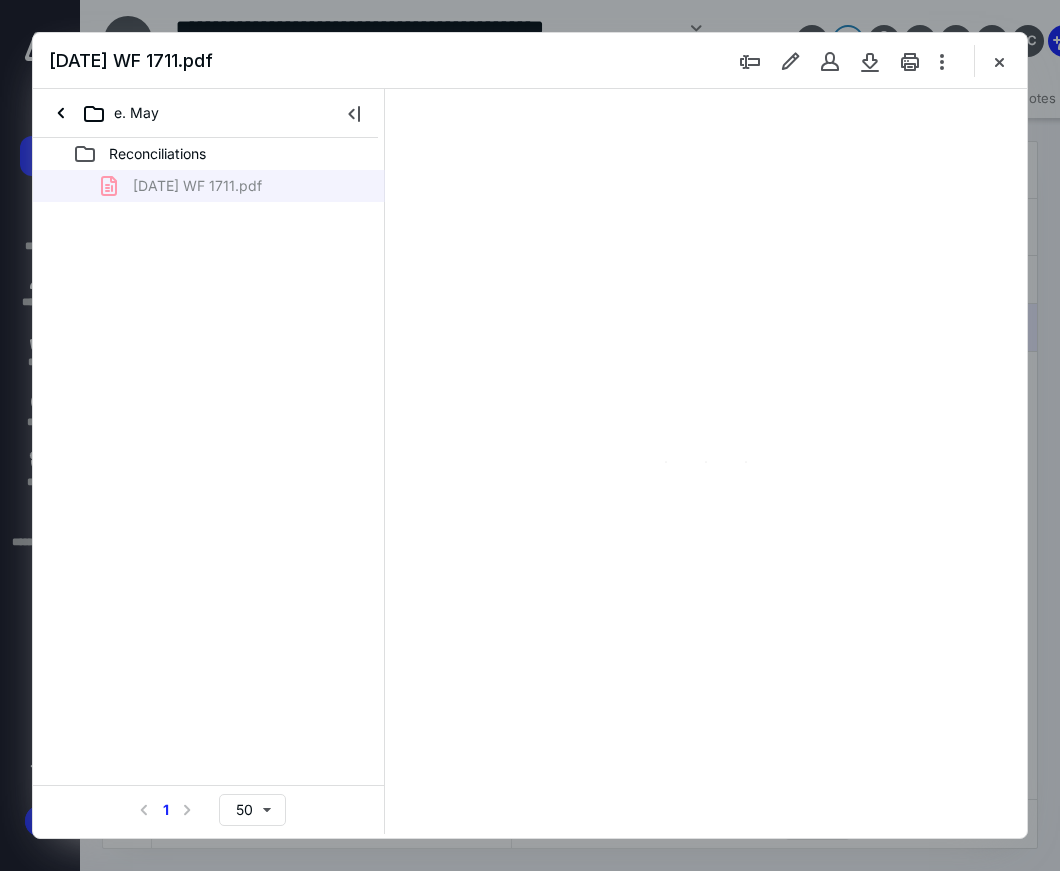 type on "80" 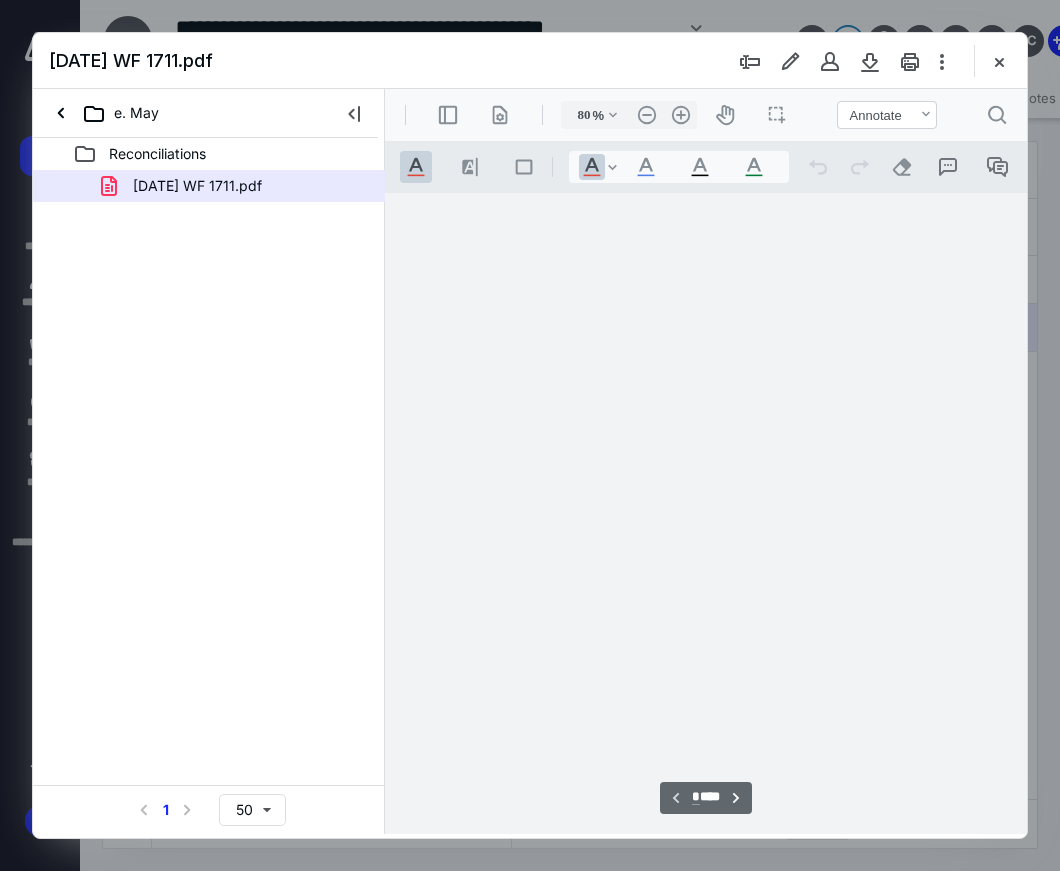 scroll, scrollTop: 106, scrollLeft: 0, axis: vertical 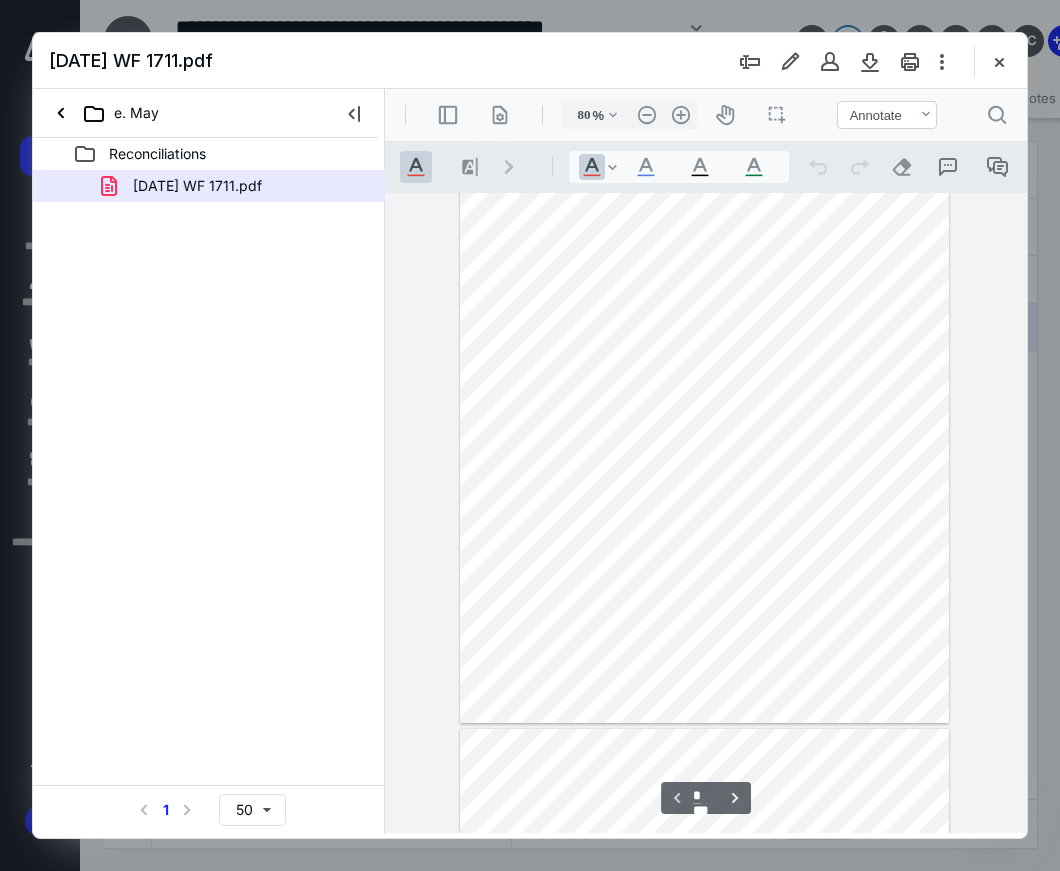 drag, startPoint x: 998, startPoint y: 50, endPoint x: 991, endPoint y: 70, distance: 21.189621 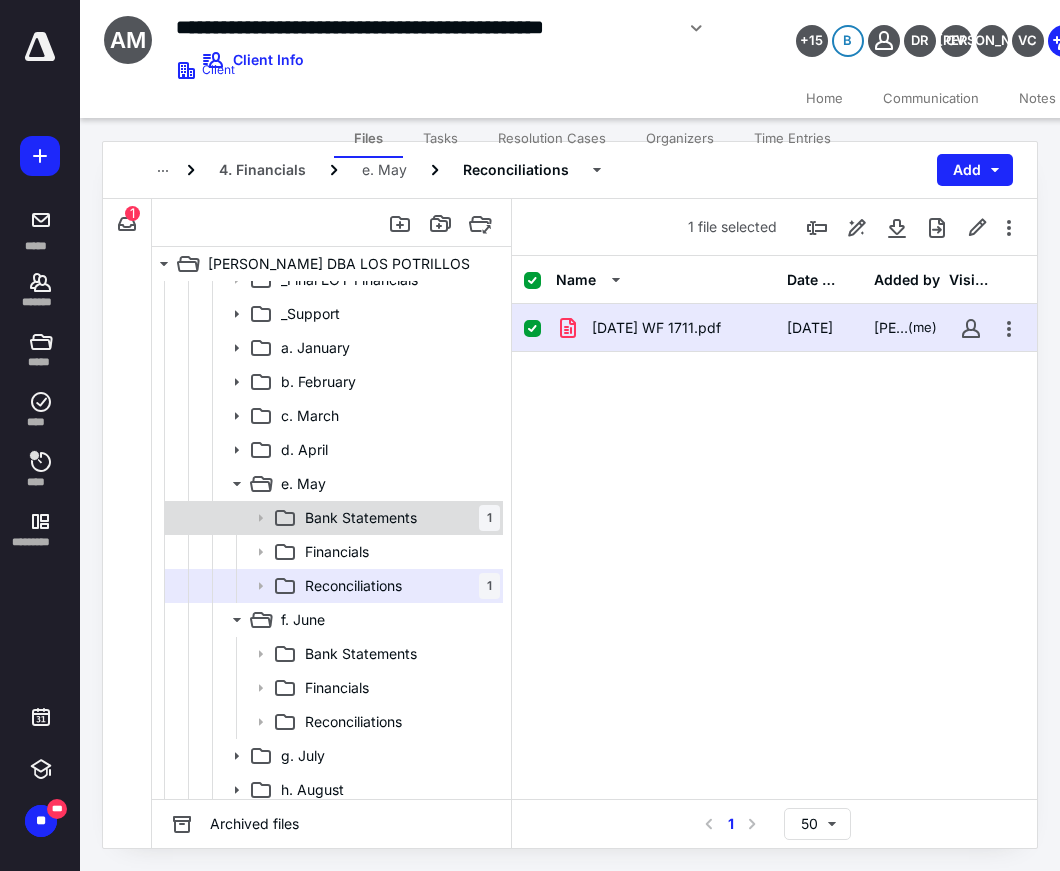 click on "Bank Statements 1" at bounding box center [398, 518] 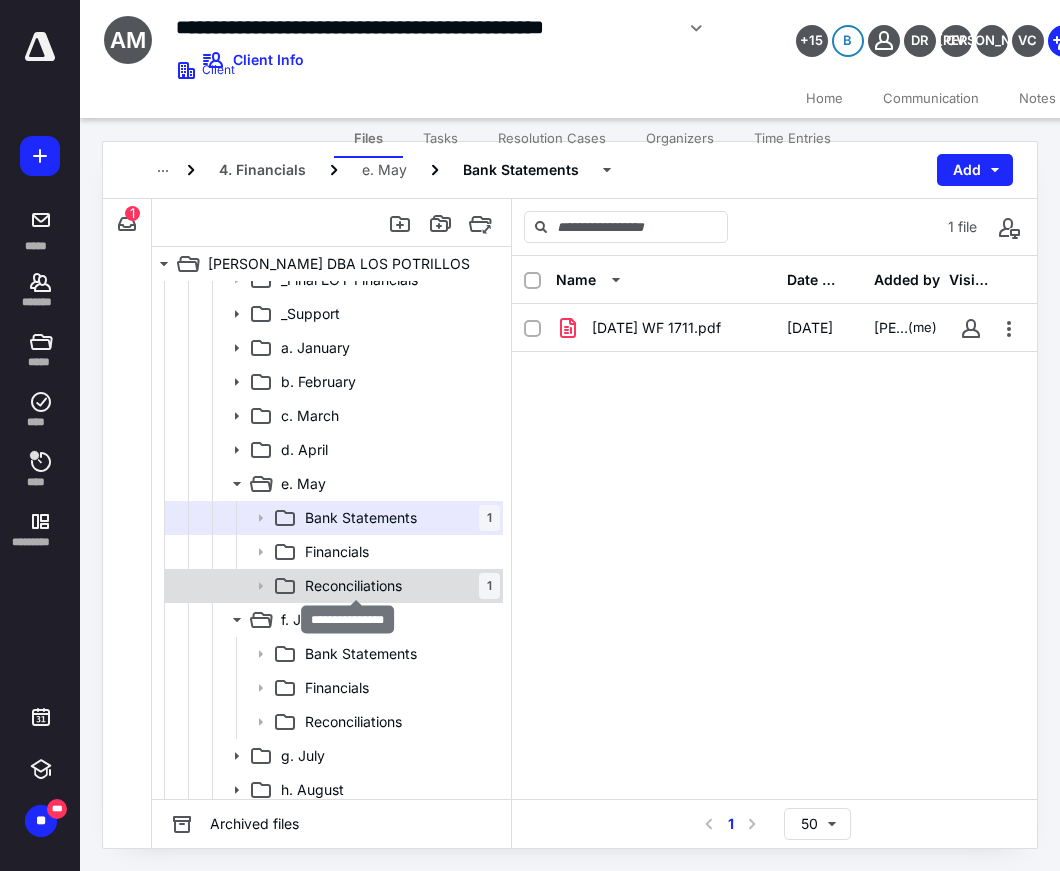 click on "Reconciliations" at bounding box center (353, 586) 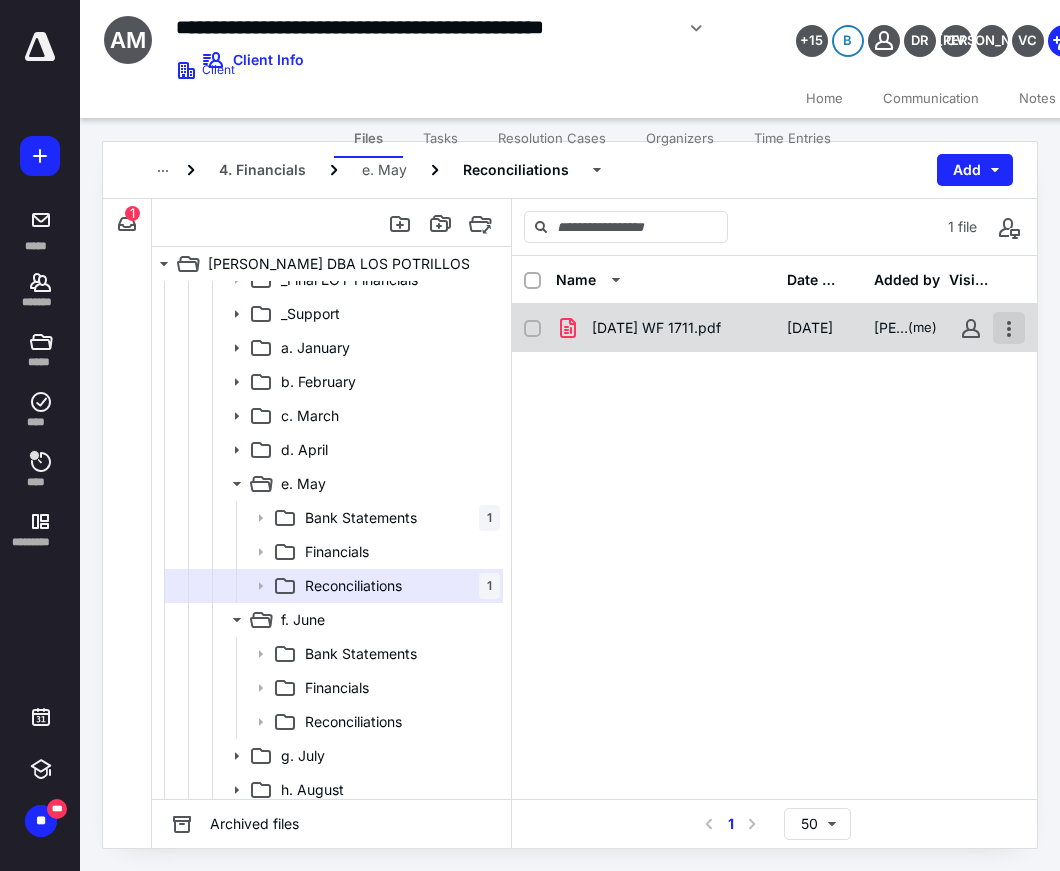 click at bounding box center (1009, 328) 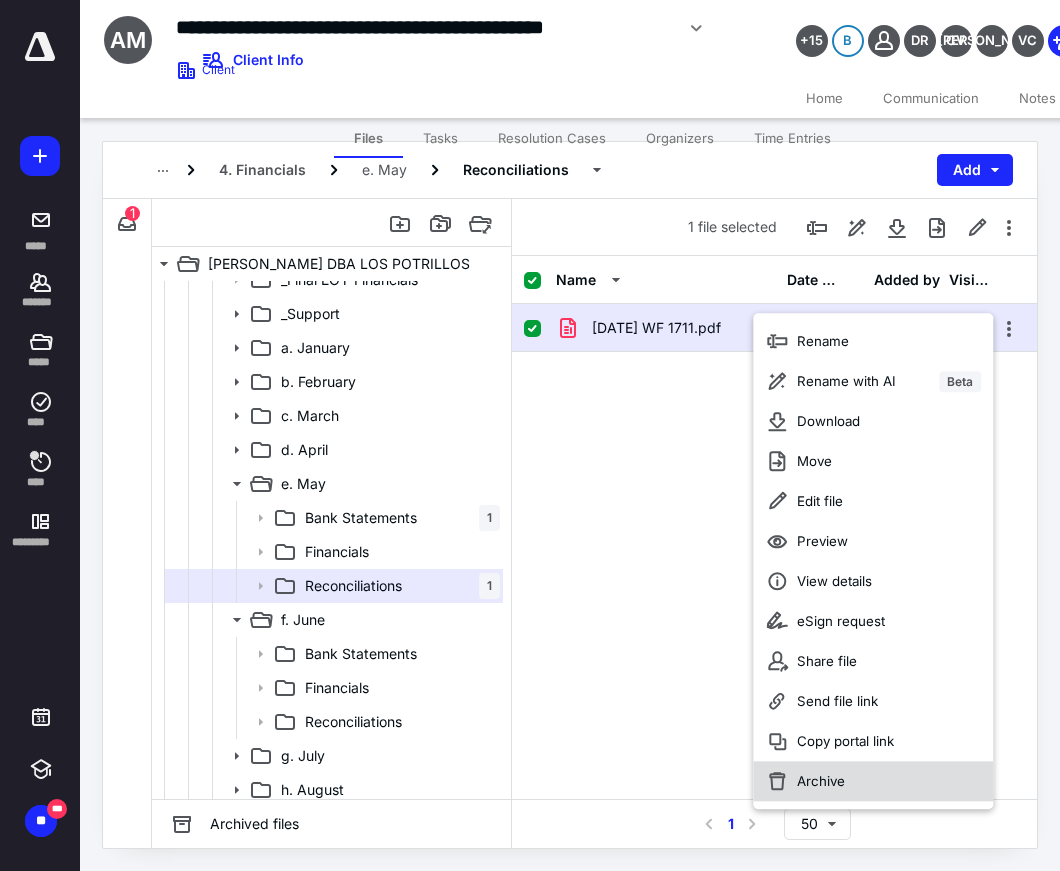 click on "Archive" at bounding box center (821, 781) 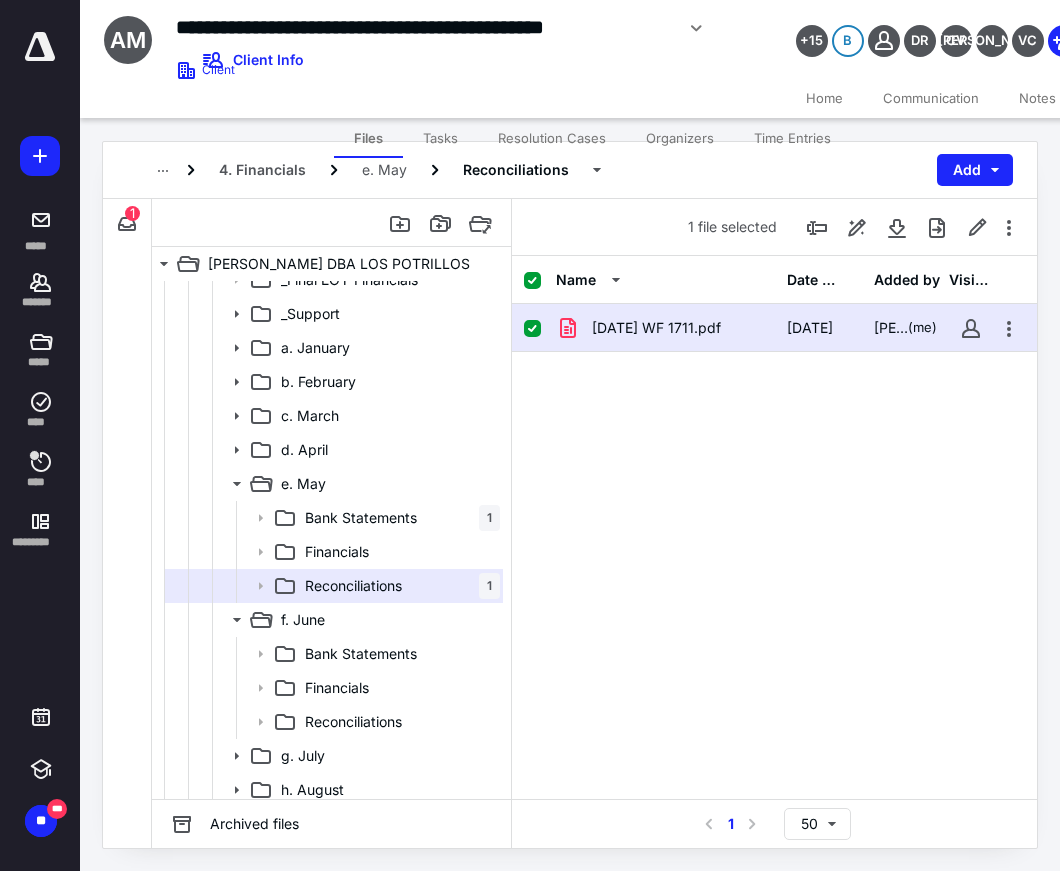 checkbox on "false" 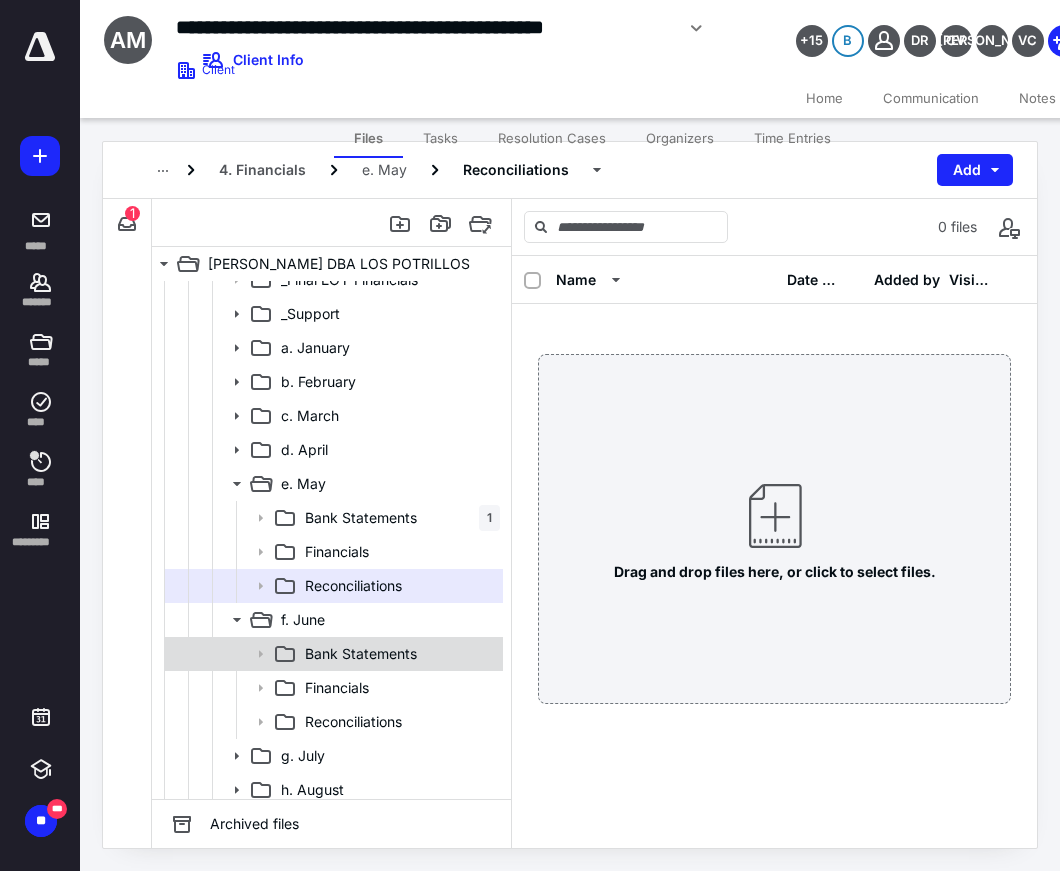 click on "Bank Statements" at bounding box center [398, 654] 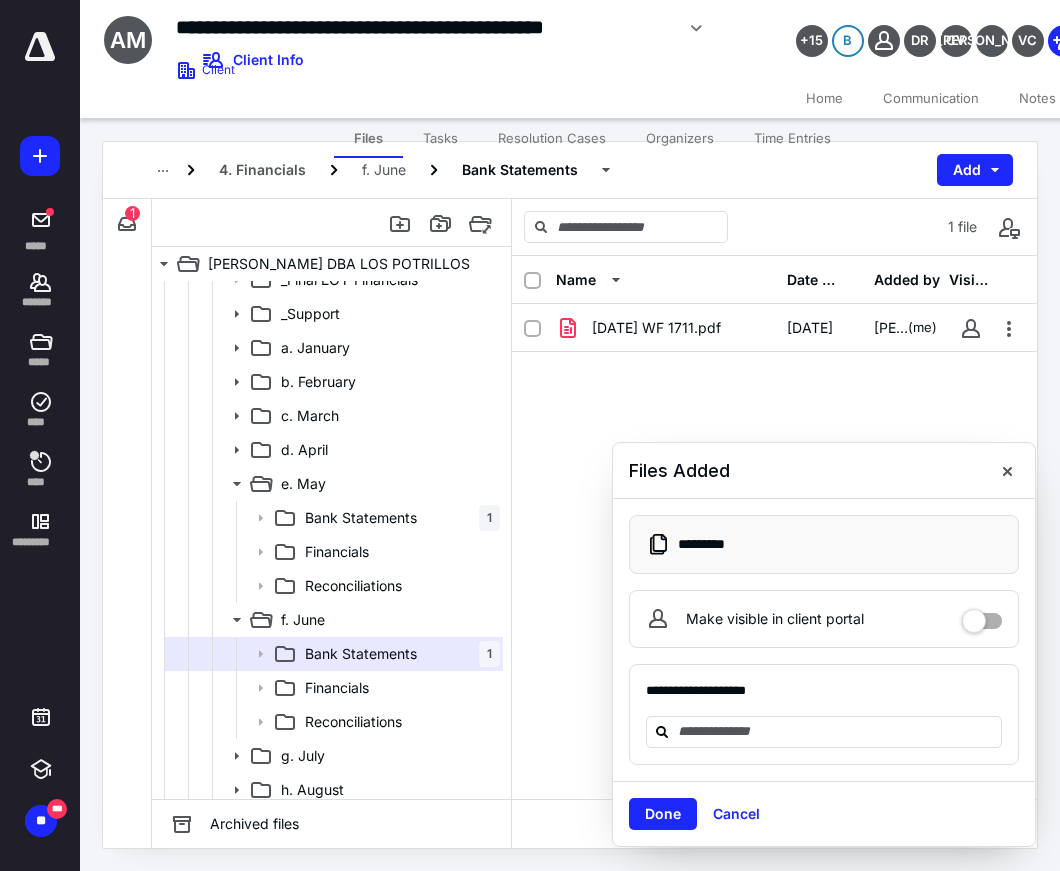 click on "6. June 2025 WF 1711.pdf 7/14/2025 Kevin Pagunsan  (me)" at bounding box center (774, 454) 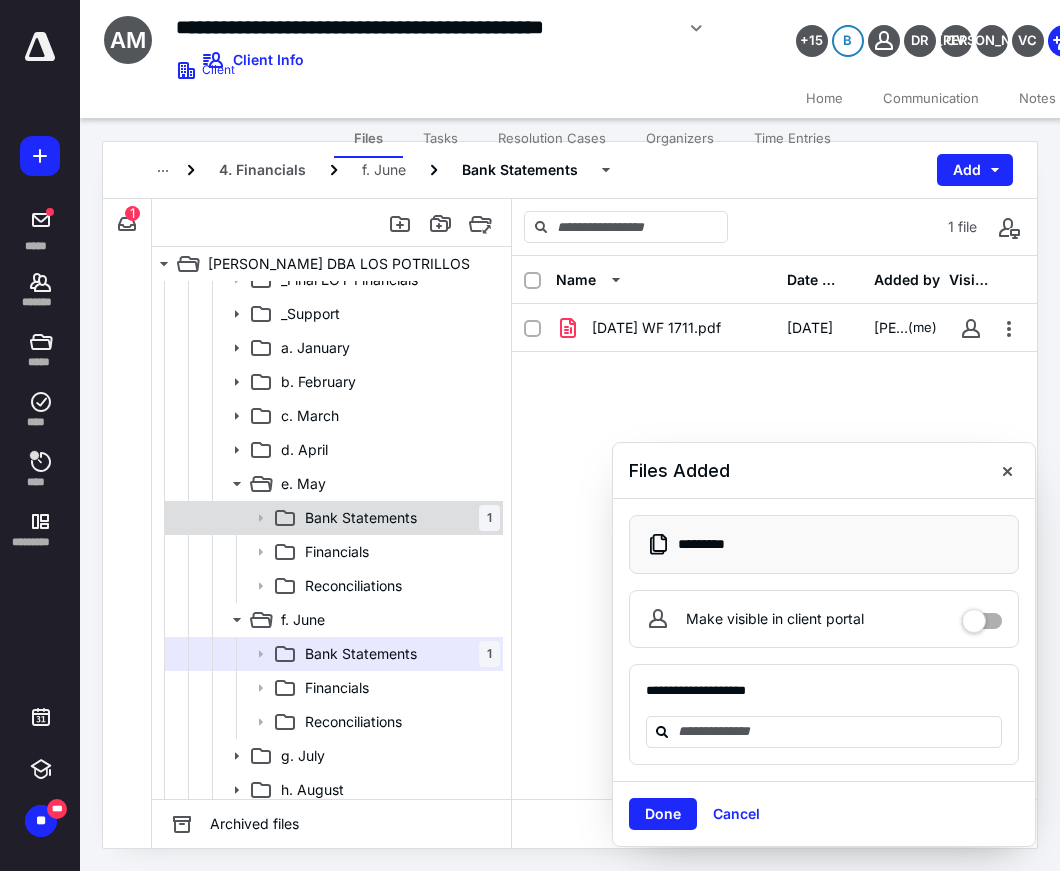 click on "Bank Statements" at bounding box center [361, 518] 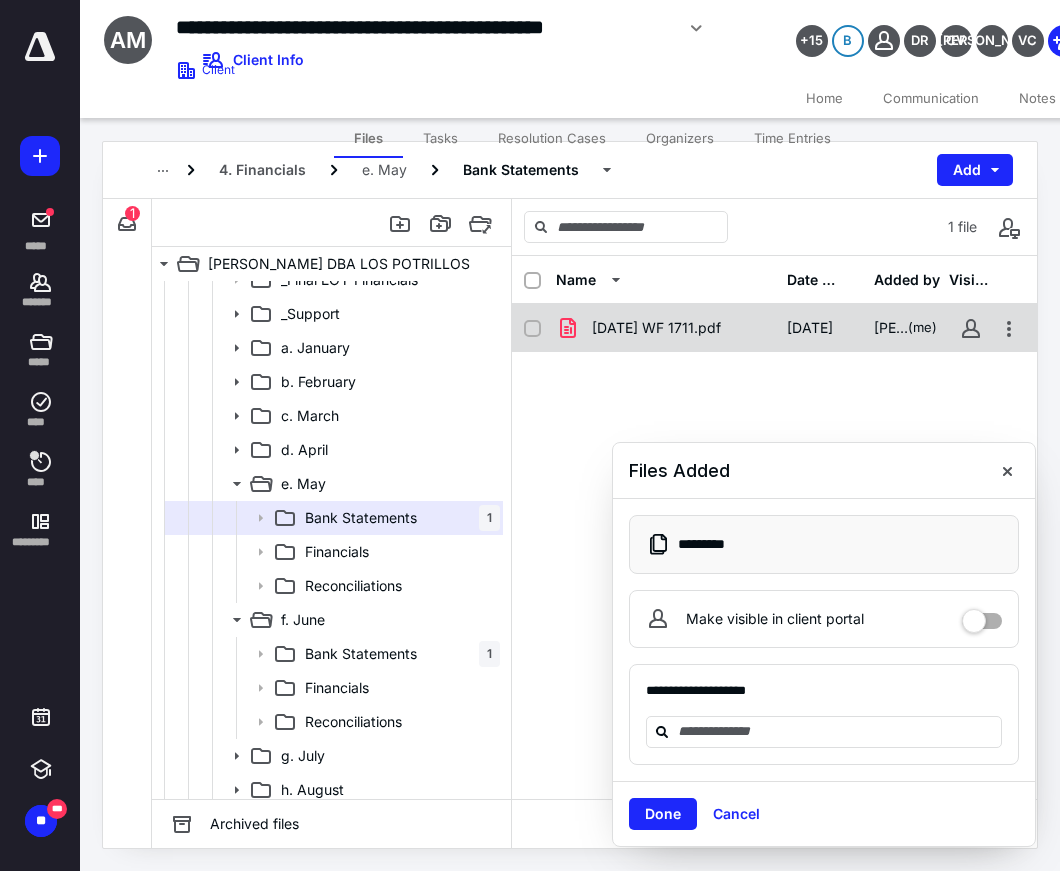click on "5. May 2025 WF 1711.pdf" at bounding box center (656, 328) 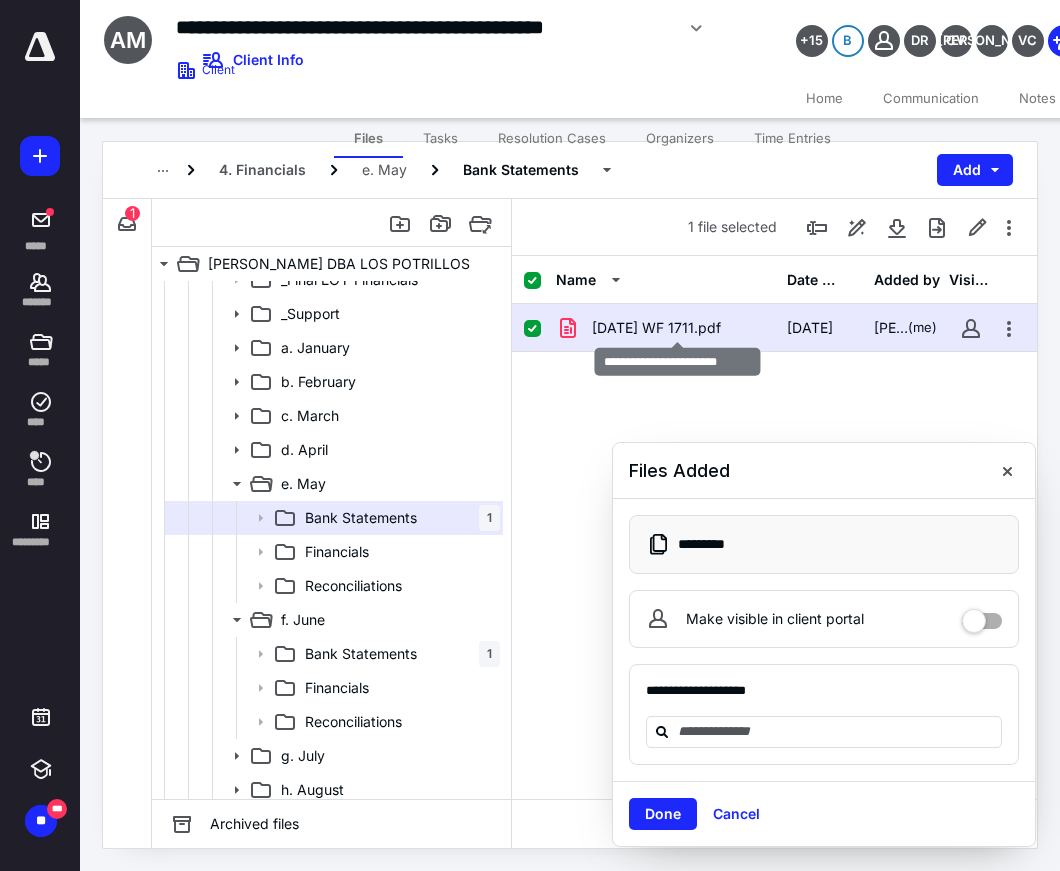 click on "5. May 2025 WF 1711.pdf" at bounding box center [656, 328] 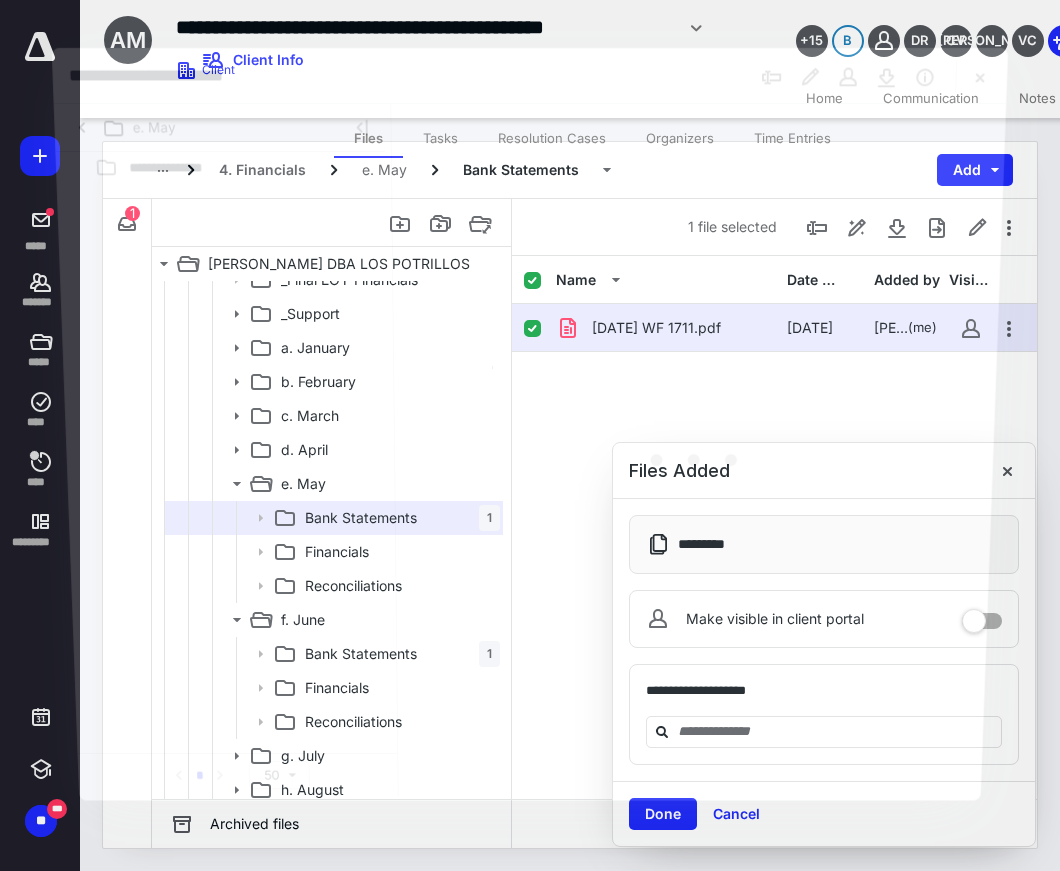 click at bounding box center [698, 450] 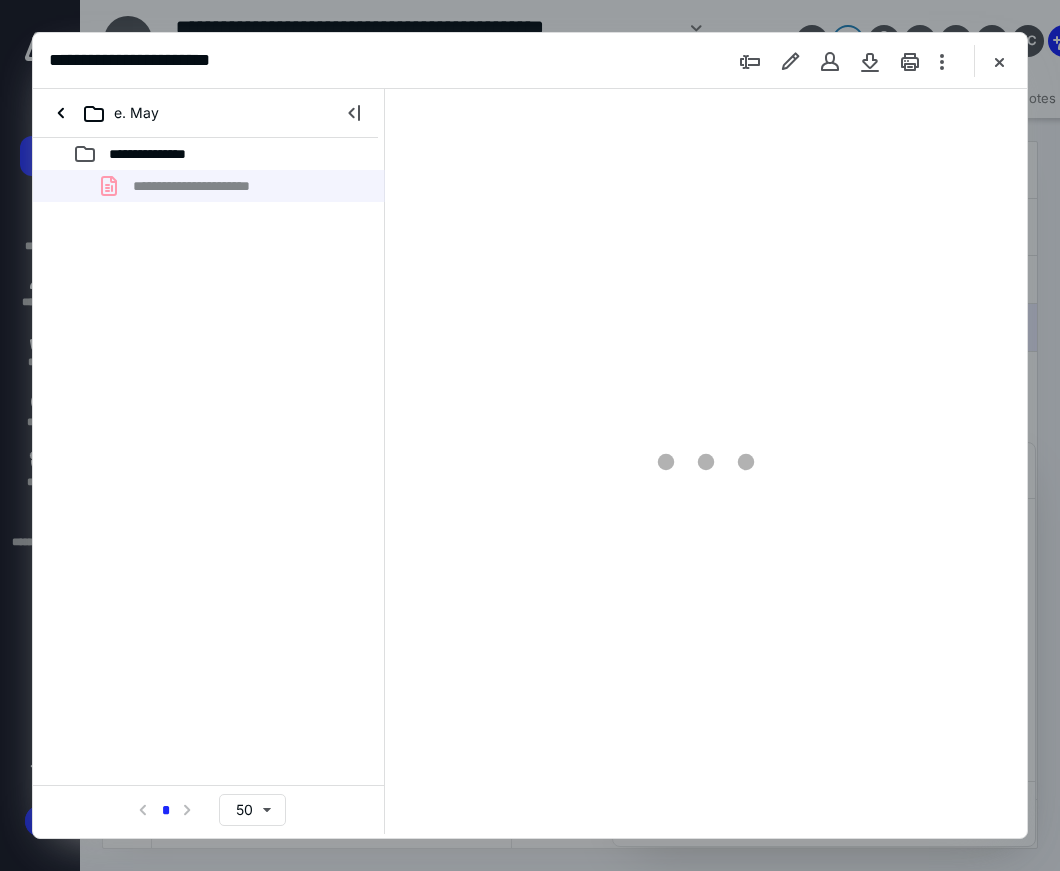 click at bounding box center [706, 461] 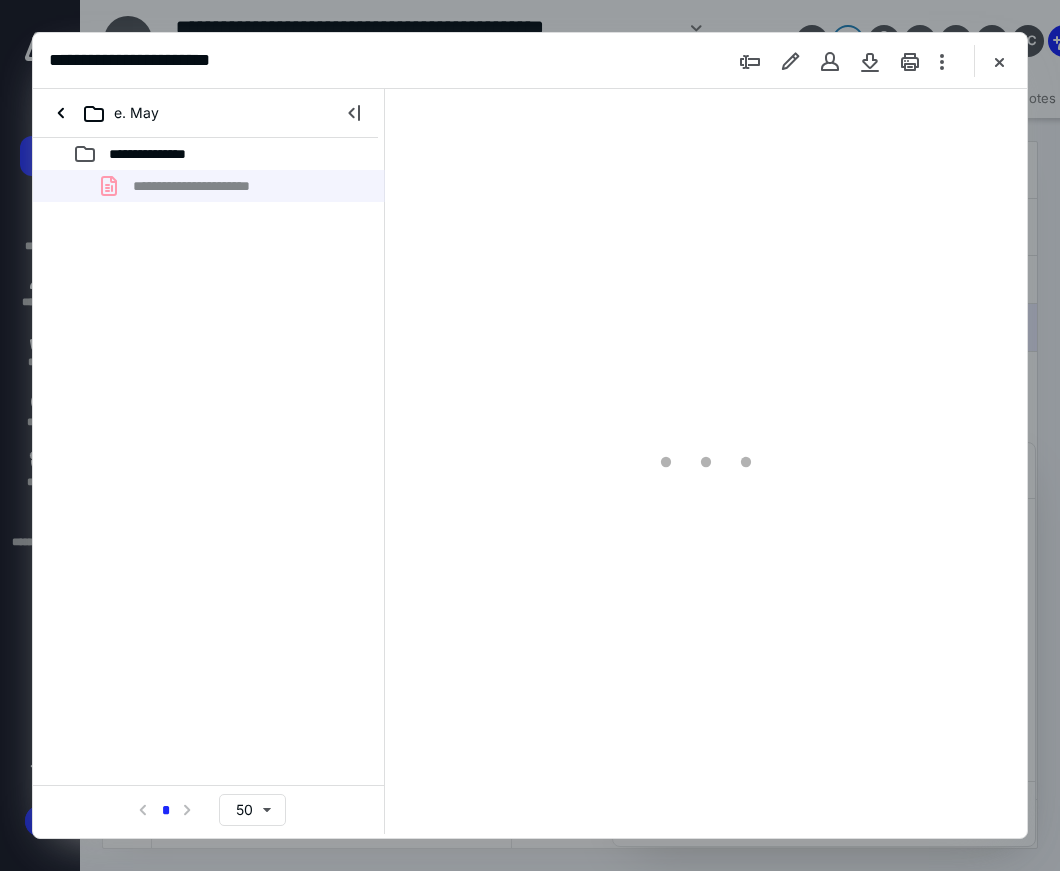 scroll, scrollTop: 0, scrollLeft: 0, axis: both 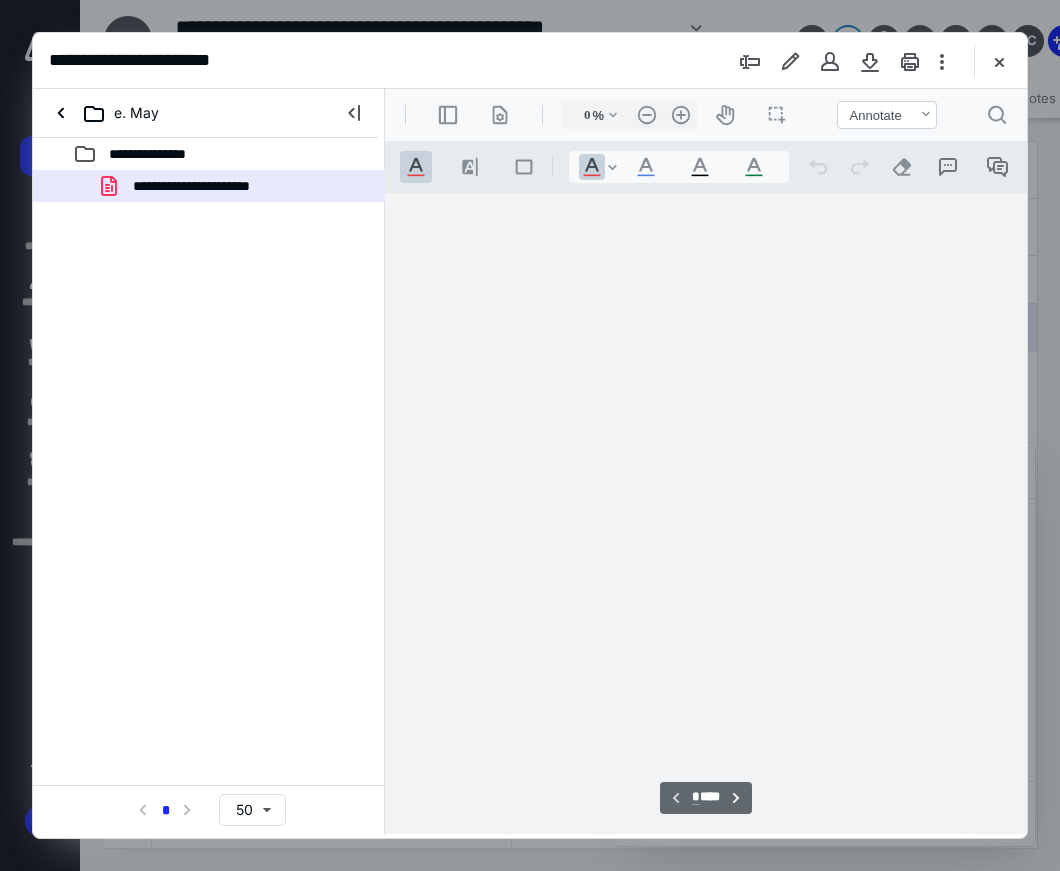 type on "80" 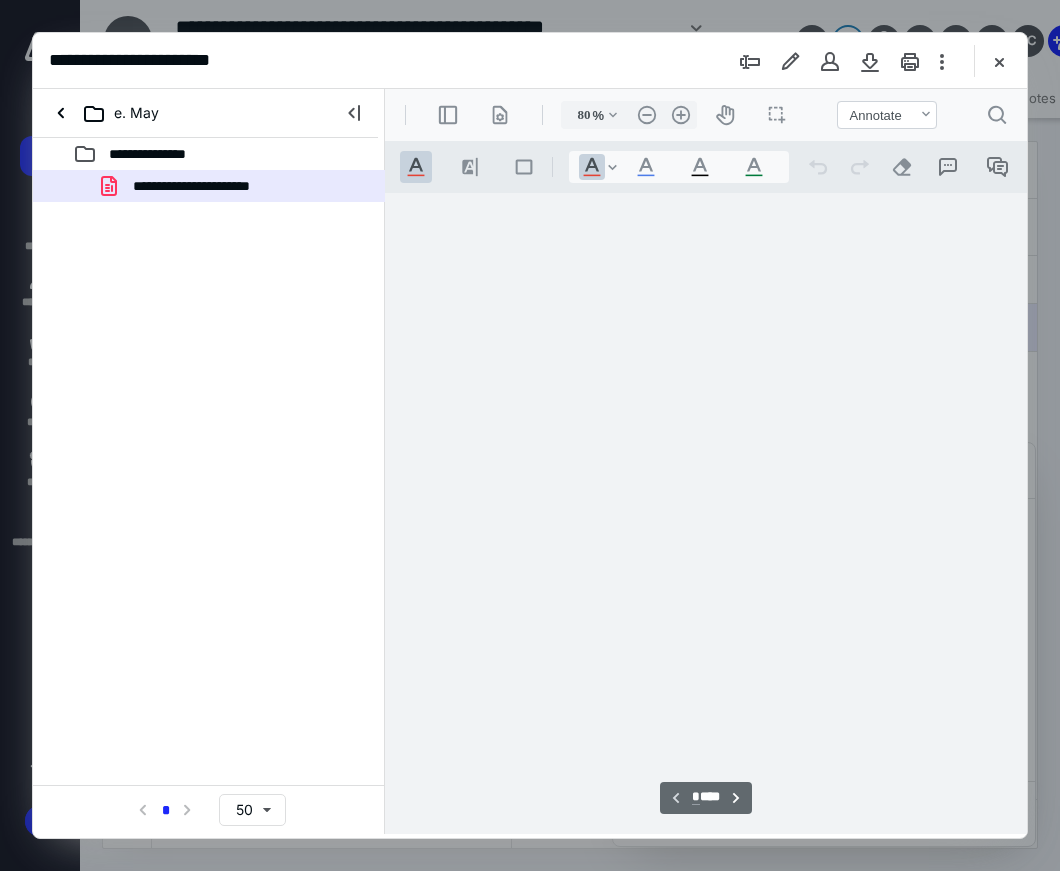 scroll, scrollTop: 106, scrollLeft: 0, axis: vertical 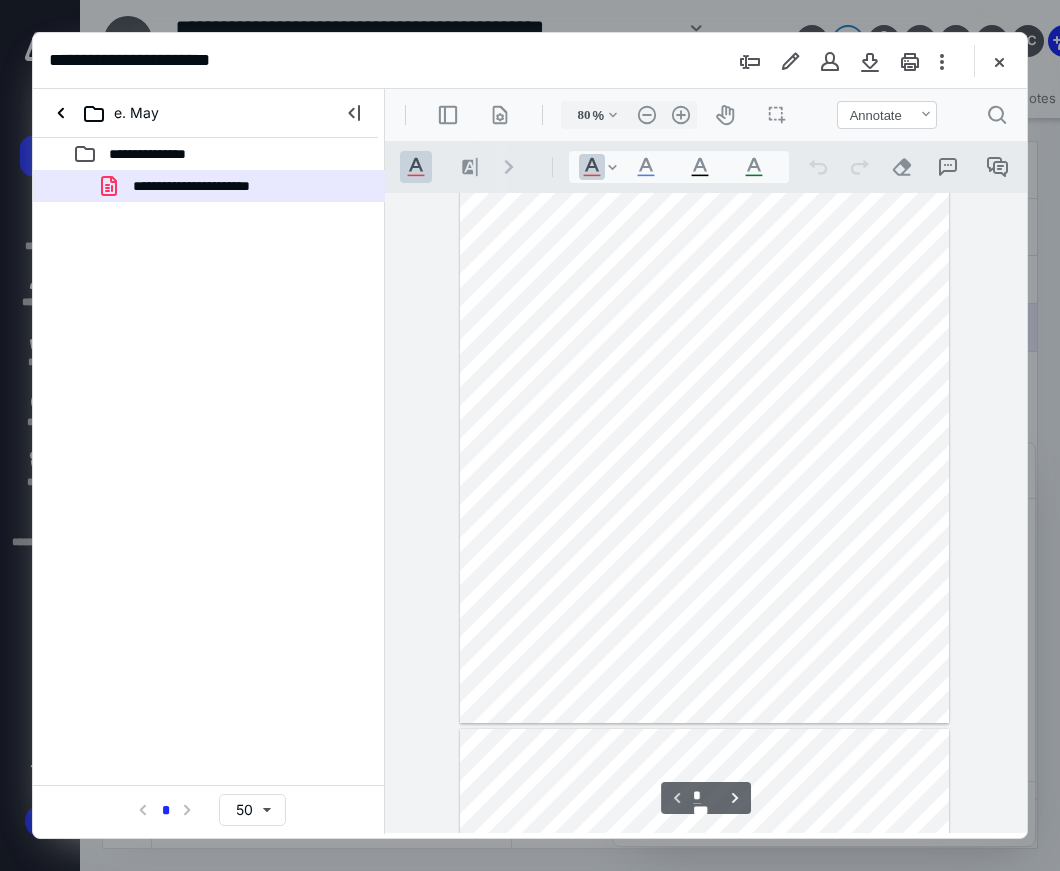 type on "*" 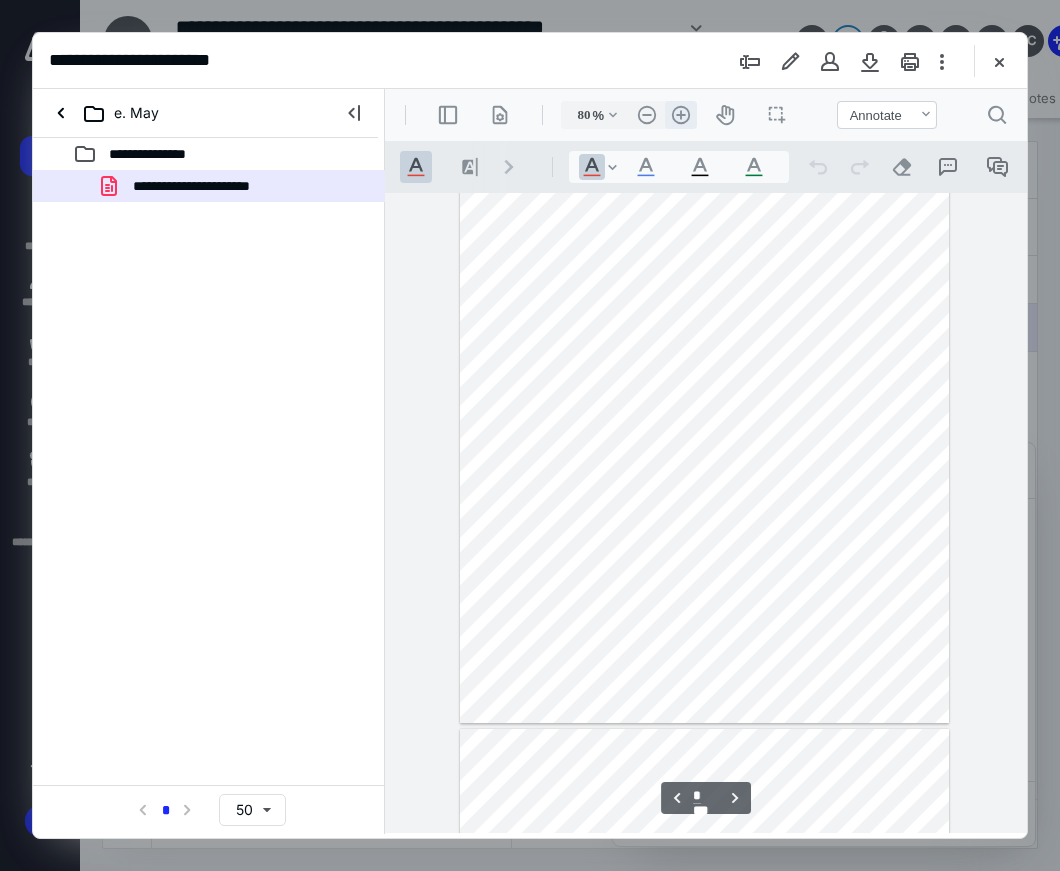 scroll, scrollTop: 662, scrollLeft: 0, axis: vertical 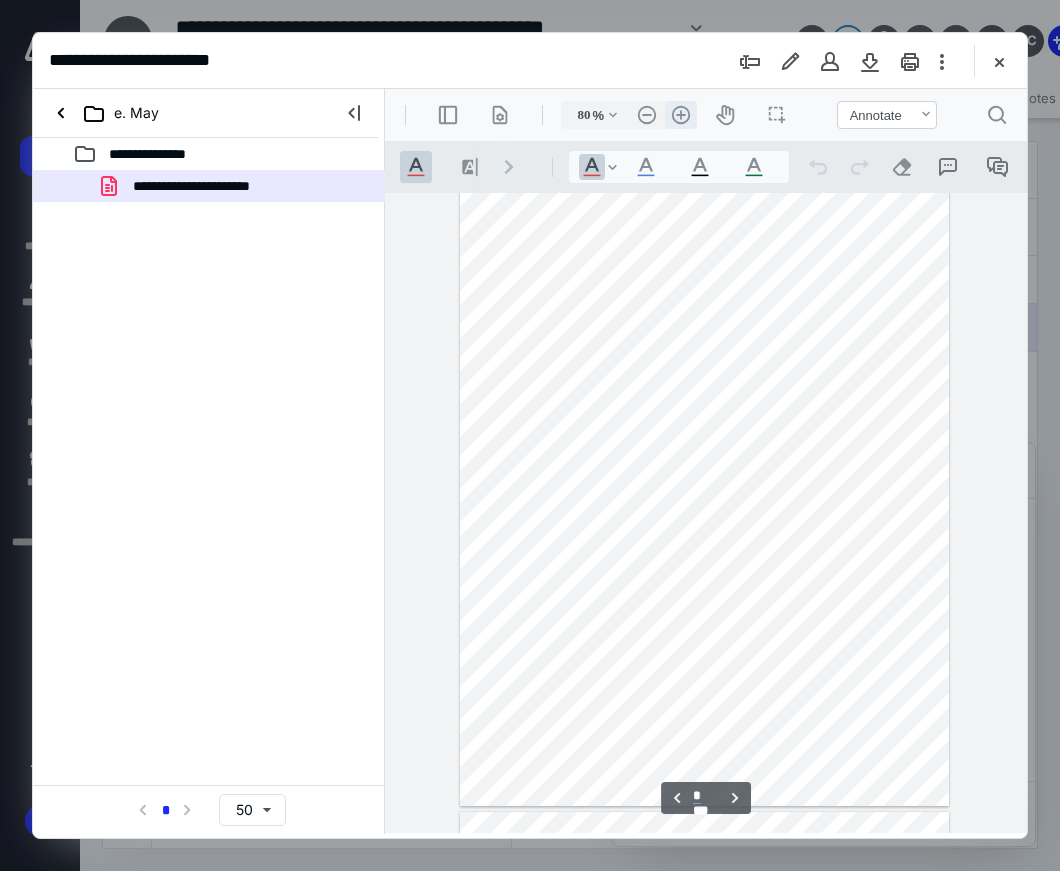 click on ".cls-1{fill:#abb0c4;} icon - header - zoom - in - line" at bounding box center [681, 115] 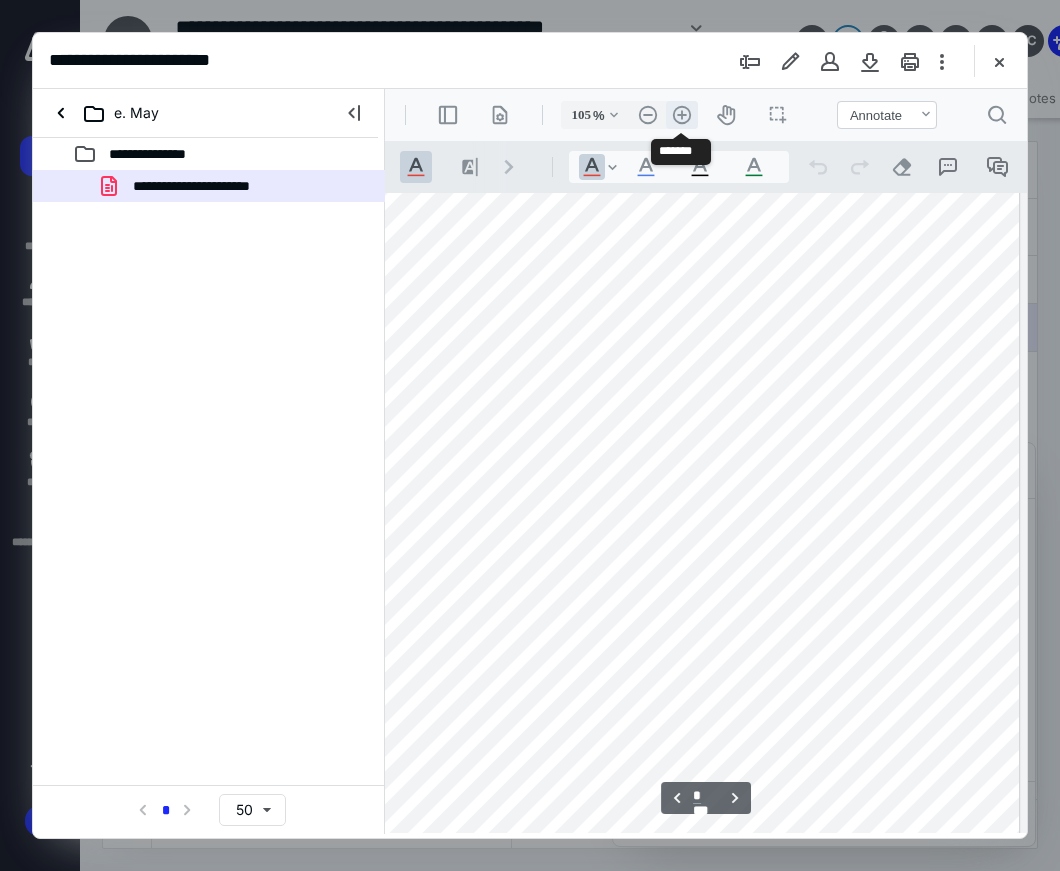 click on ".cls-1{fill:#abb0c4;} icon - header - zoom - in - line" at bounding box center (682, 115) 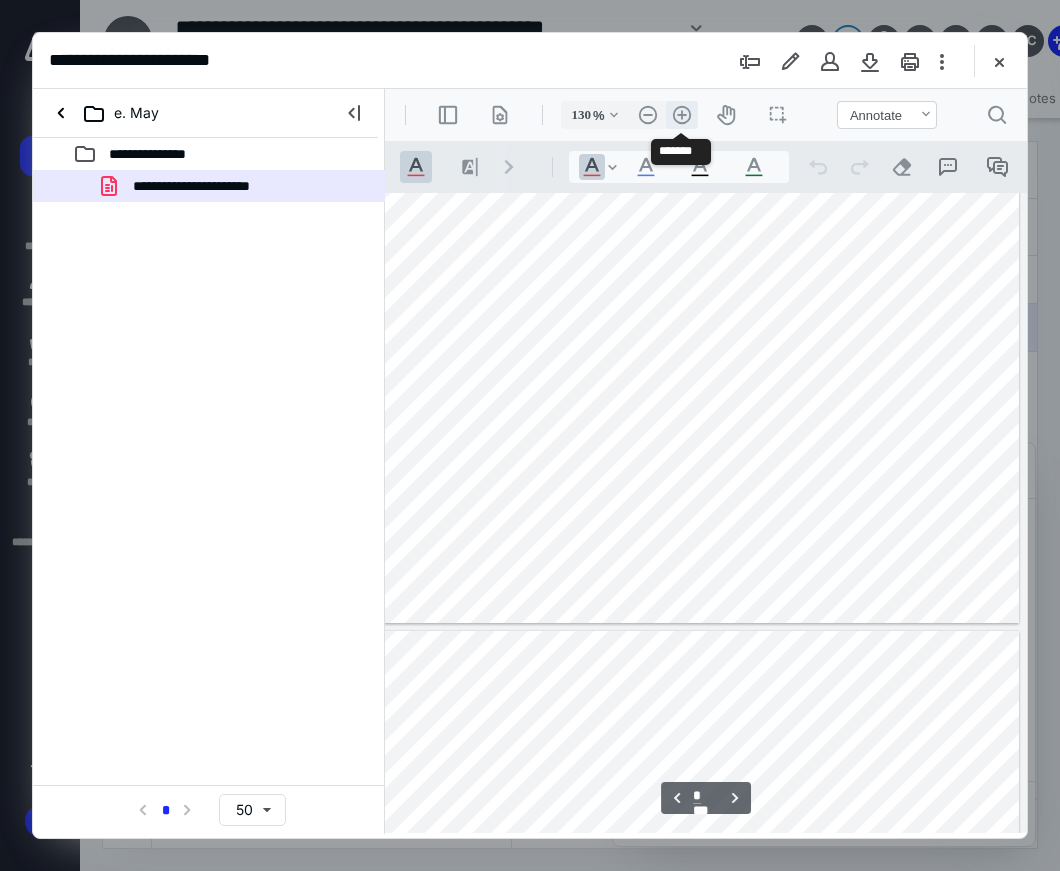 click on ".cls-1{fill:#abb0c4;} icon - header - zoom - in - line" at bounding box center (682, 115) 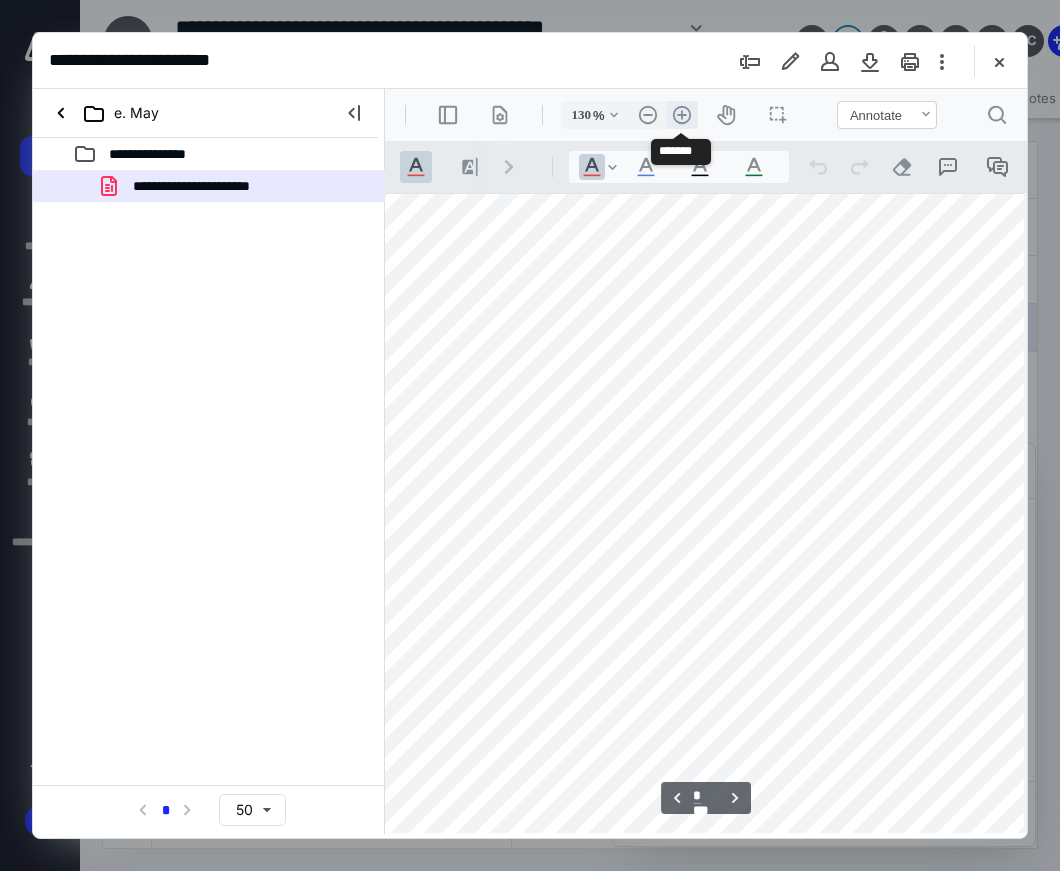 type on "155" 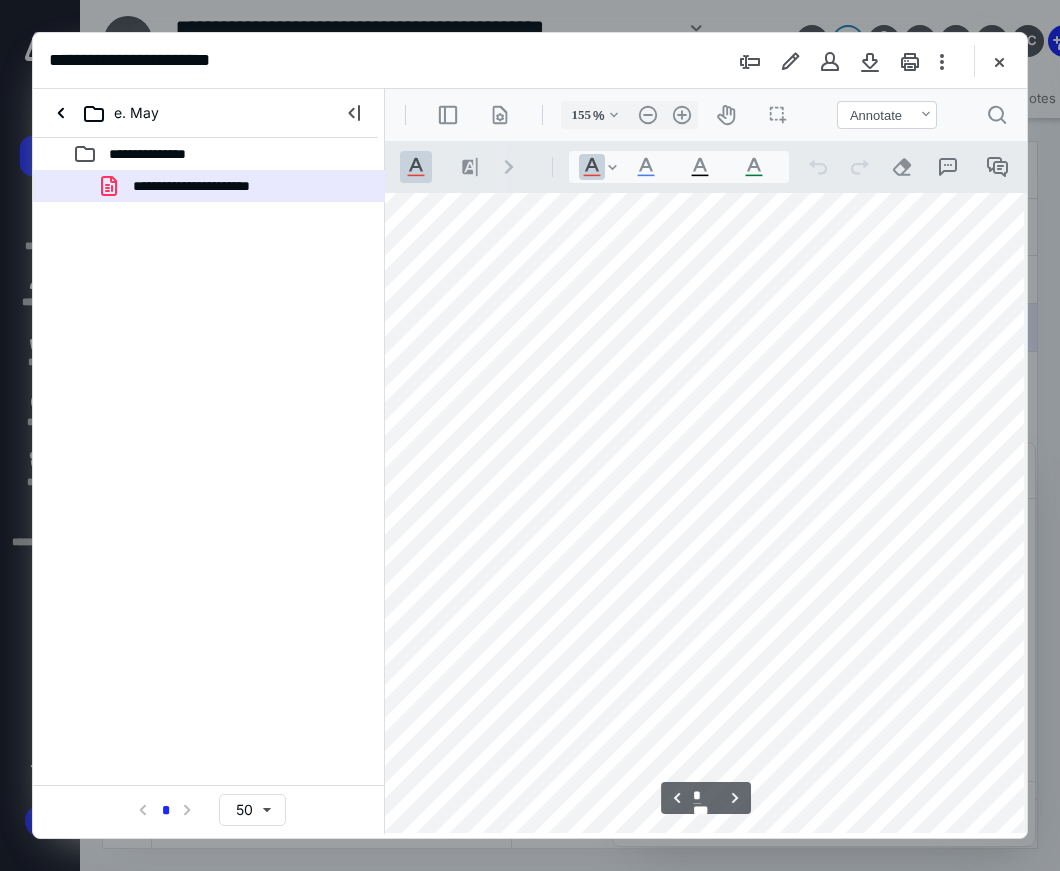 scroll, scrollTop: 1202, scrollLeft: 167, axis: both 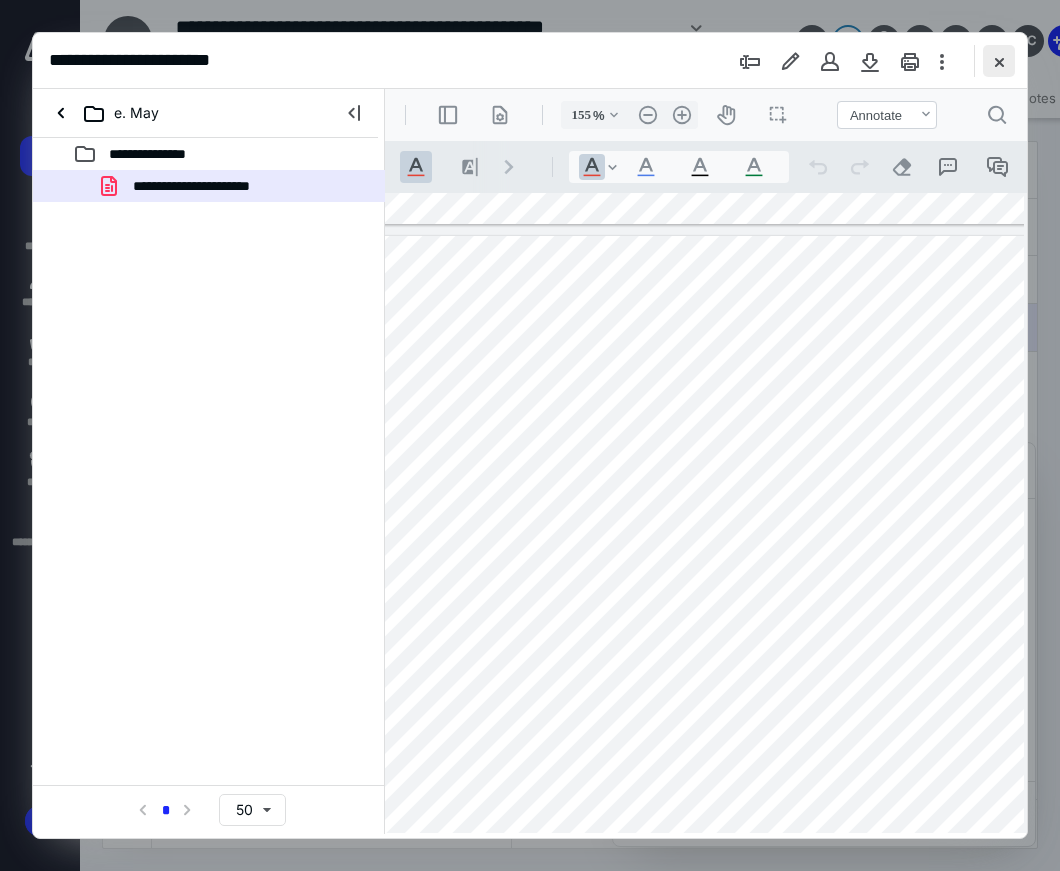 click at bounding box center (999, 61) 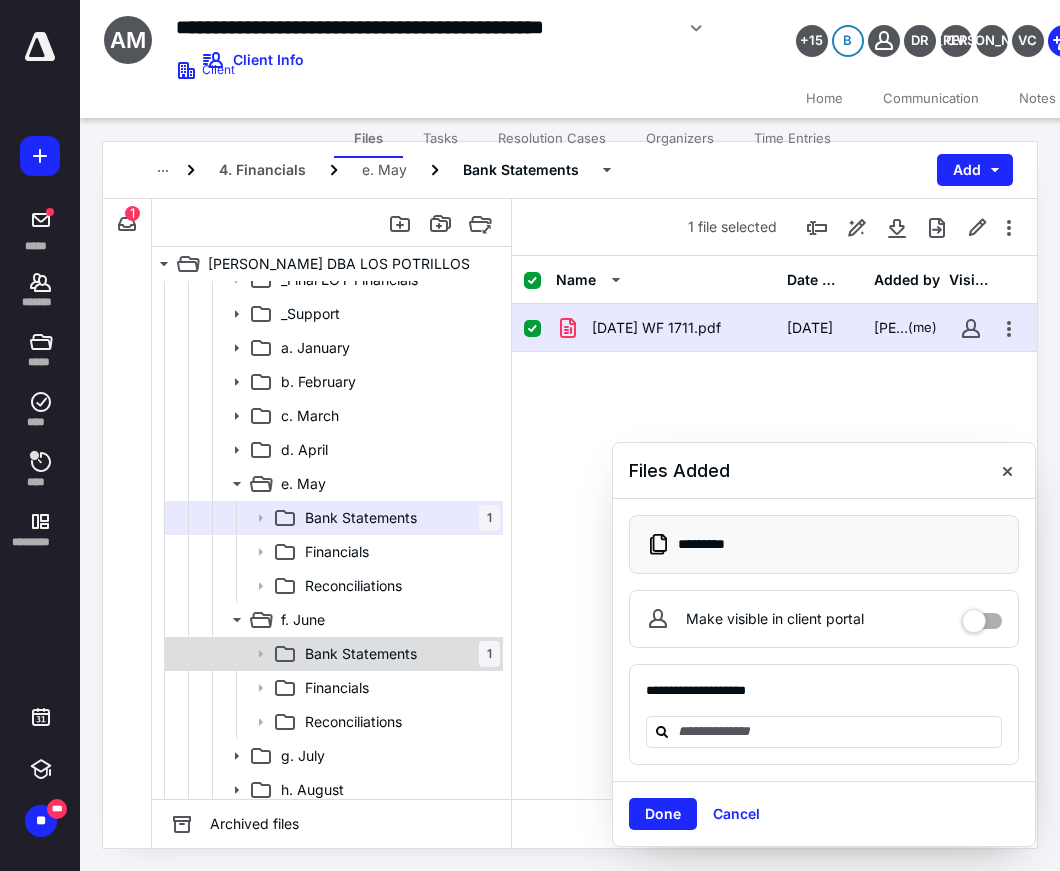 click on "Bank Statements" at bounding box center [361, 654] 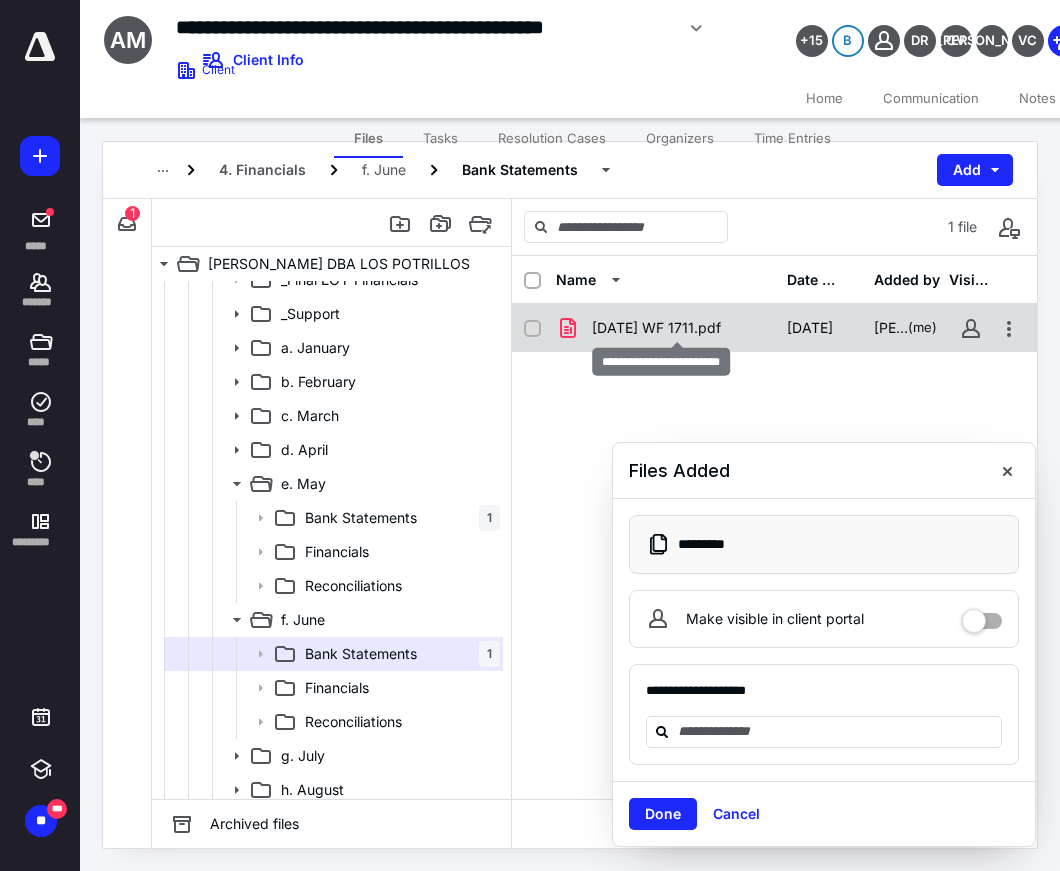 click on "6. June 2025 WF 1711.pdf" at bounding box center (656, 328) 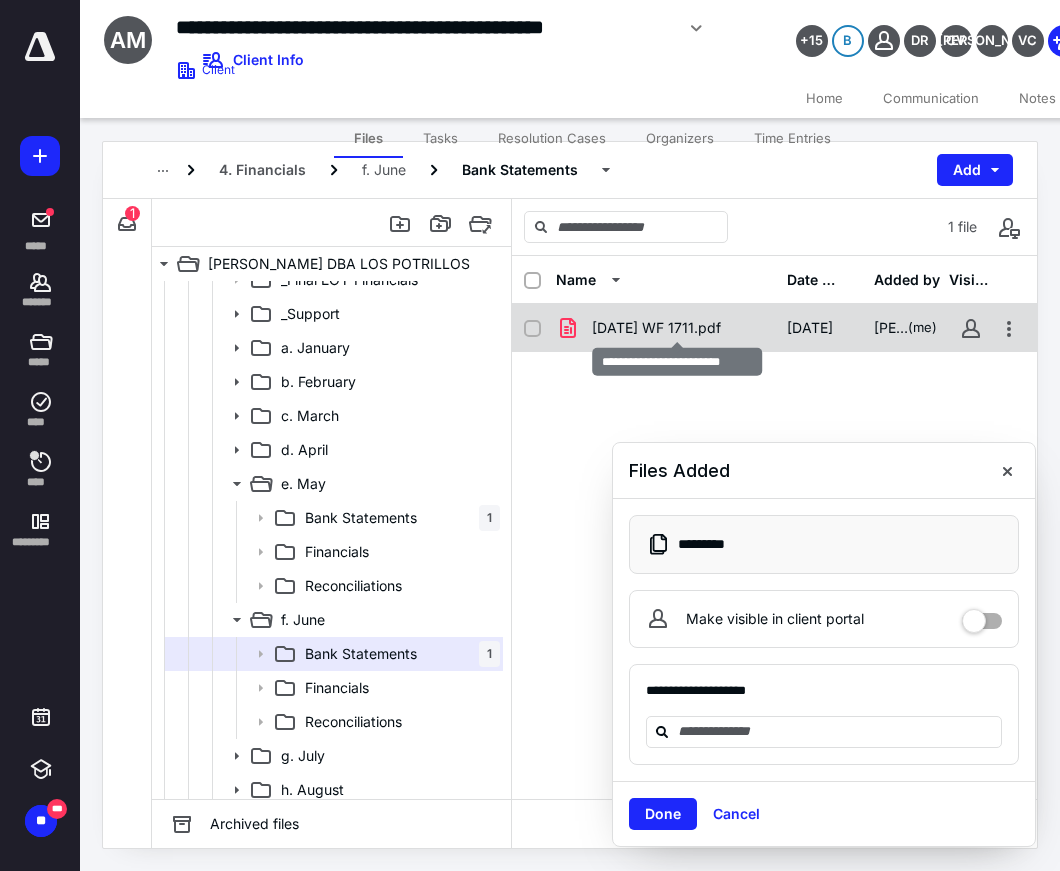 click on "6. June 2025 WF 1711.pdf" at bounding box center [656, 328] 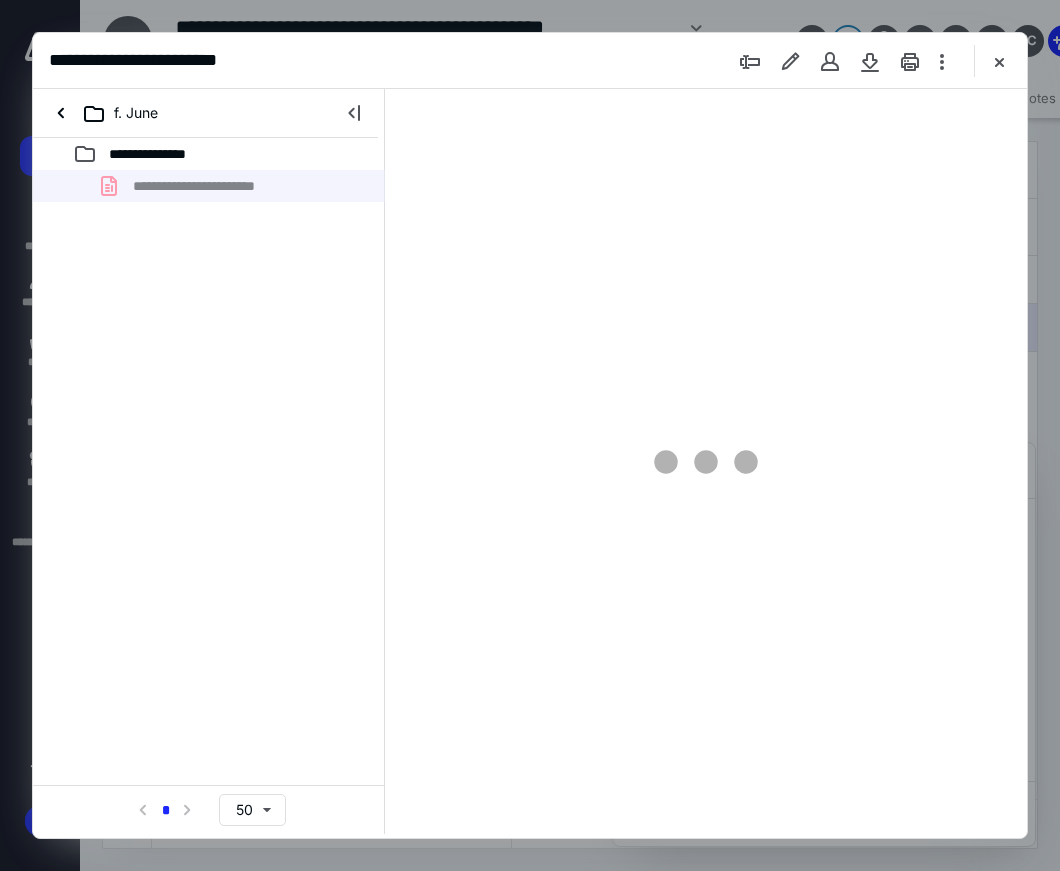 scroll, scrollTop: 0, scrollLeft: 0, axis: both 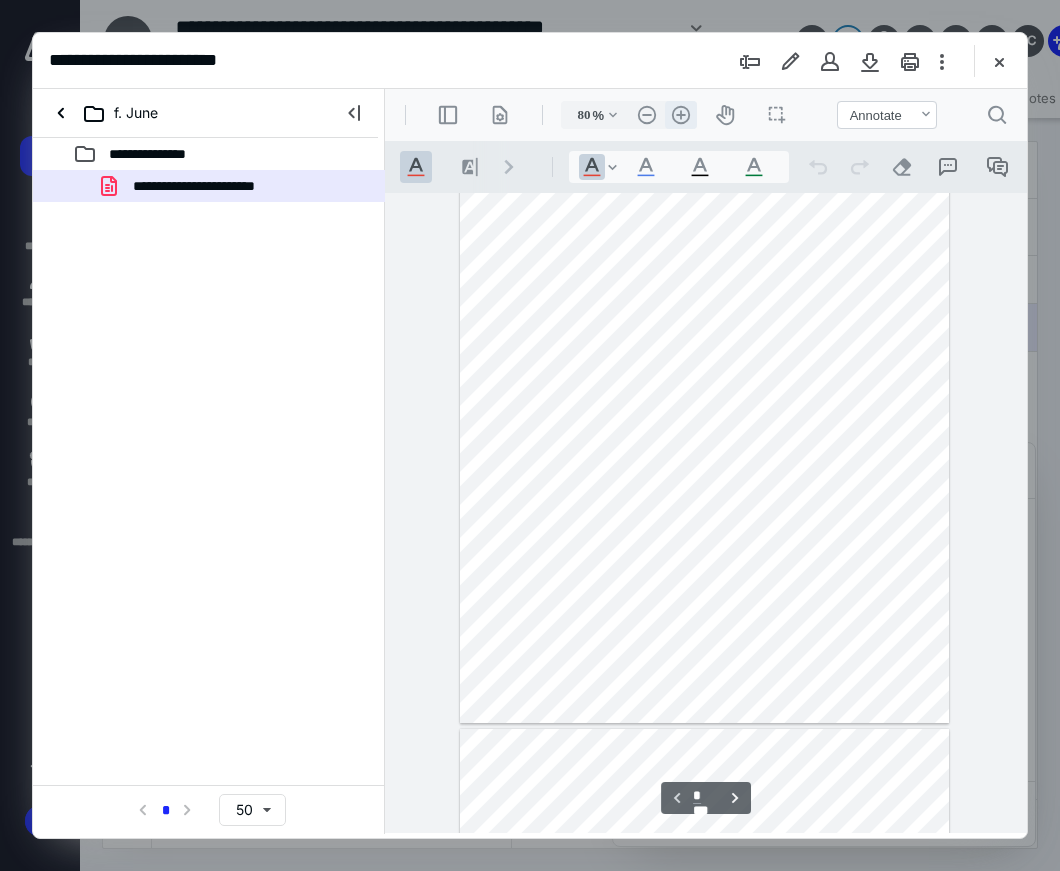 click on ".cls-1{fill:#abb0c4;} icon - header - zoom - in - line" at bounding box center (681, 115) 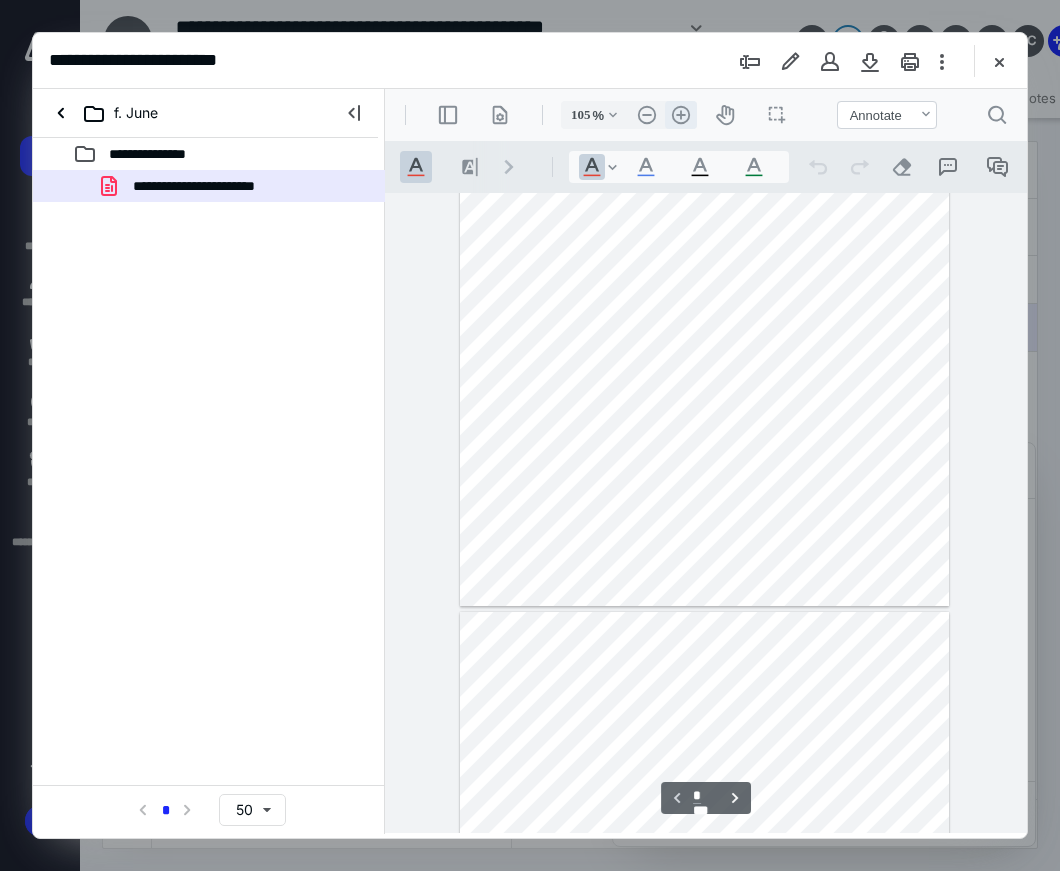 click on ".cls-1{fill:#abb0c4;} icon - header - zoom - in - line" at bounding box center (681, 115) 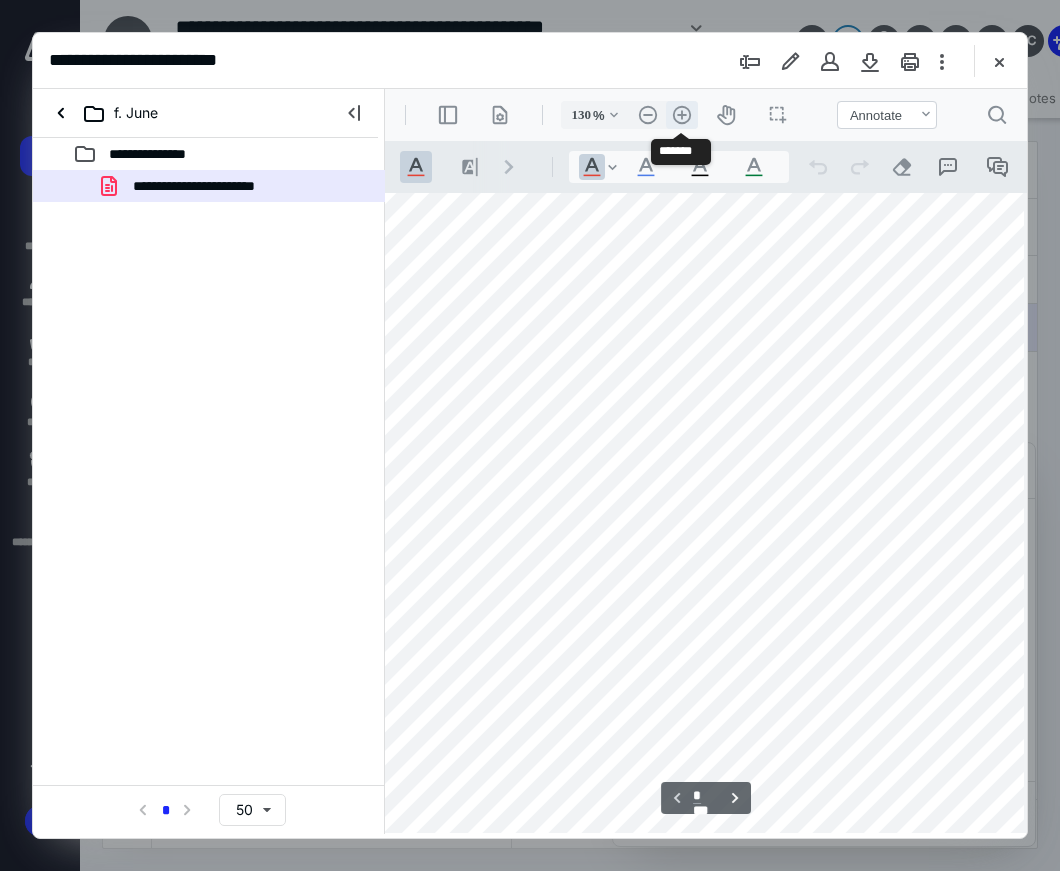 click on ".cls-1{fill:#abb0c4;} icon - header - zoom - in - line" at bounding box center (682, 115) 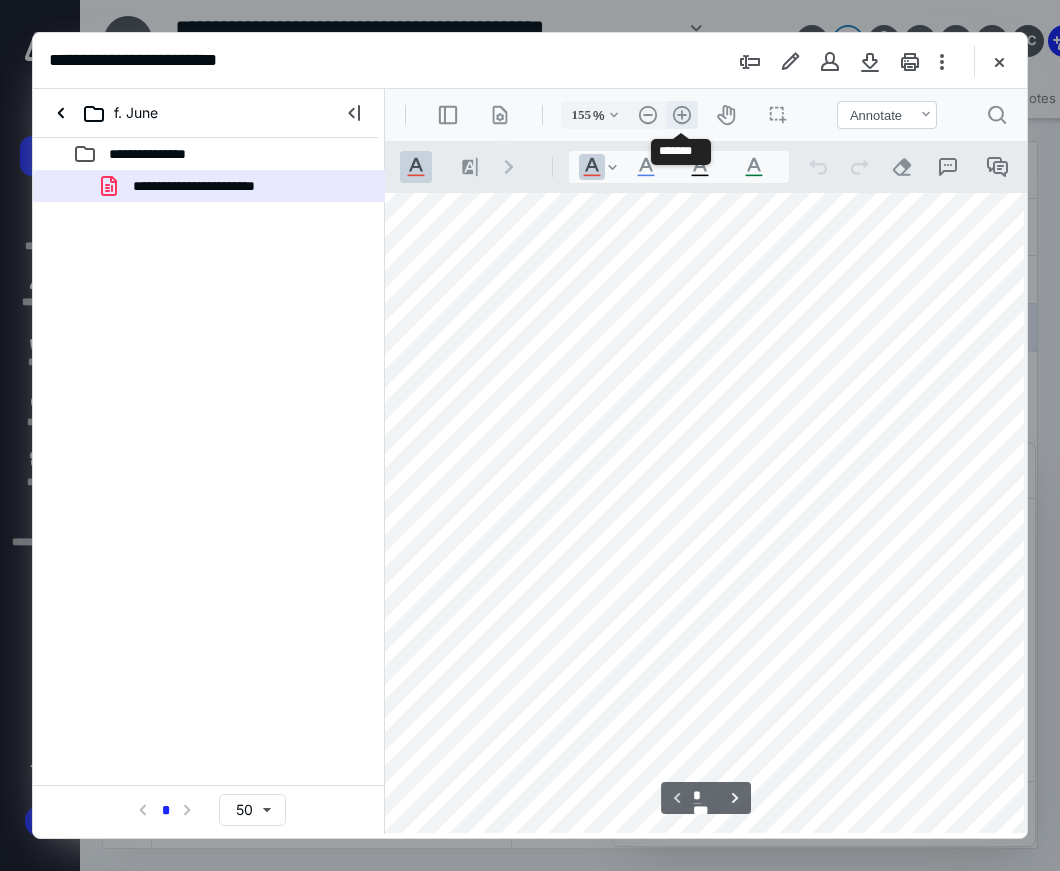 click on ".cls-1{fill:#abb0c4;} icon - header - zoom - in - line" at bounding box center (682, 115) 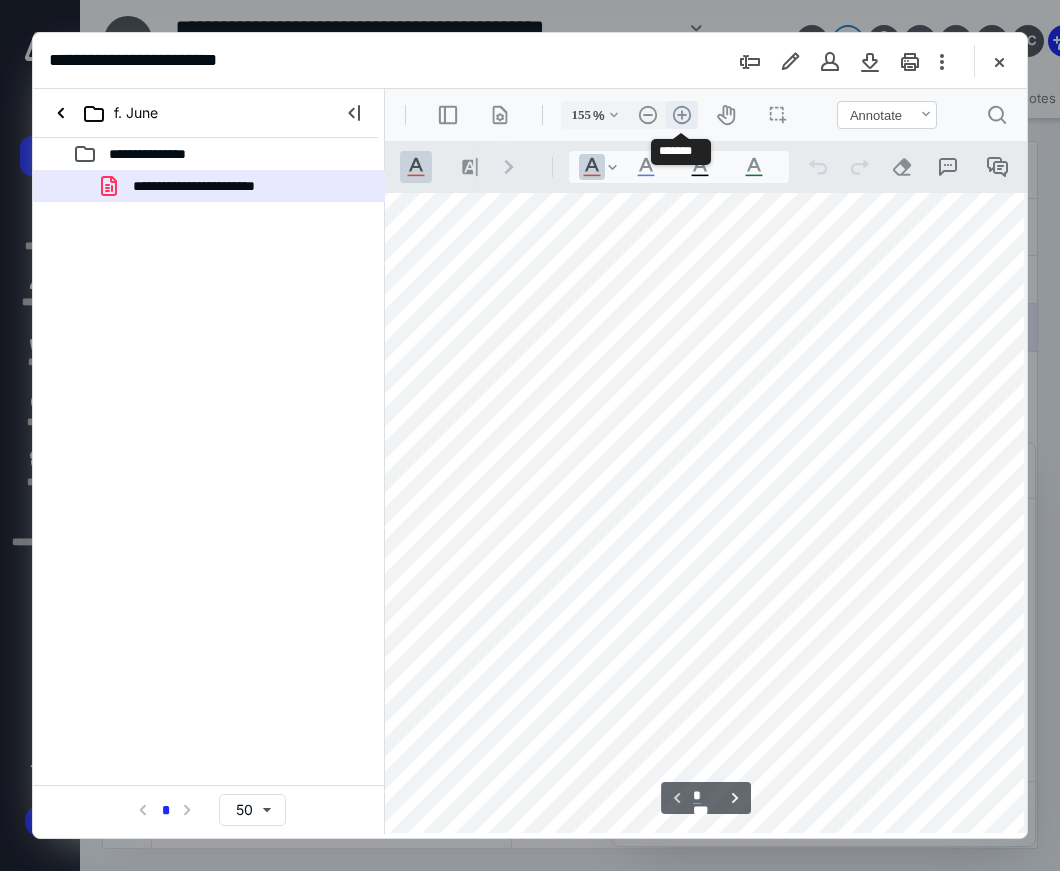 type on "205" 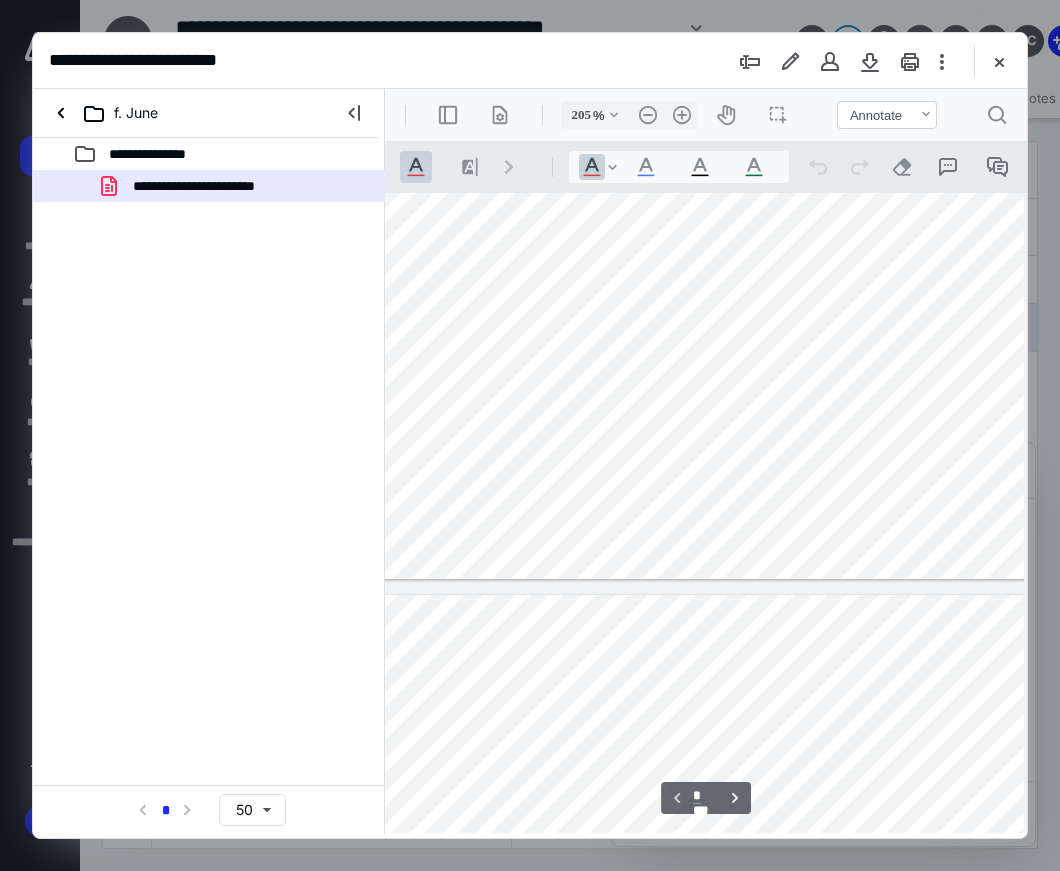 type on "*" 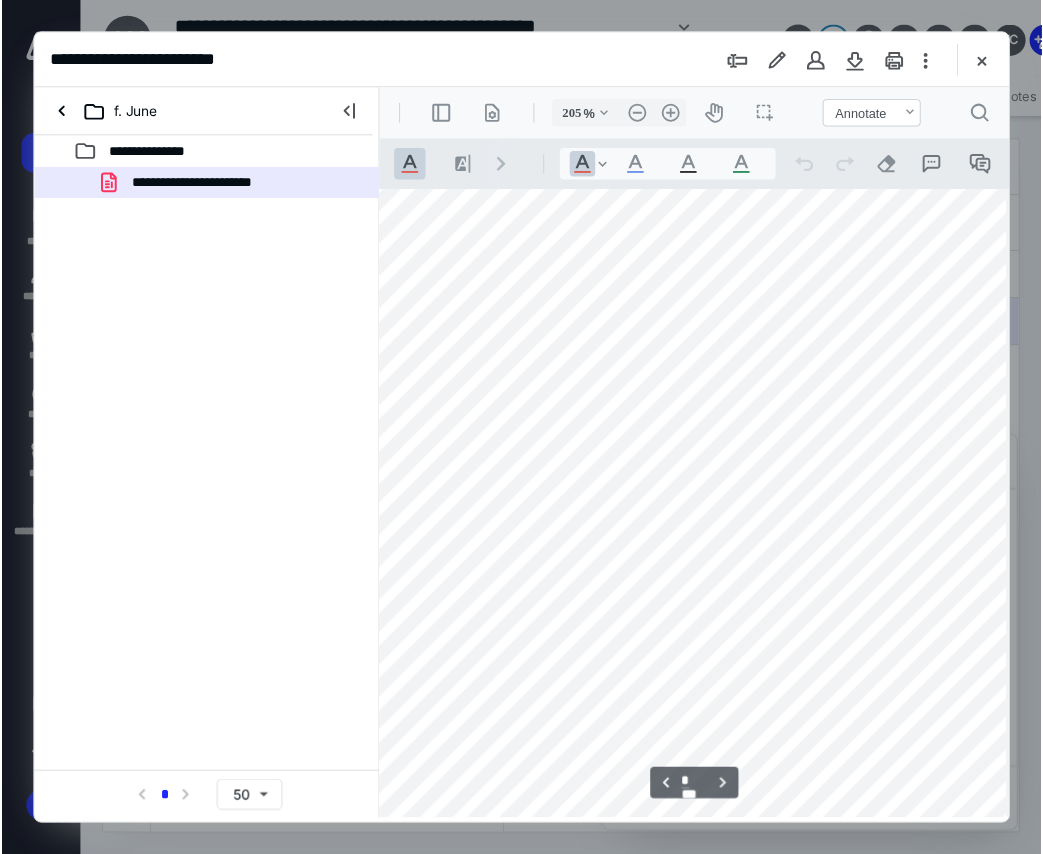 scroll, scrollTop: 1801, scrollLeft: 325, axis: both 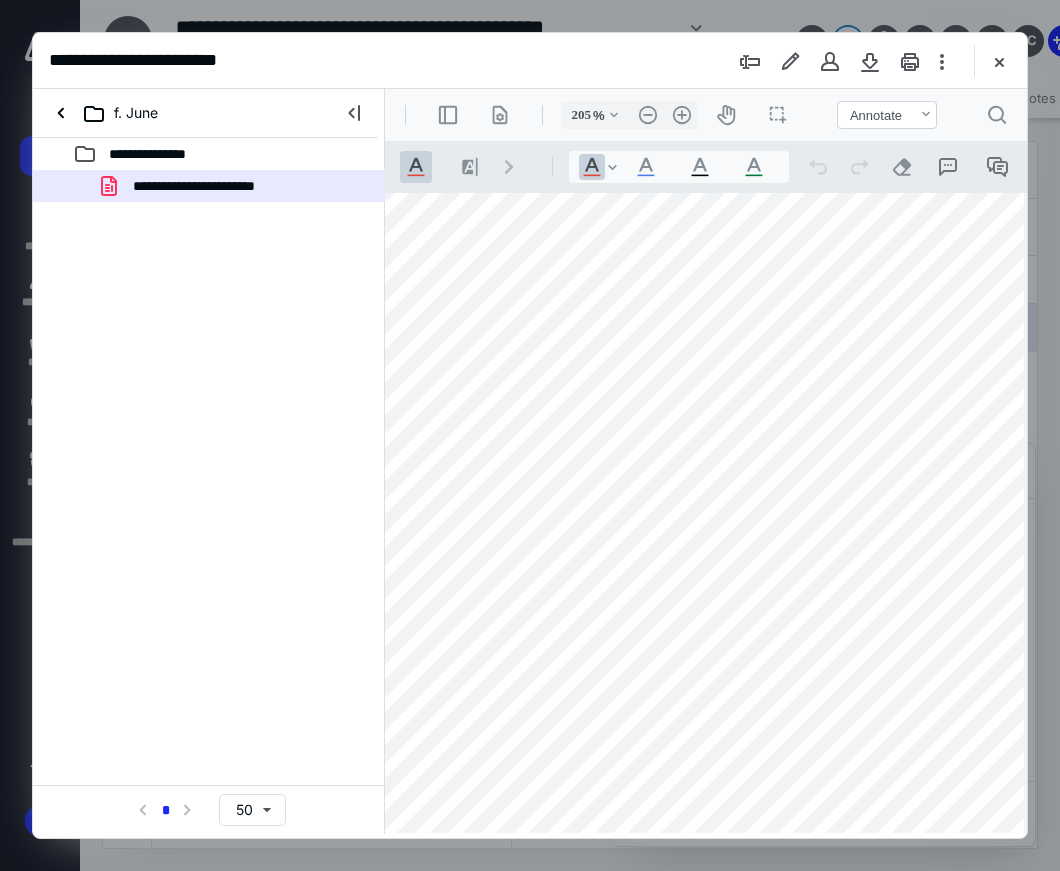 click on "**********" at bounding box center (157, 60) 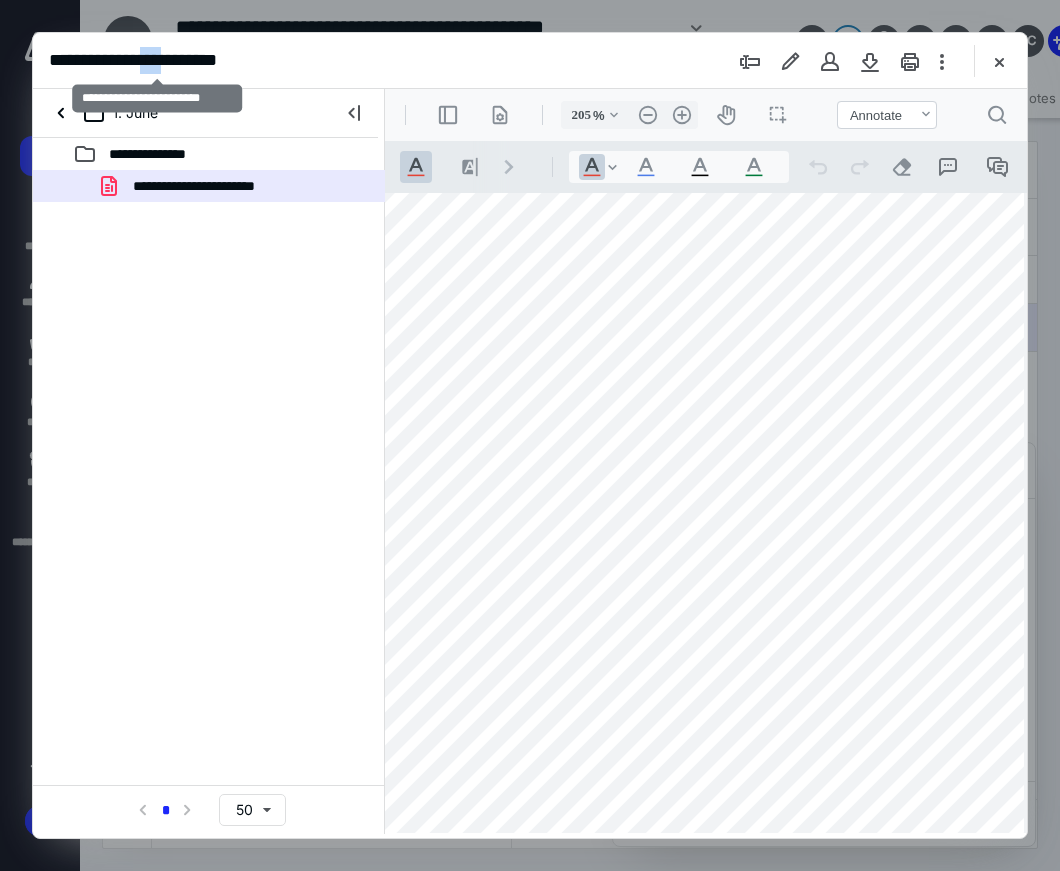 click on "**********" at bounding box center (157, 60) 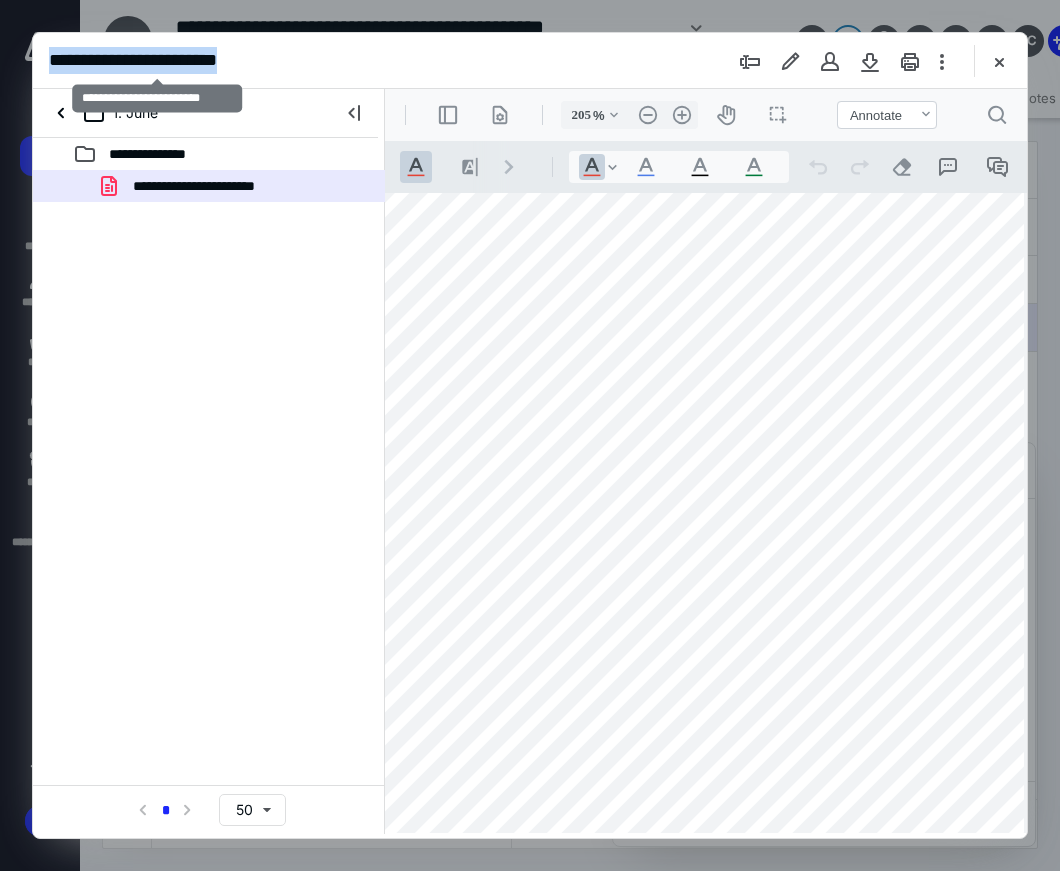 click on "**********" at bounding box center (157, 60) 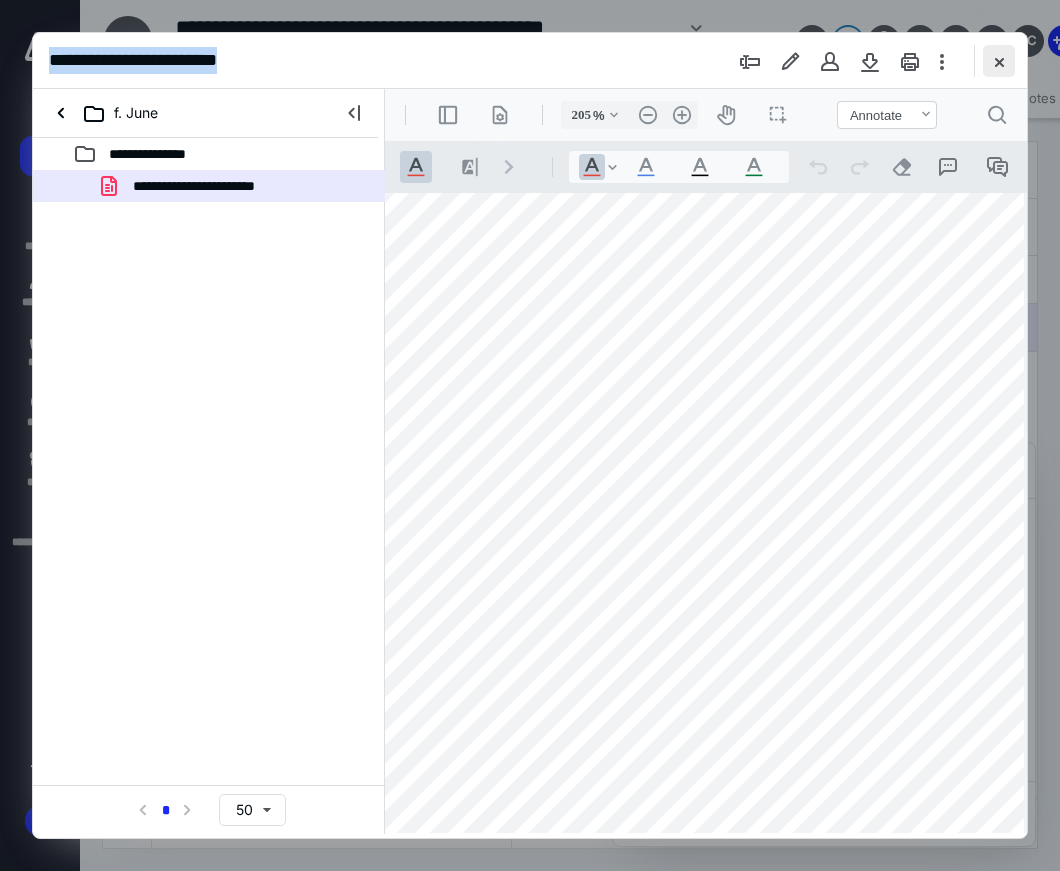 click at bounding box center (999, 61) 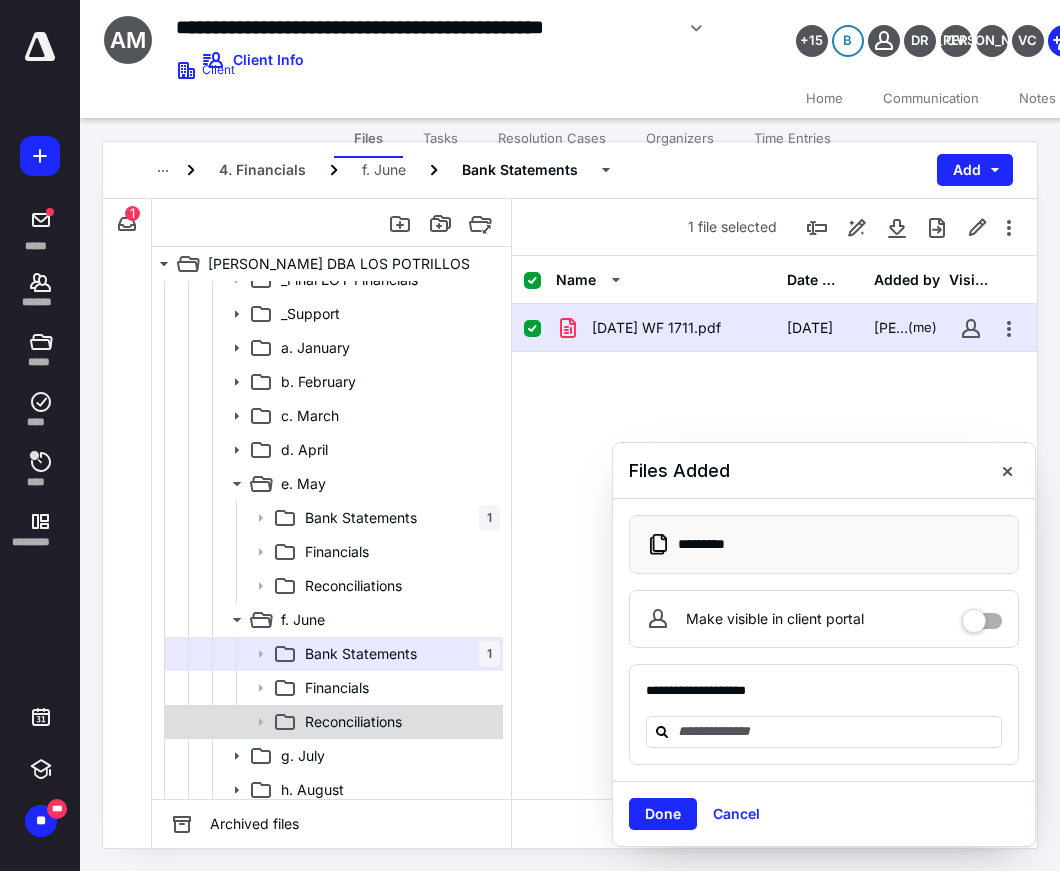click on "Reconciliations" at bounding box center (353, 722) 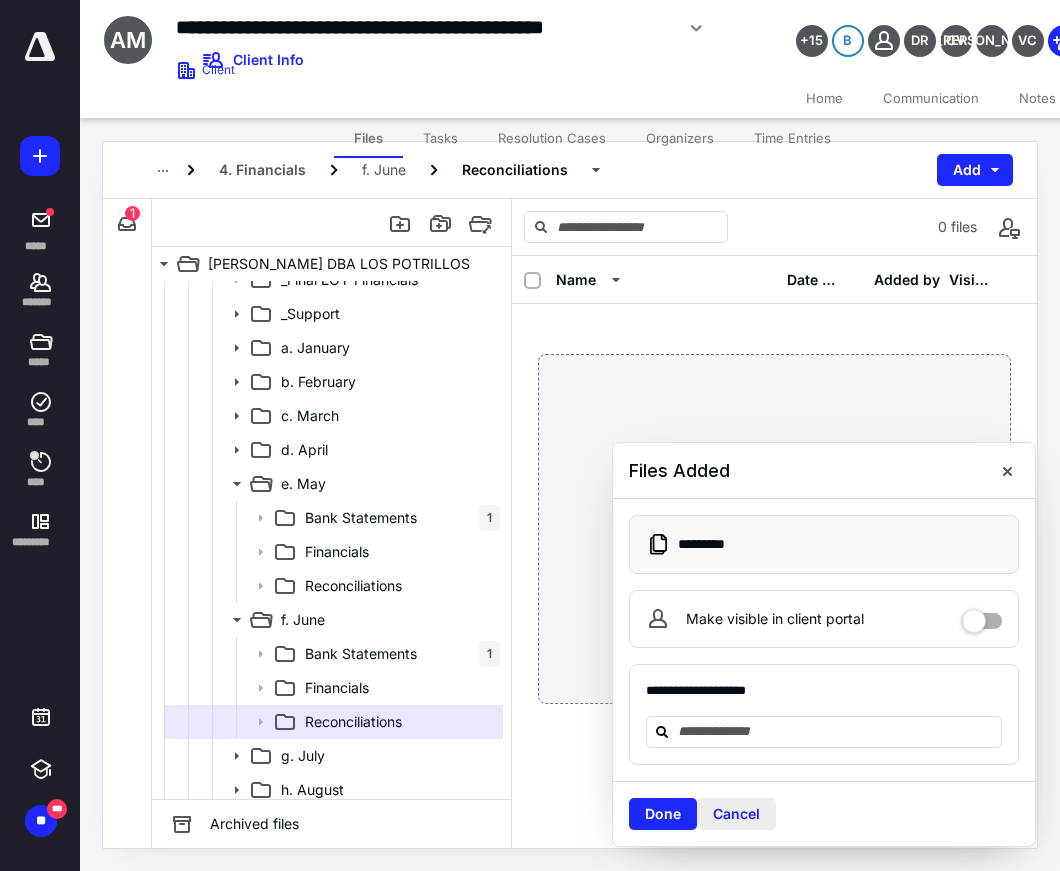 click on "Cancel" at bounding box center (736, 814) 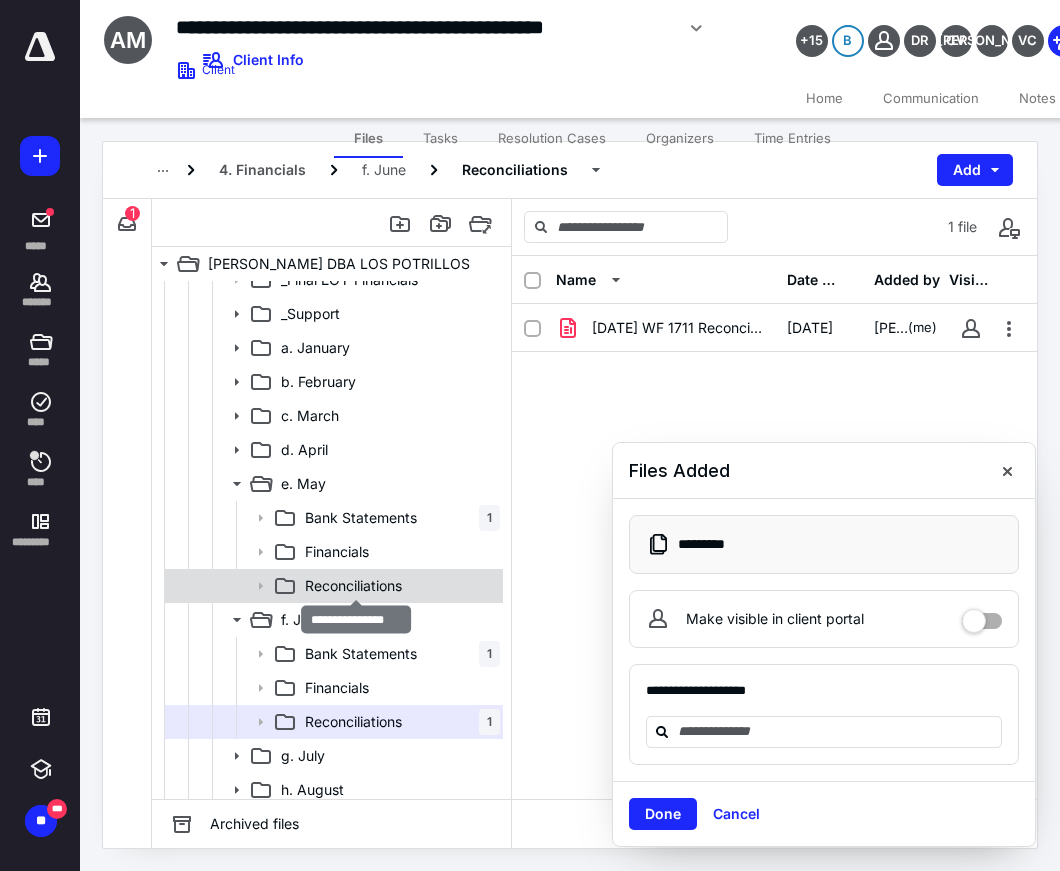 click on "Reconciliations" at bounding box center [353, 586] 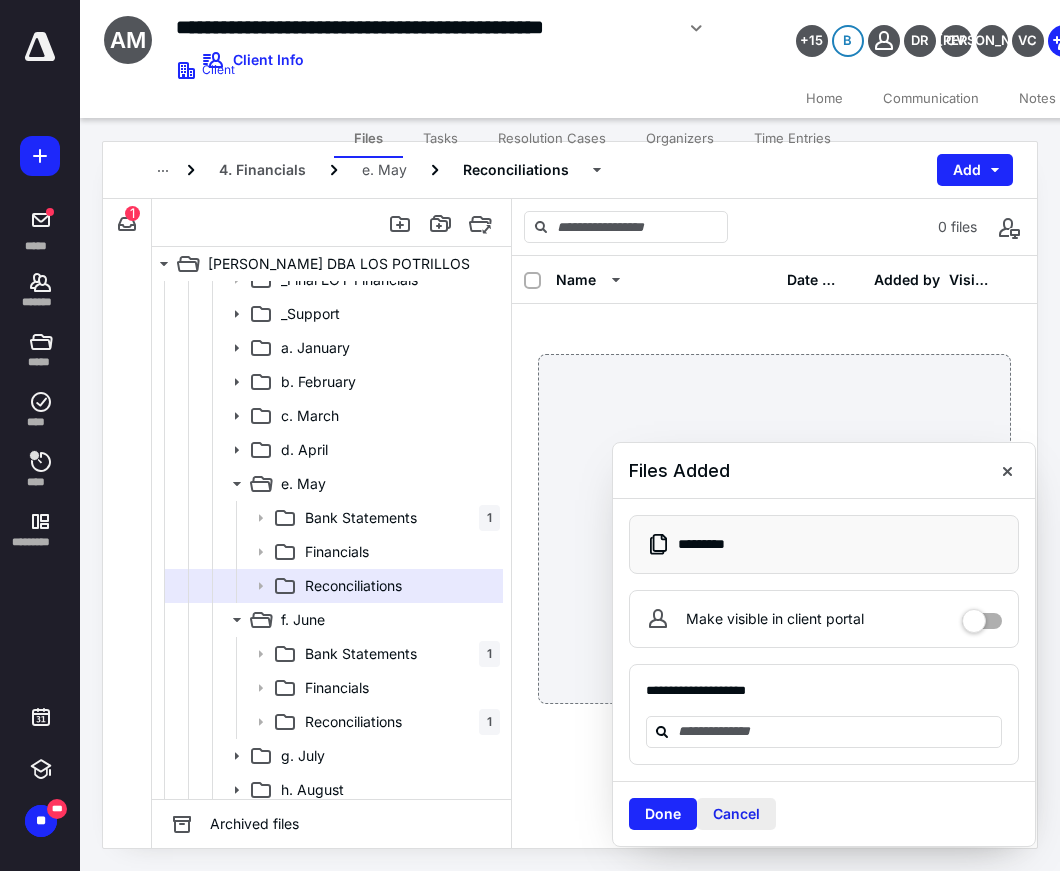 click on "Cancel" at bounding box center [736, 814] 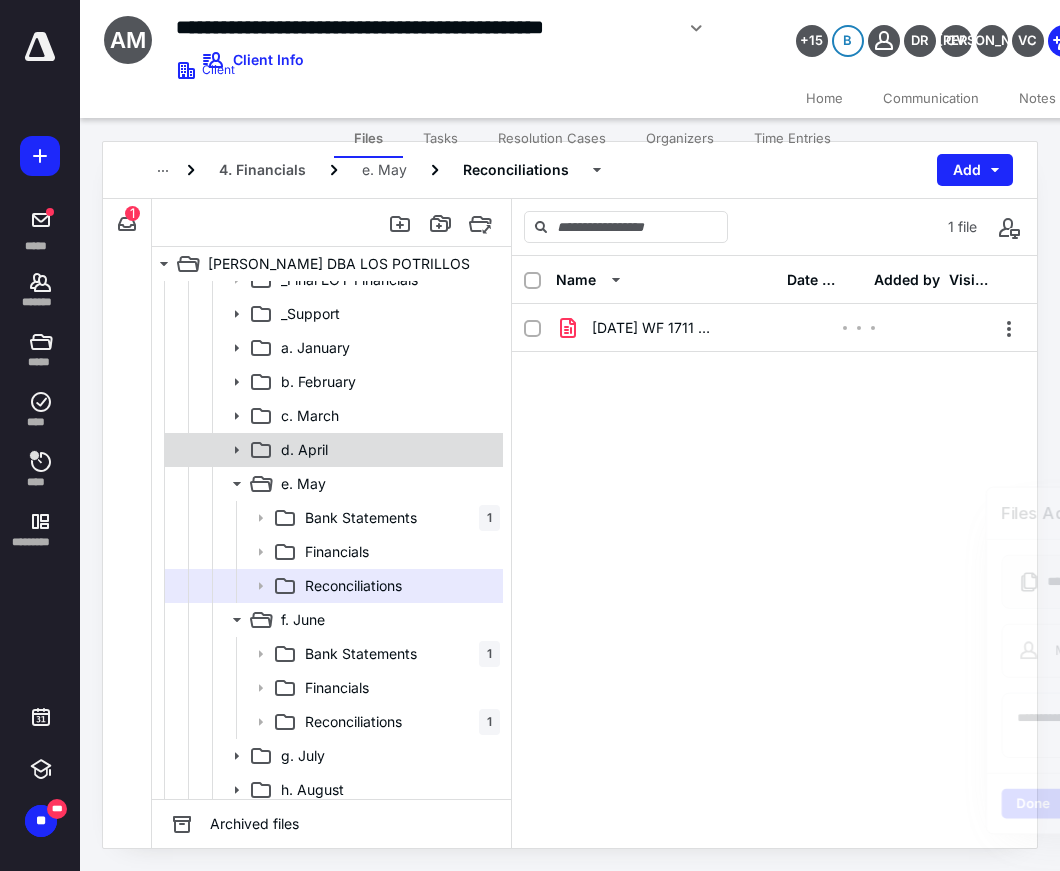 click 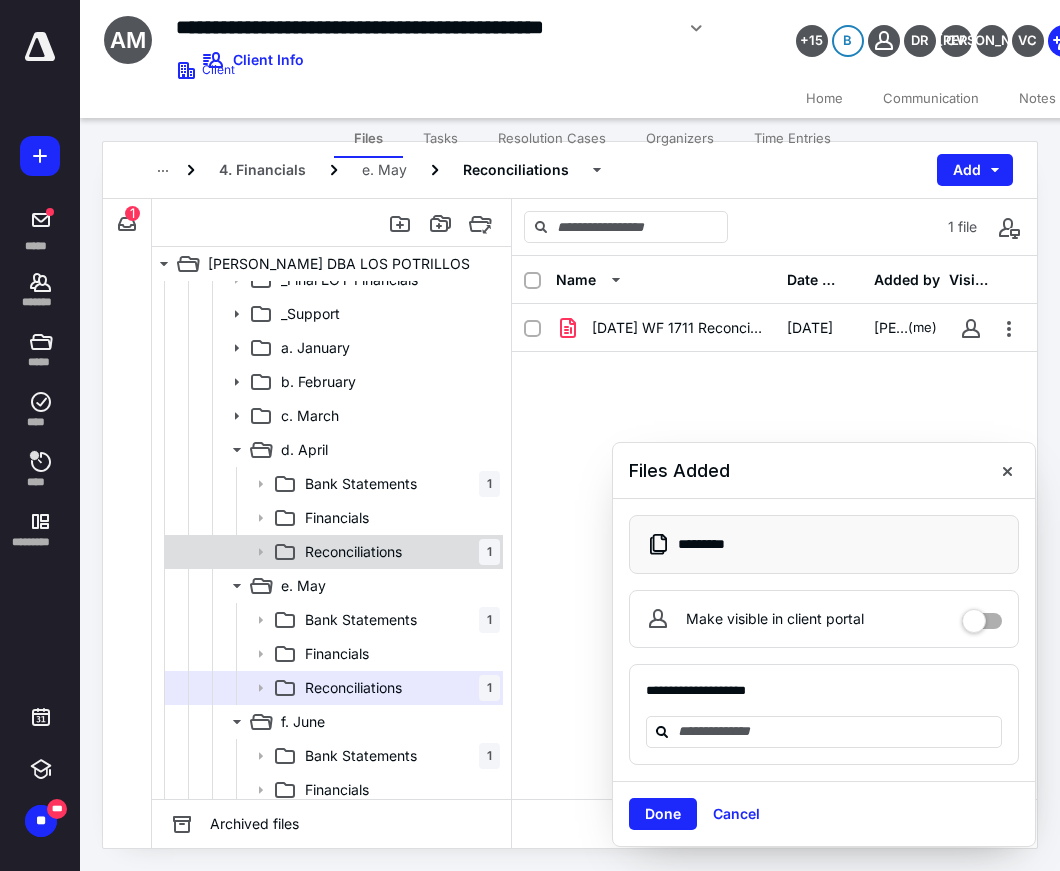 click on "Reconciliations" at bounding box center (353, 552) 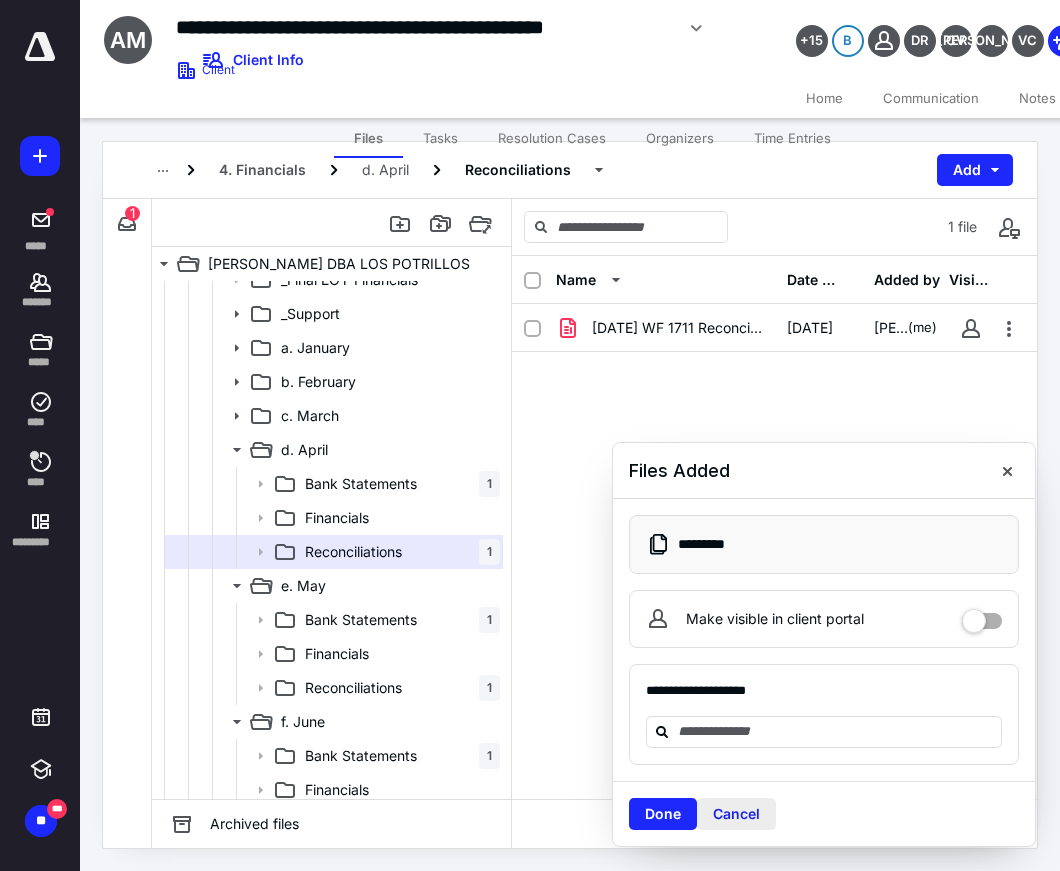 click on "Cancel" at bounding box center (736, 814) 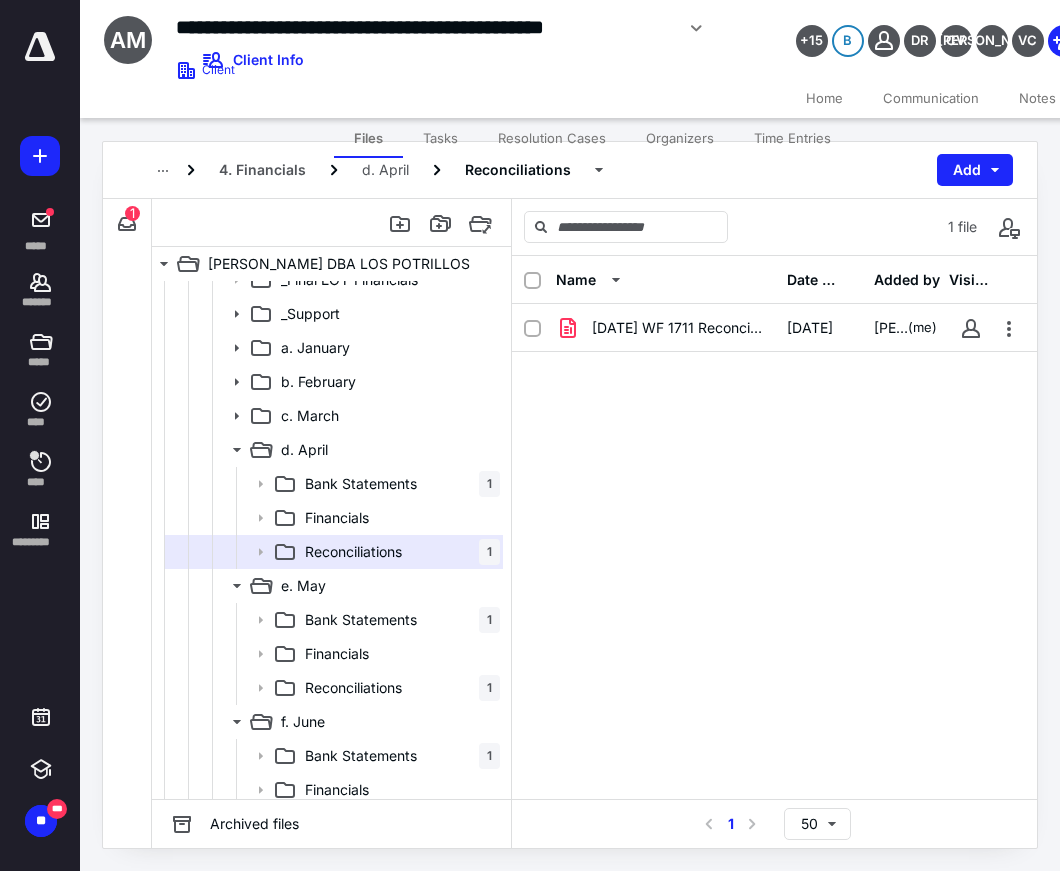 click on "Tasks" at bounding box center (440, 138) 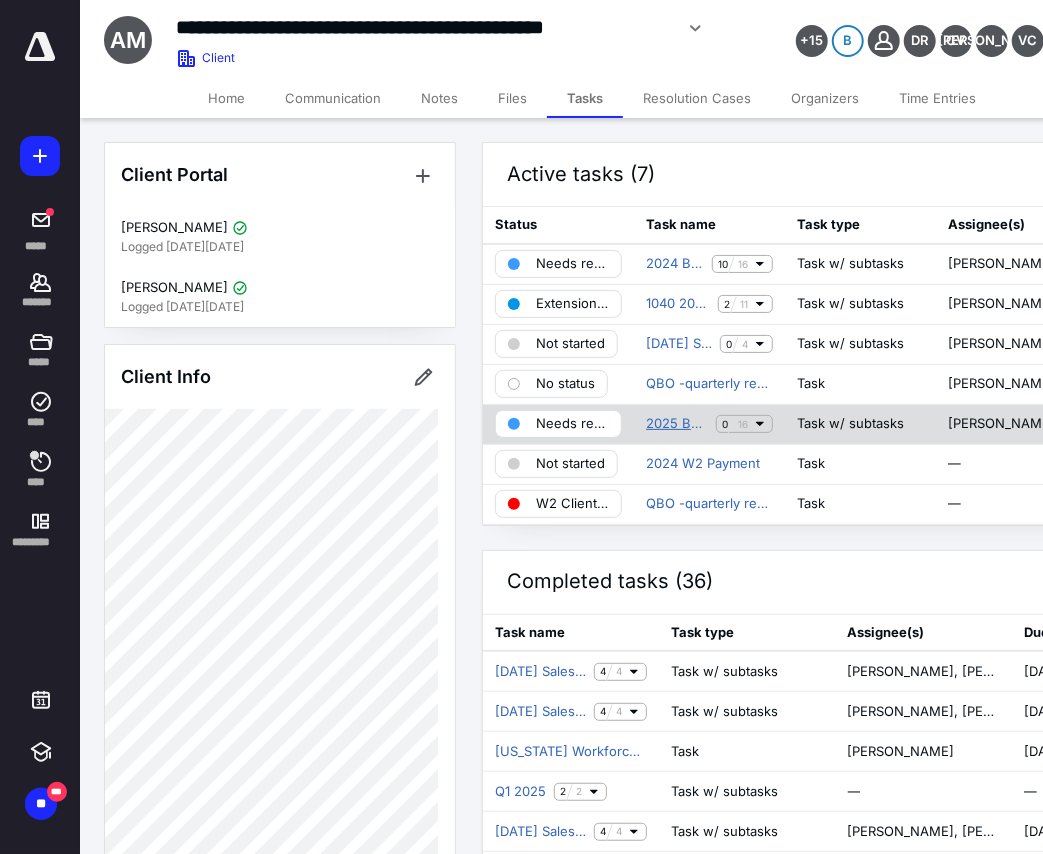 click on "2025 Bookkeeping Tracker  ABEL MARQUEZ DBA LOS POTRILLOS (Sch C)" at bounding box center (677, 424) 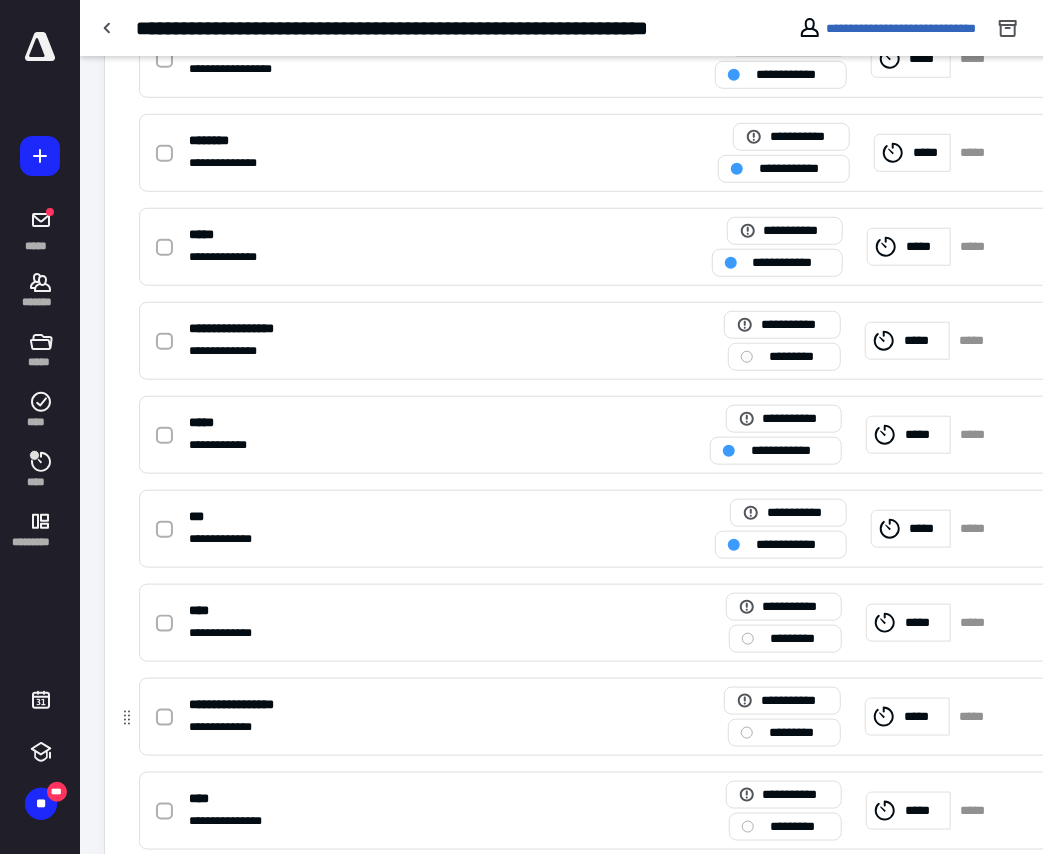 scroll, scrollTop: 781, scrollLeft: 0, axis: vertical 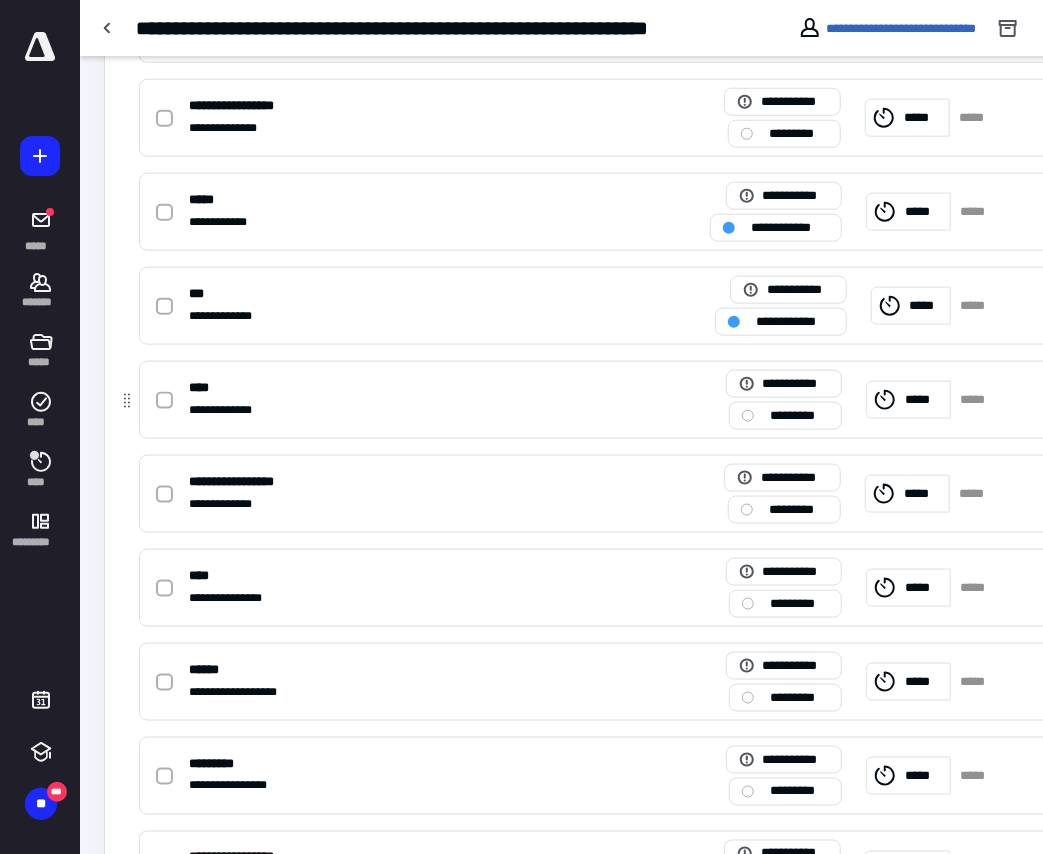 click on "*********" at bounding box center [799, 415] 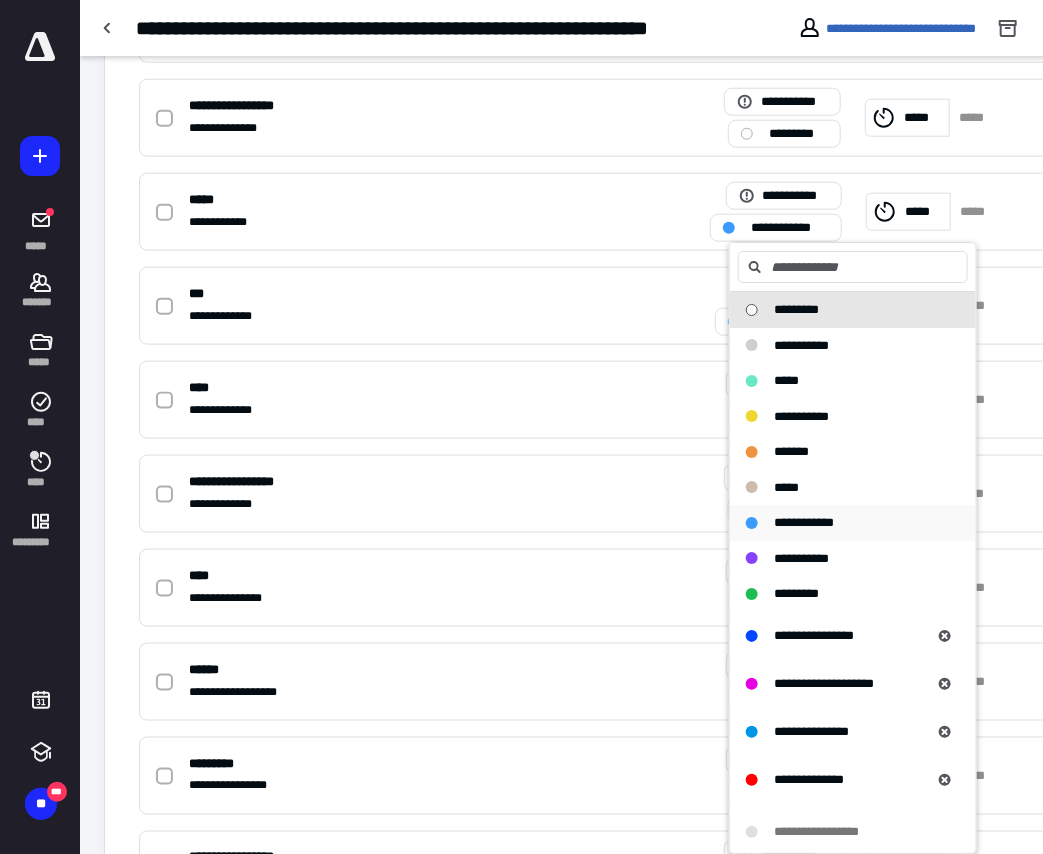 click on "**********" at bounding box center (804, 522) 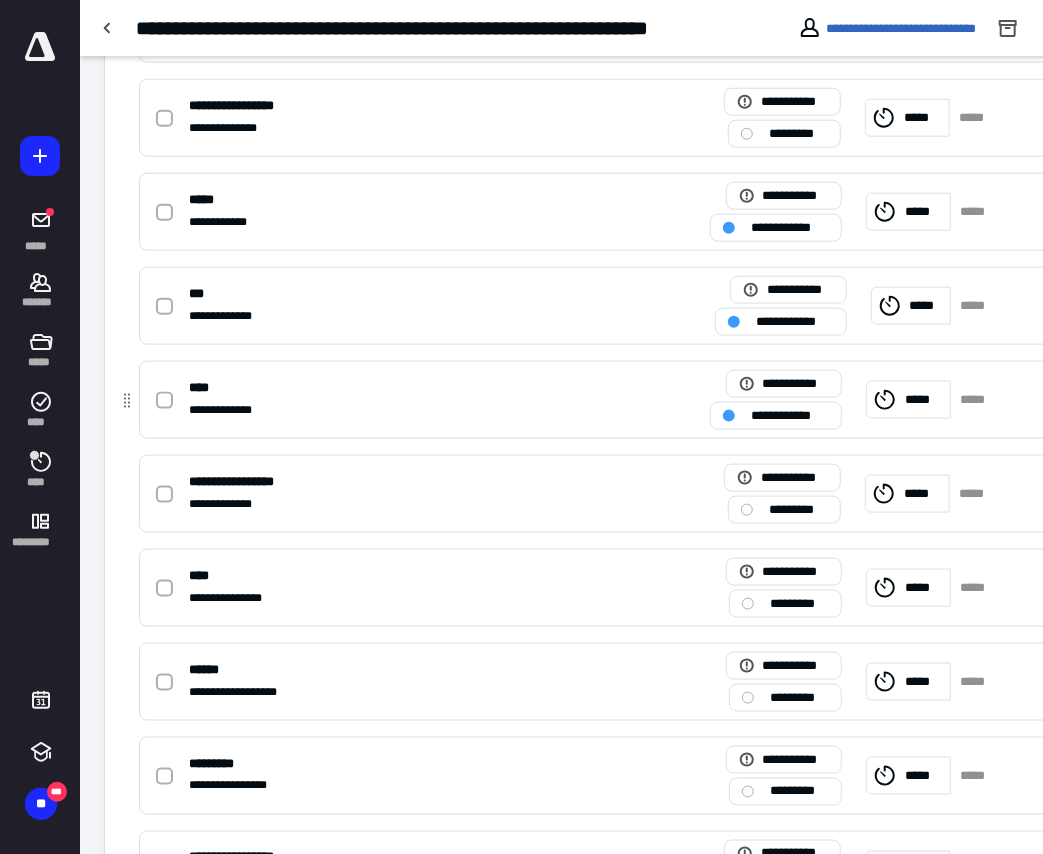 click on "*****" at bounding box center (908, 400) 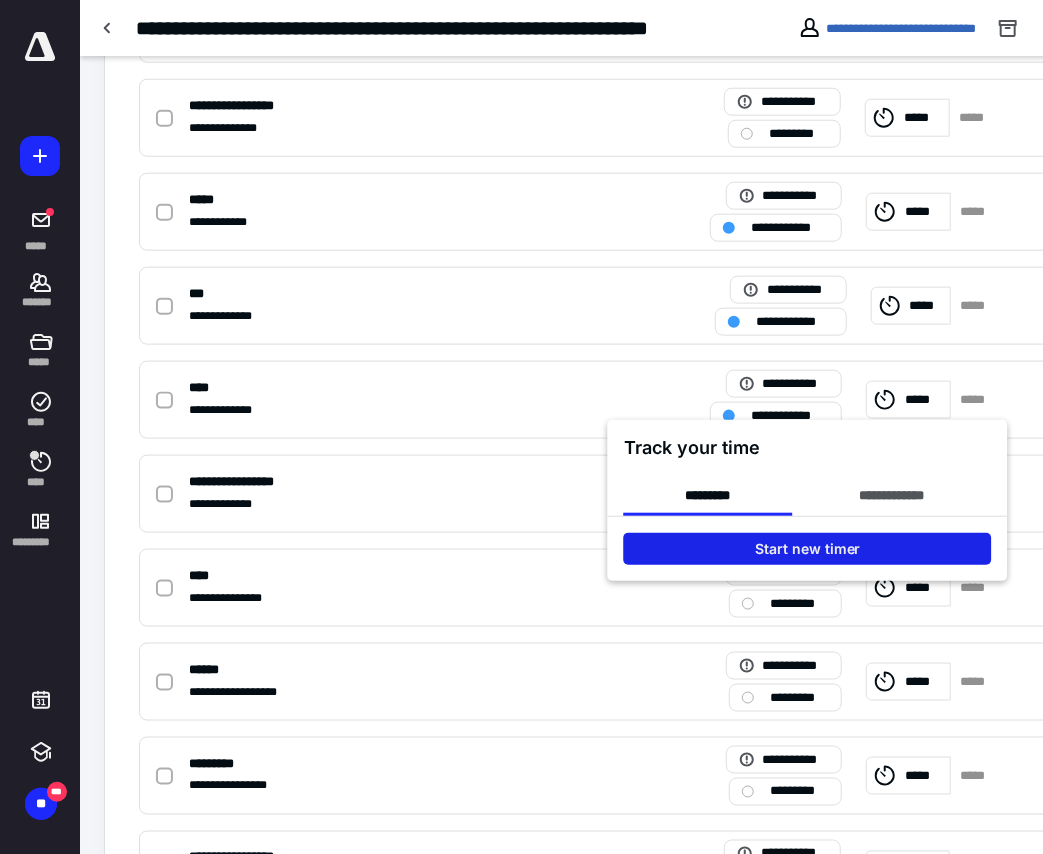 click on "Start new timer" at bounding box center (808, 549) 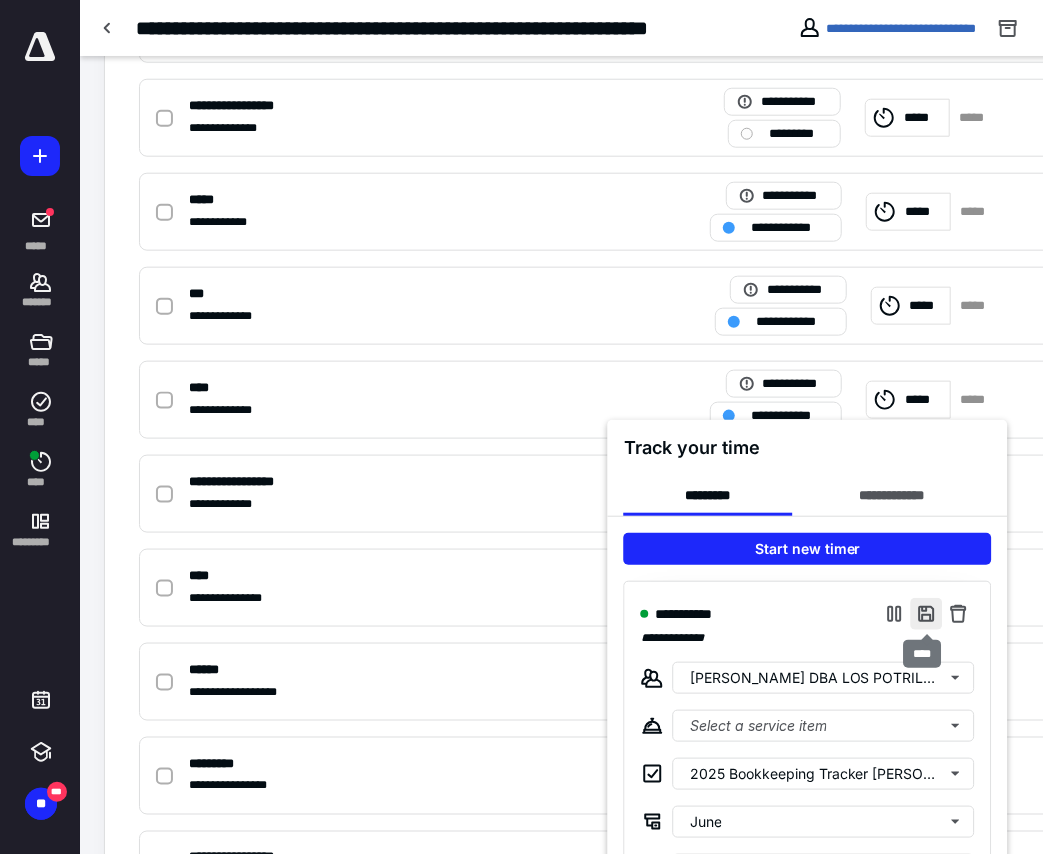 click at bounding box center (927, 614) 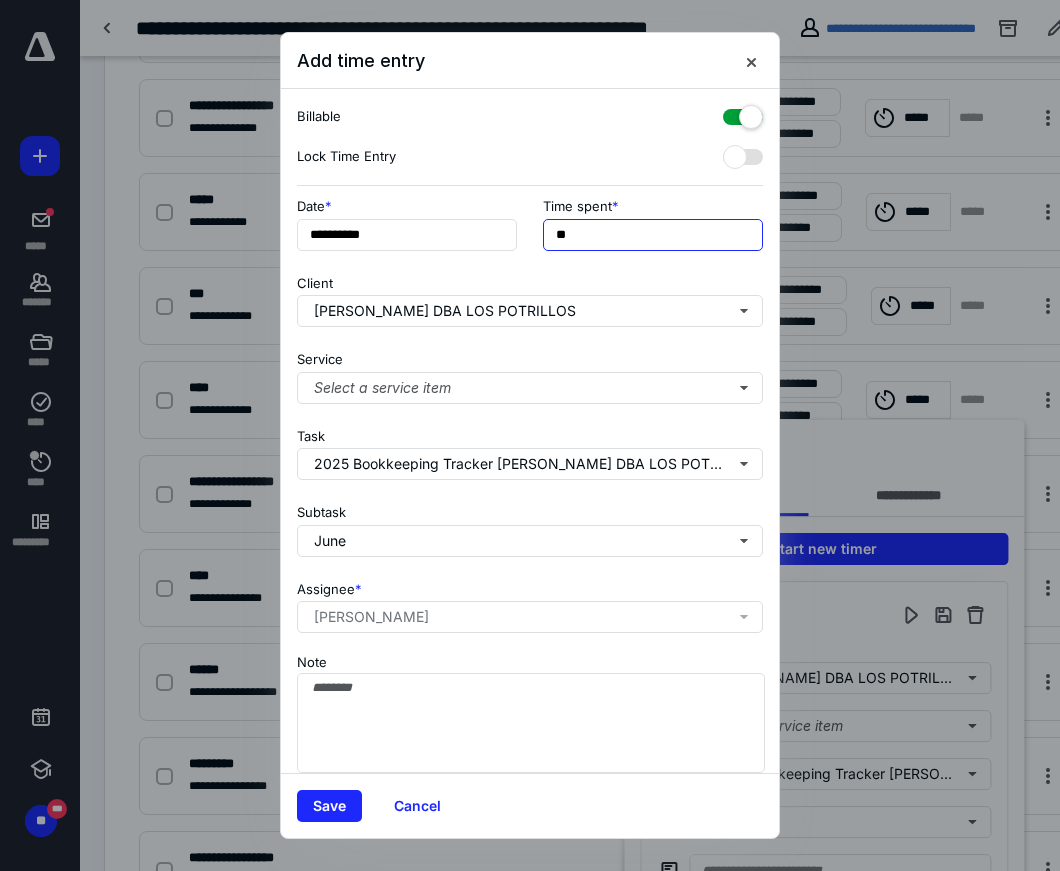 click on "**" at bounding box center [653, 235] 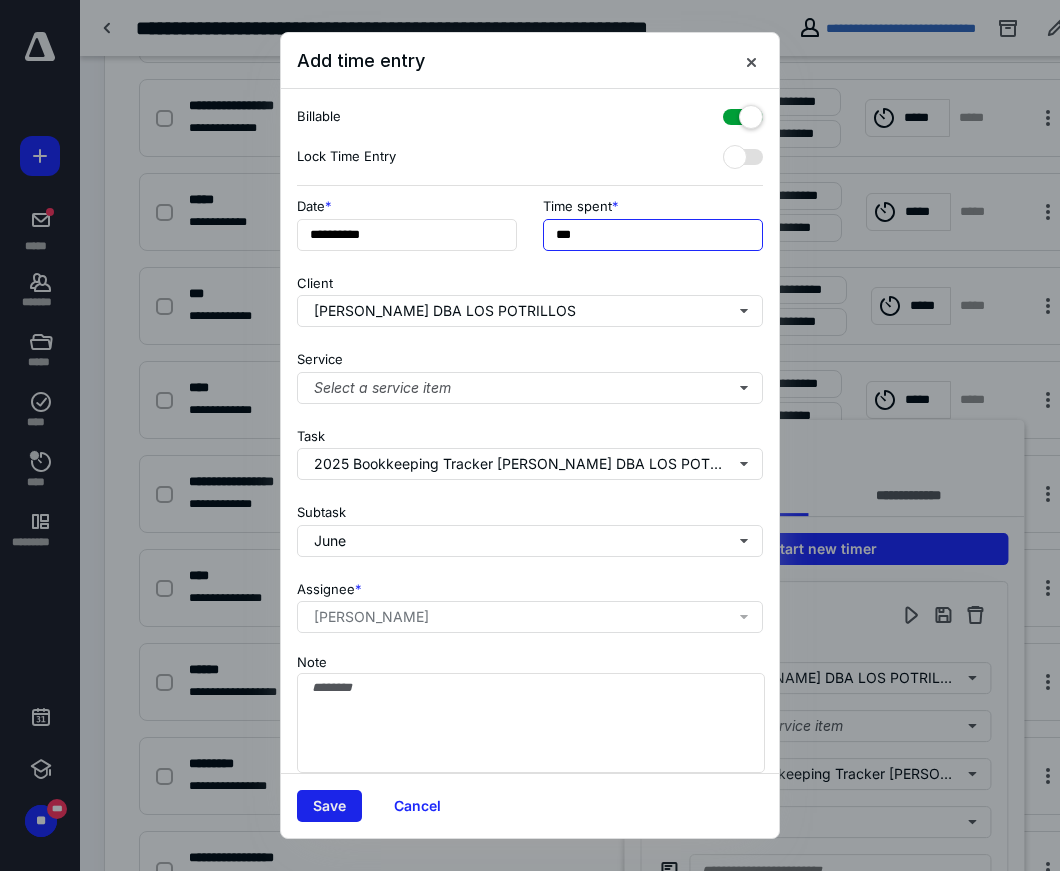 type on "***" 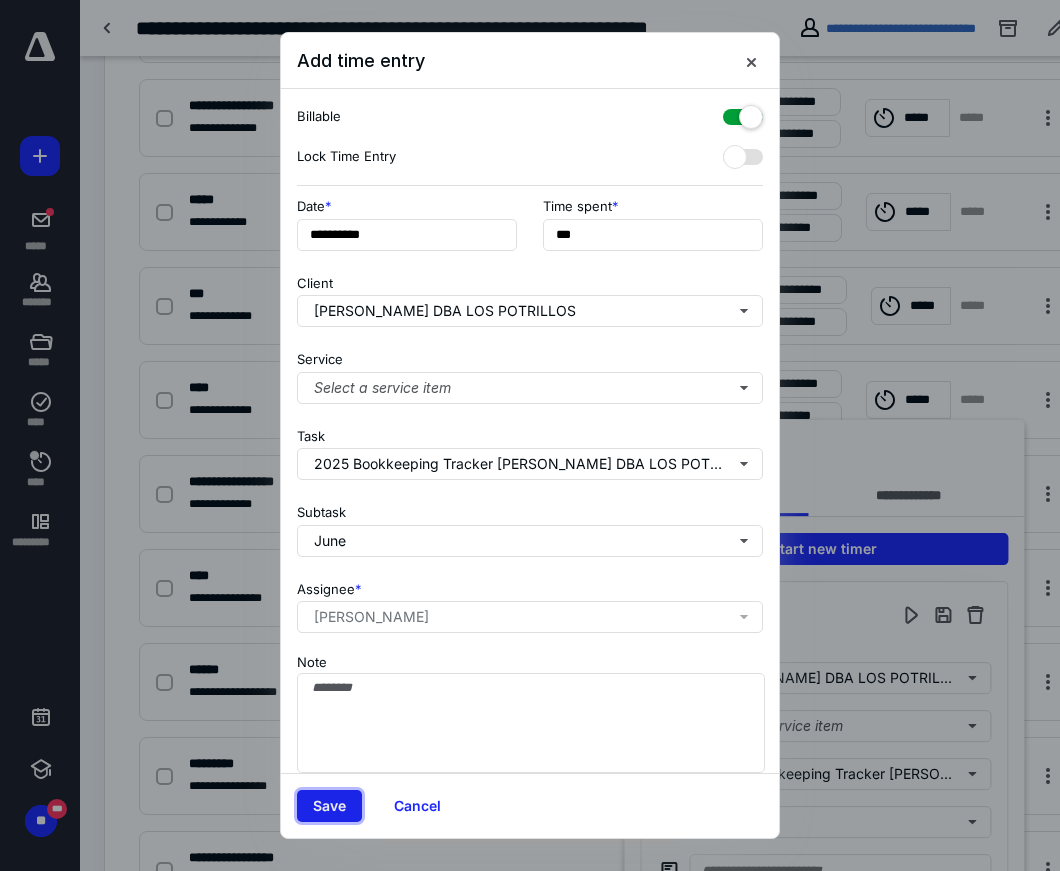 click on "Save" at bounding box center [329, 806] 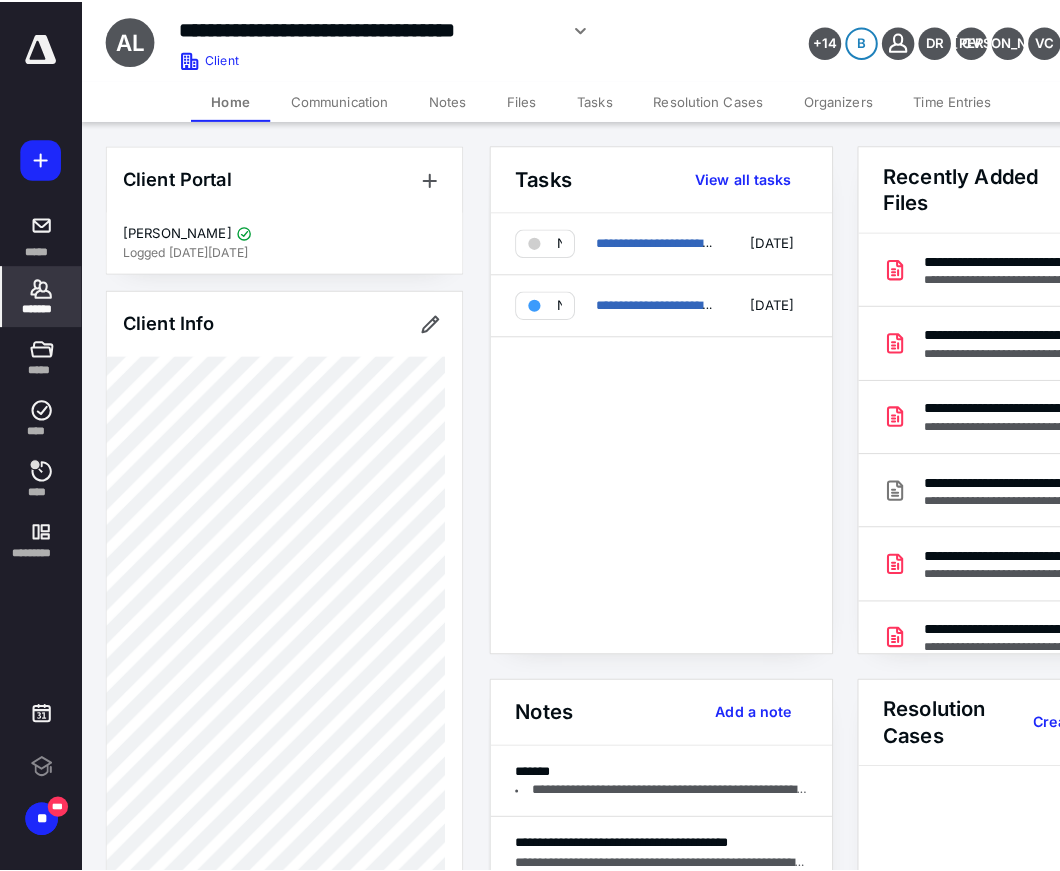 scroll, scrollTop: 0, scrollLeft: 0, axis: both 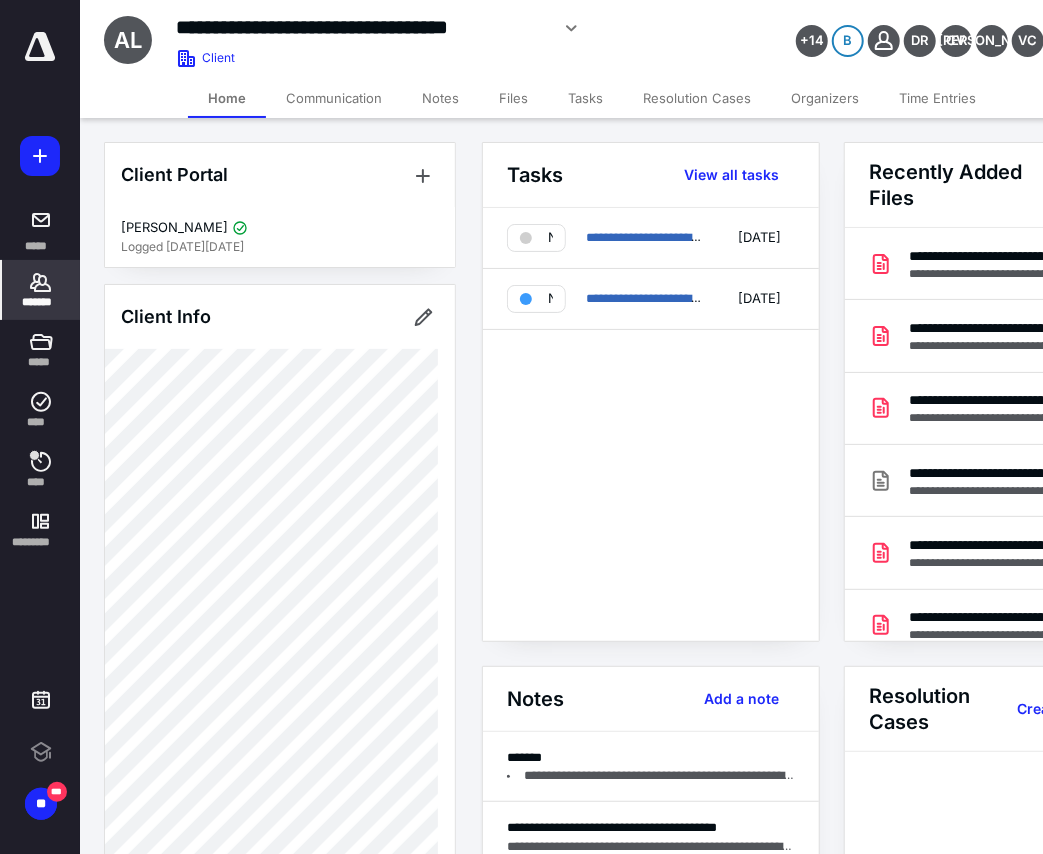 click on "Files" at bounding box center (513, 98) 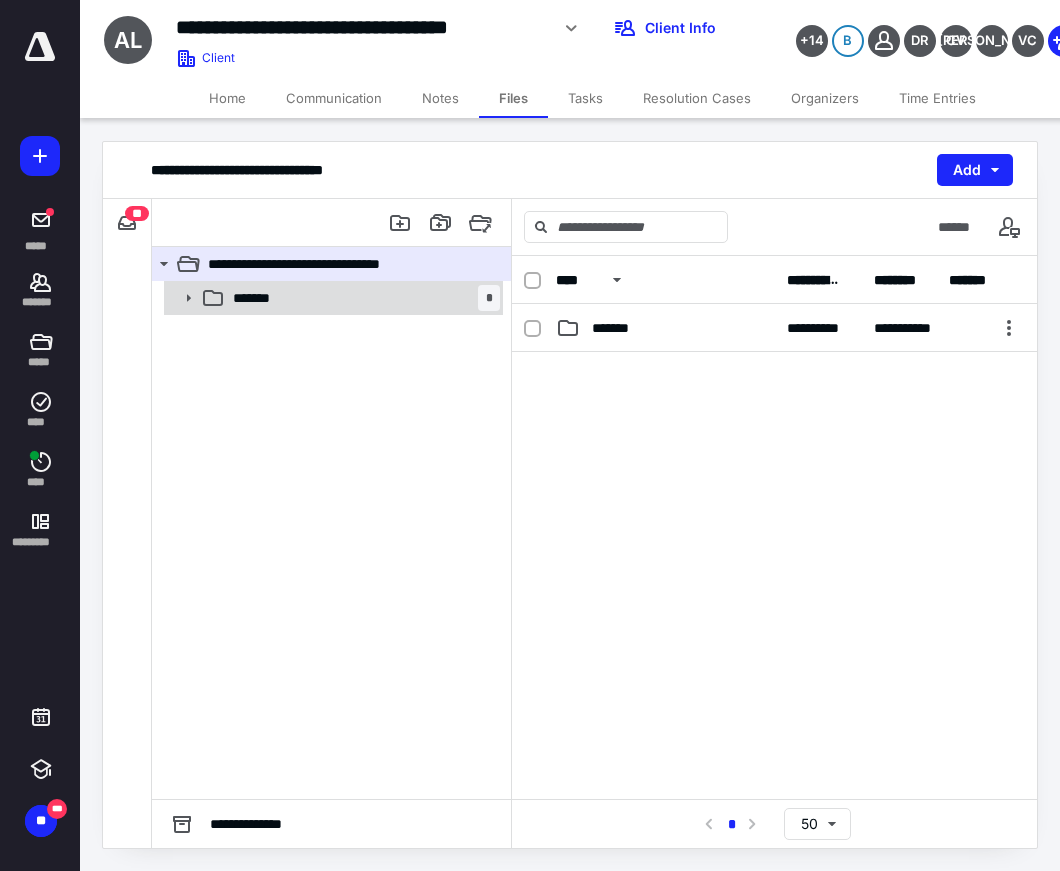 click 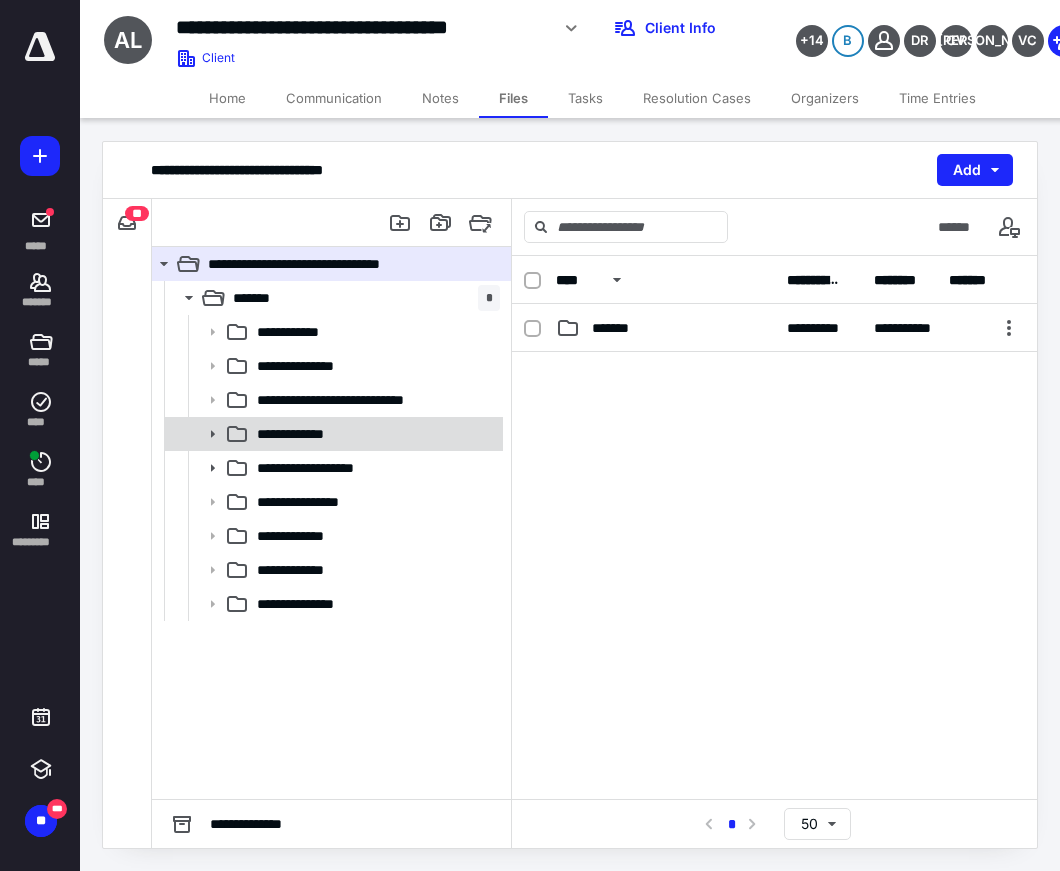click 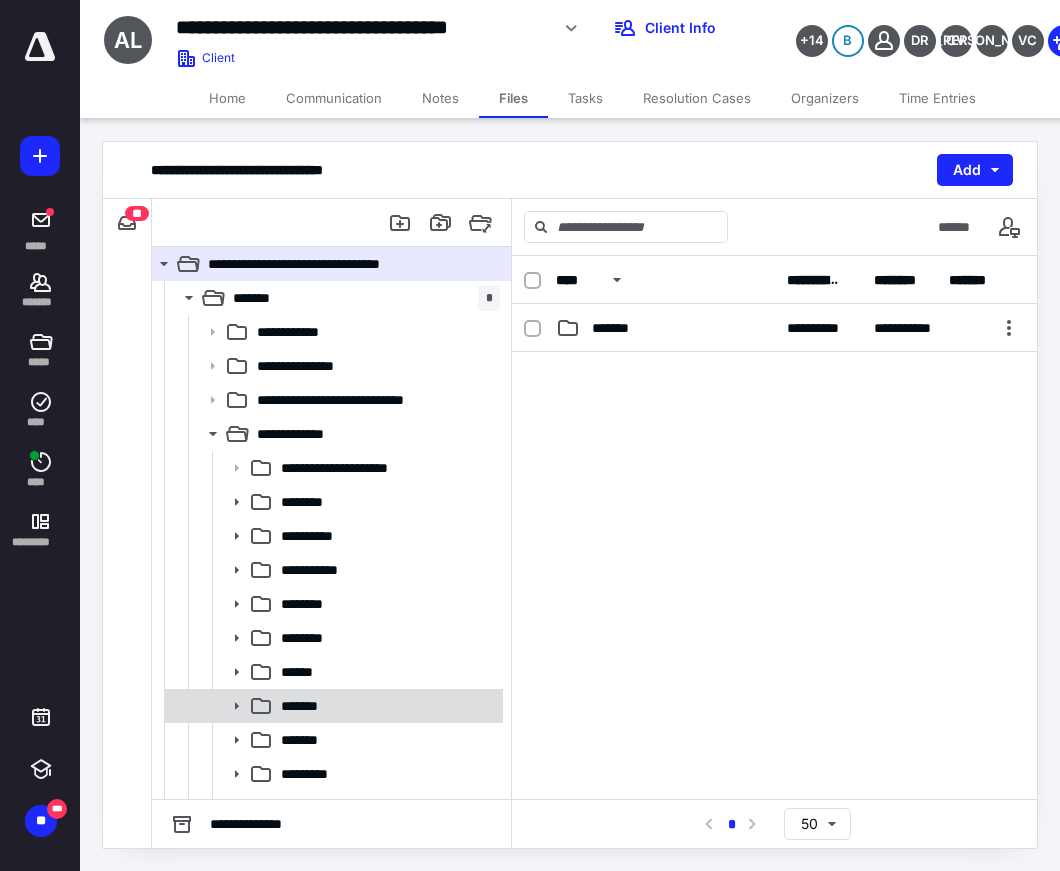 click 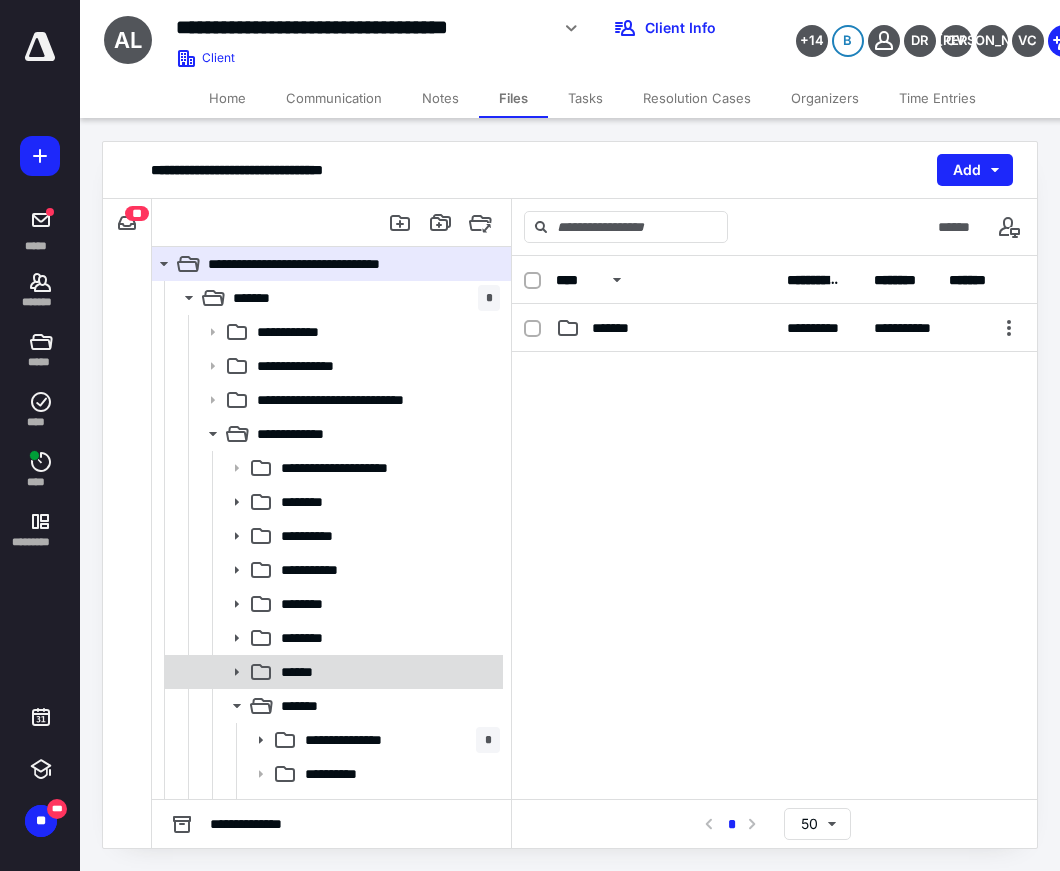 click 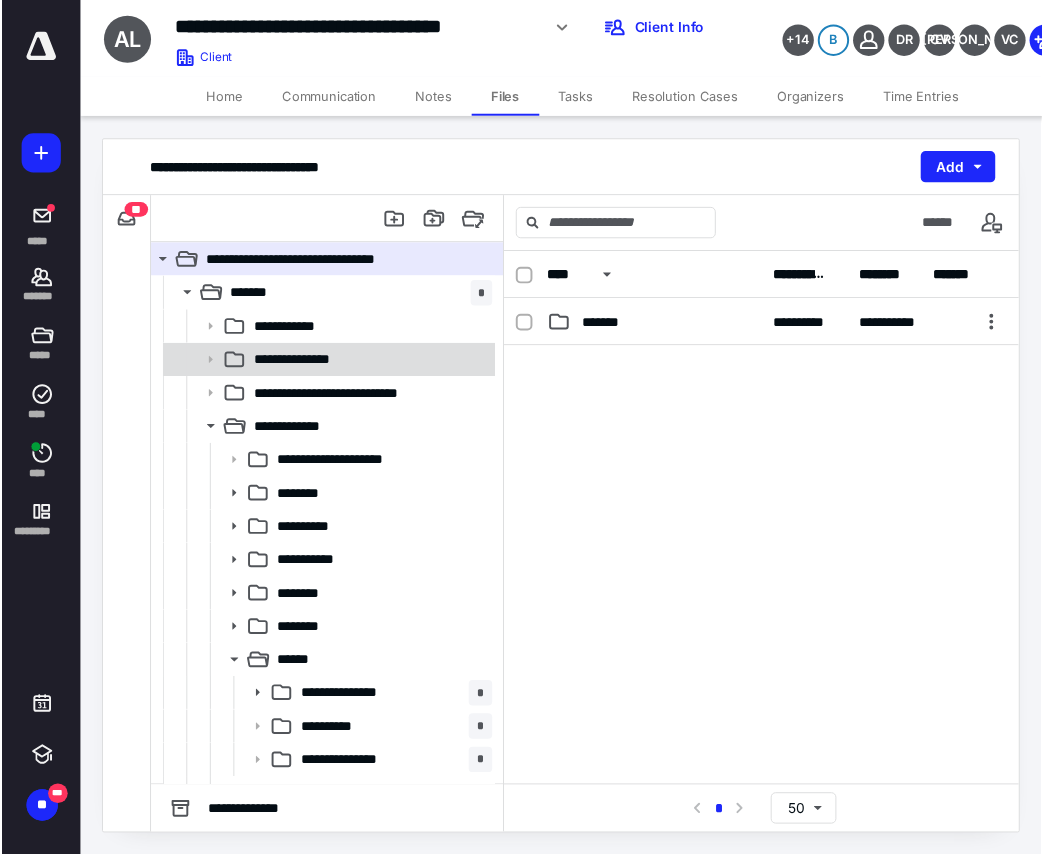 scroll, scrollTop: 222, scrollLeft: 0, axis: vertical 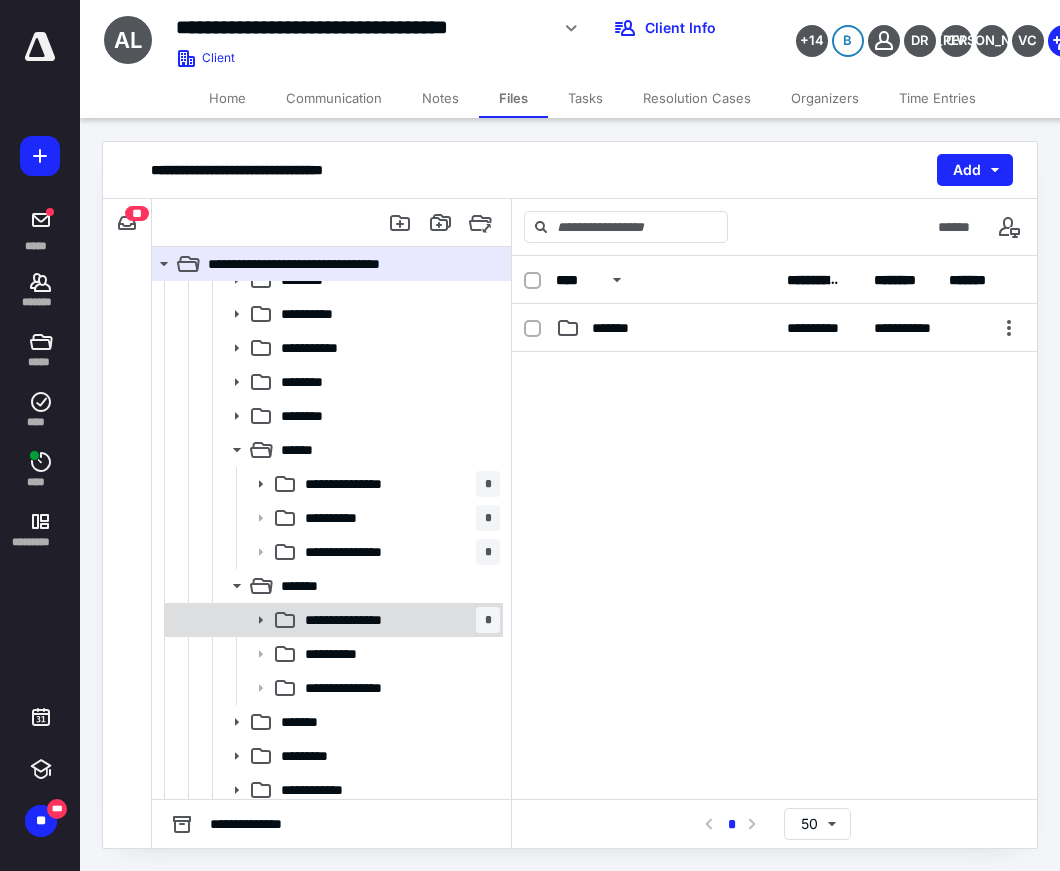click on "**********" at bounding box center (363, 620) 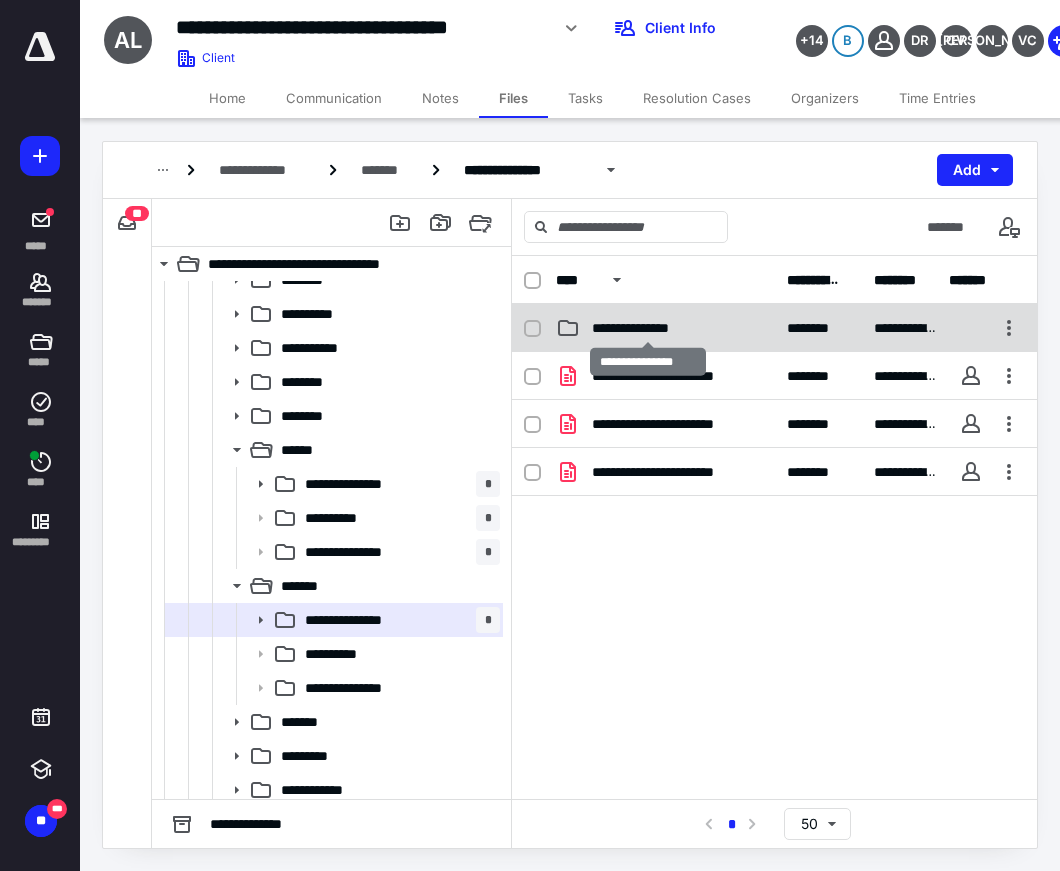 click on "**********" at bounding box center (648, 328) 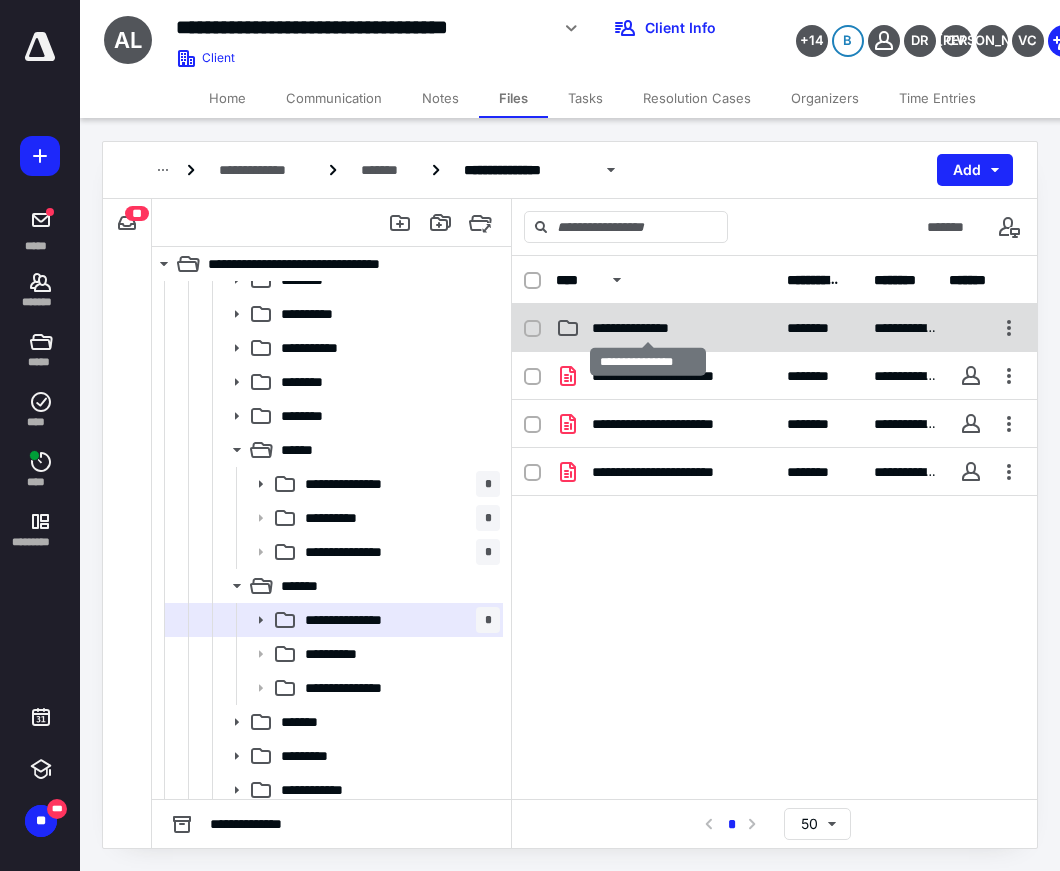 checkbox on "true" 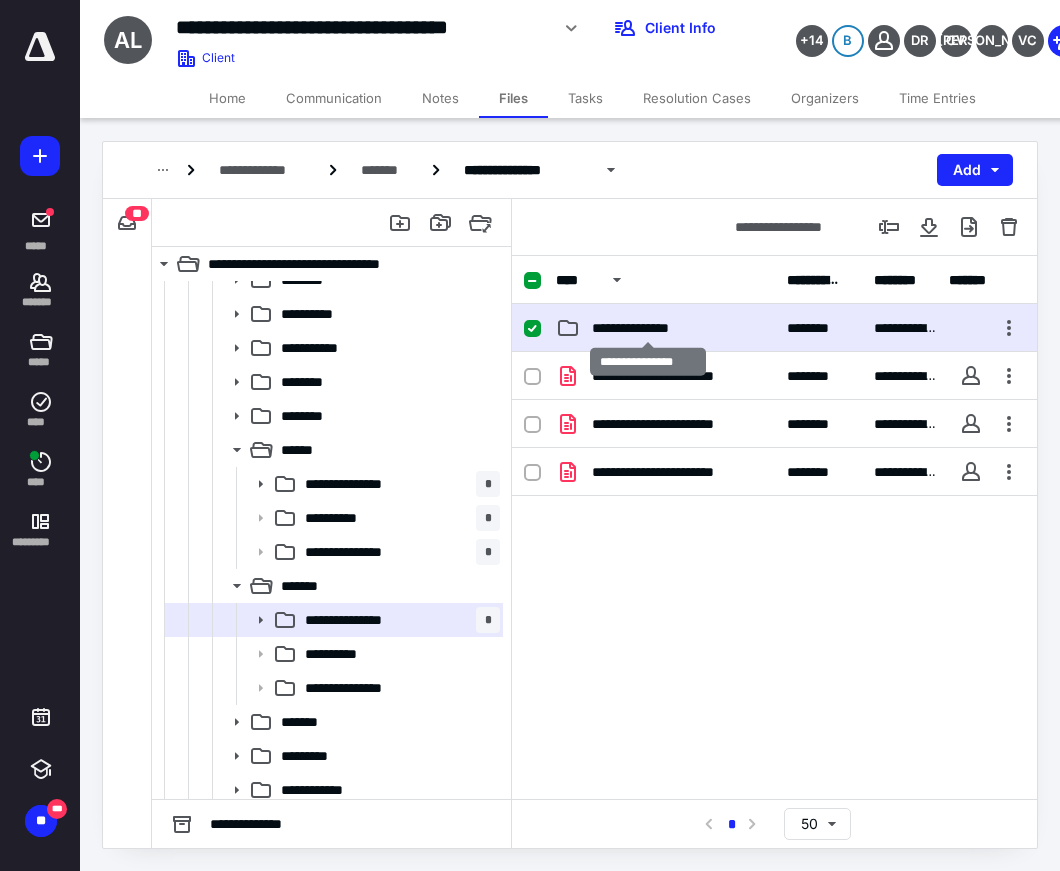 click on "**********" at bounding box center [648, 328] 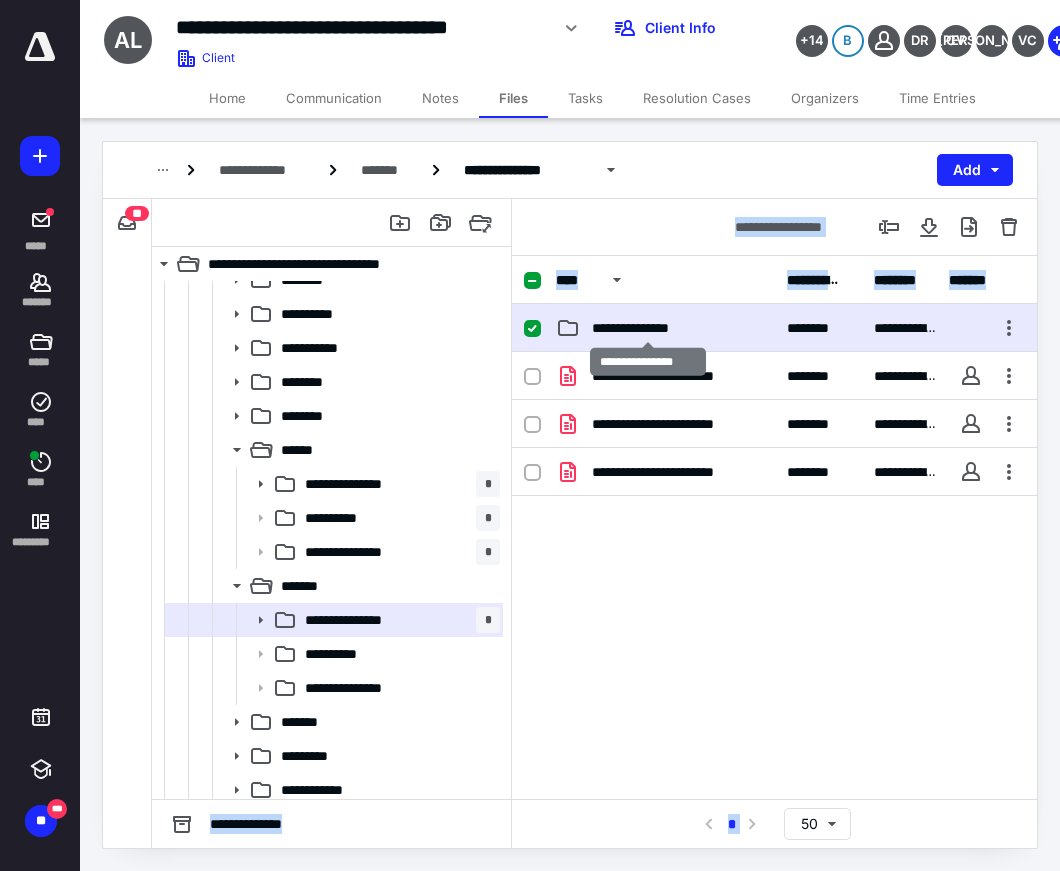 click on "**********" at bounding box center (774, 478) 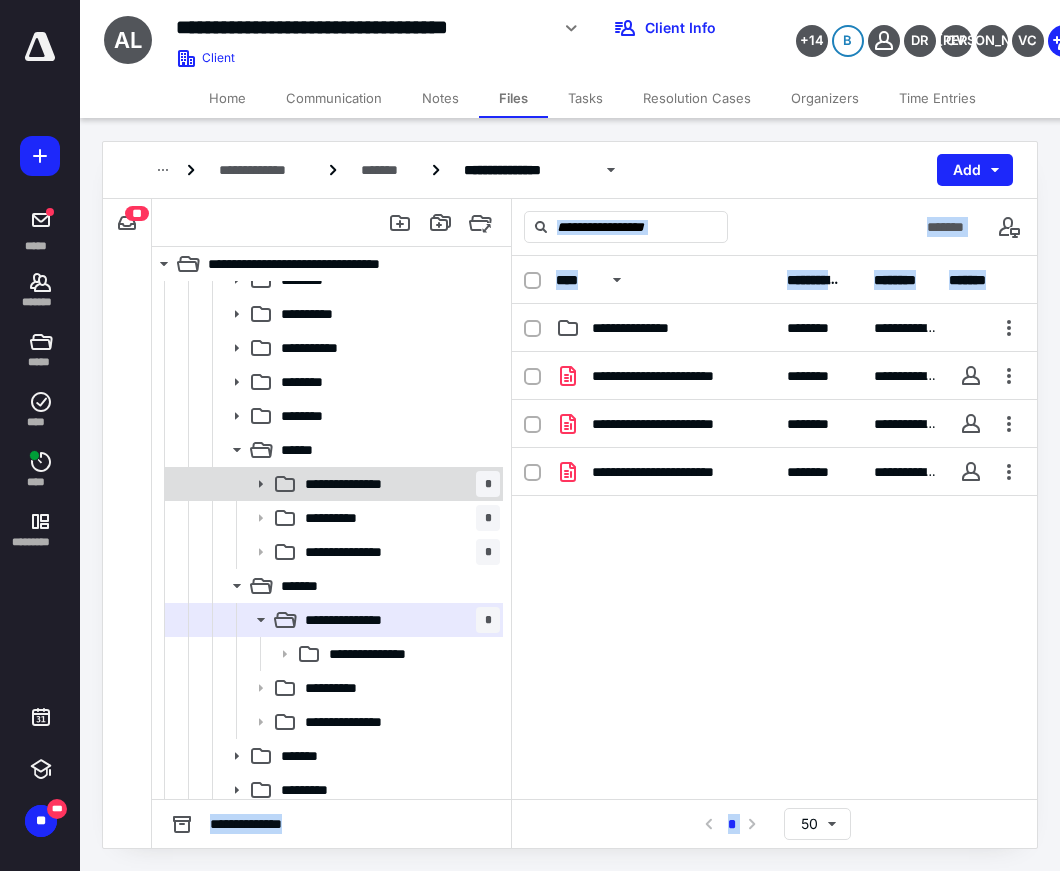 click on "**********" at bounding box center (363, 484) 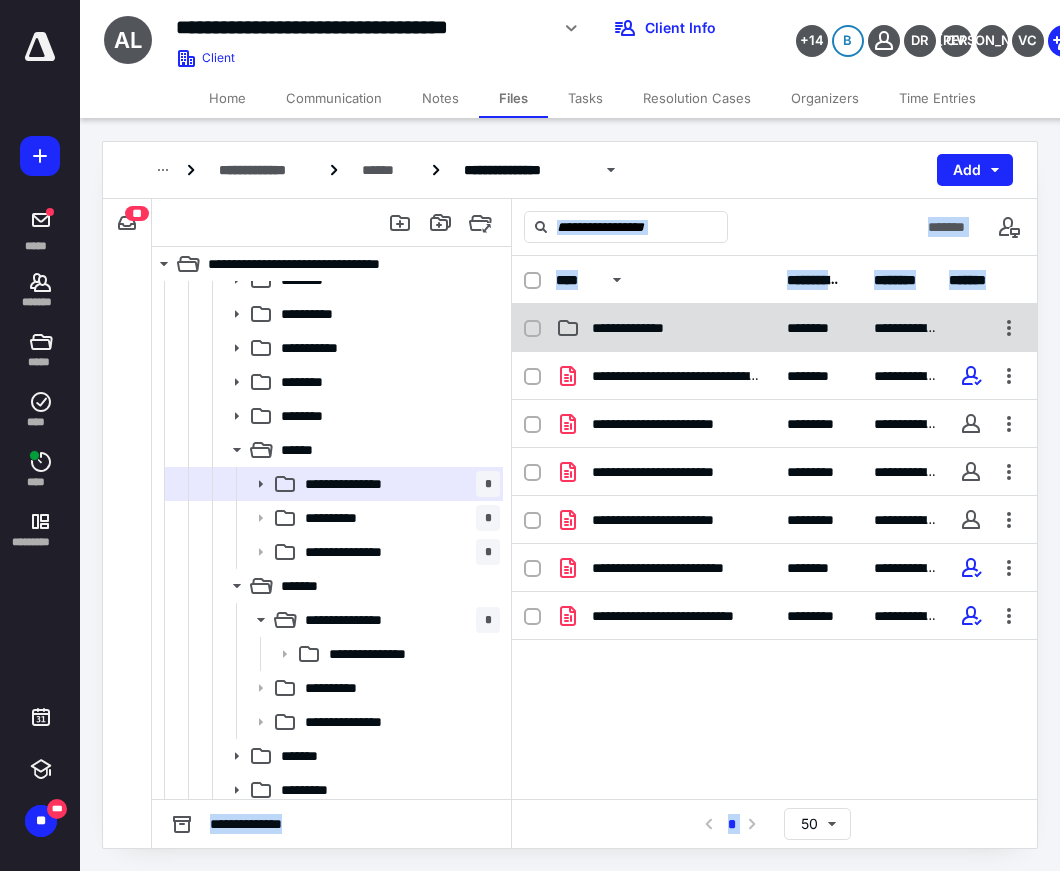 click on "**********" at bounding box center [645, 328] 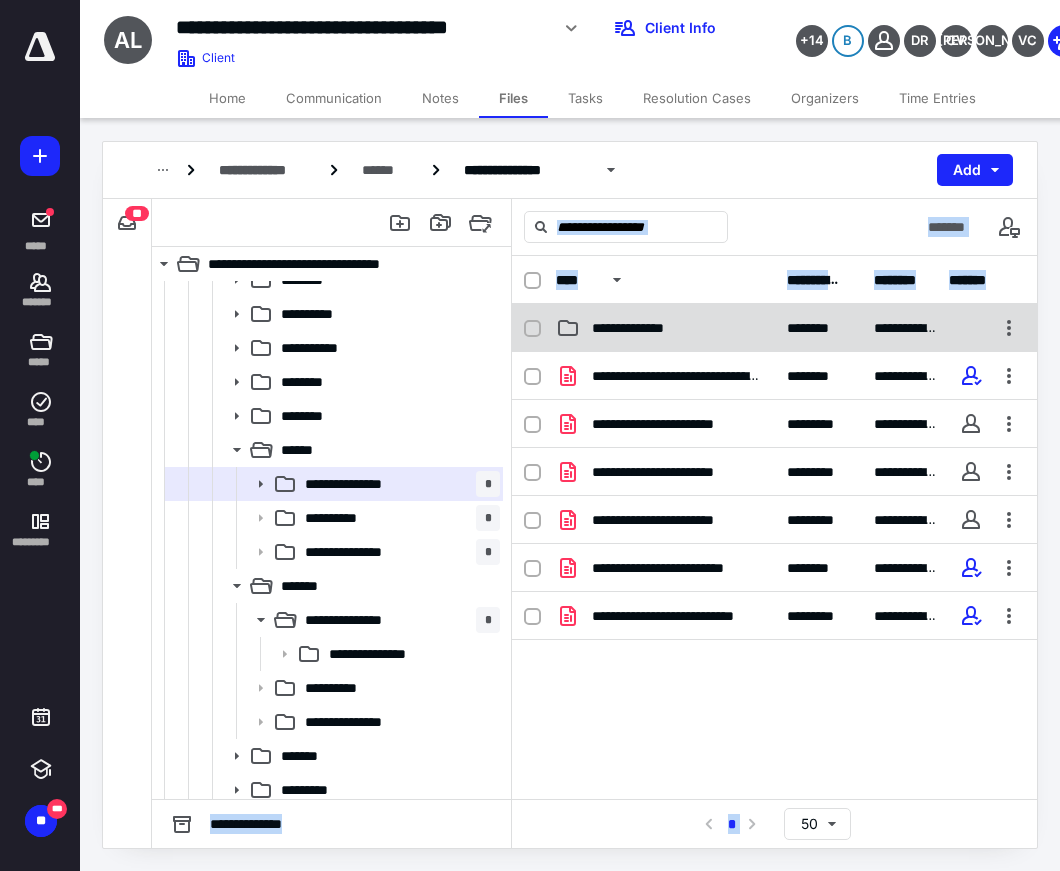 checkbox on "true" 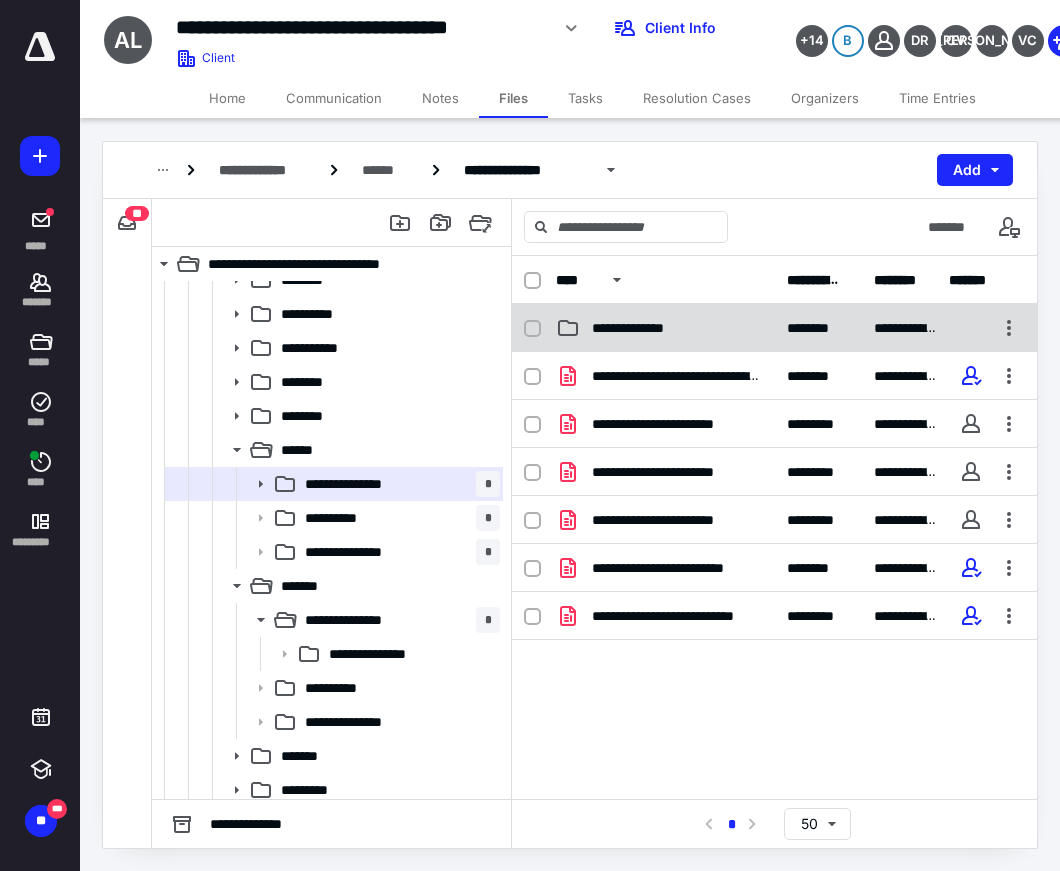click on "**********" at bounding box center (645, 328) 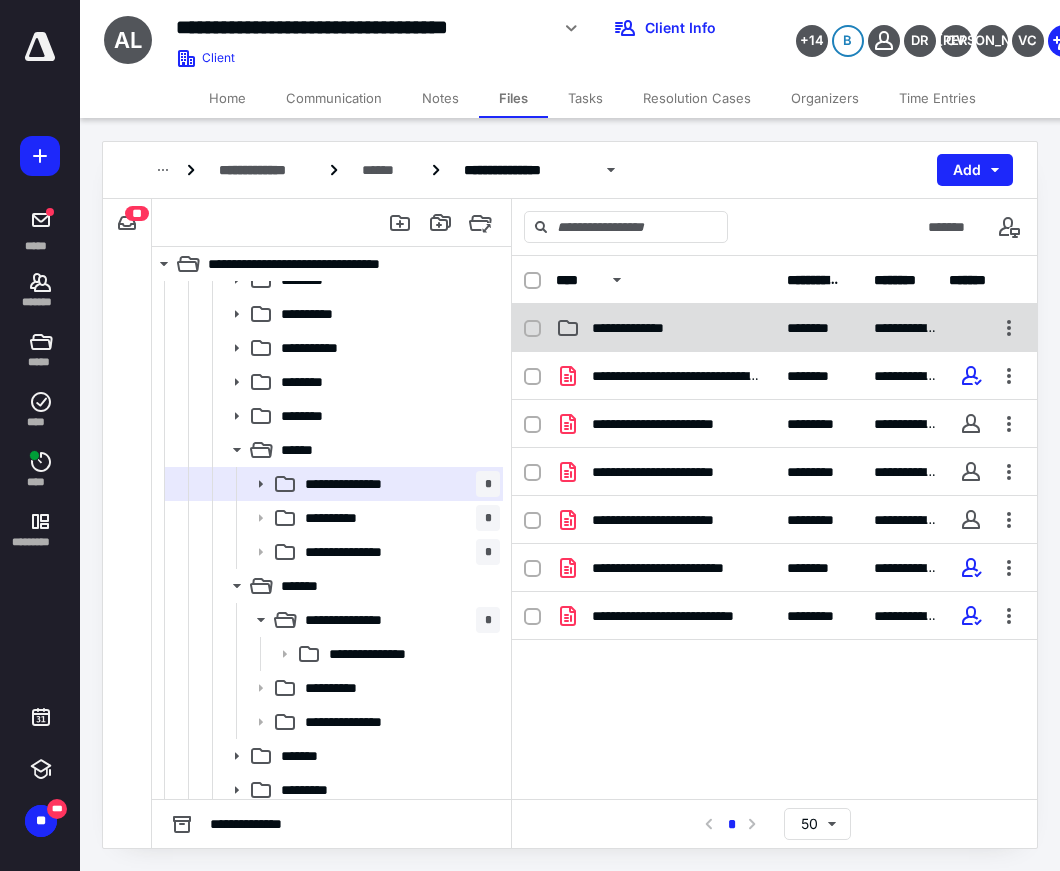click on "**********" at bounding box center [774, 478] 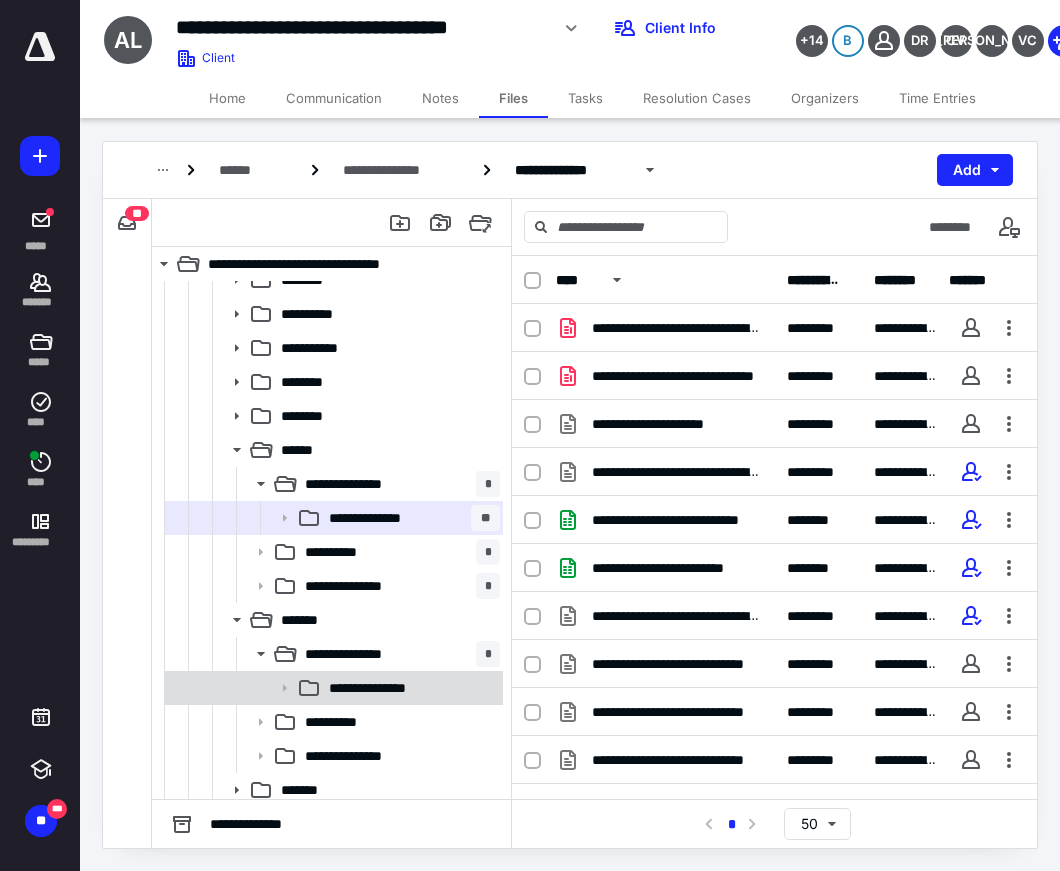 click 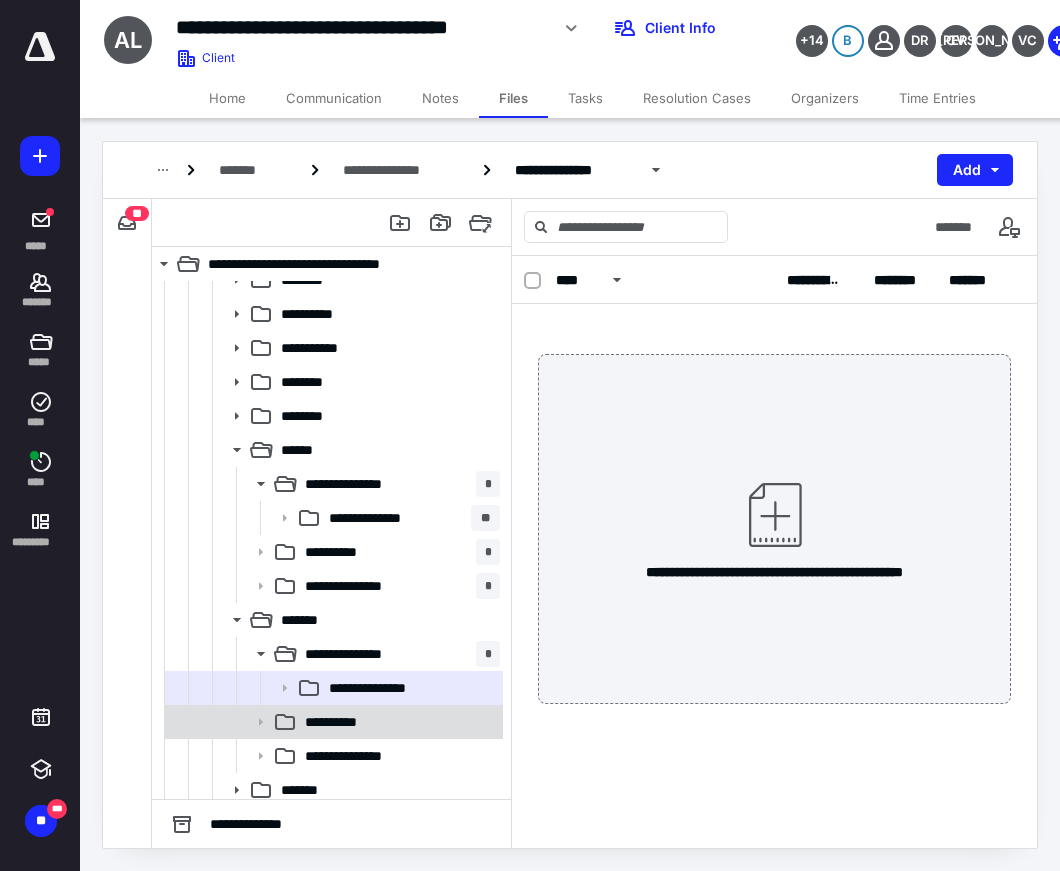 click 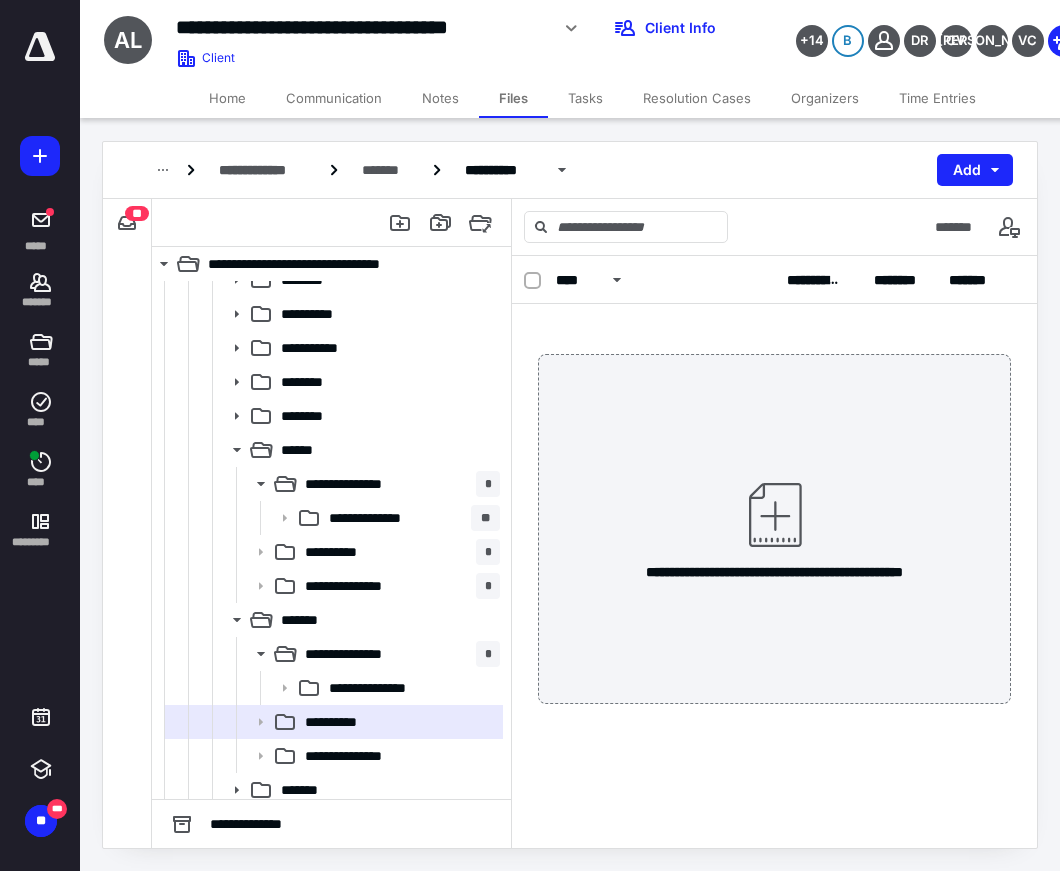 click on "**" at bounding box center (137, 213) 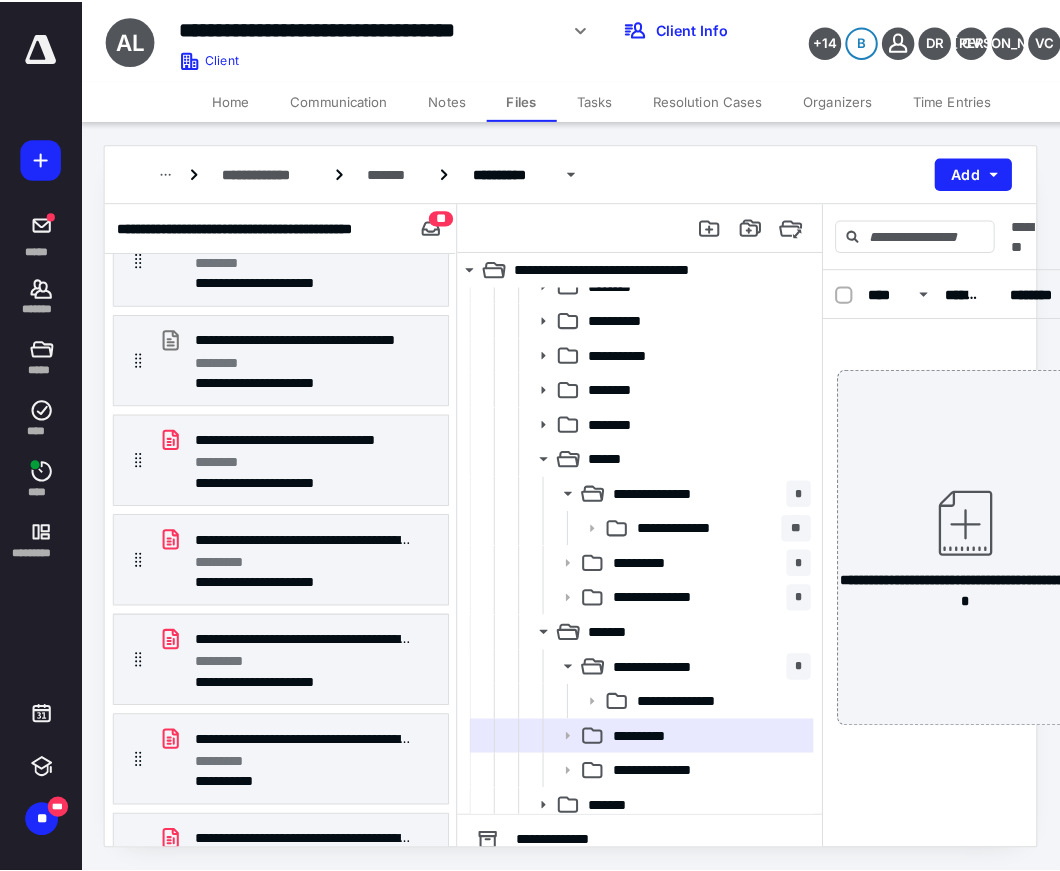 scroll, scrollTop: 2712, scrollLeft: 0, axis: vertical 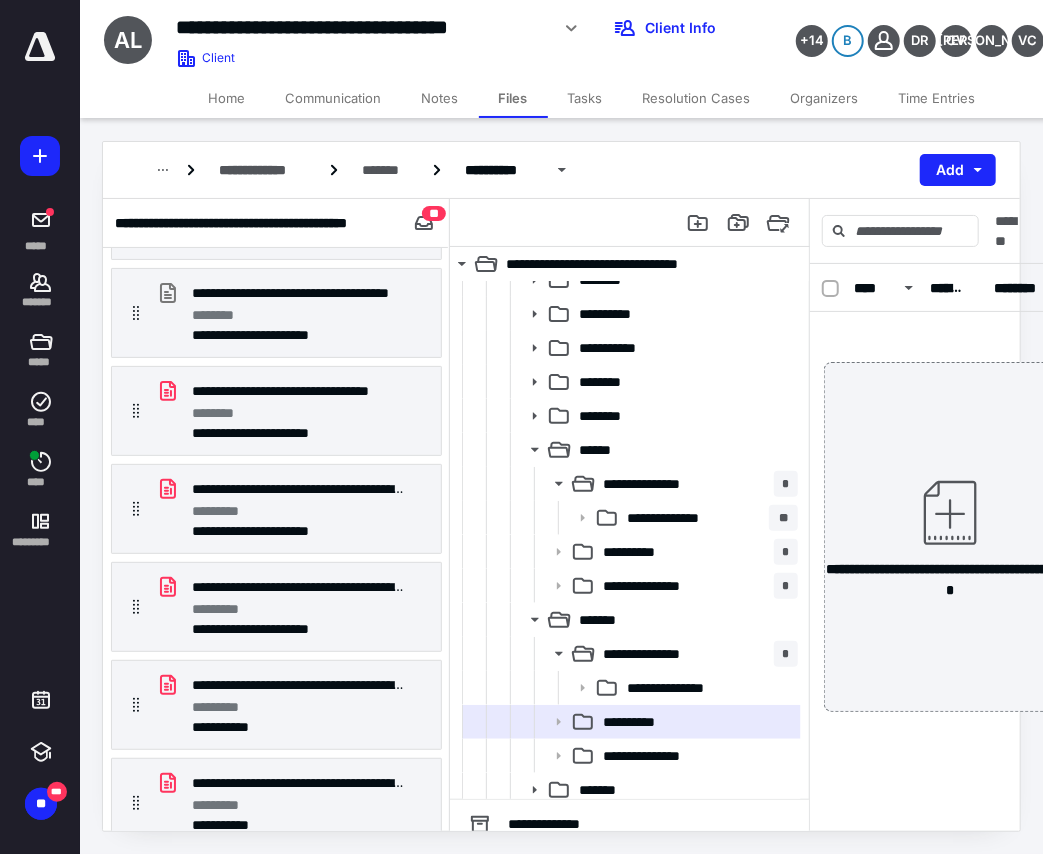 drag, startPoint x: 434, startPoint y: 215, endPoint x: 456, endPoint y: 308, distance: 95.566734 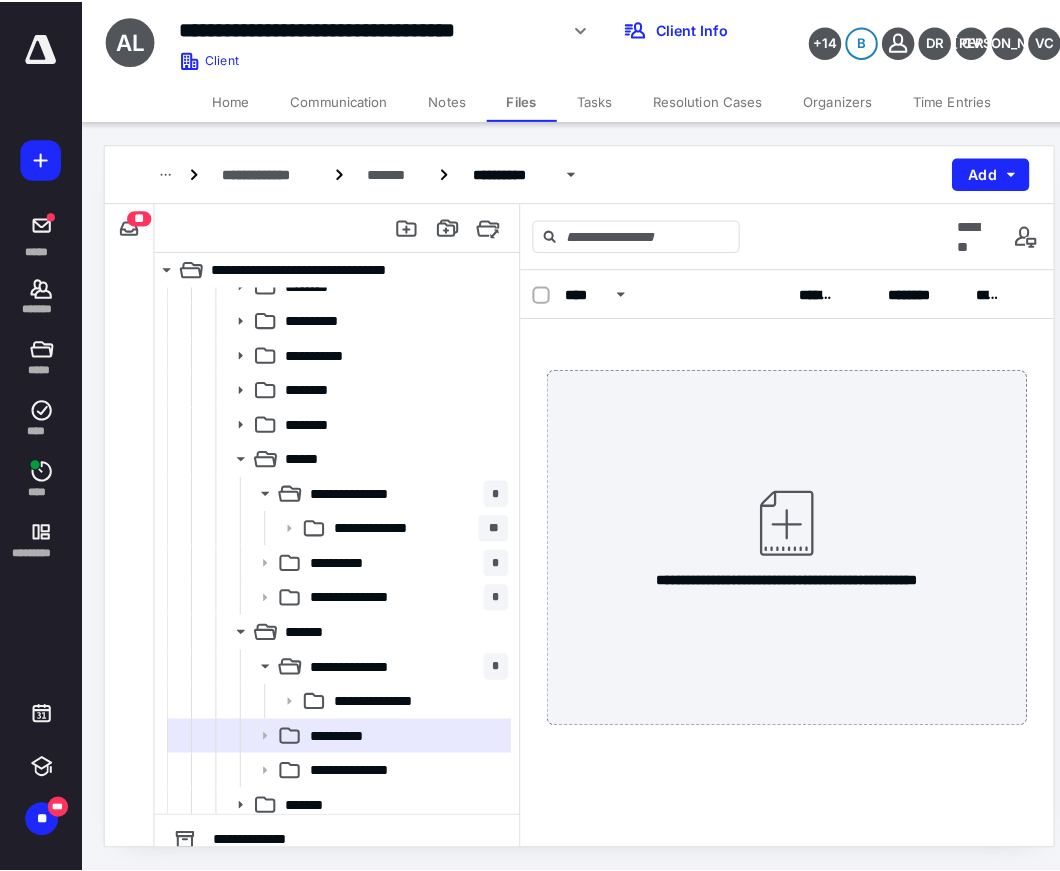 scroll, scrollTop: 570, scrollLeft: 0, axis: vertical 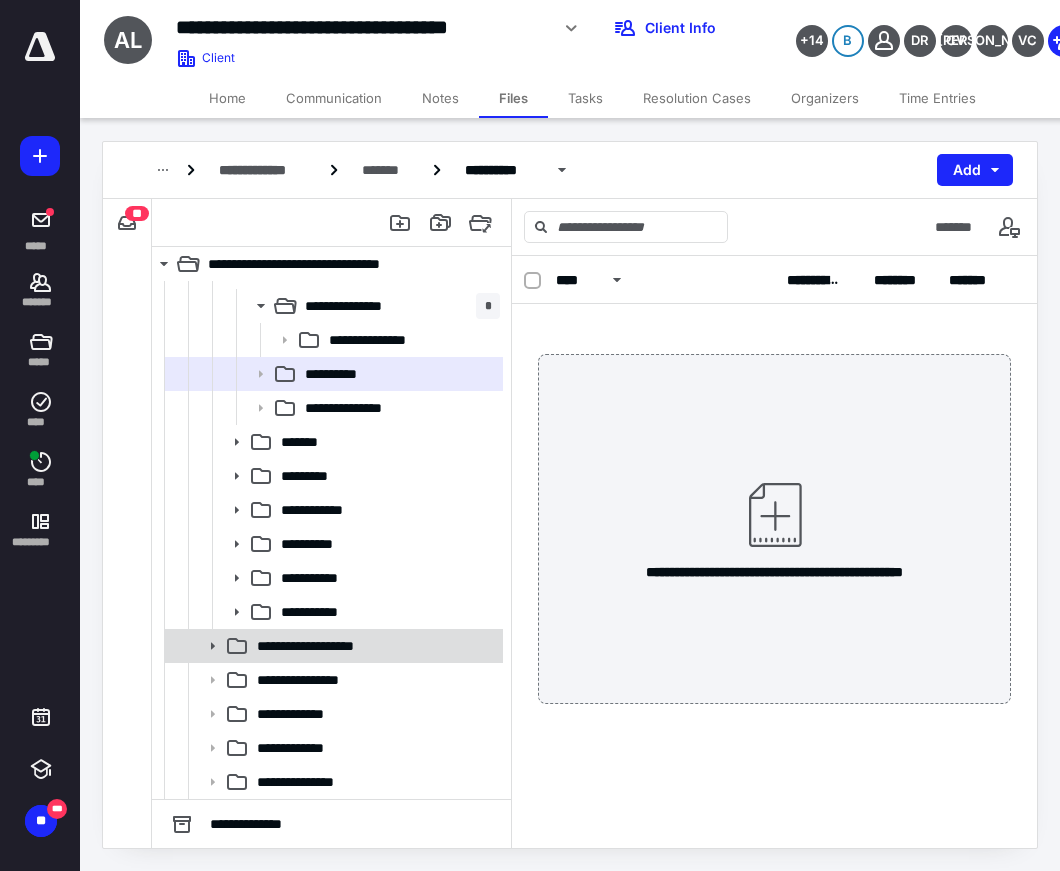 click 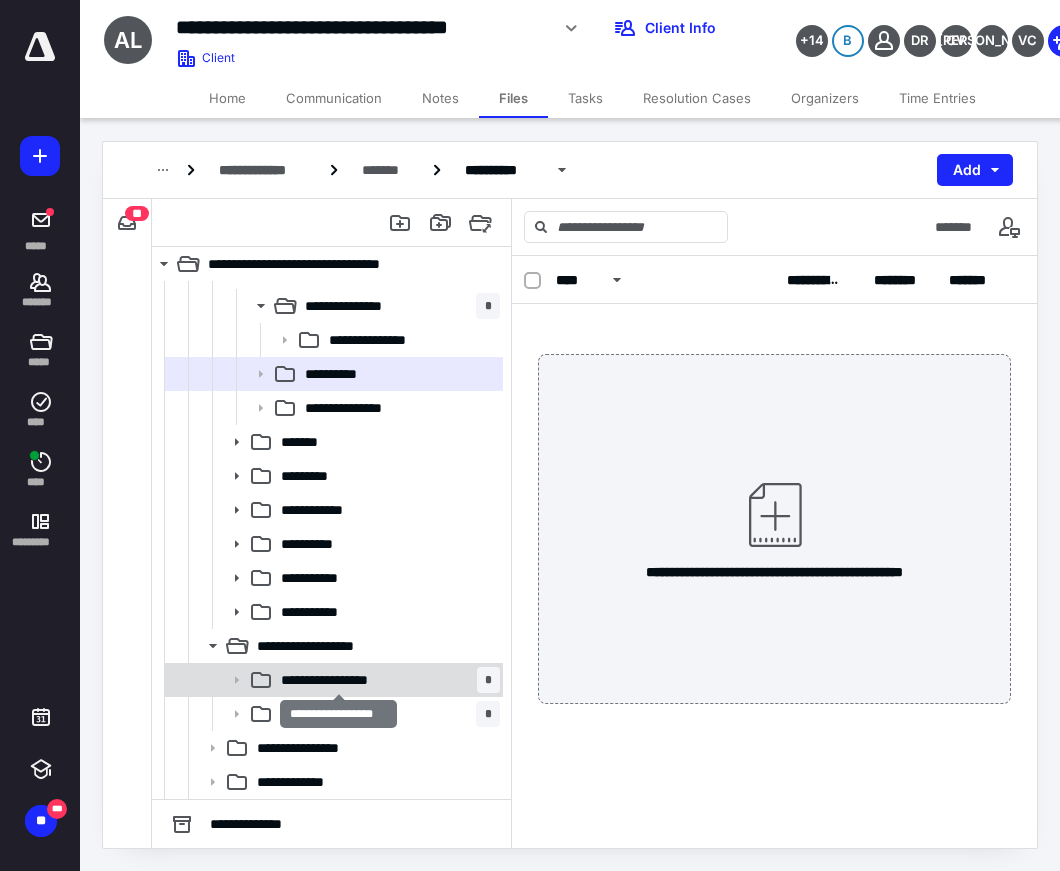 click on "**********" at bounding box center (338, 680) 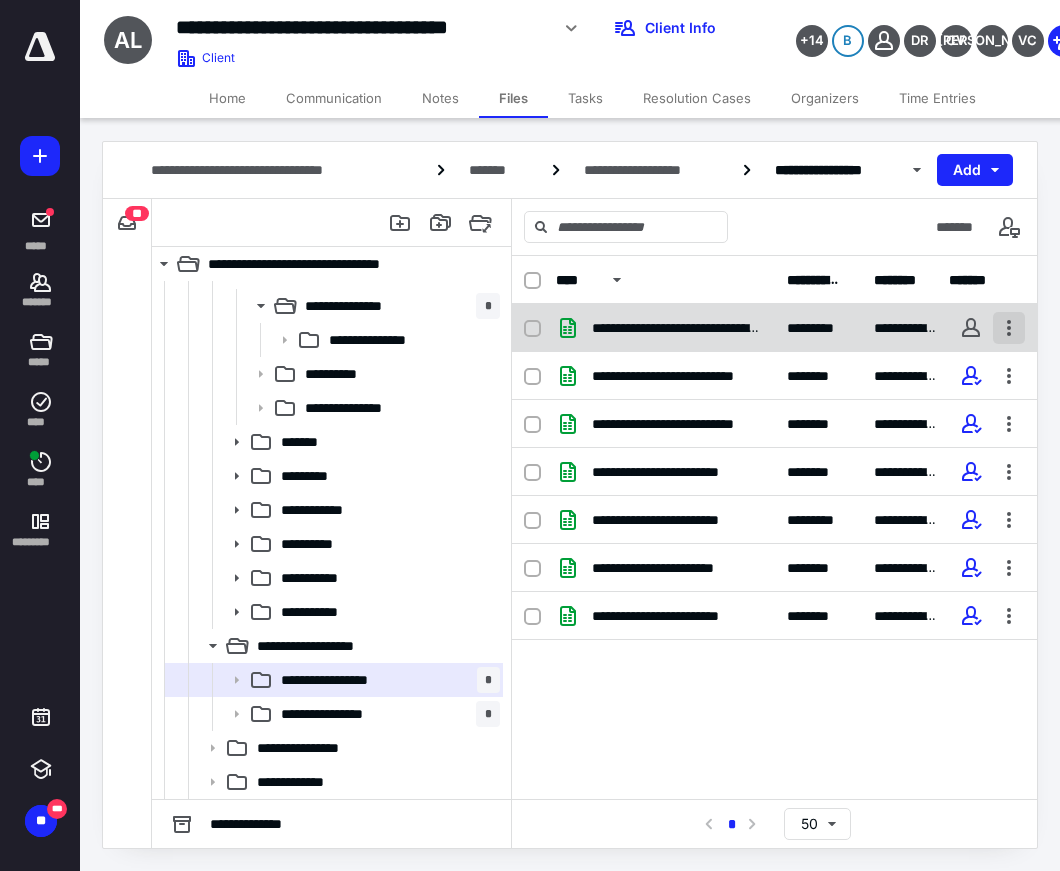 click at bounding box center (1009, 328) 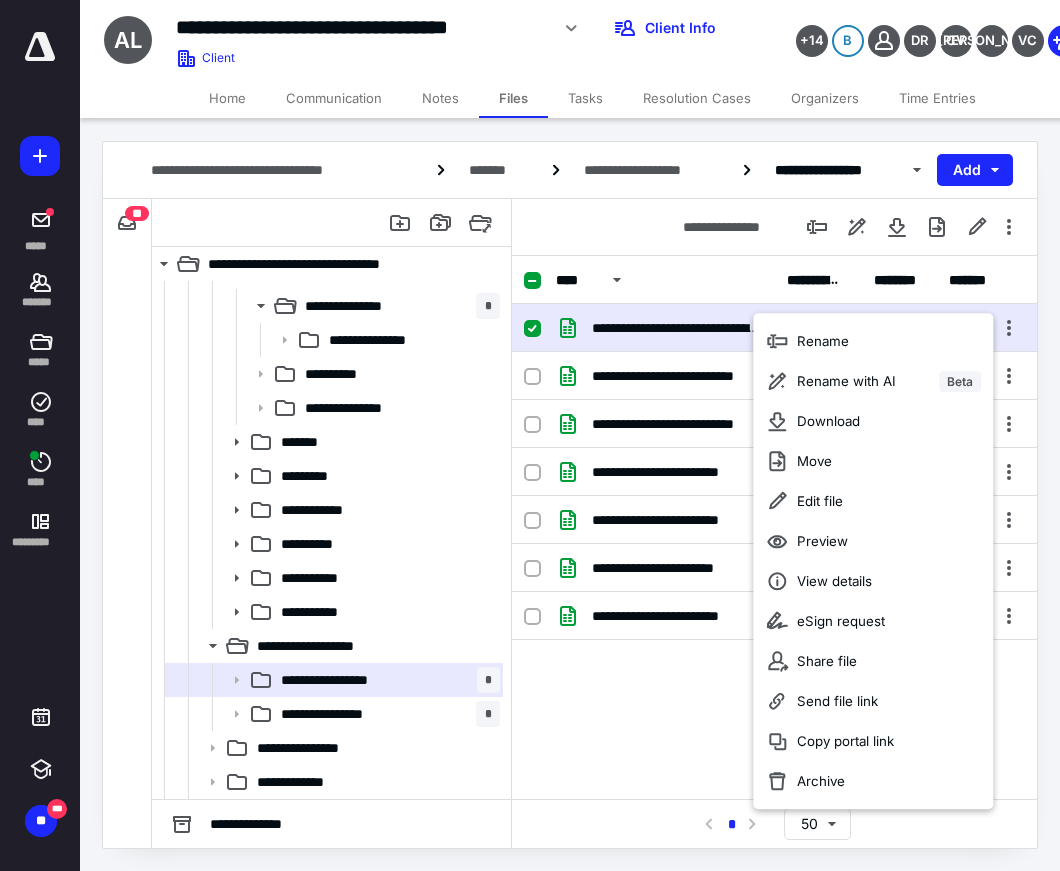 click on "**********" at bounding box center [774, 527] 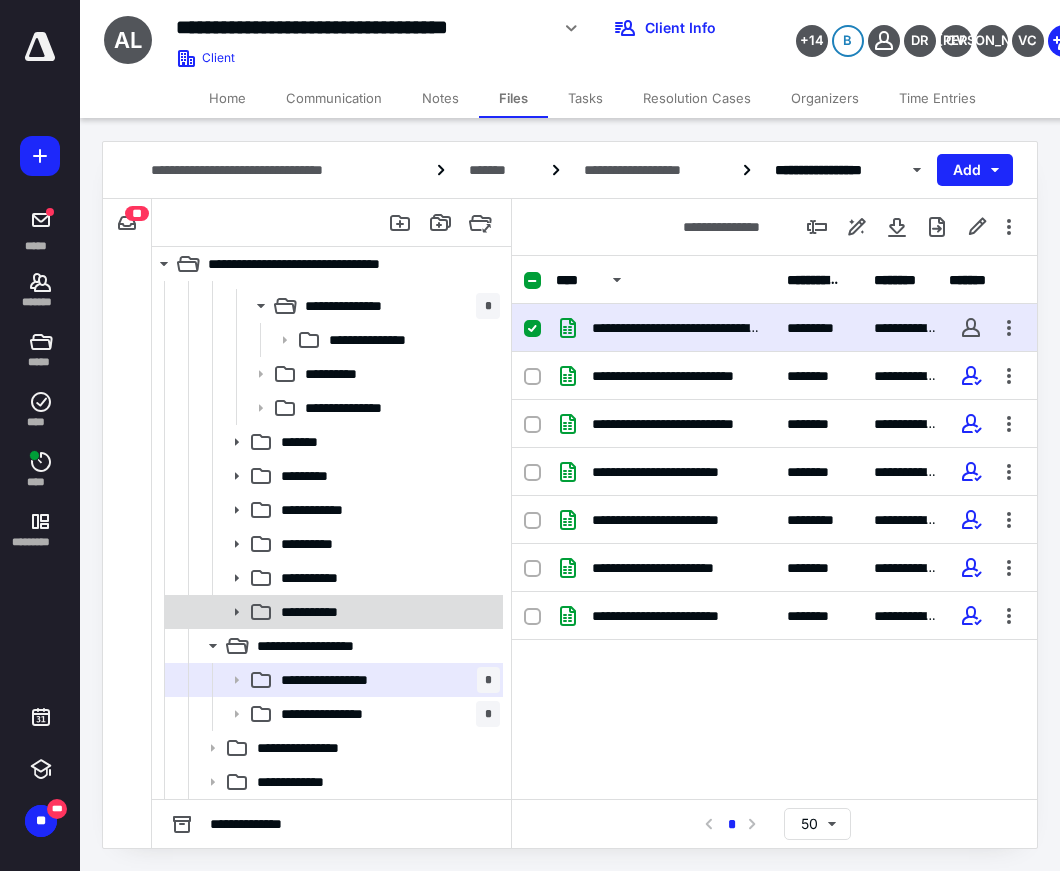 scroll, scrollTop: 637, scrollLeft: 0, axis: vertical 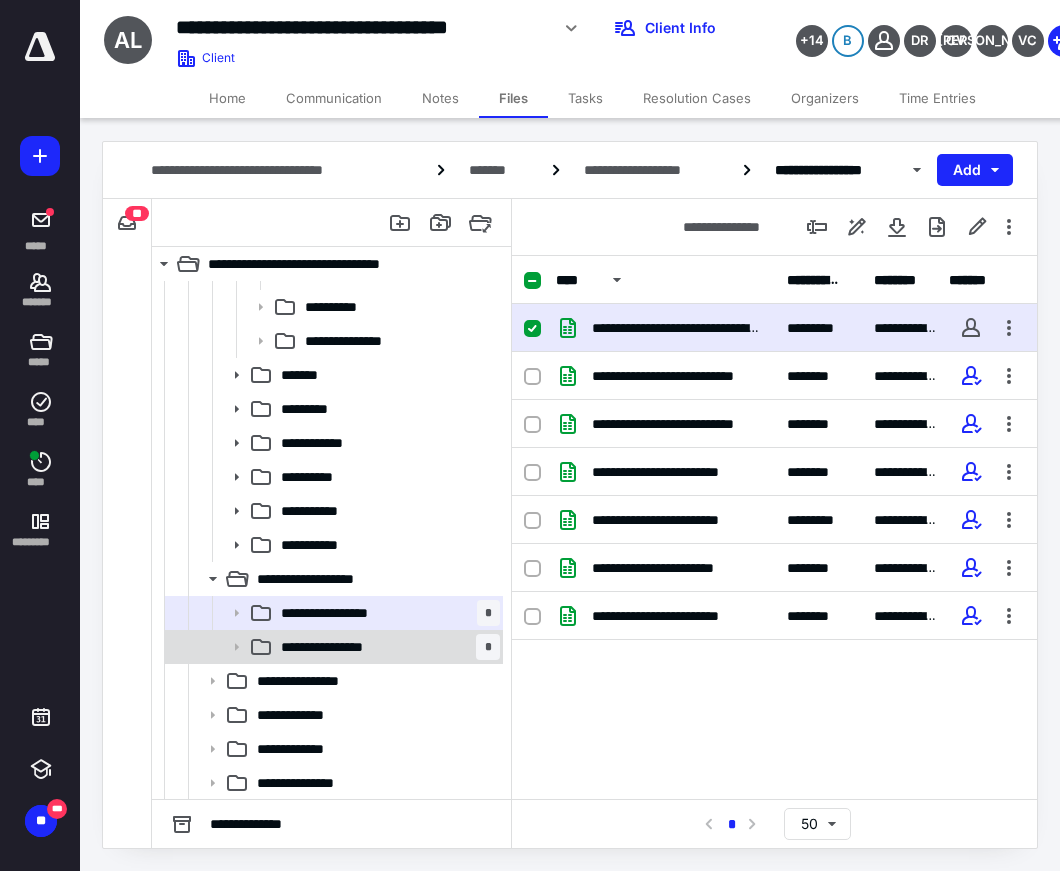 click 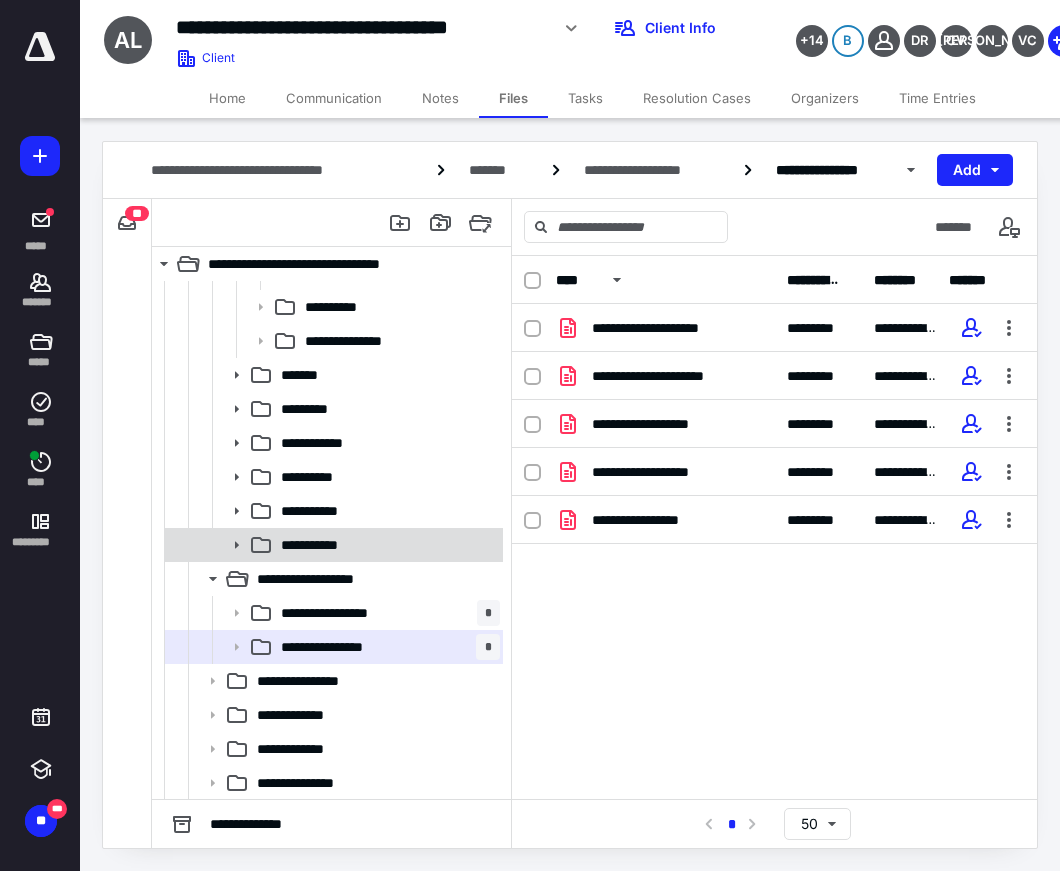 click at bounding box center (230, 545) 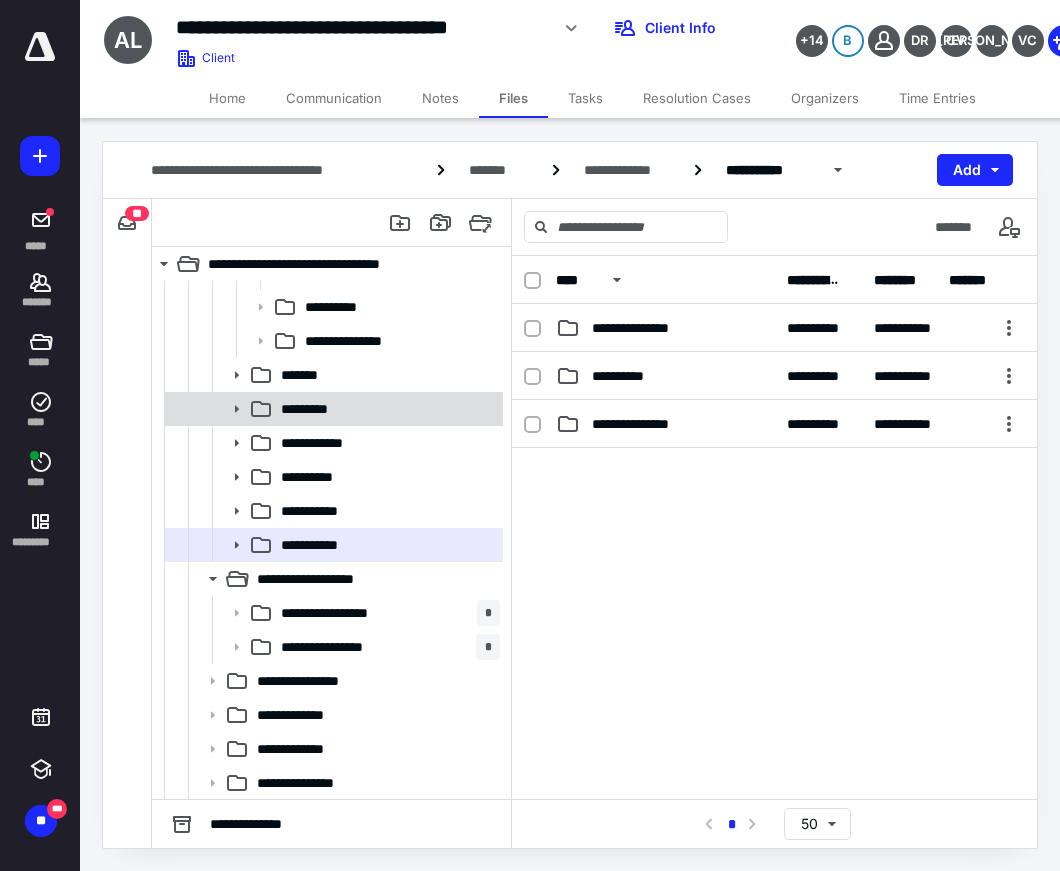 click 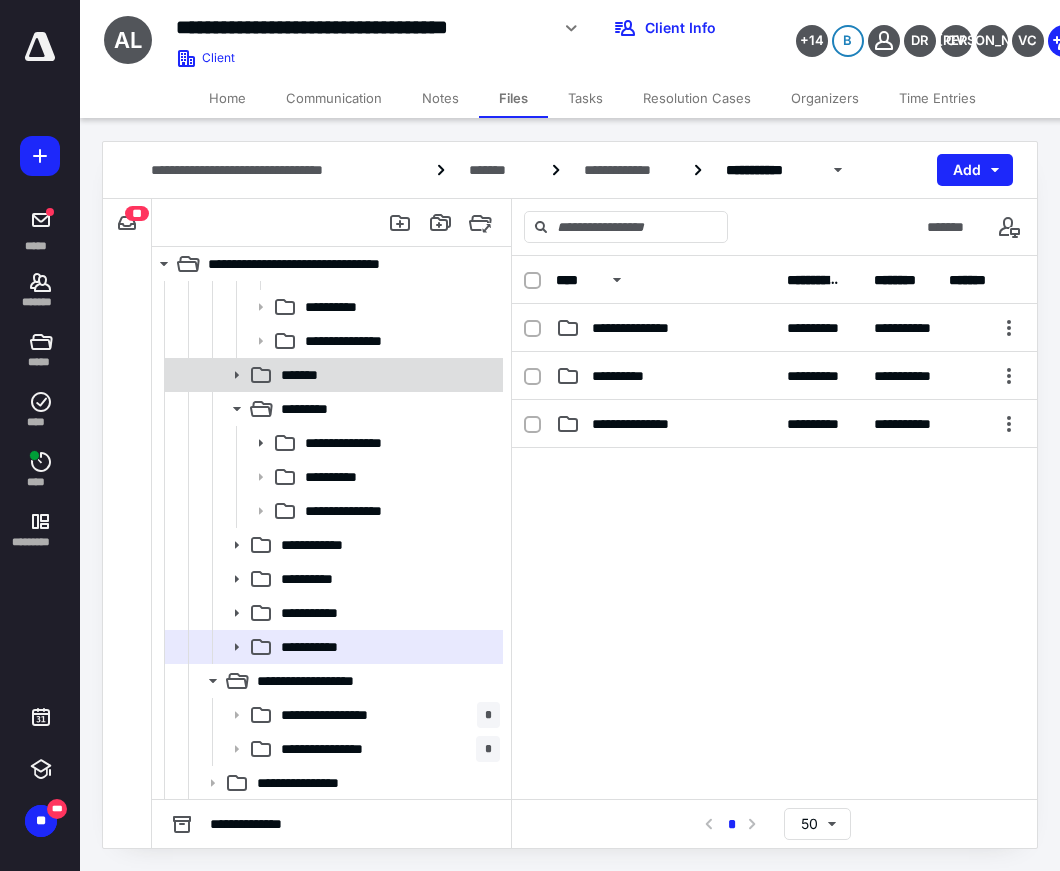 click 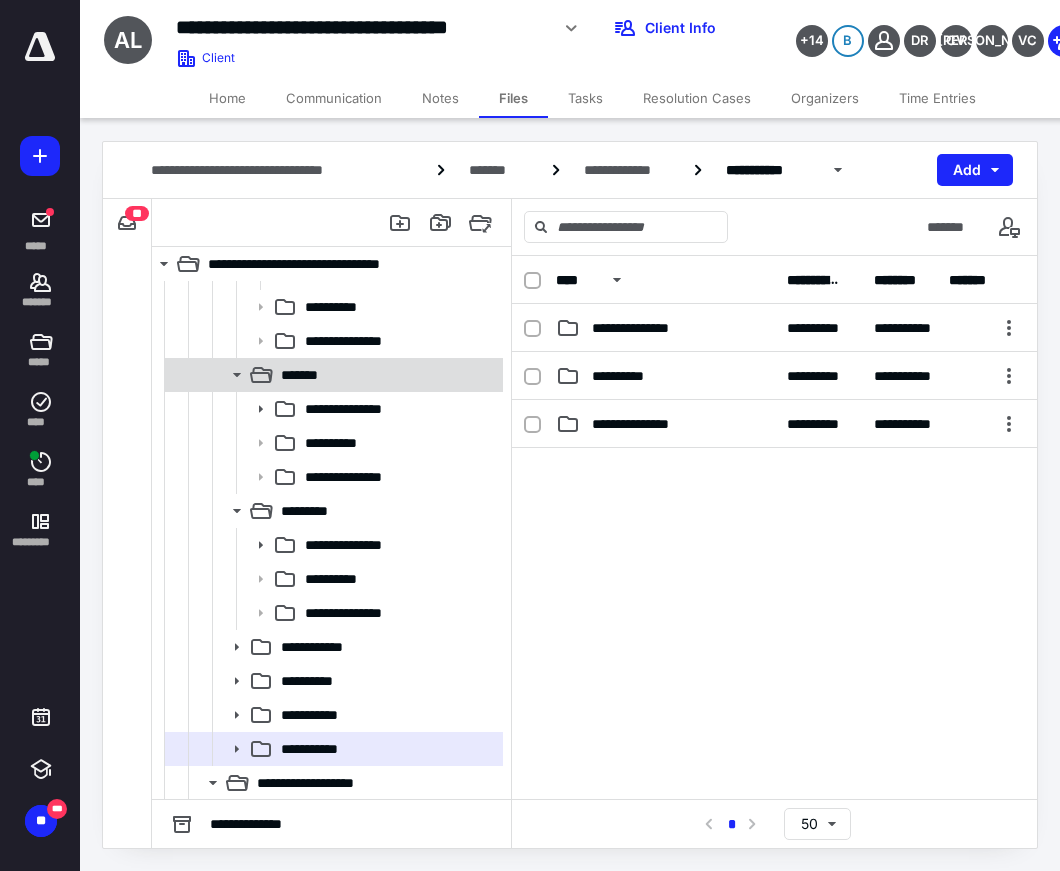 scroll, scrollTop: 526, scrollLeft: 0, axis: vertical 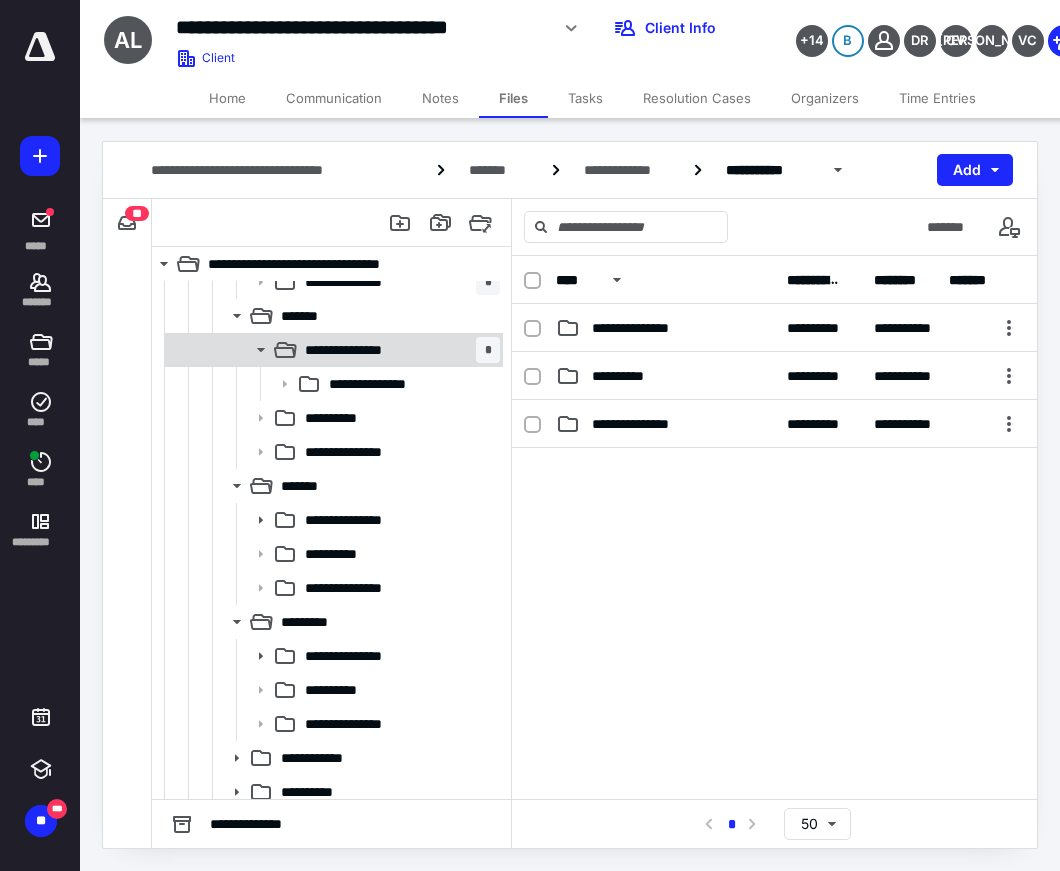 click 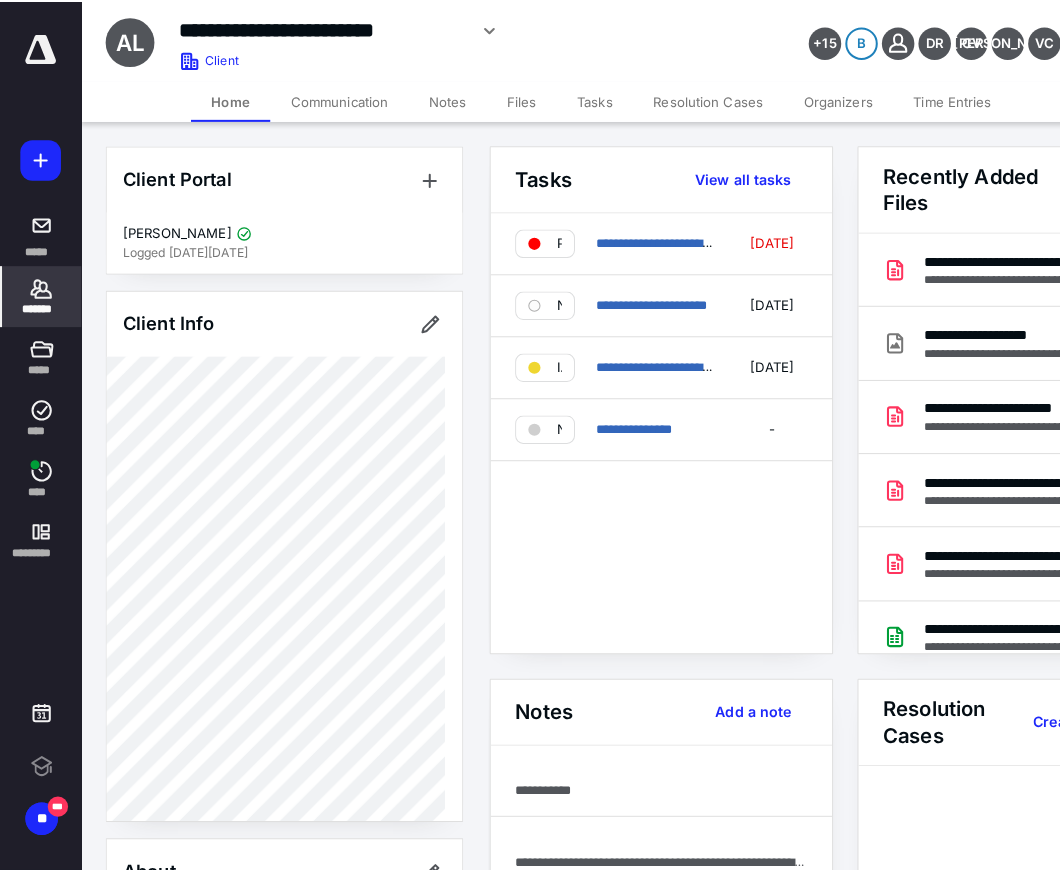 scroll, scrollTop: 0, scrollLeft: 0, axis: both 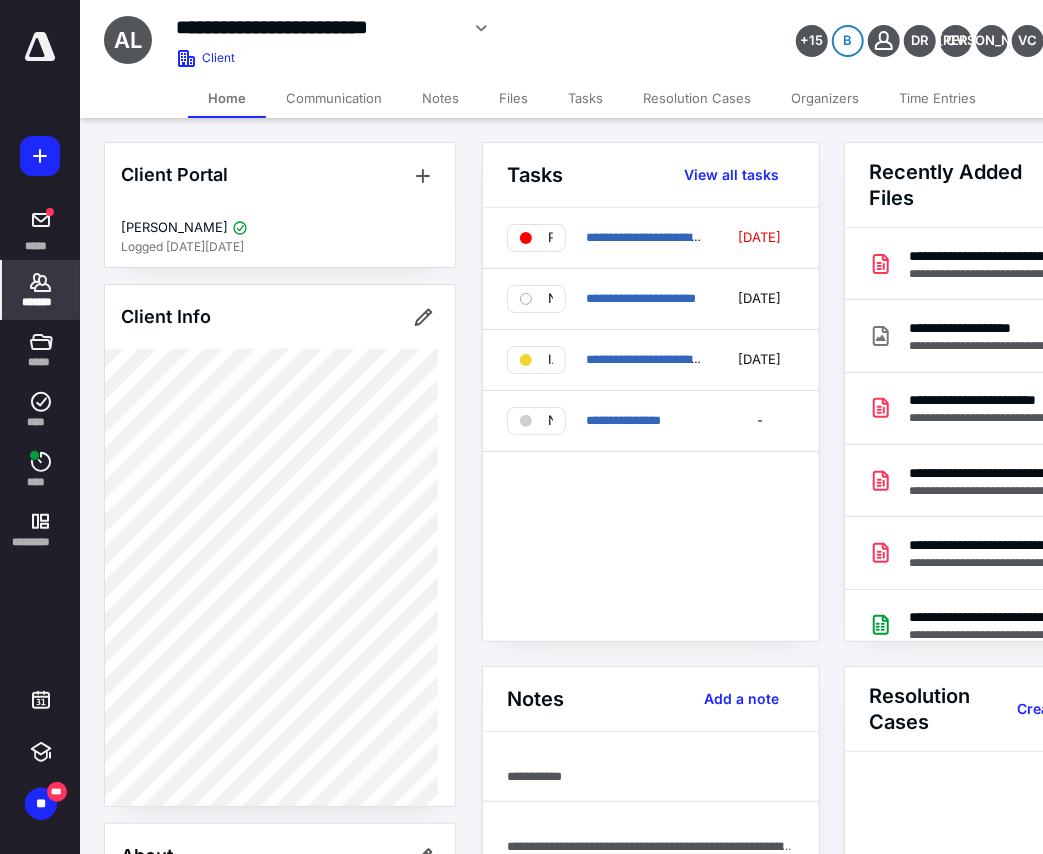 click on "Files" at bounding box center [513, 98] 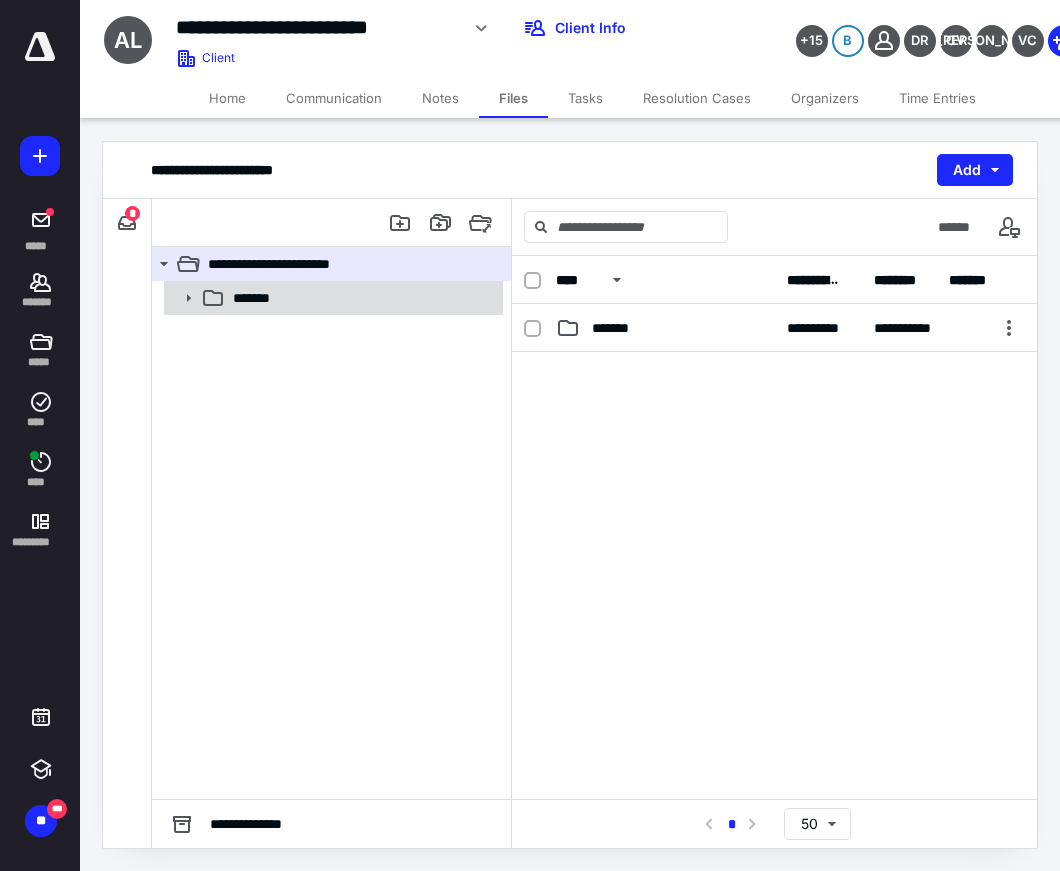 click 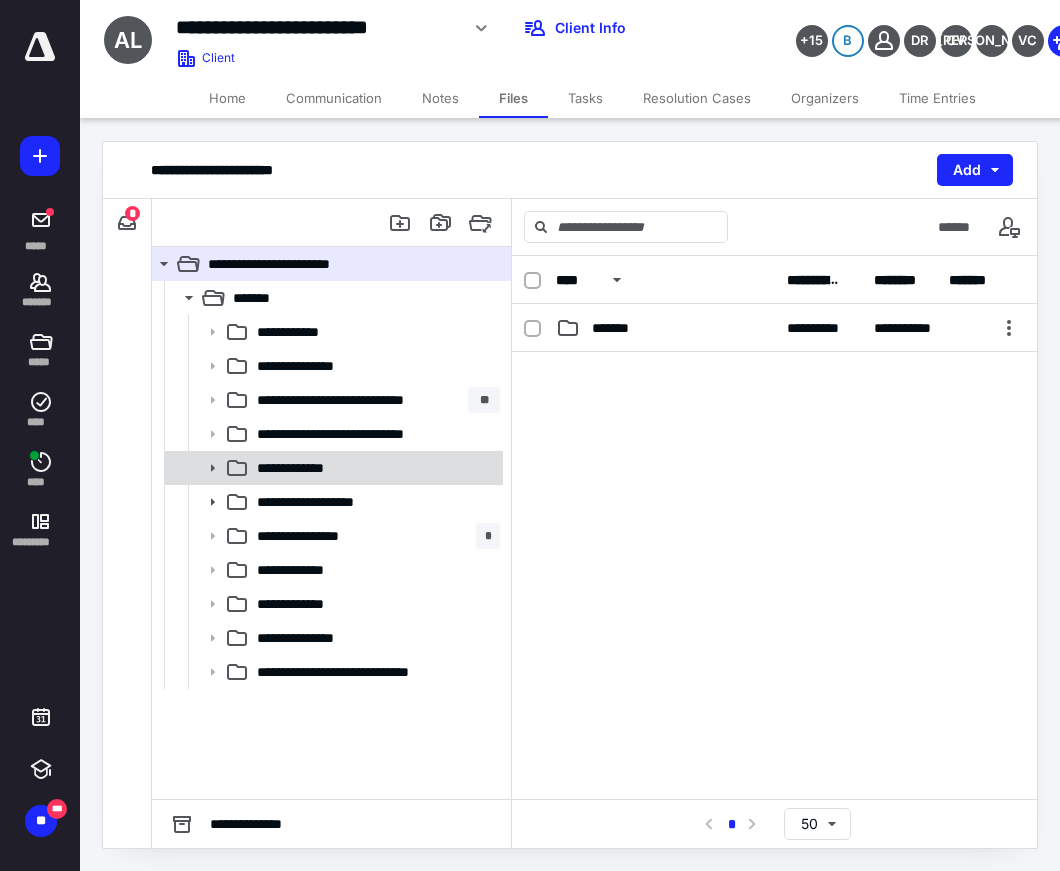 click 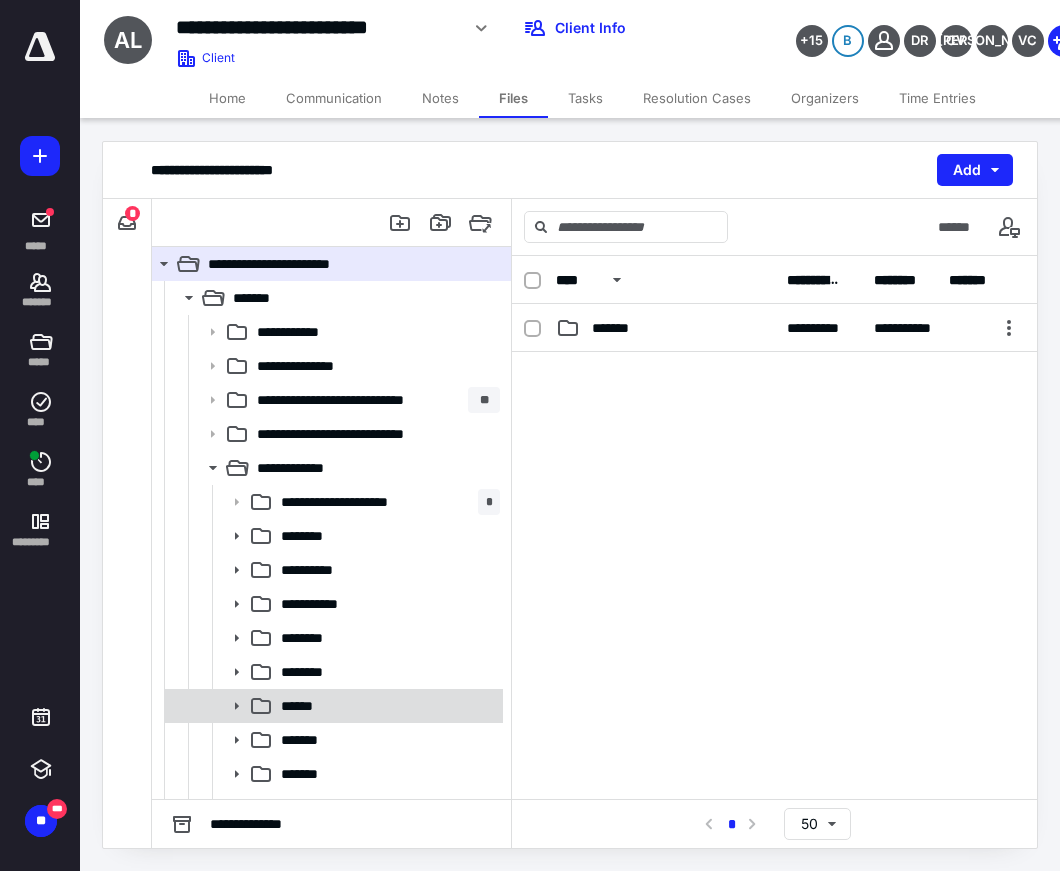 click 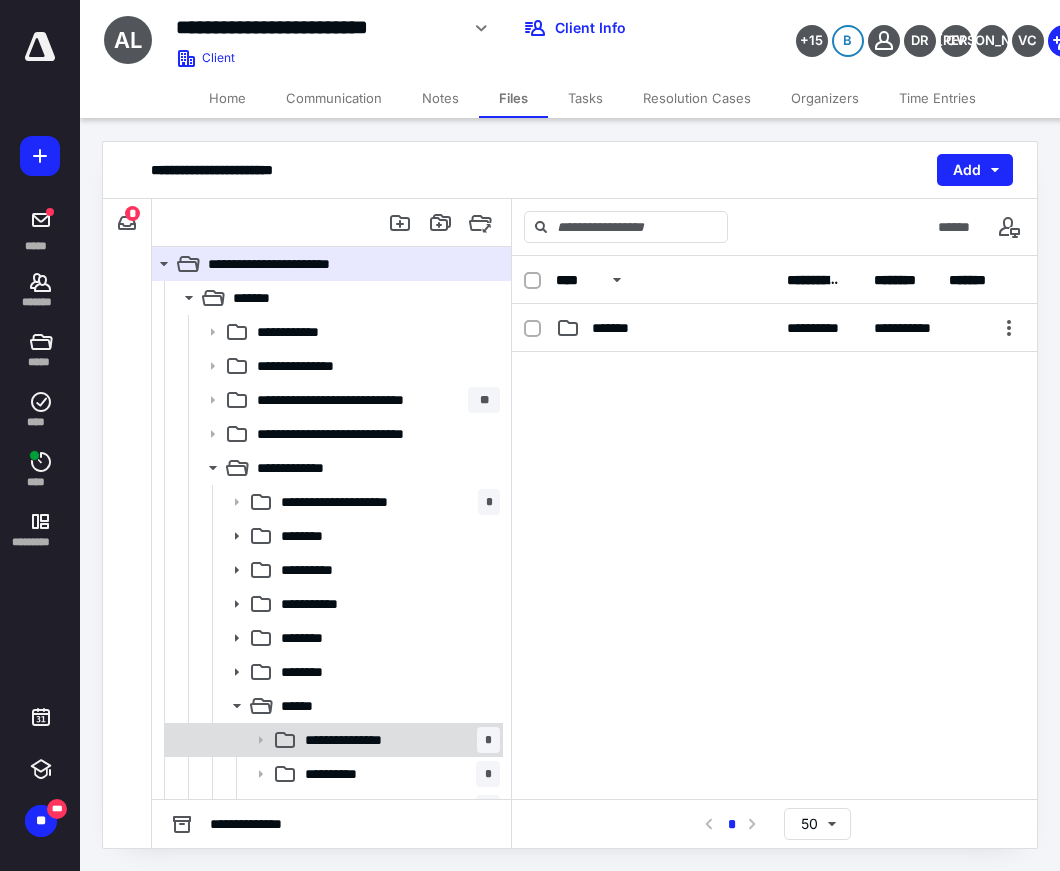 scroll, scrollTop: 222, scrollLeft: 0, axis: vertical 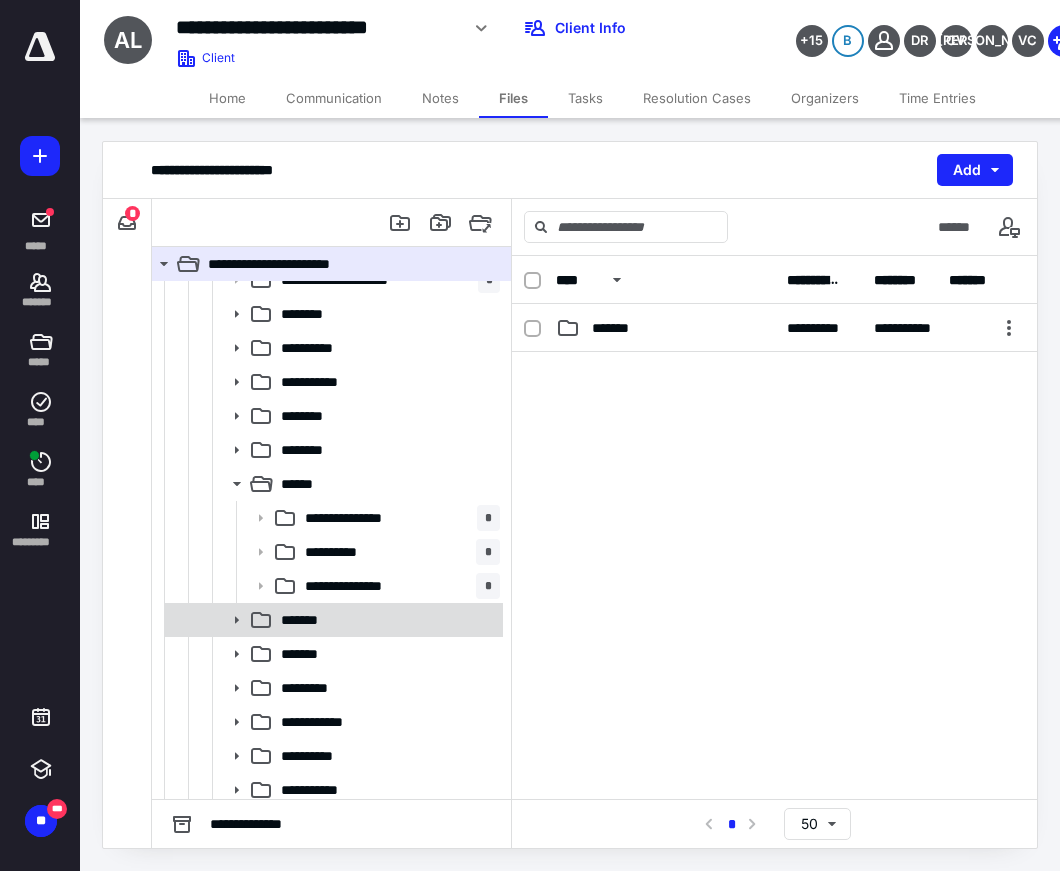 click 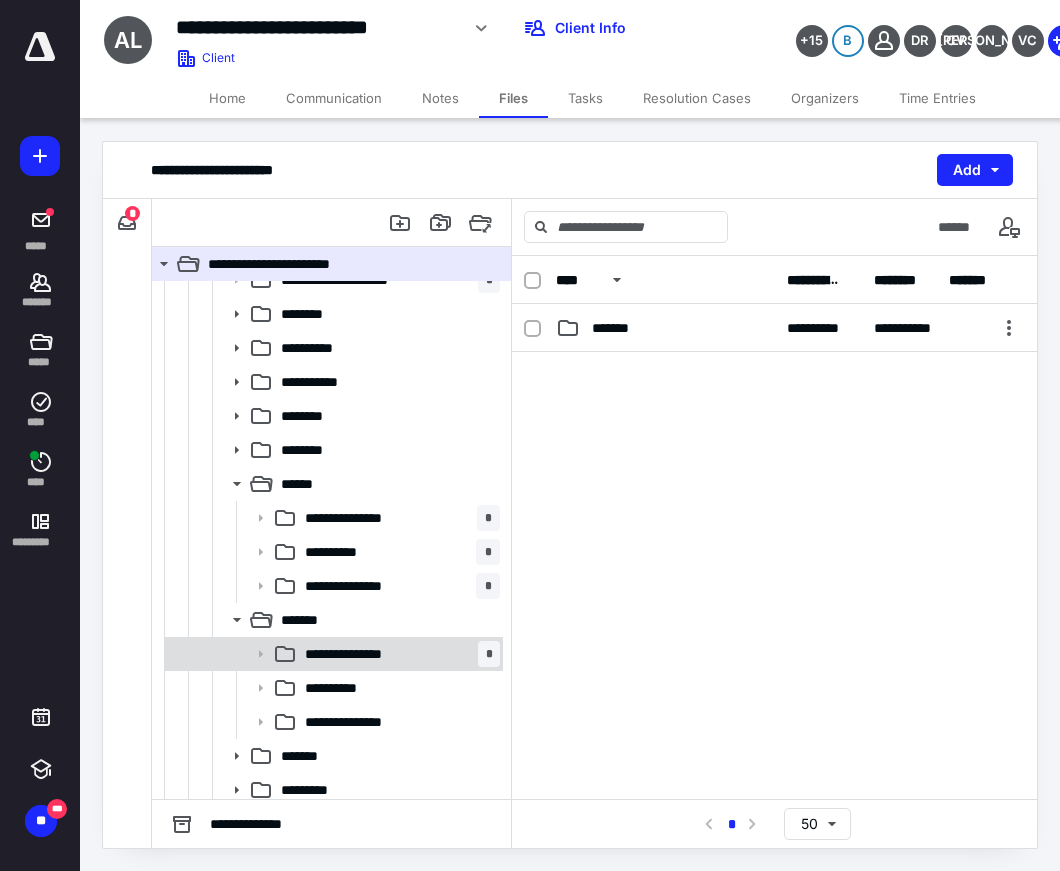 click on "**********" at bounding box center [363, 654] 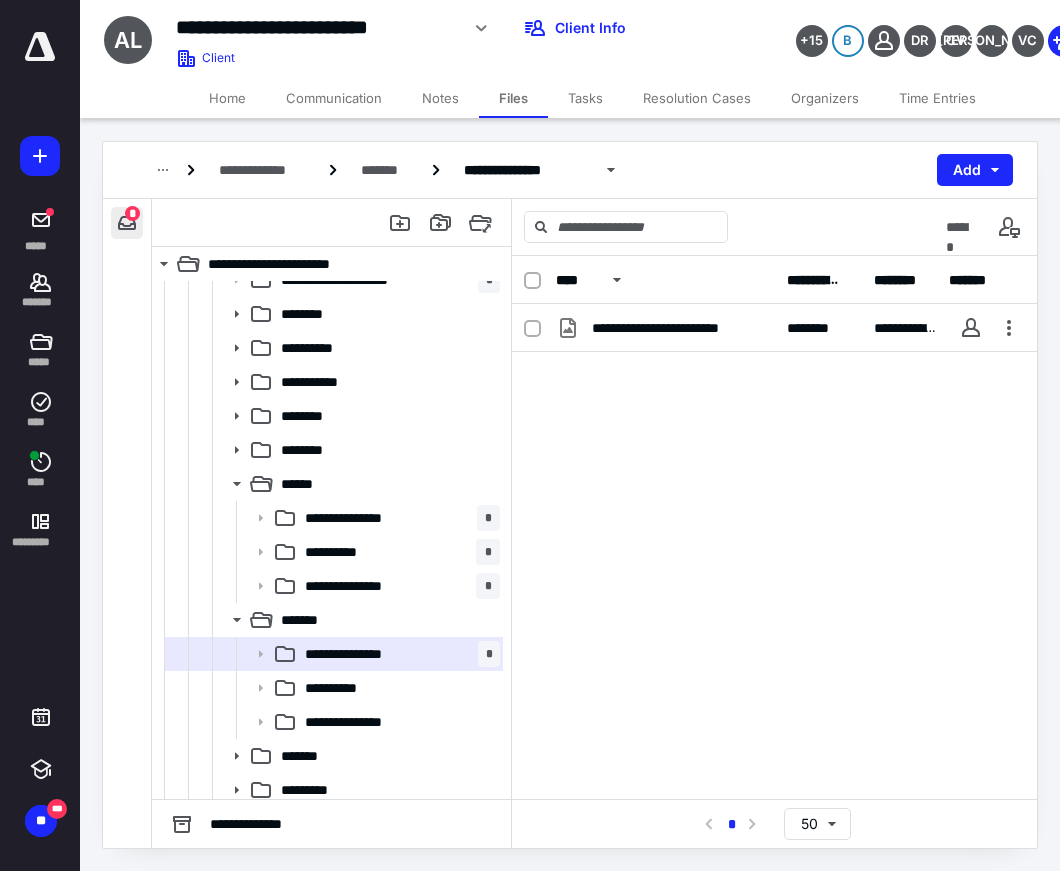 click at bounding box center [127, 223] 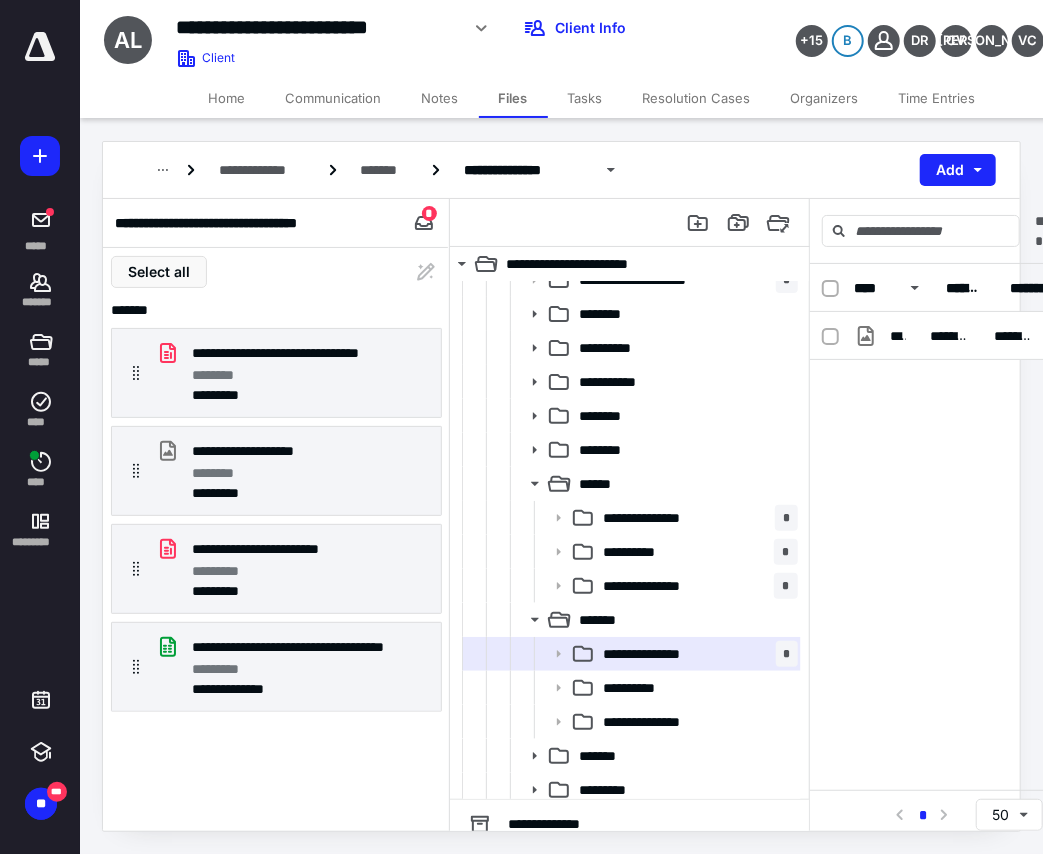 click on "**********" at bounding box center [275, 223] 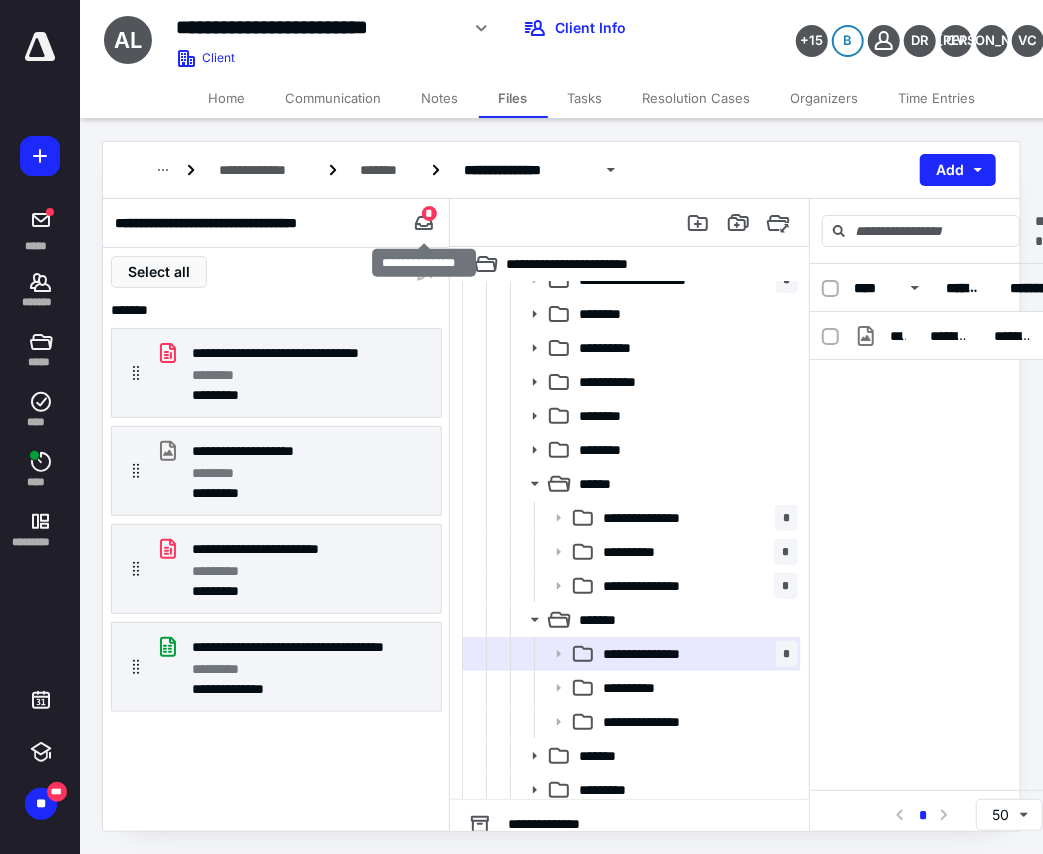 click on "*" at bounding box center [429, 213] 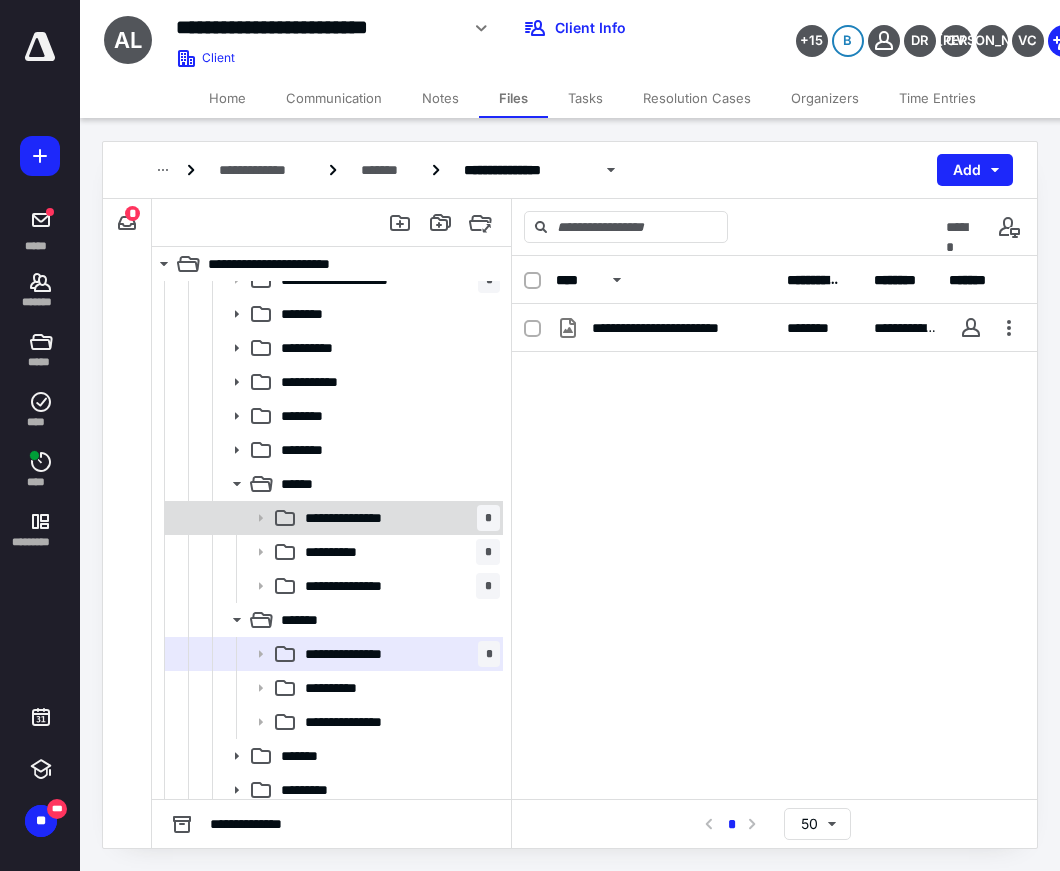 click on "**********" at bounding box center (363, 518) 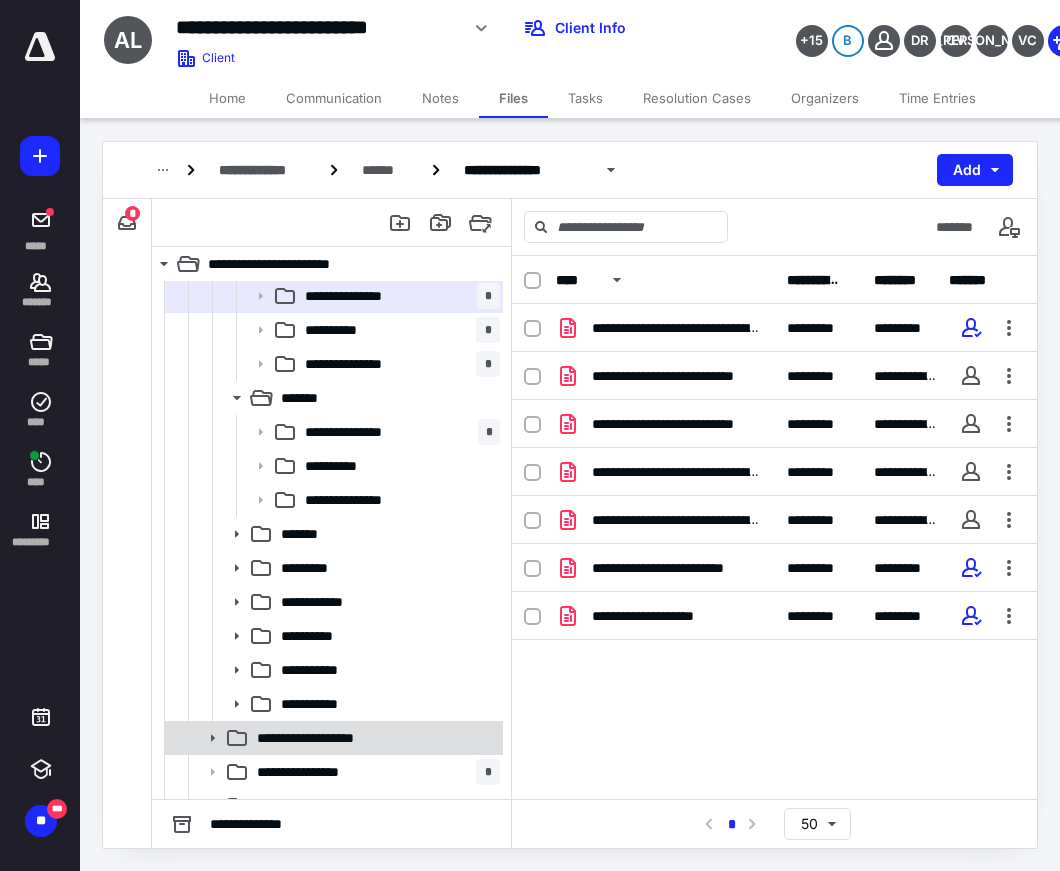 scroll, scrollTop: 555, scrollLeft: 0, axis: vertical 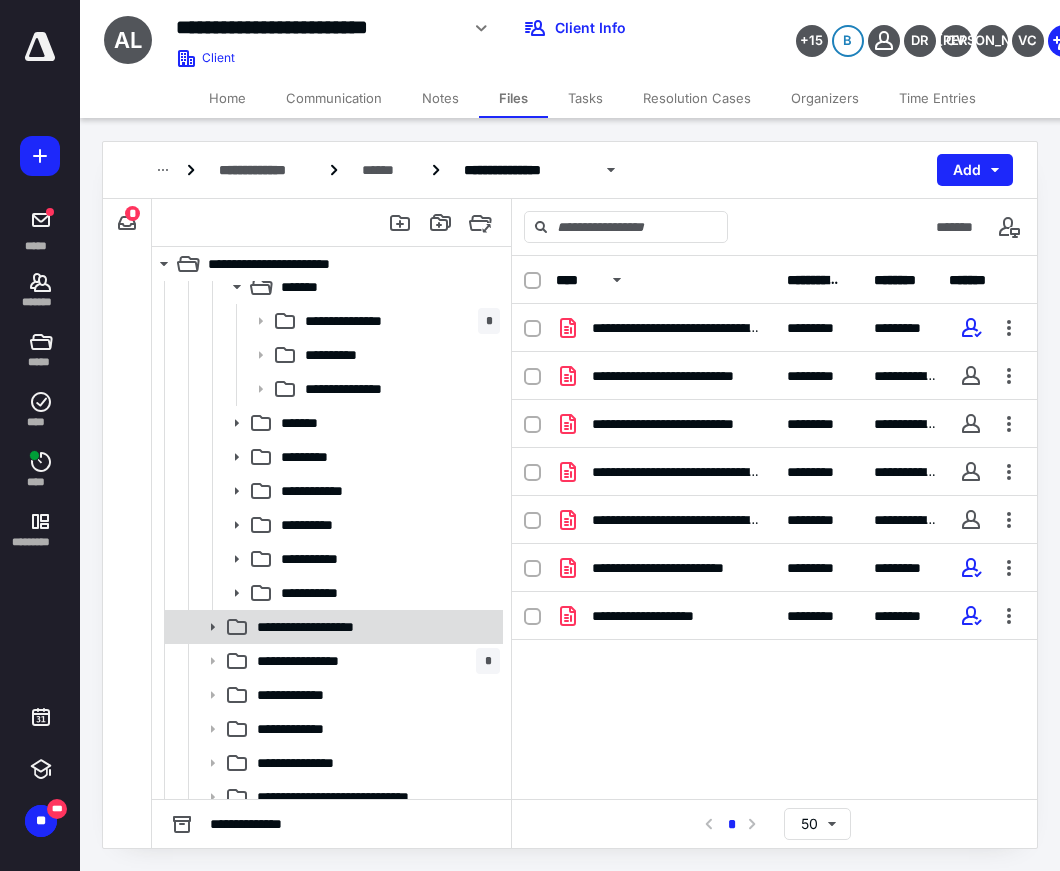 click 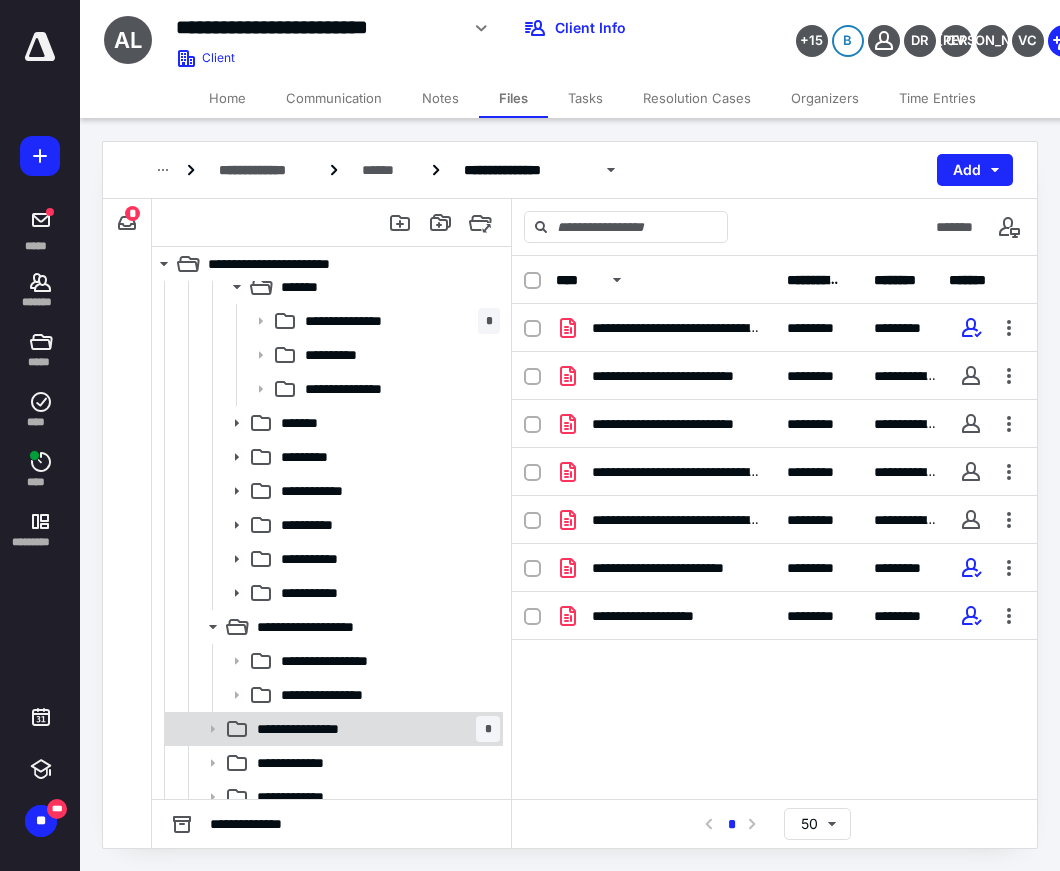 click on "**********" at bounding box center (374, 729) 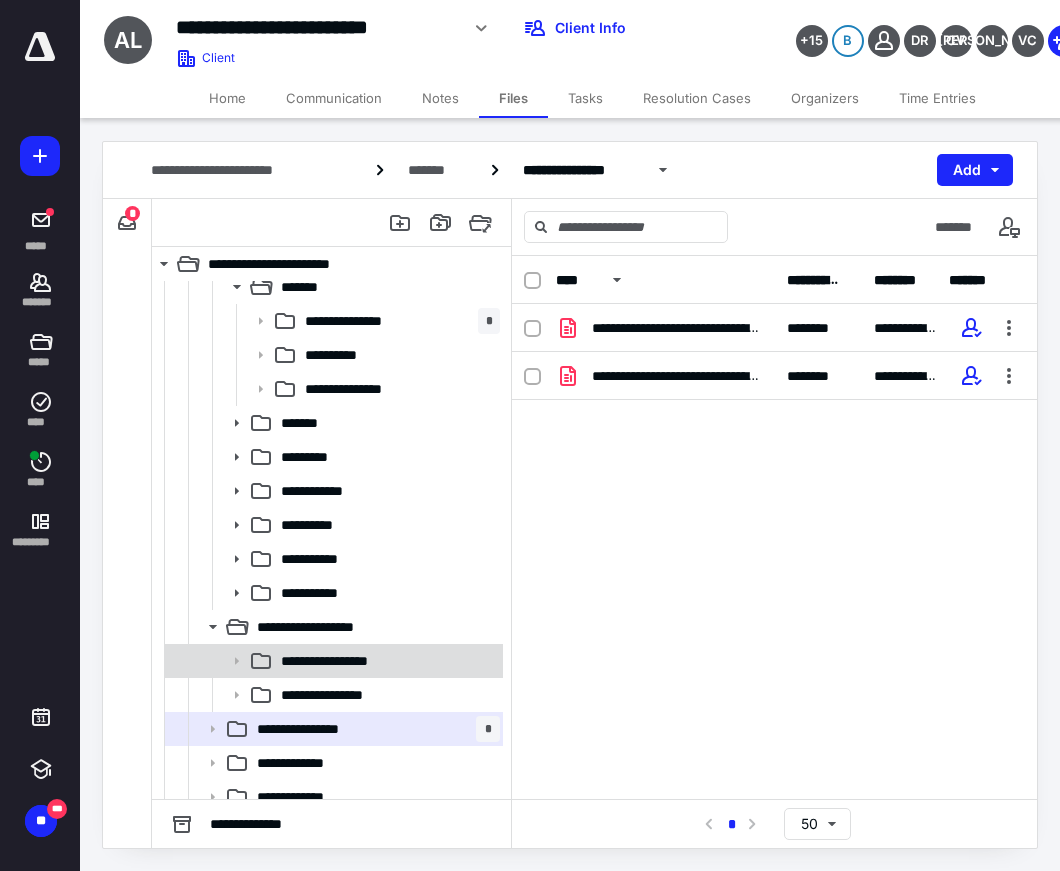 click on "**********" at bounding box center [338, 661] 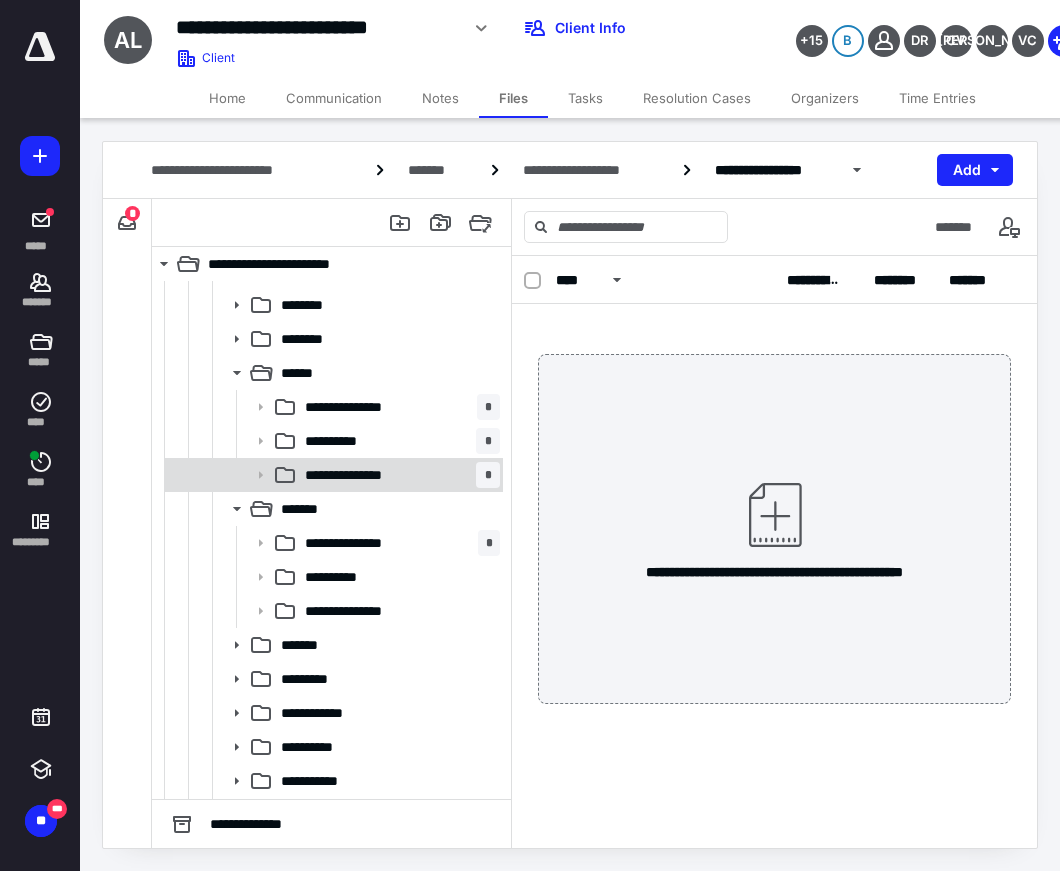 scroll, scrollTop: 0, scrollLeft: 0, axis: both 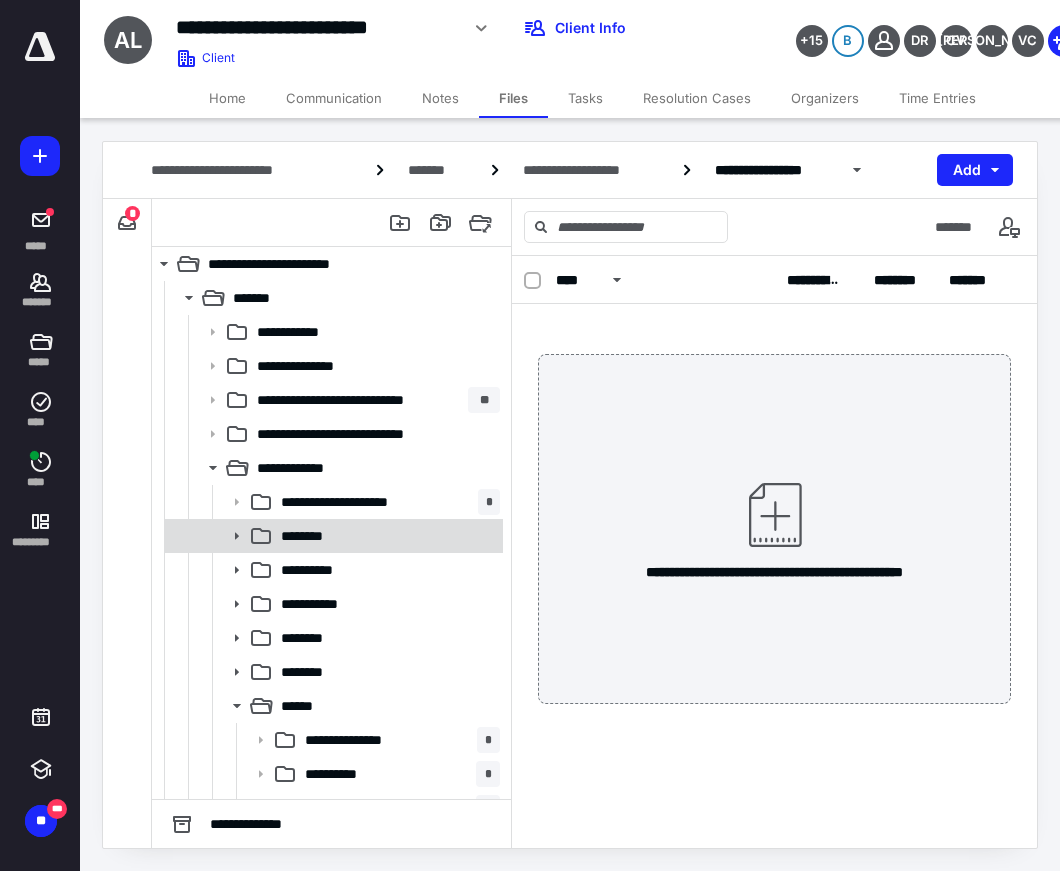 drag, startPoint x: 233, startPoint y: 537, endPoint x: 230, endPoint y: 513, distance: 24.186773 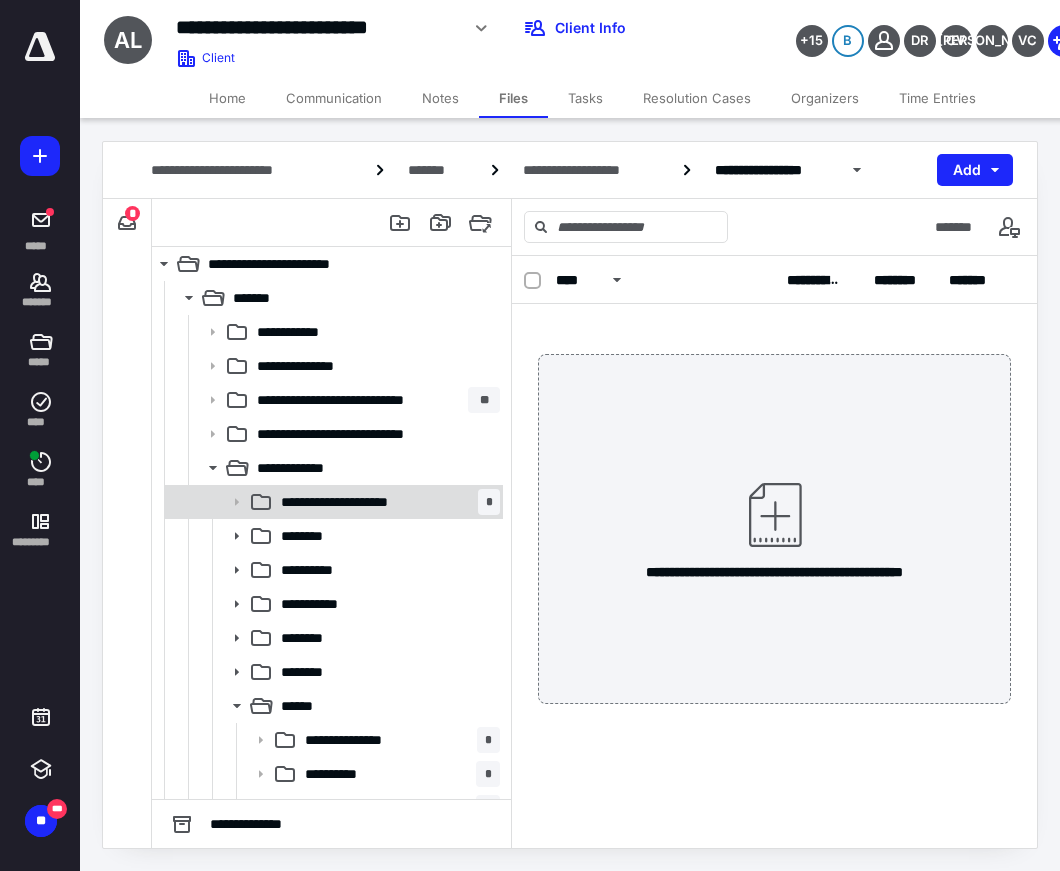click 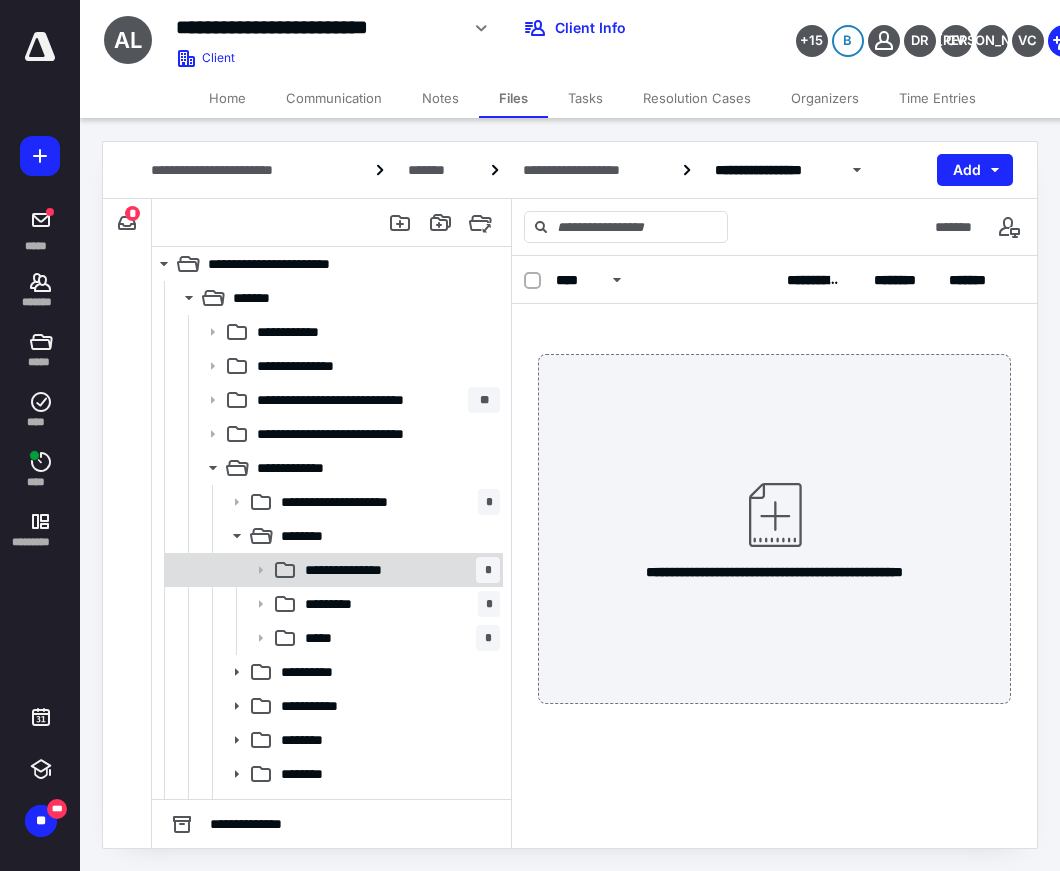 click on "**********" at bounding box center [363, 570] 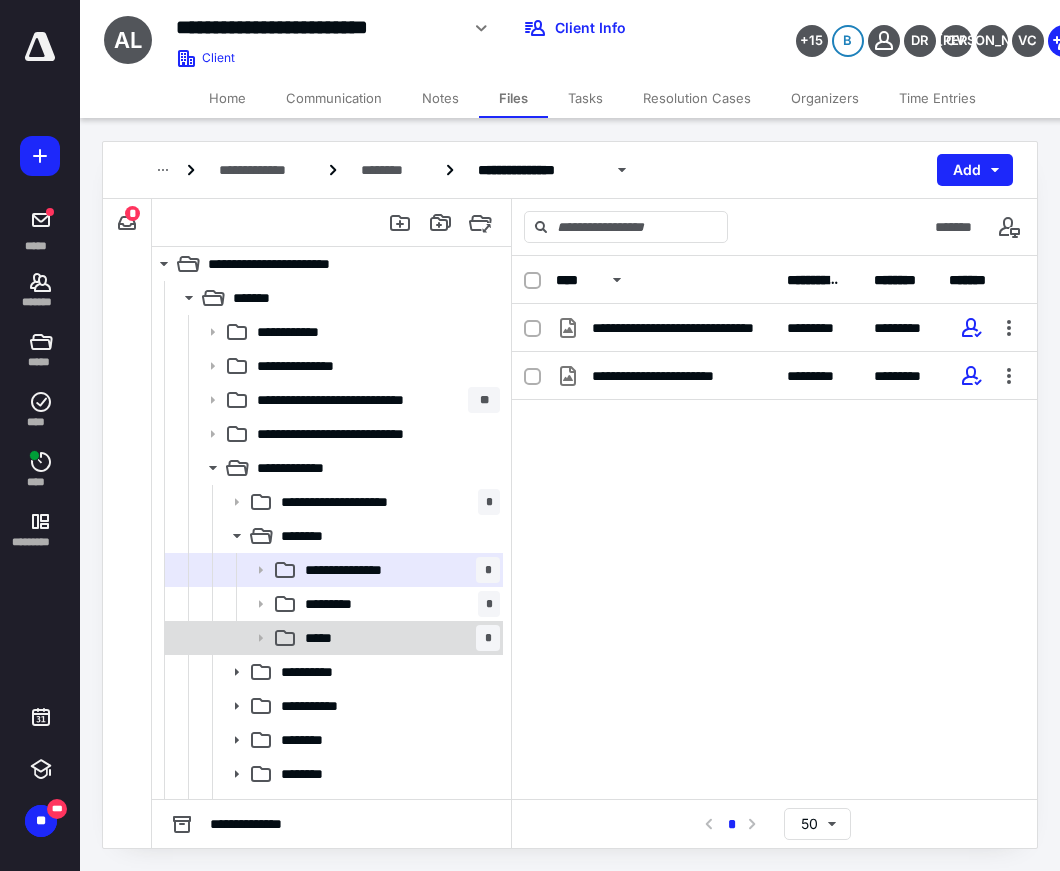 click on "***** *" at bounding box center [398, 638] 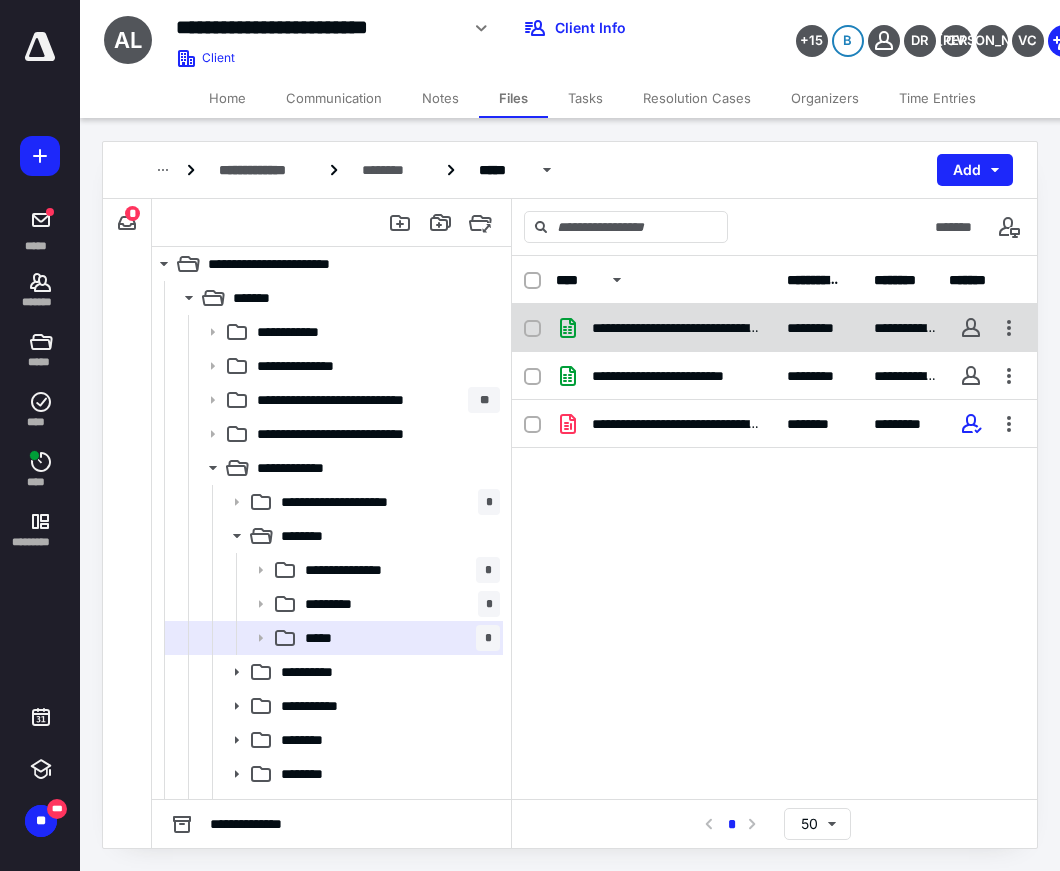 click on "**********" at bounding box center (665, 328) 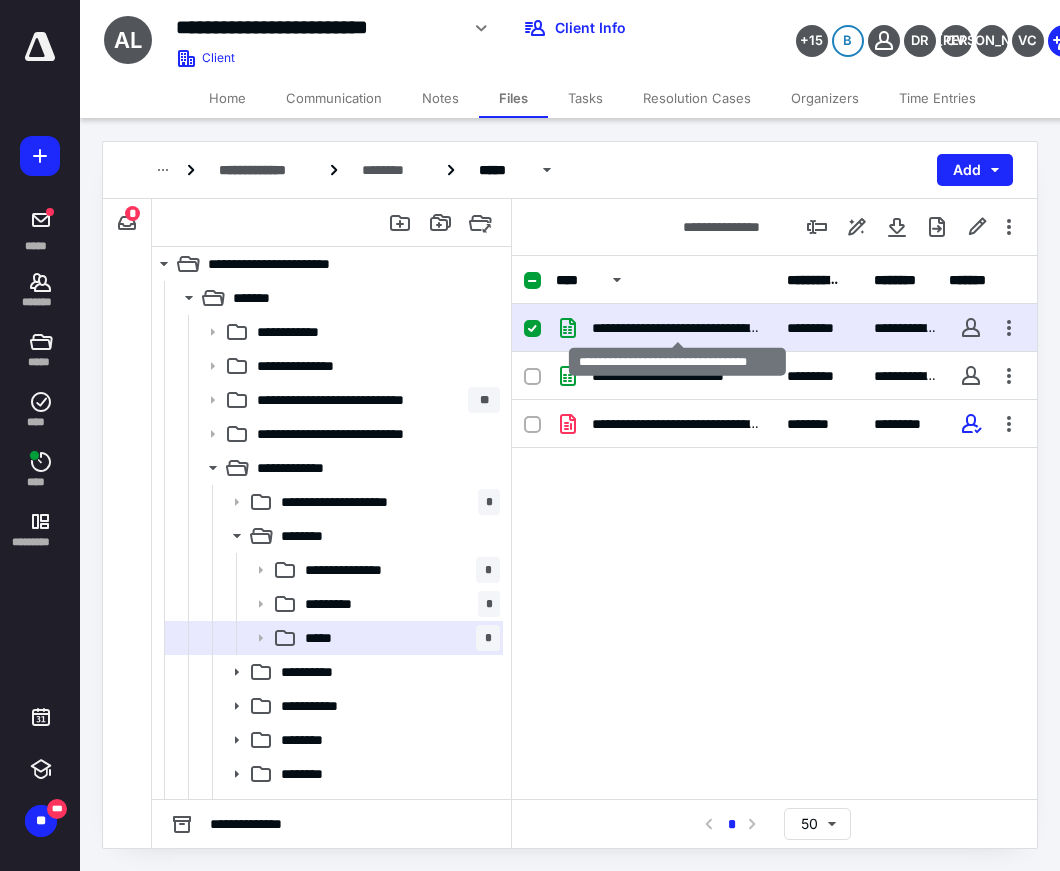 click on "**********" at bounding box center [677, 328] 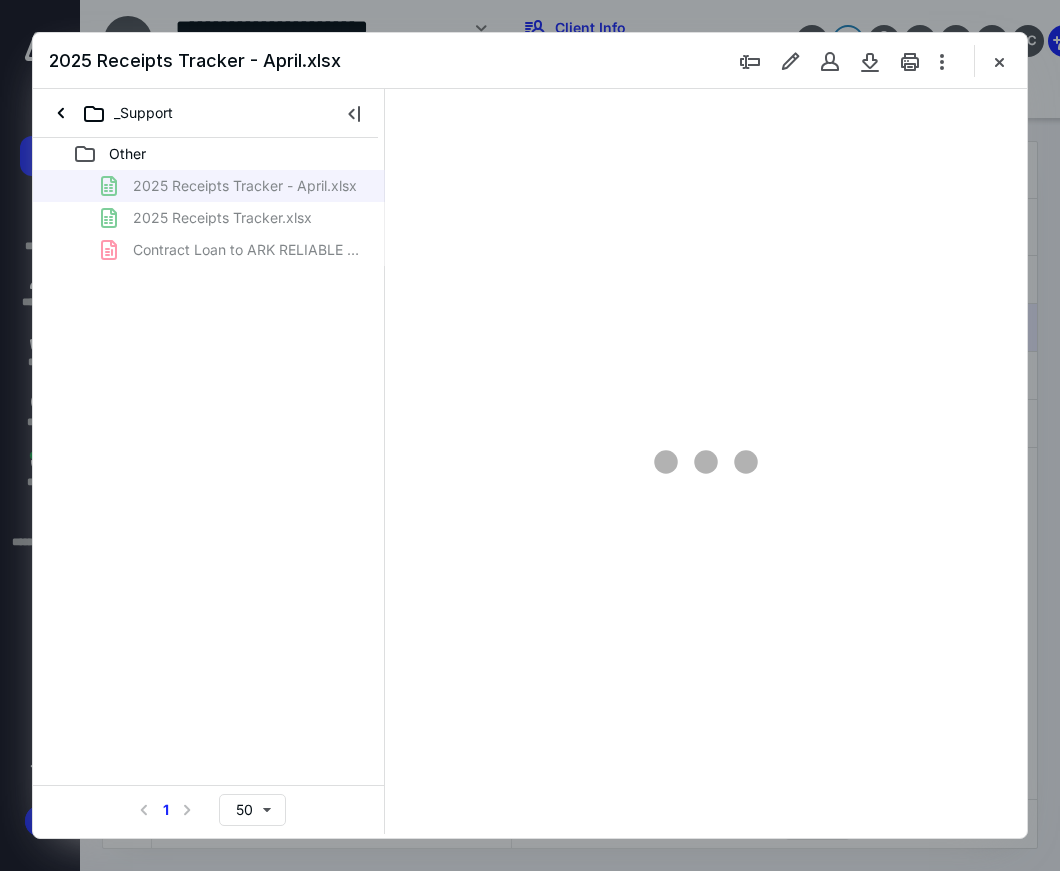 scroll, scrollTop: 0, scrollLeft: 0, axis: both 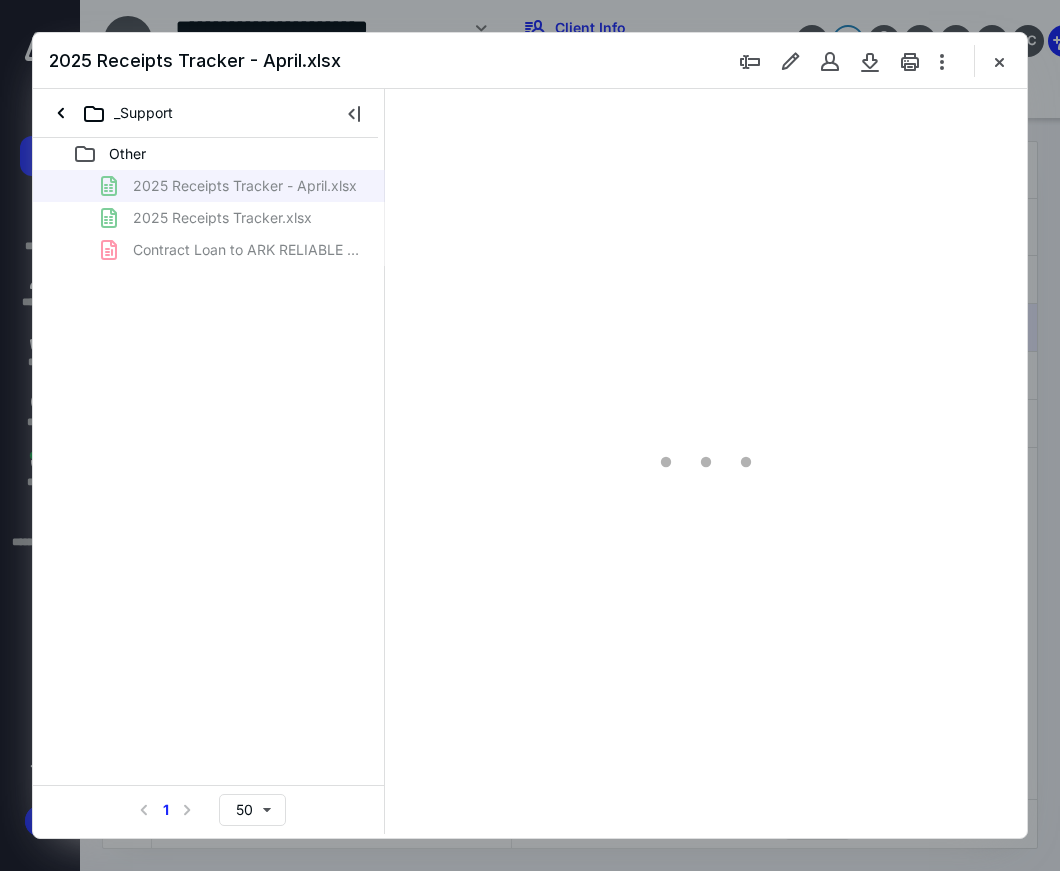 type on "67" 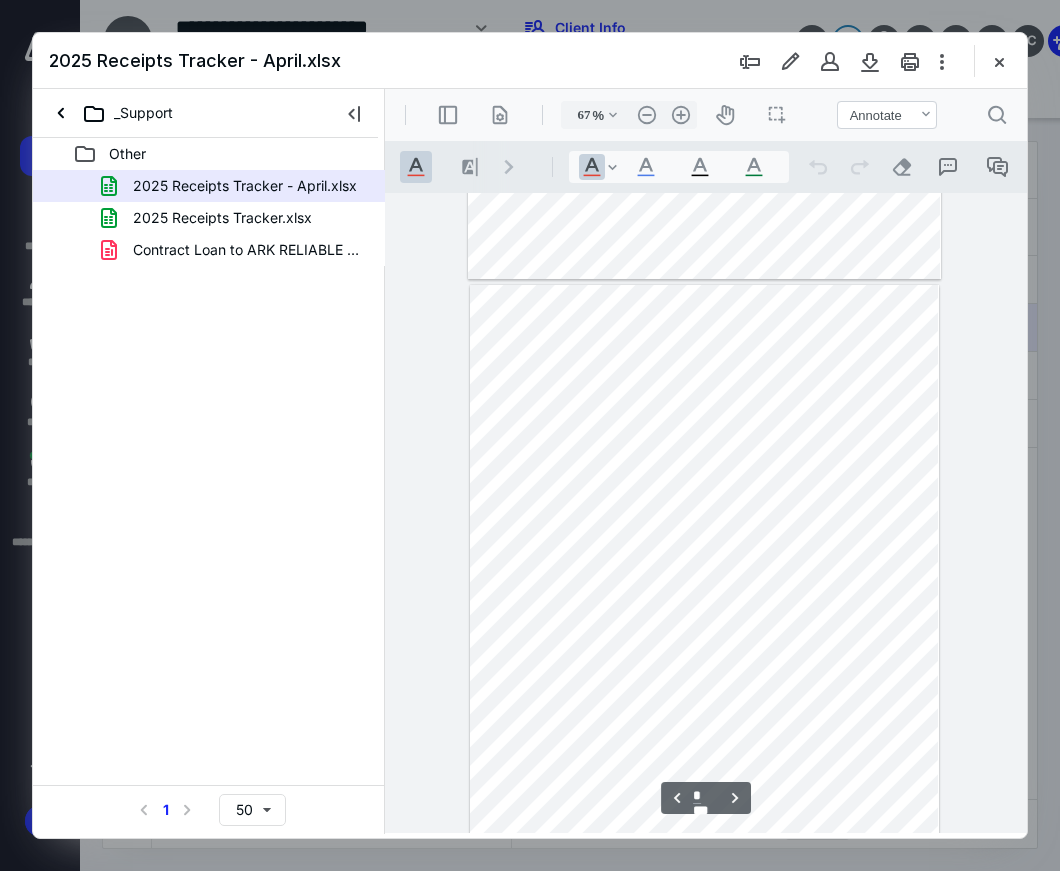scroll, scrollTop: 662, scrollLeft: 0, axis: vertical 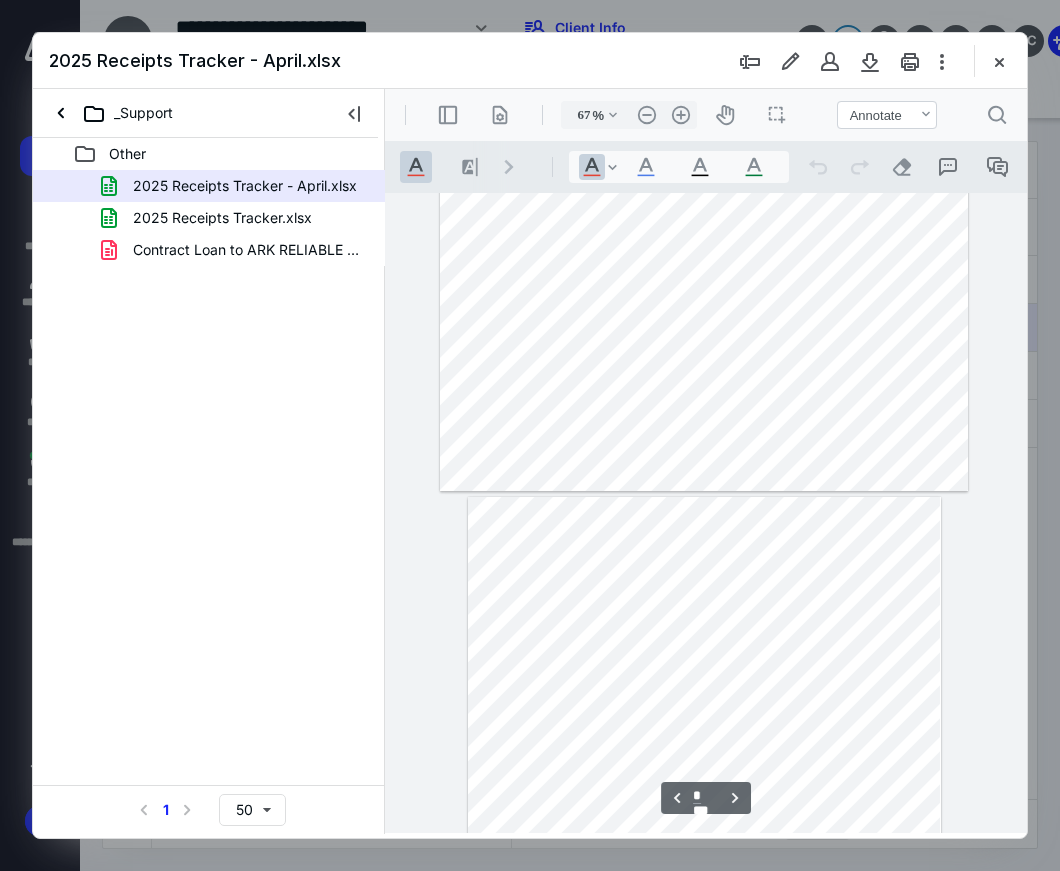 type on "*" 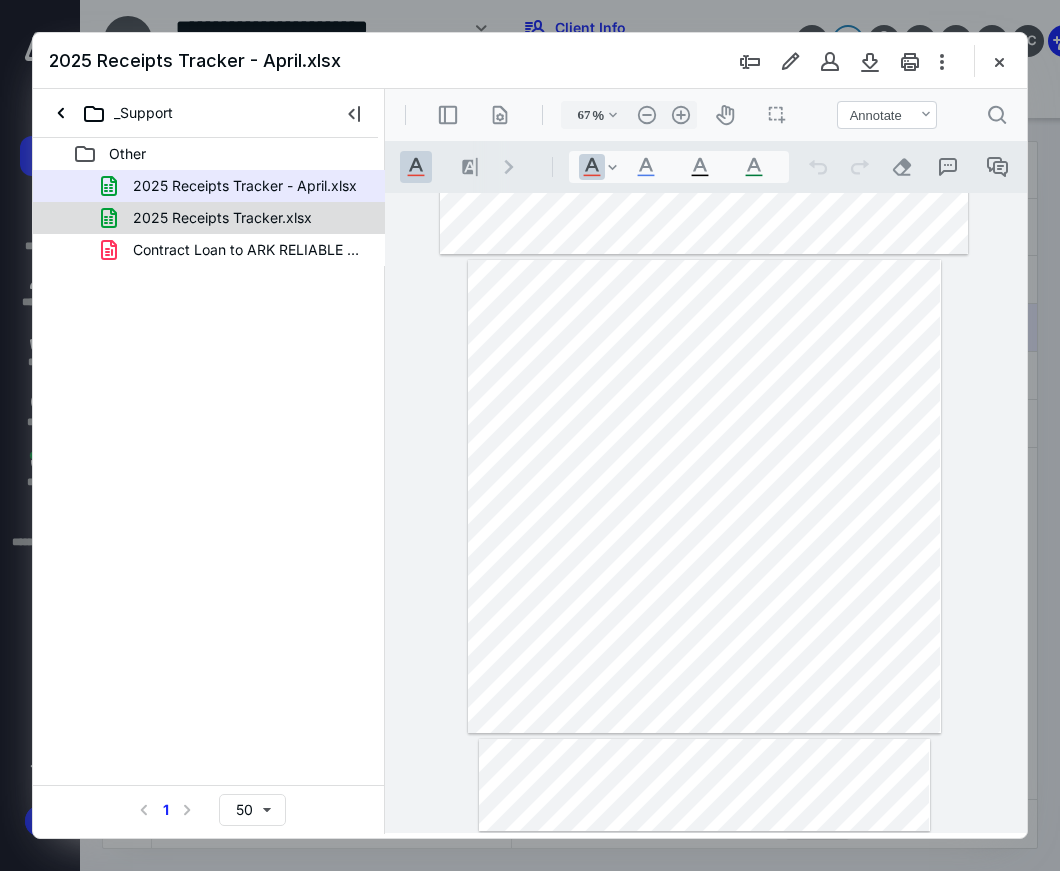 click on "2025 Receipts Tracker.xlsx" at bounding box center (222, 218) 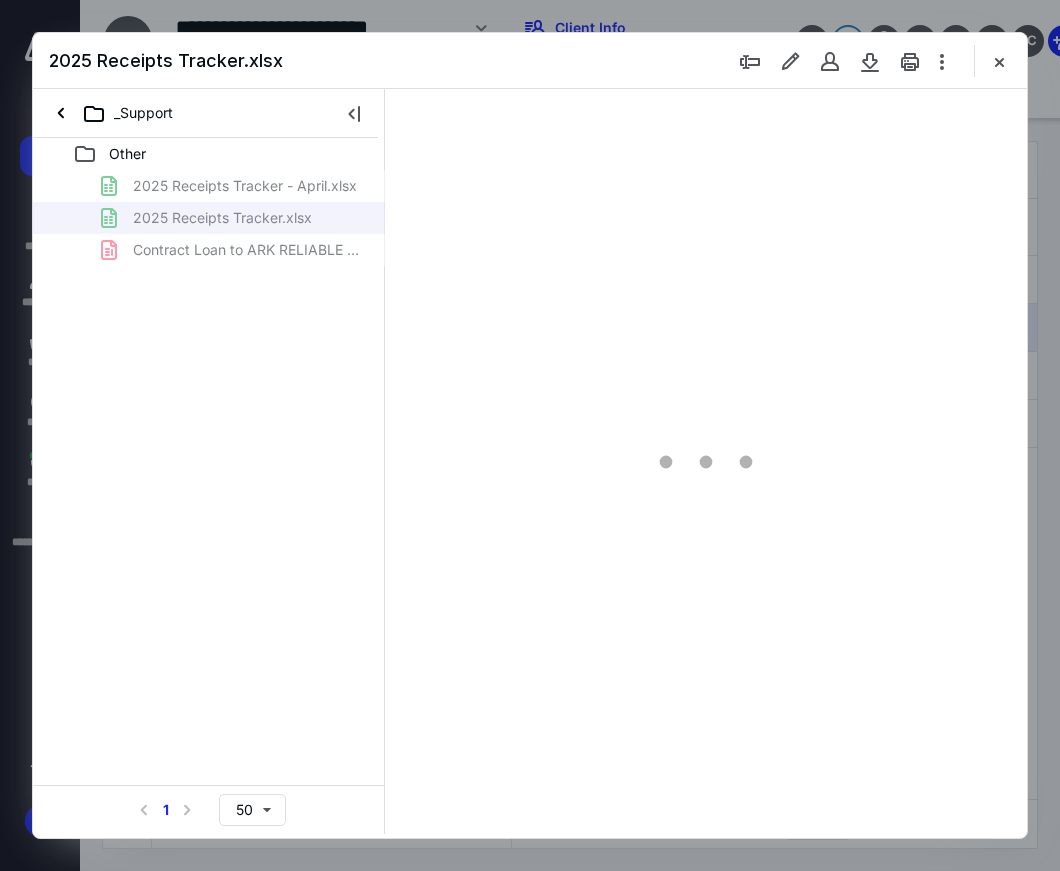 scroll, scrollTop: 0, scrollLeft: 0, axis: both 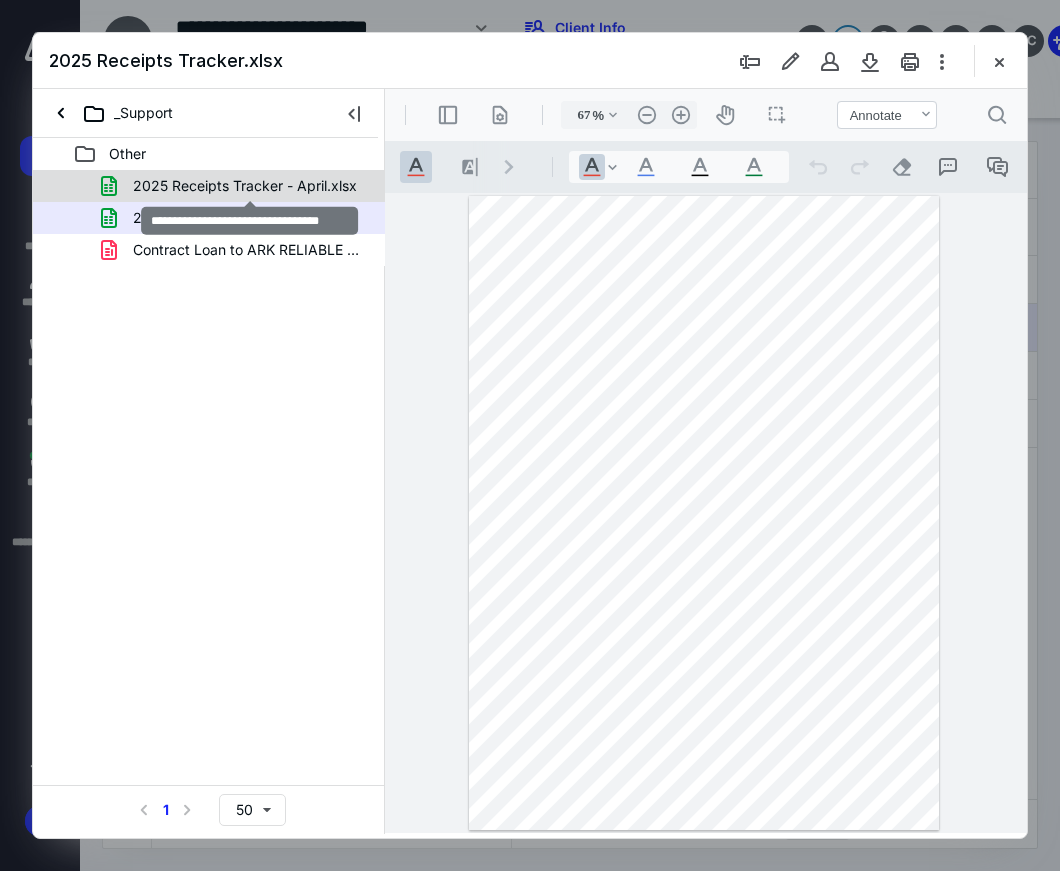click on "2025 Receipts Tracker - April.xlsx" at bounding box center [245, 186] 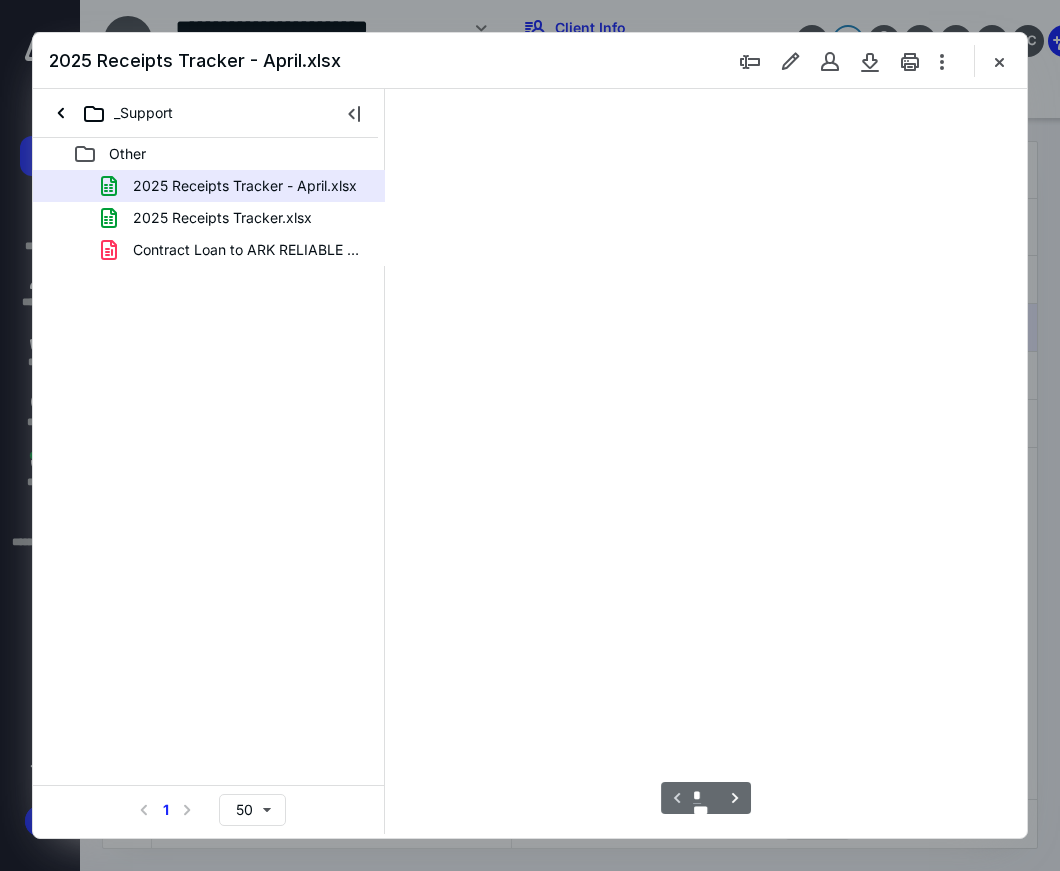 type on "67" 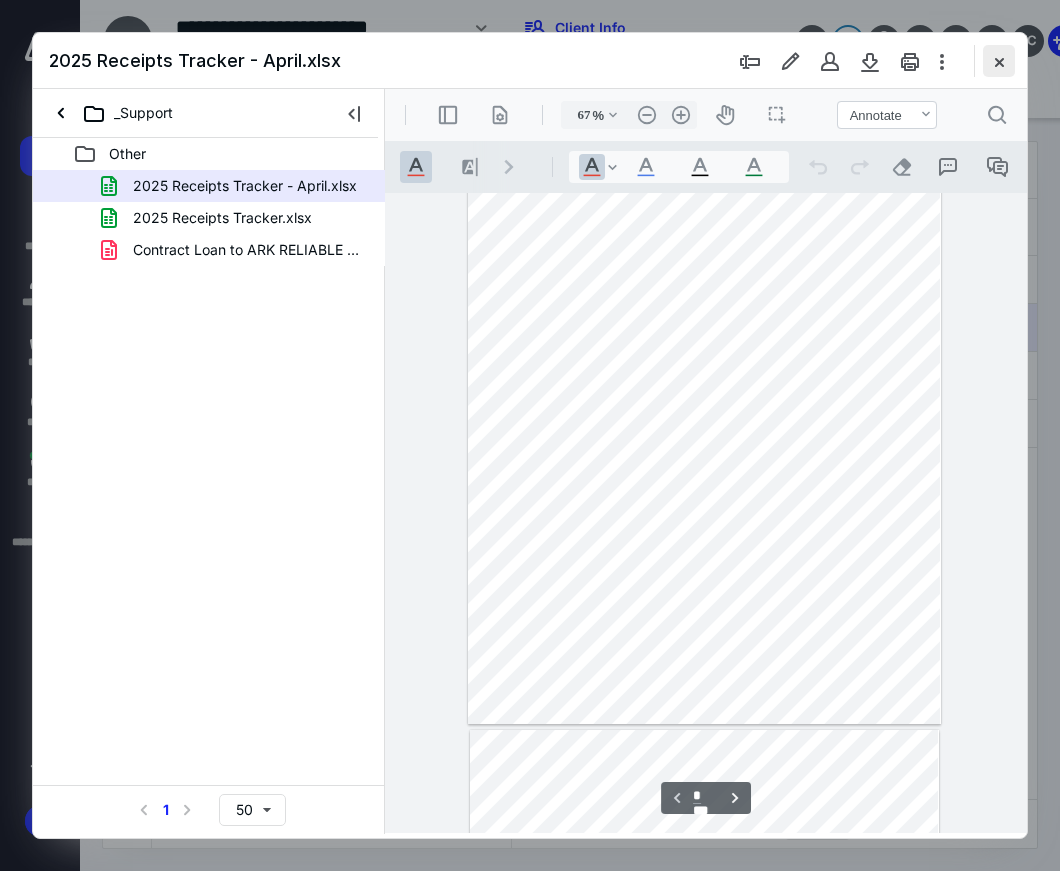 click at bounding box center (999, 61) 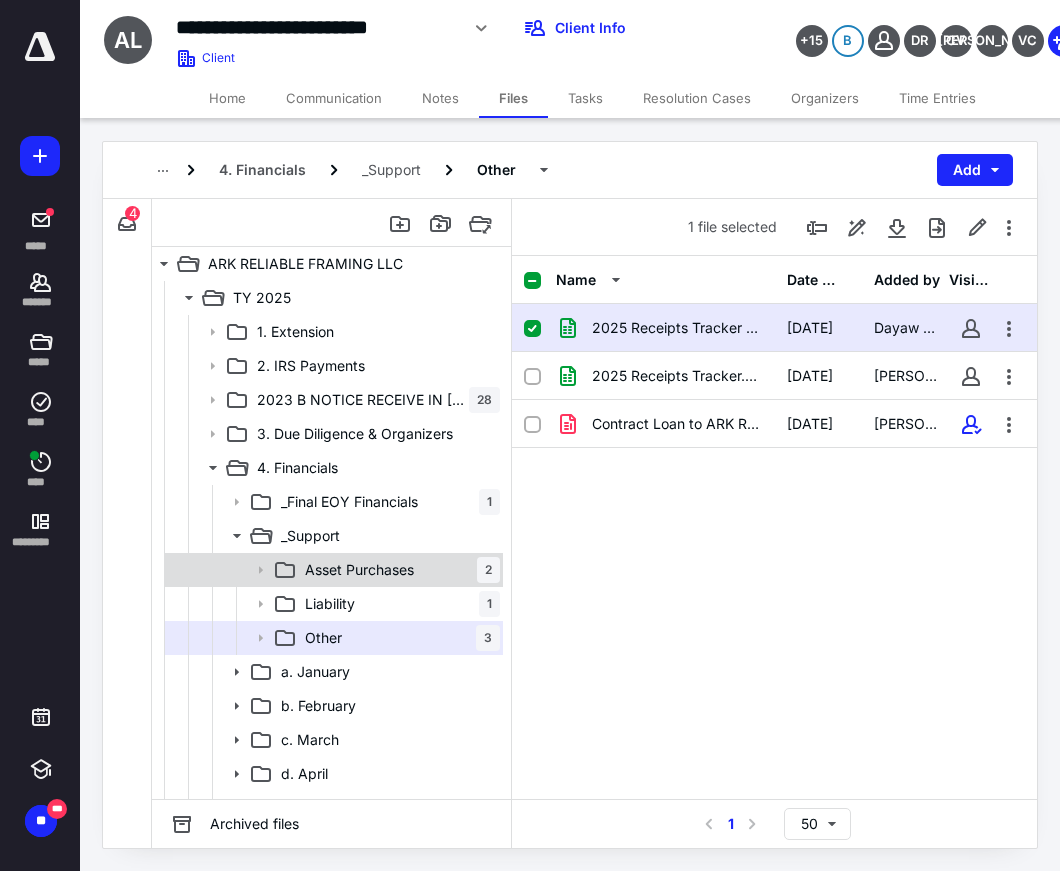 click on "Asset Purchases" at bounding box center [359, 570] 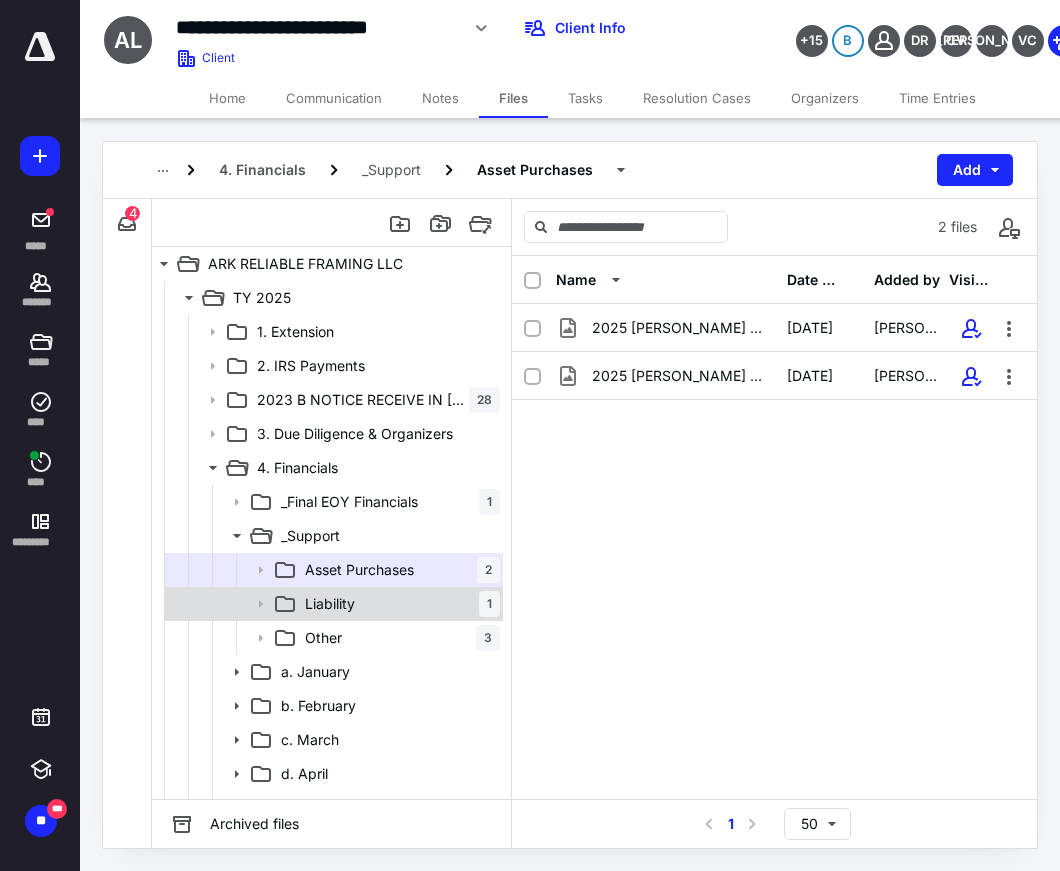 click on "Liability 1" at bounding box center [398, 604] 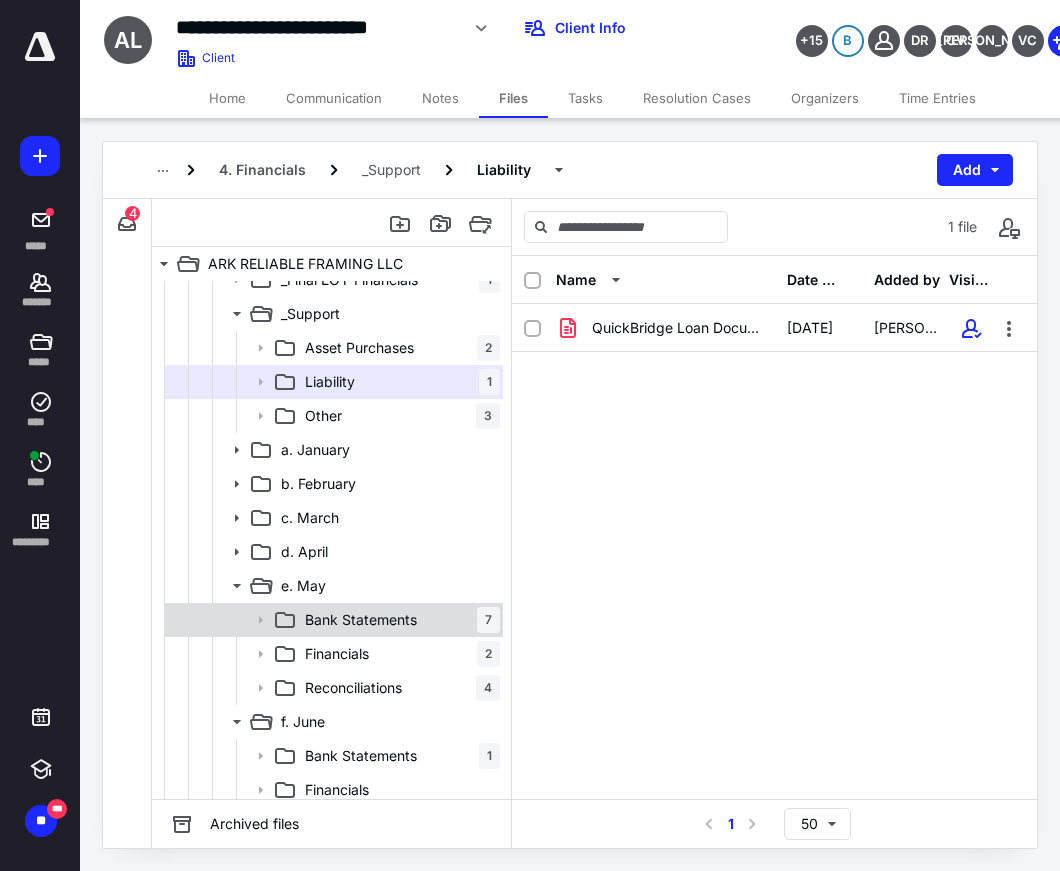 scroll, scrollTop: 333, scrollLeft: 0, axis: vertical 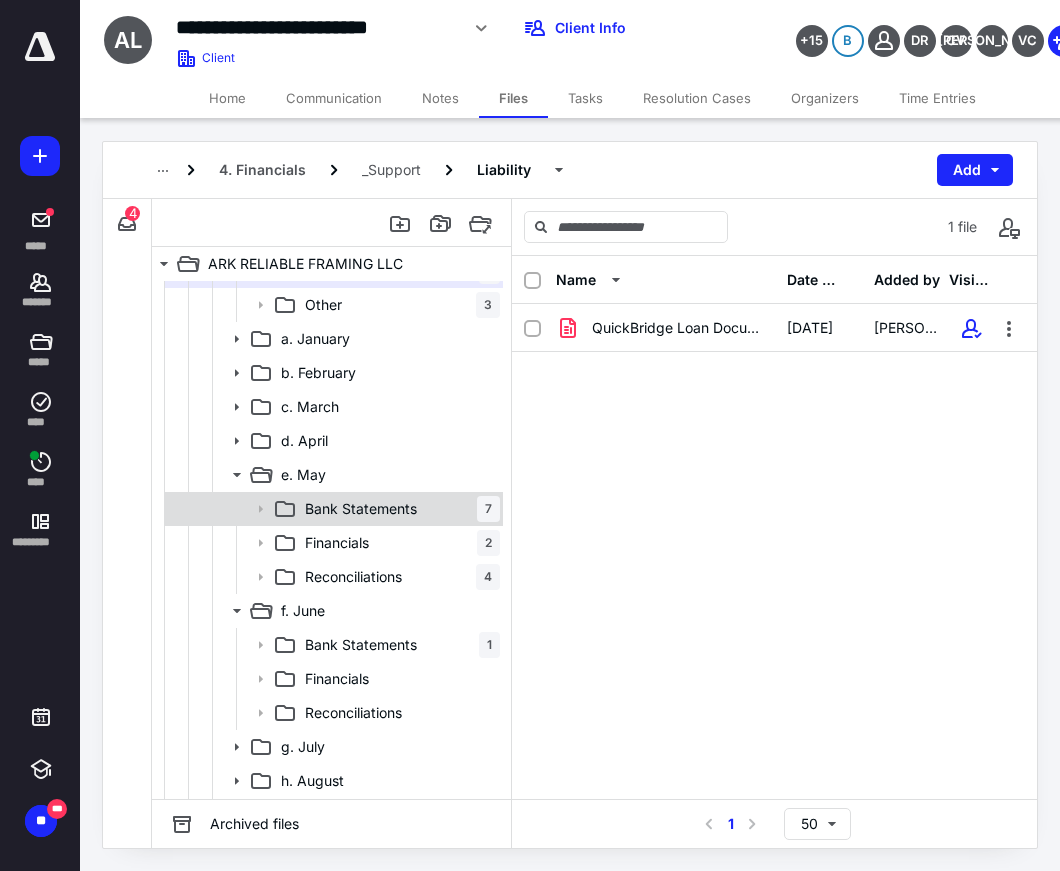 click on "Bank Statements 7" at bounding box center [332, 509] 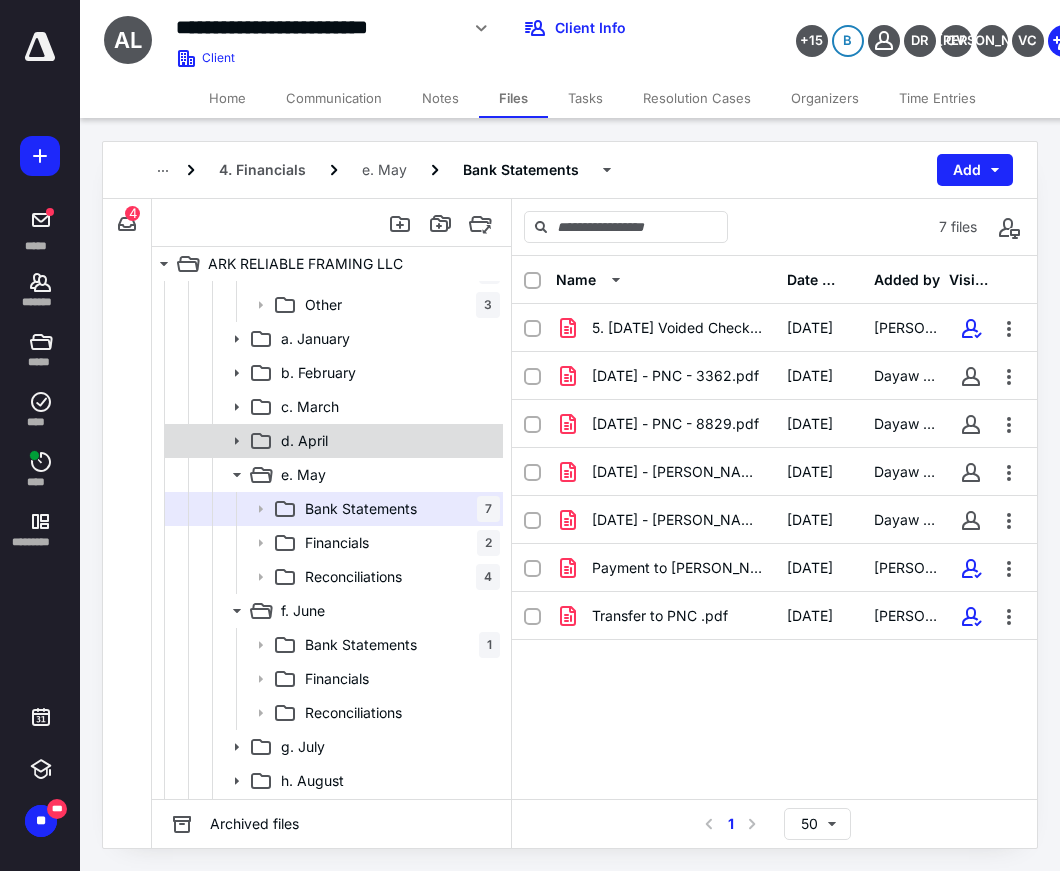 click 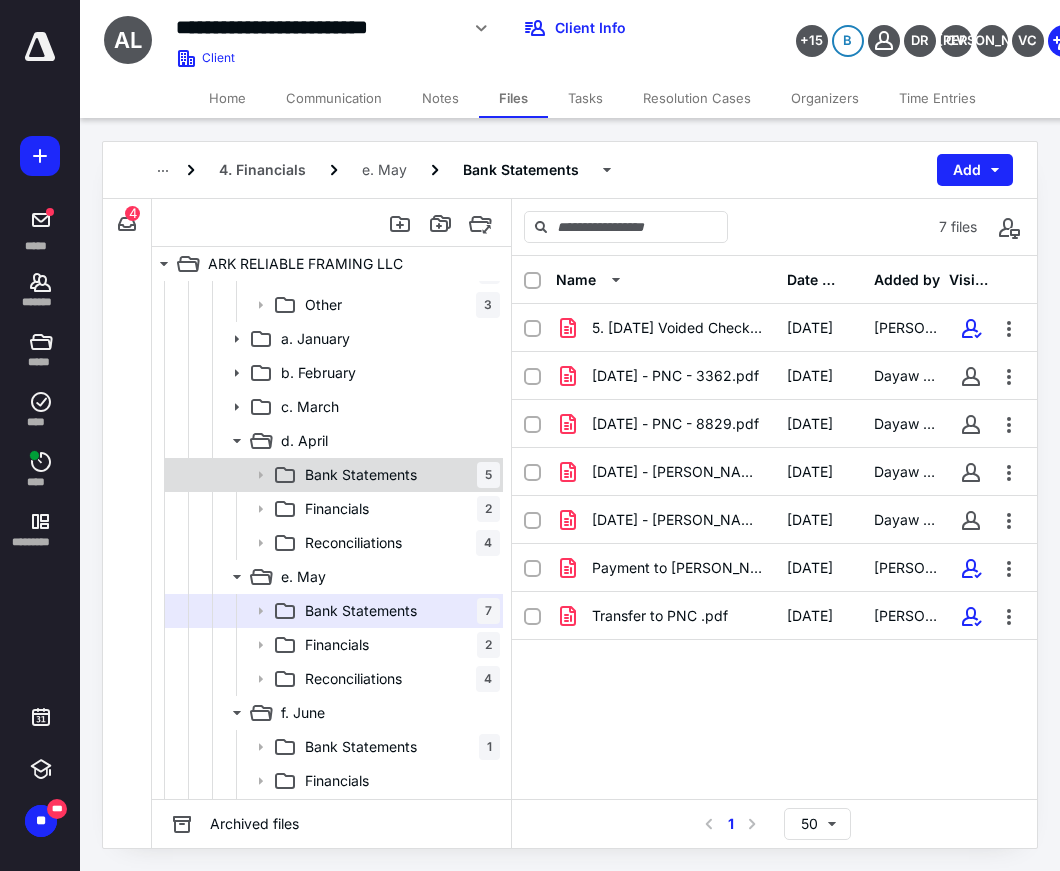 click on "Bank Statements" at bounding box center (361, 475) 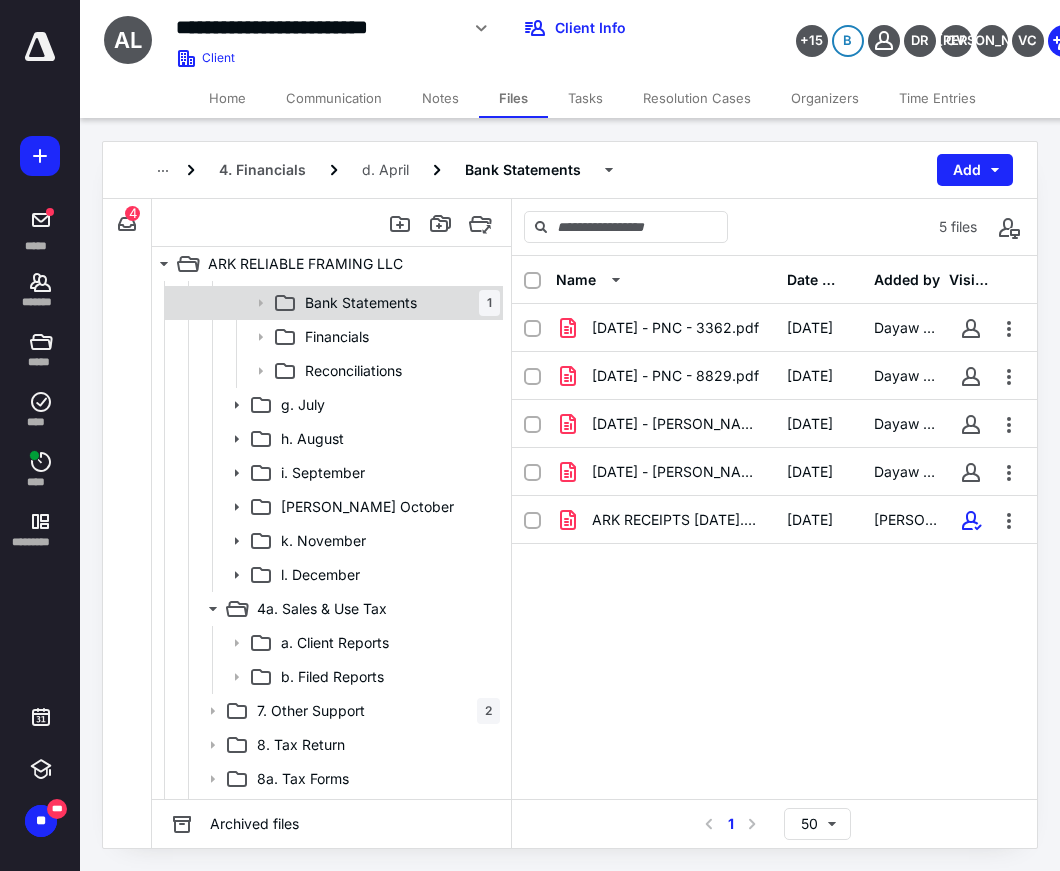 scroll, scrollTop: 666, scrollLeft: 0, axis: vertical 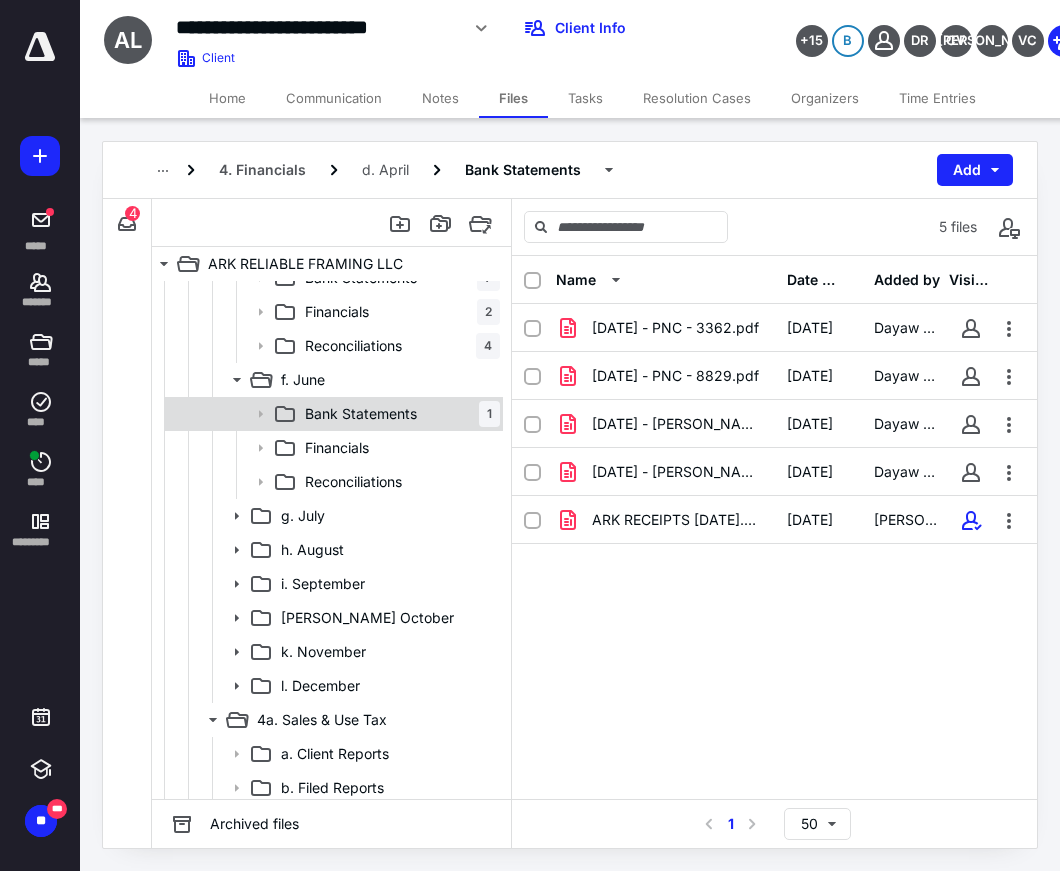 click on "Bank Statements" at bounding box center (361, 414) 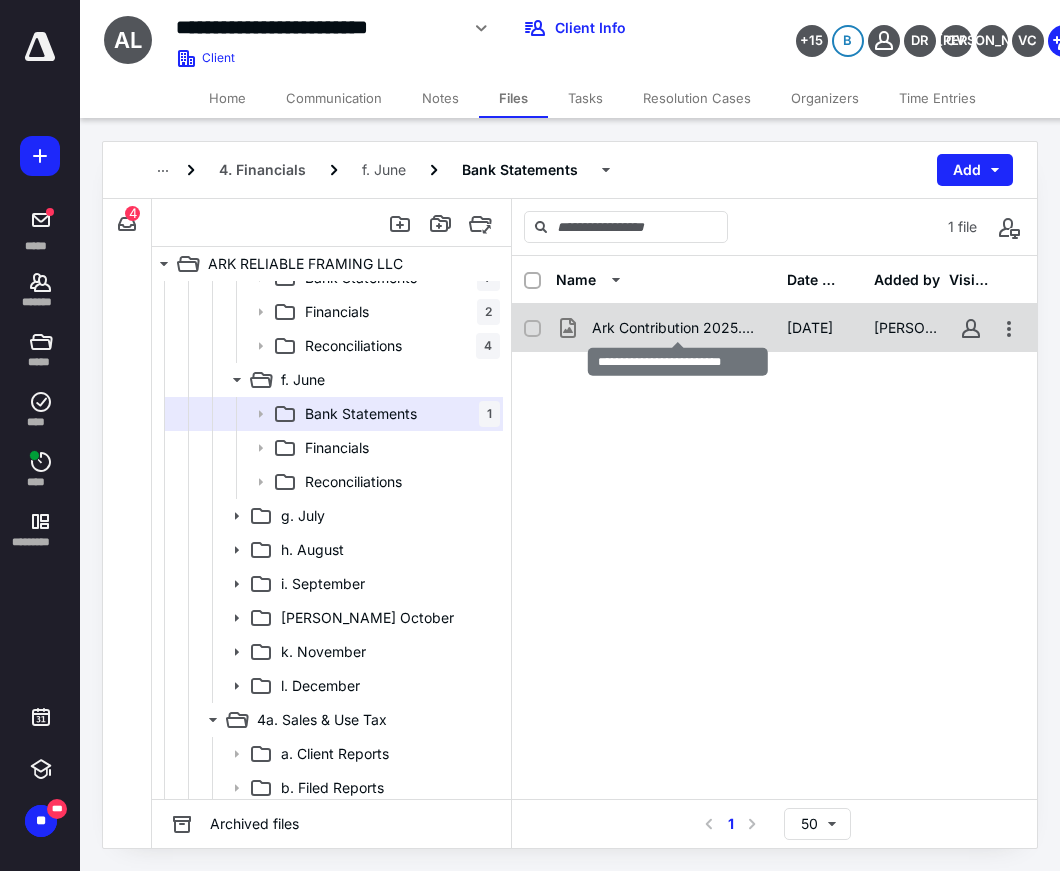 click on "Ark Contribution 2025.png" at bounding box center [677, 328] 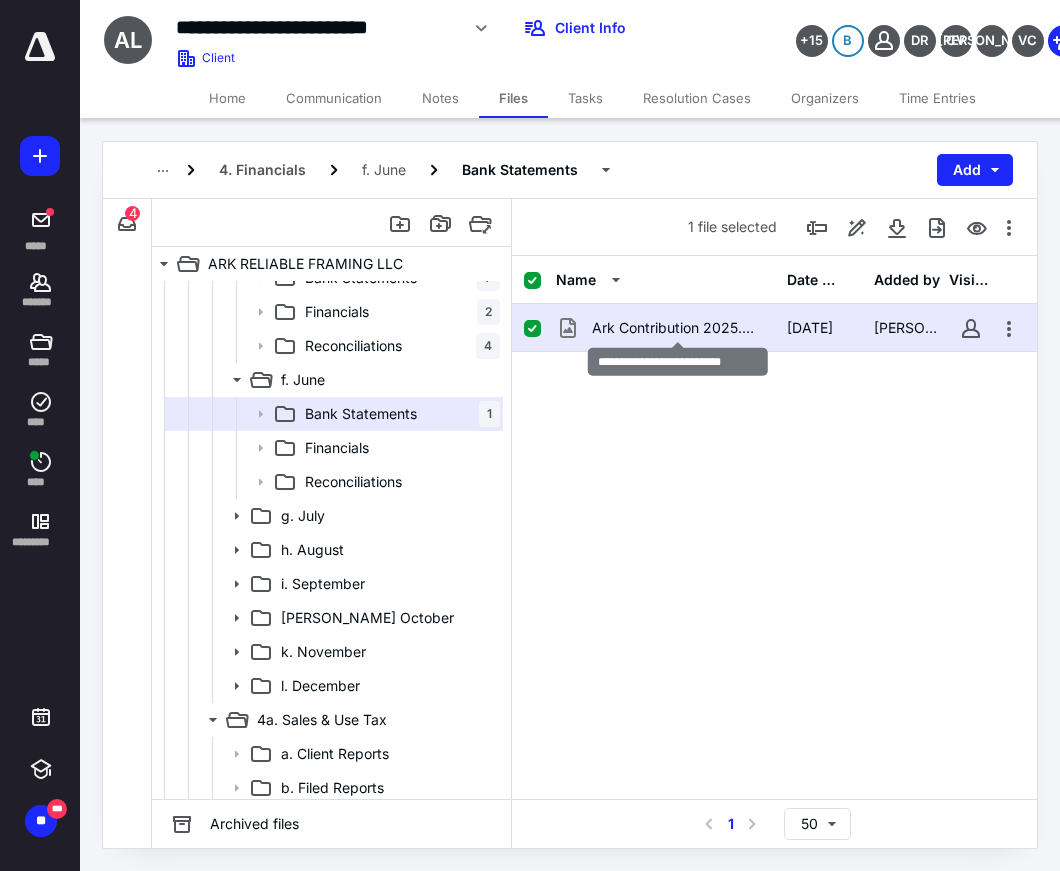 click on "Ark Contribution 2025.png" at bounding box center [677, 328] 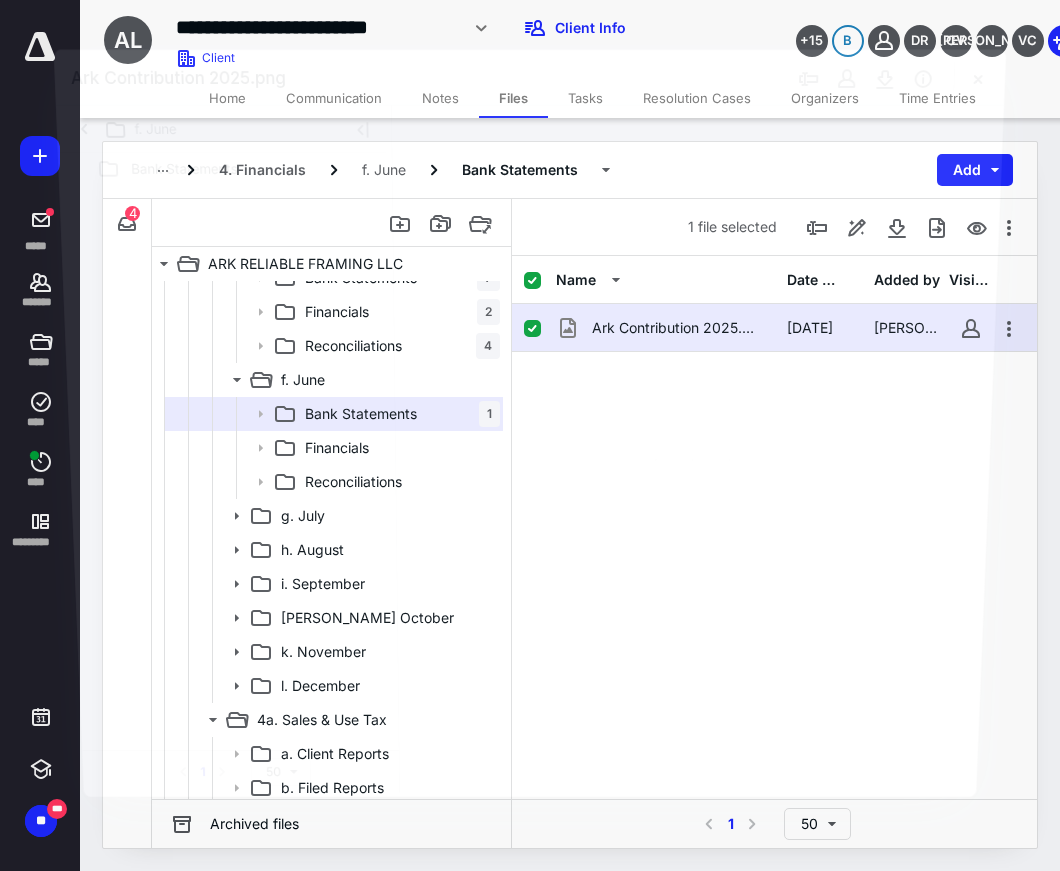 click at bounding box center [697, 449] 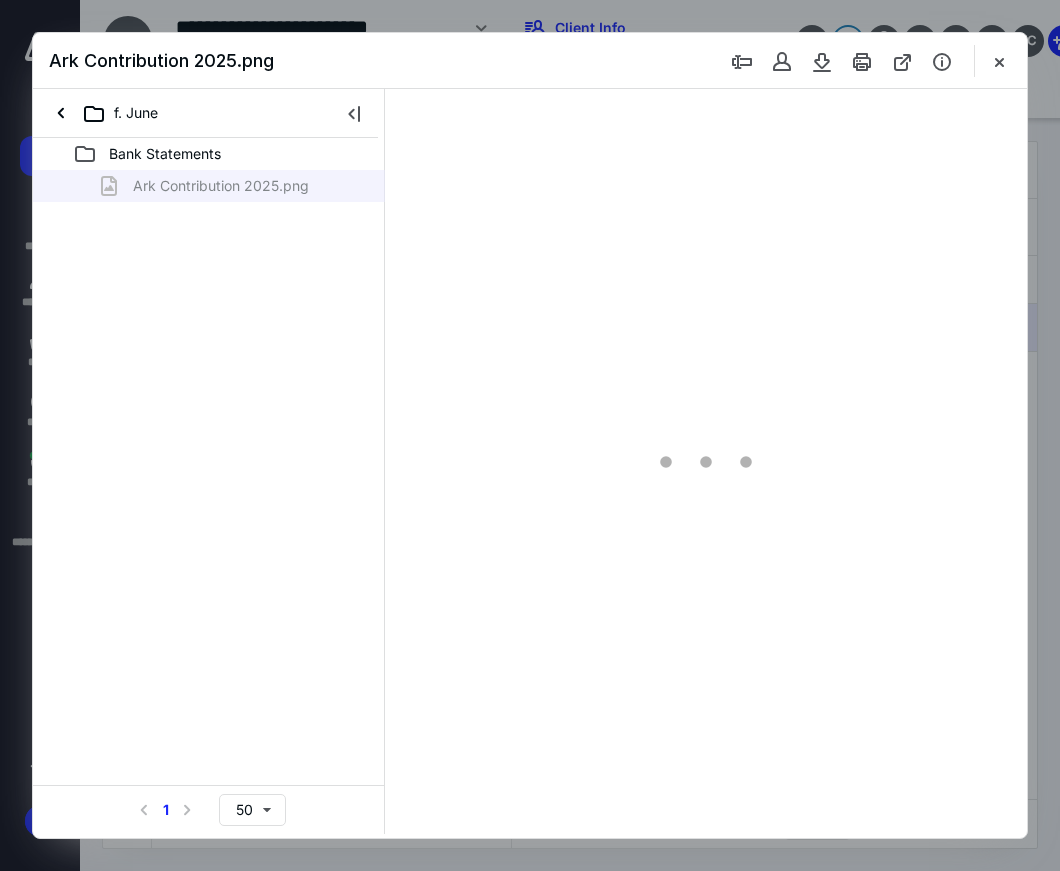 scroll, scrollTop: 0, scrollLeft: 0, axis: both 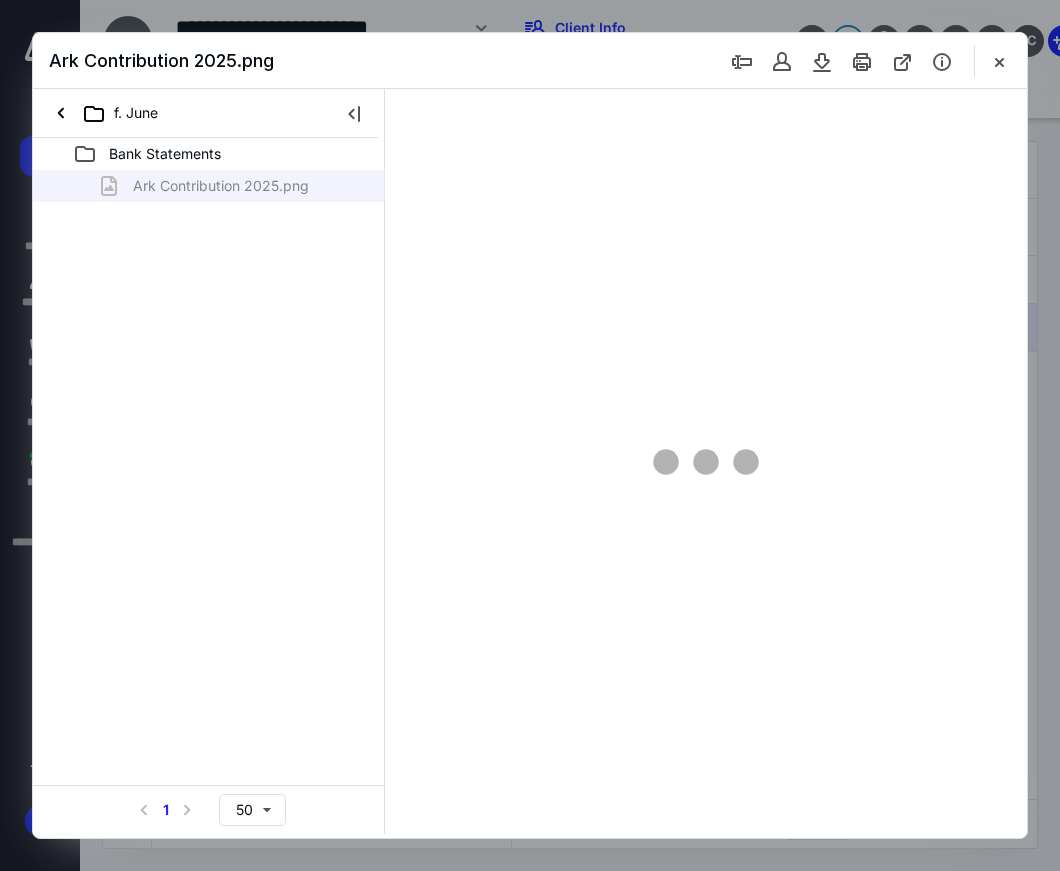 type on "95" 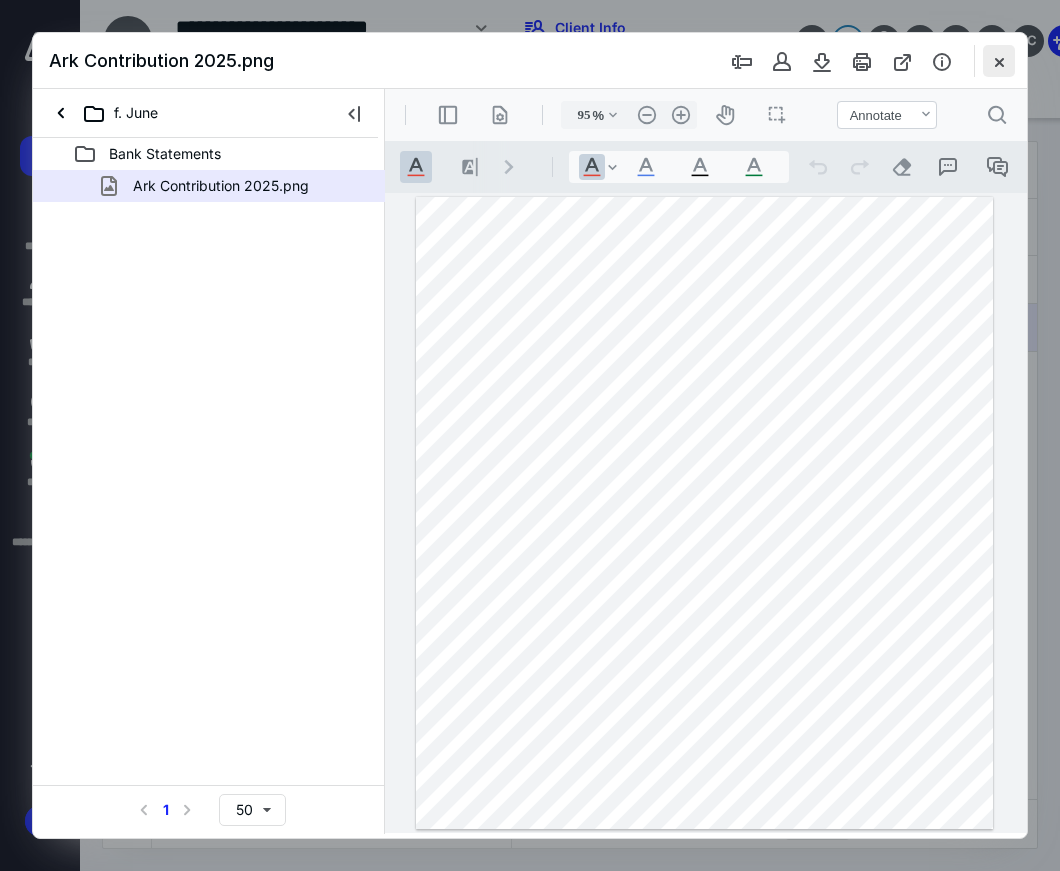 click at bounding box center [999, 61] 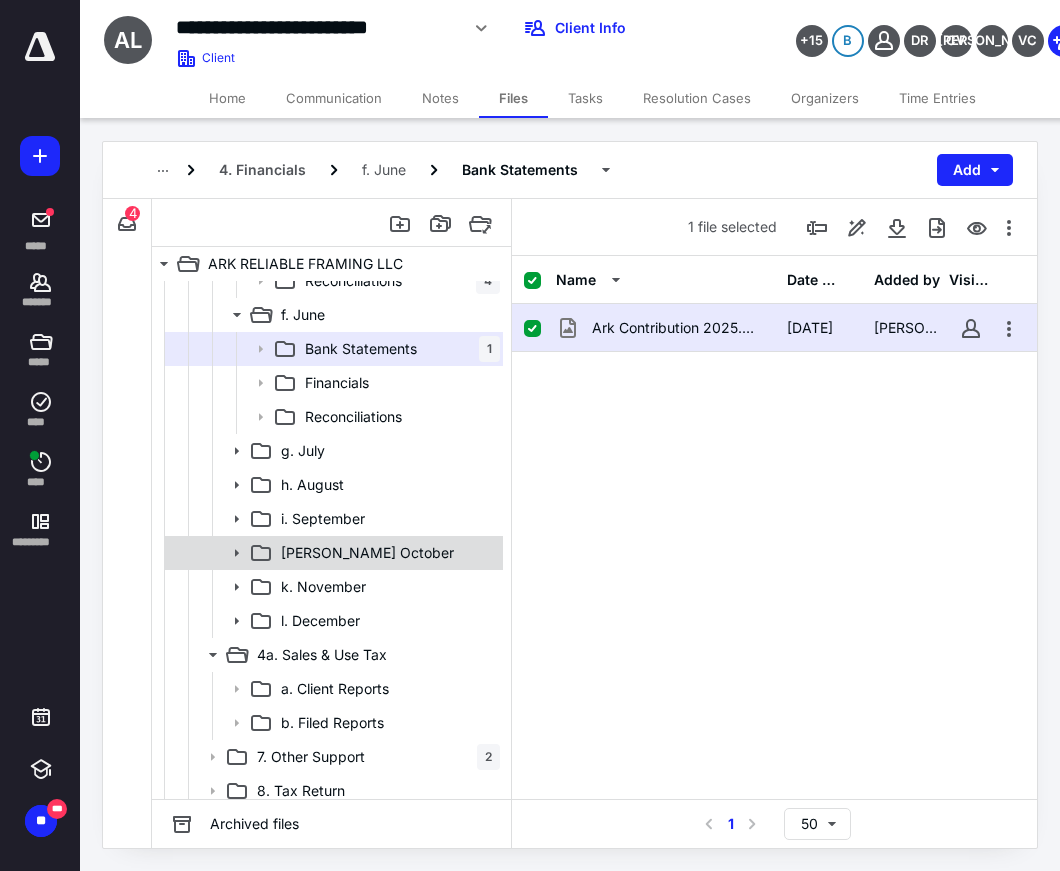 scroll, scrollTop: 620, scrollLeft: 0, axis: vertical 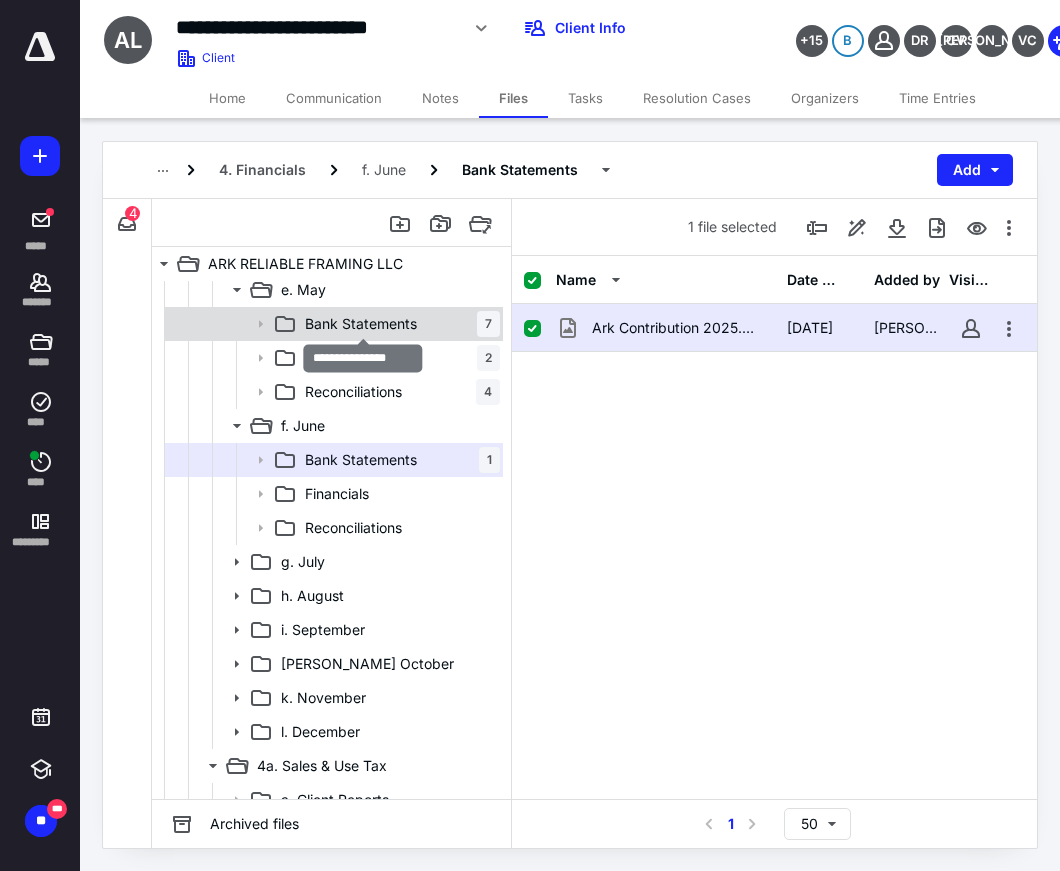click on "Bank Statements" at bounding box center [361, 324] 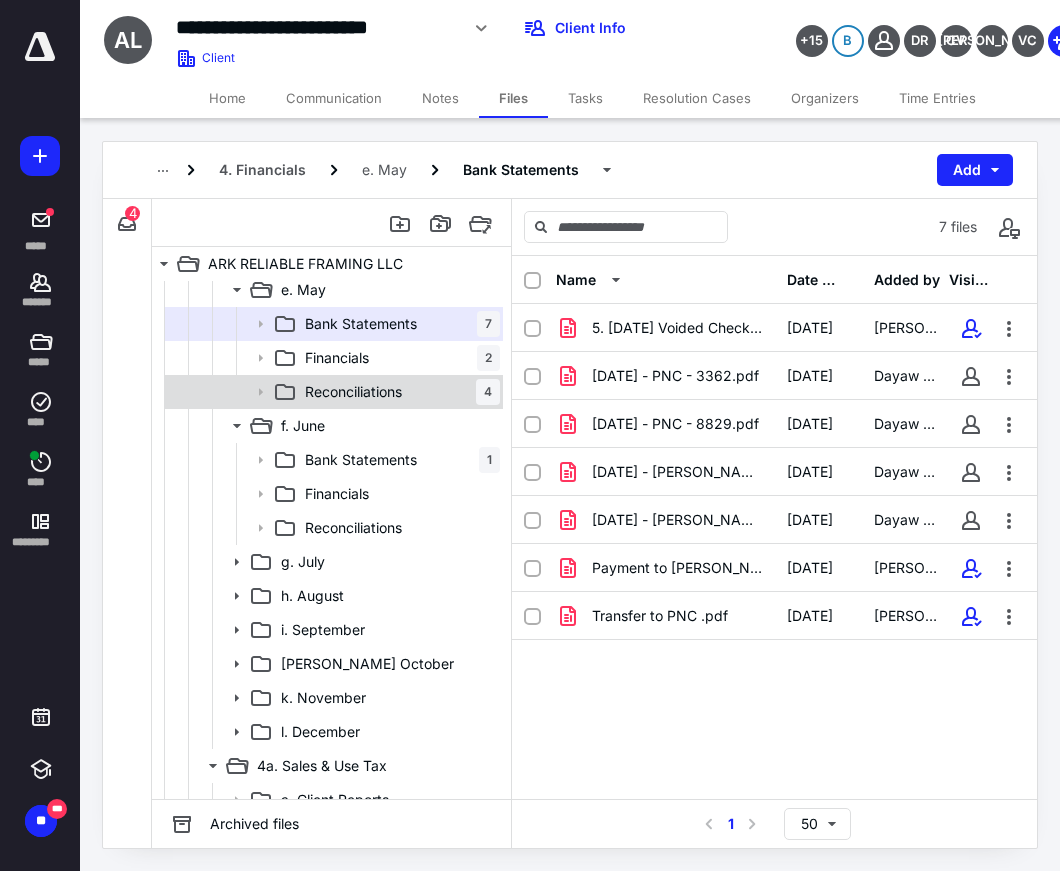 click on "Reconciliations" at bounding box center (353, 392) 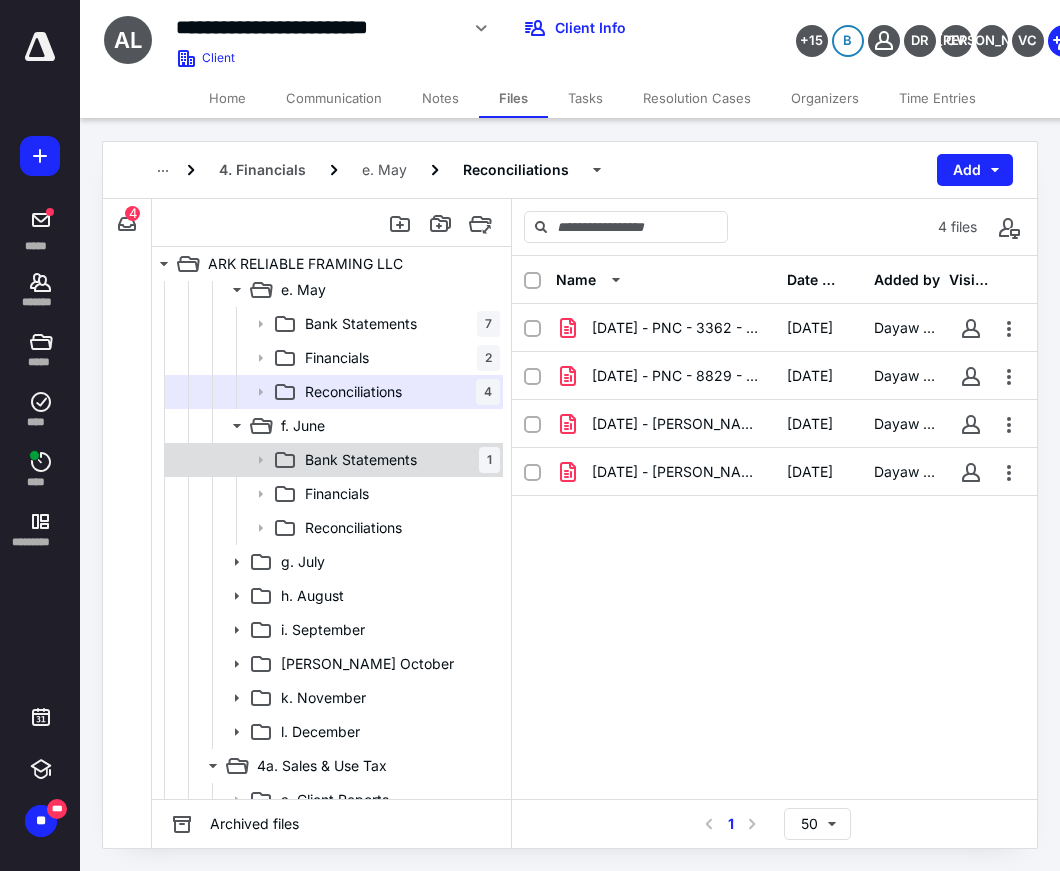 click on "Bank Statements 1" at bounding box center [398, 460] 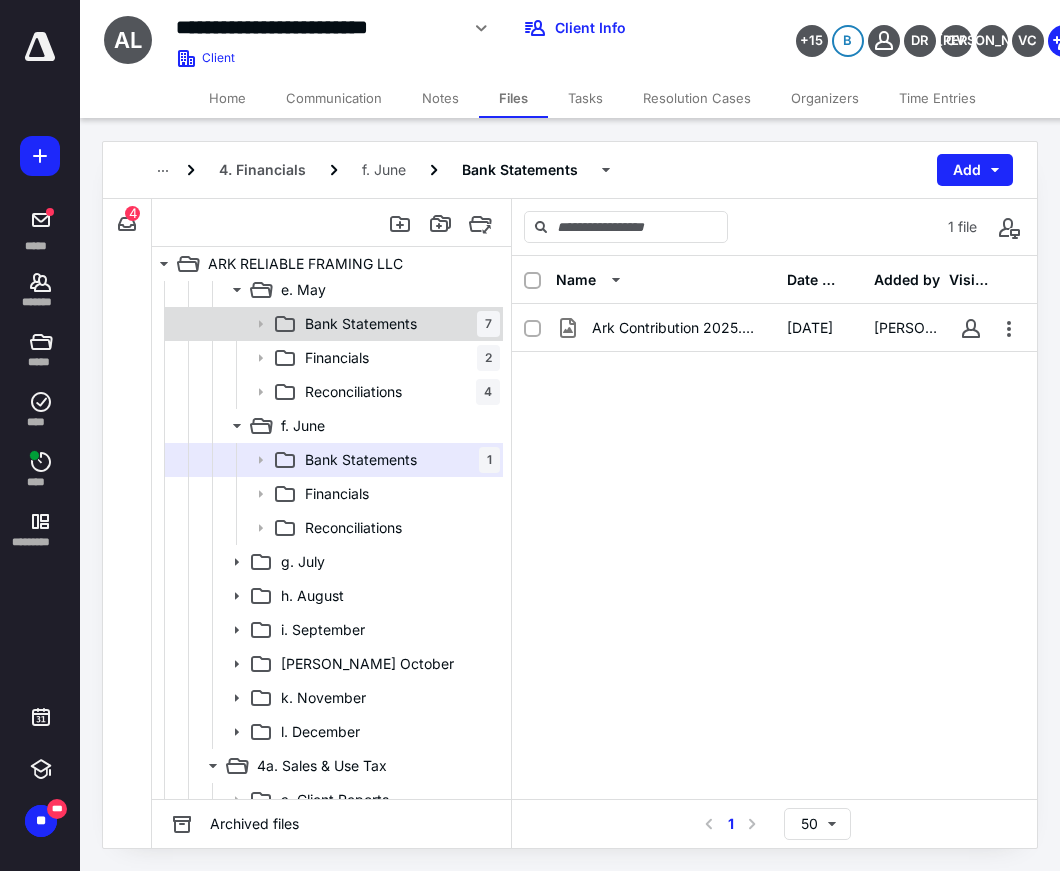 click on "Bank Statements" at bounding box center (361, 324) 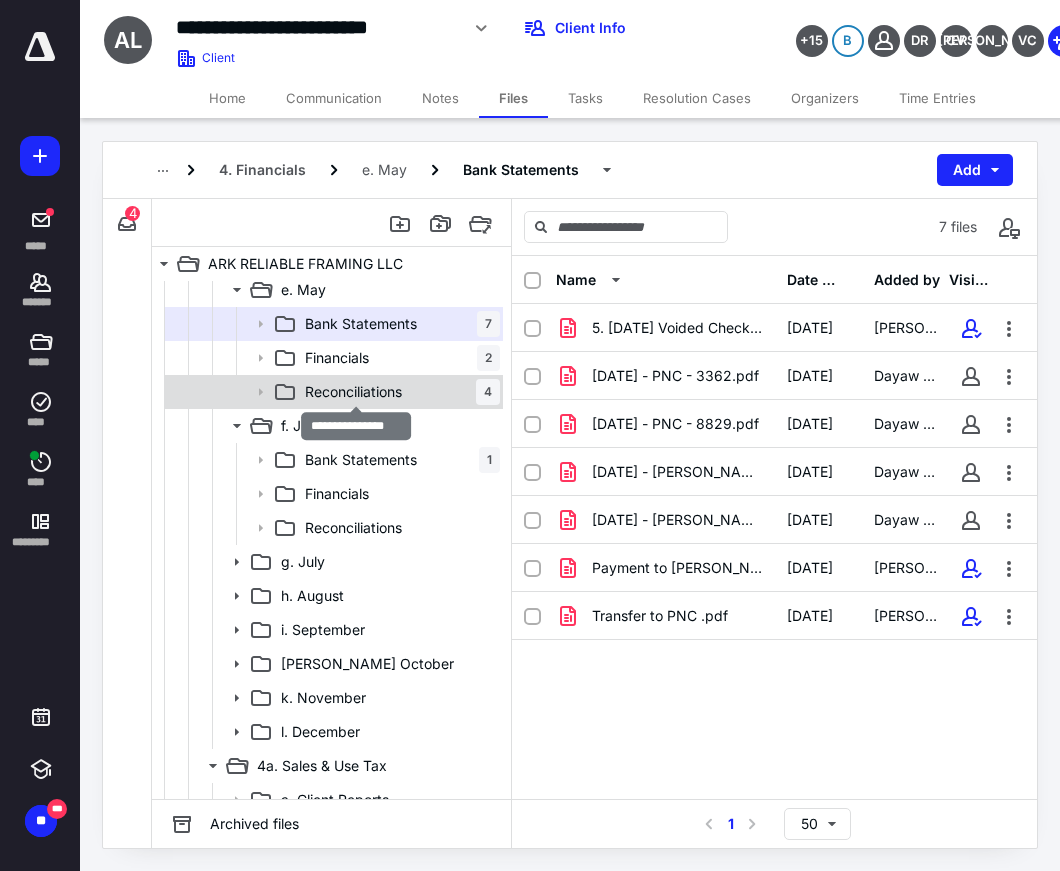 click on "Reconciliations" at bounding box center [353, 392] 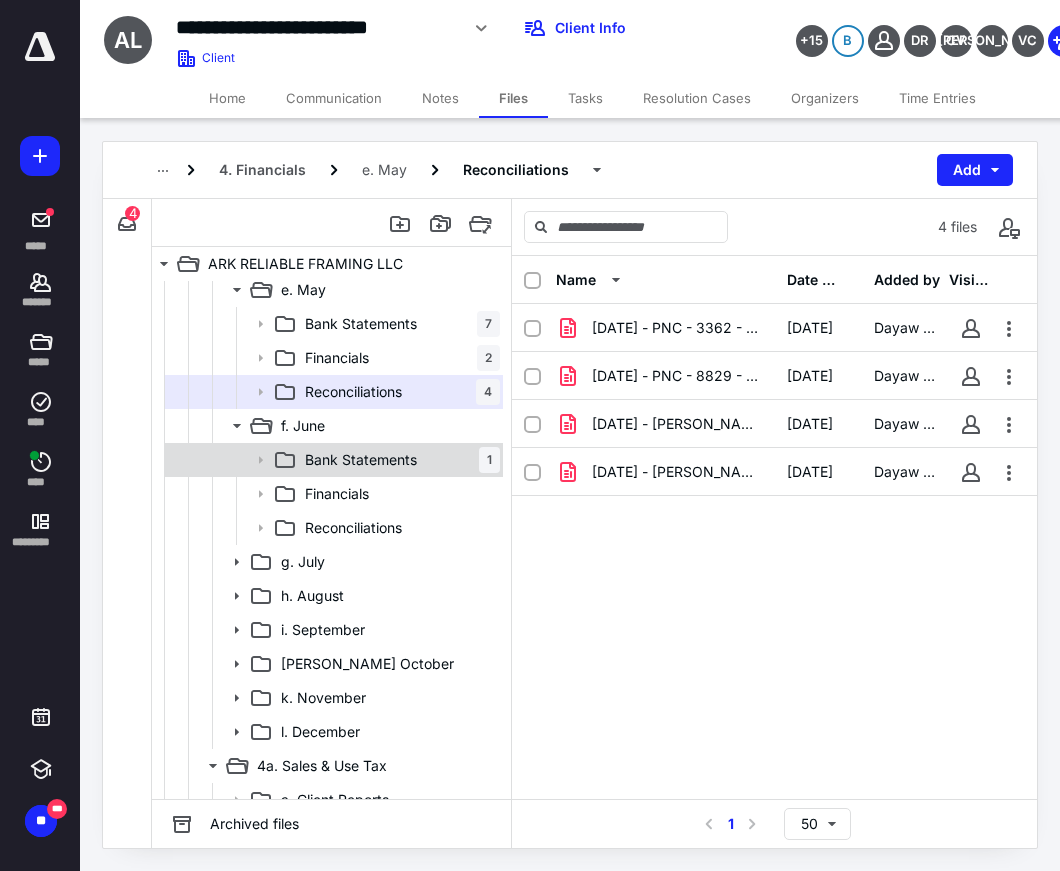 click on "Bank Statements" at bounding box center (361, 460) 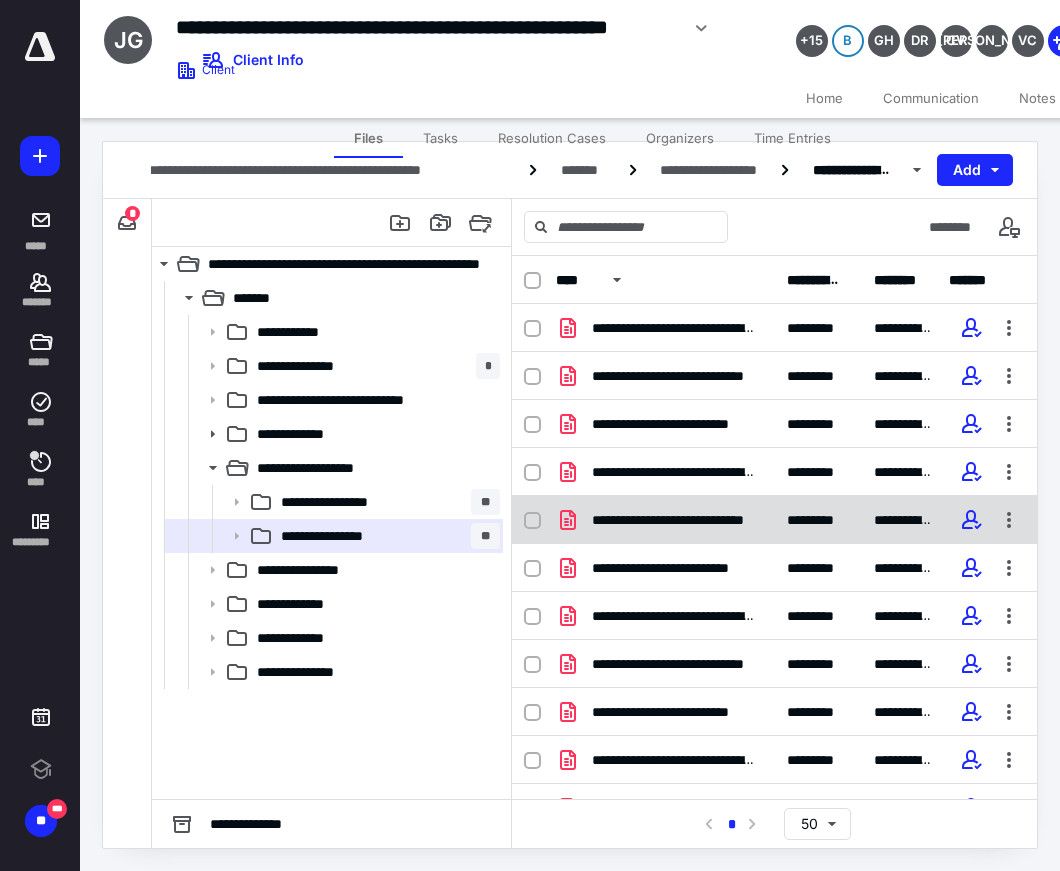 scroll, scrollTop: 0, scrollLeft: 0, axis: both 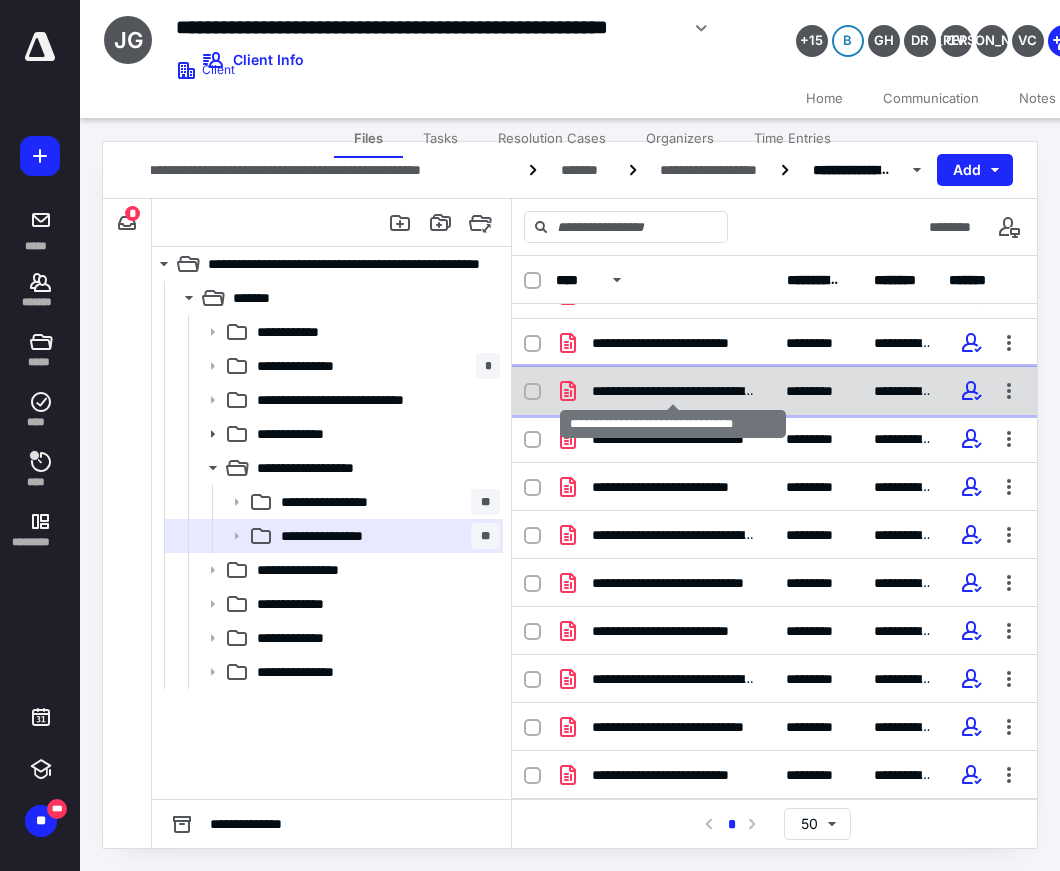 click on "**********" at bounding box center [673, 391] 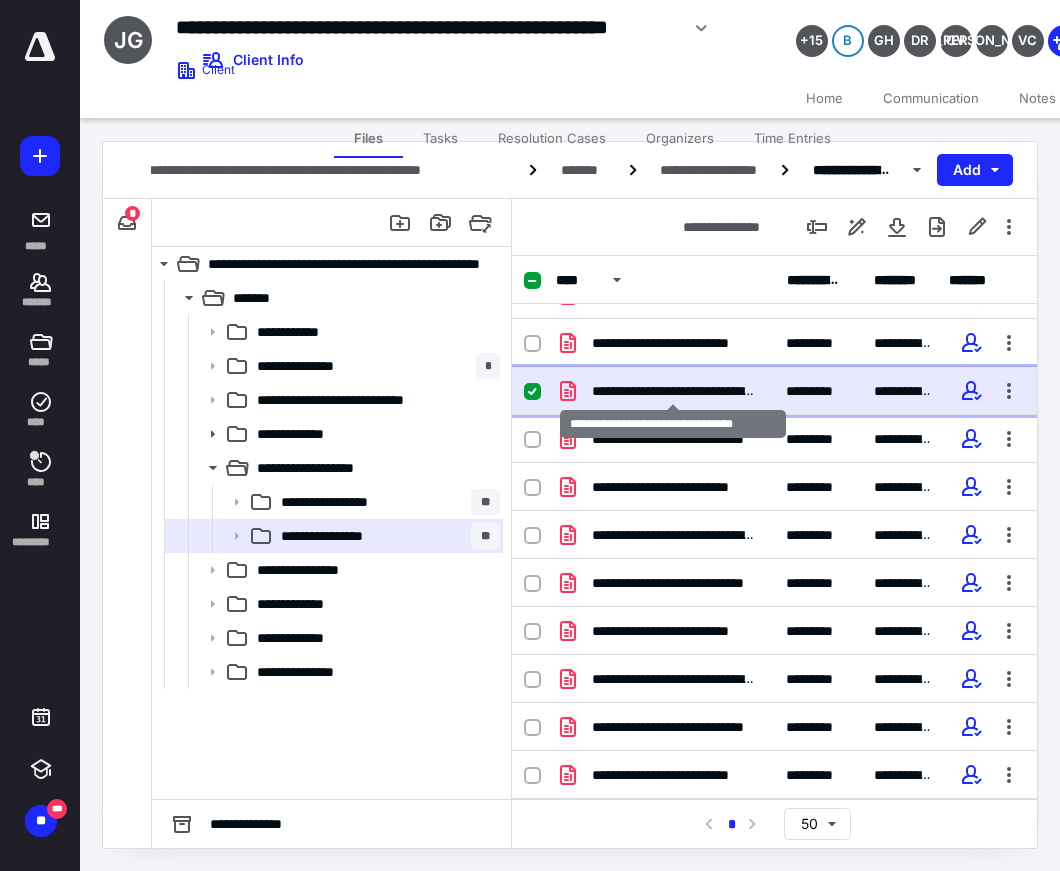 click on "**********" at bounding box center [673, 391] 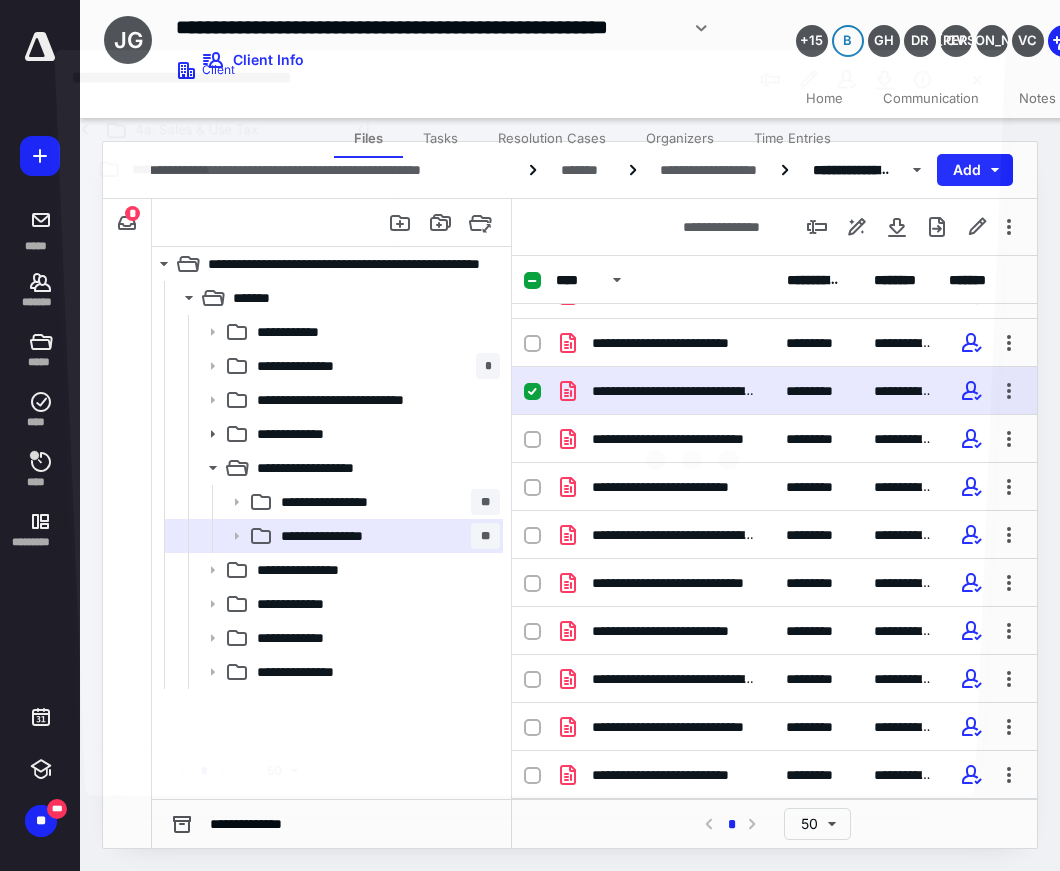click at bounding box center (697, 448) 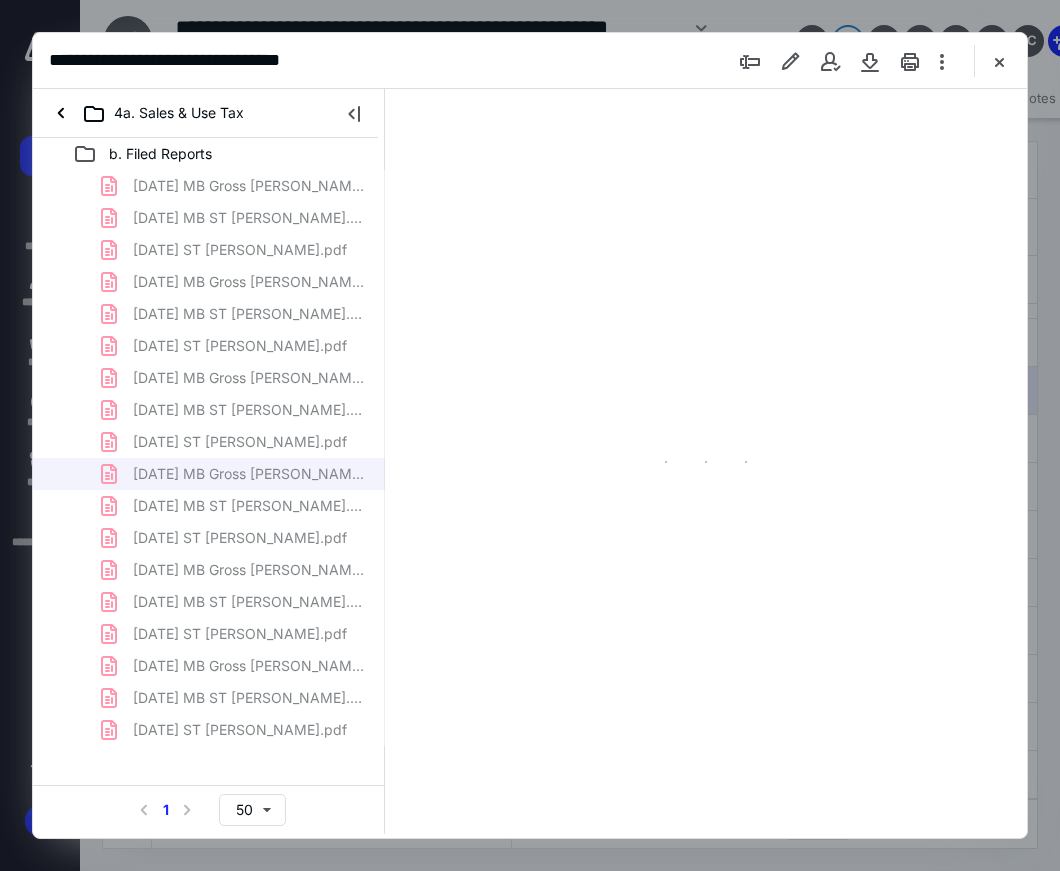 scroll, scrollTop: 0, scrollLeft: 0, axis: both 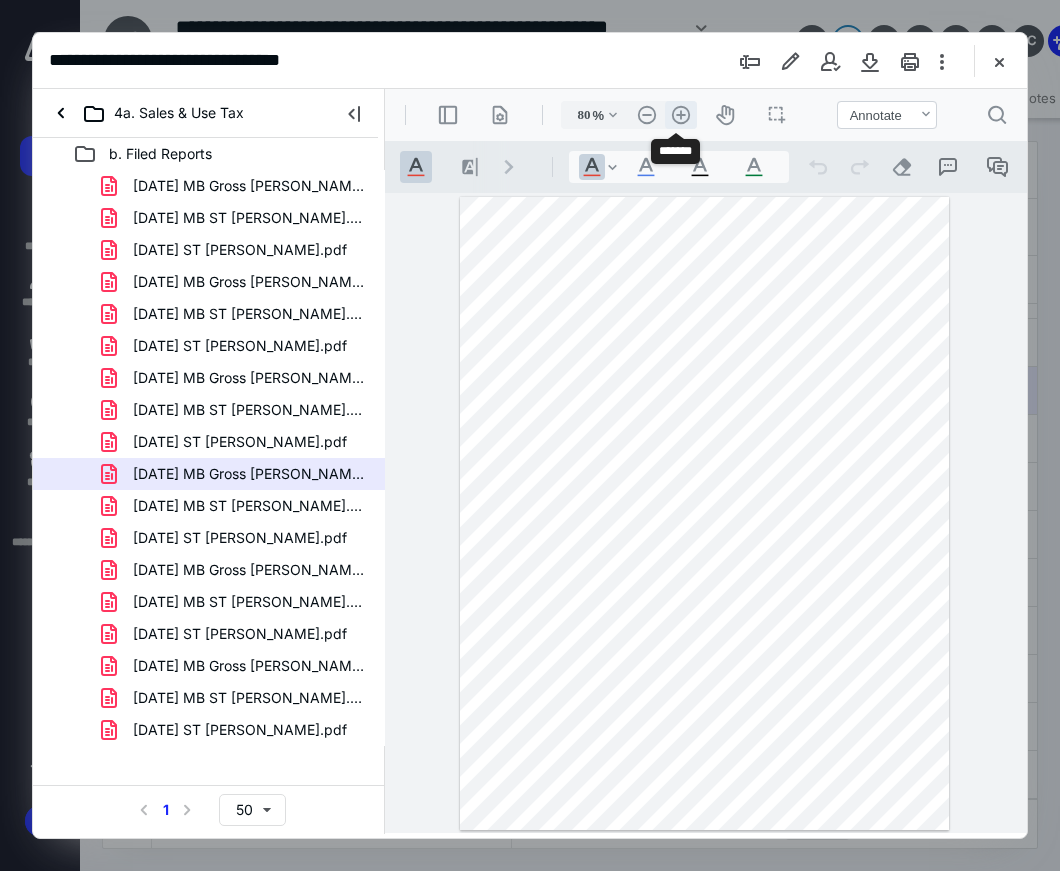 click on ".cls-1{fill:#abb0c4;} icon - header - zoom - in - line" at bounding box center [681, 115] 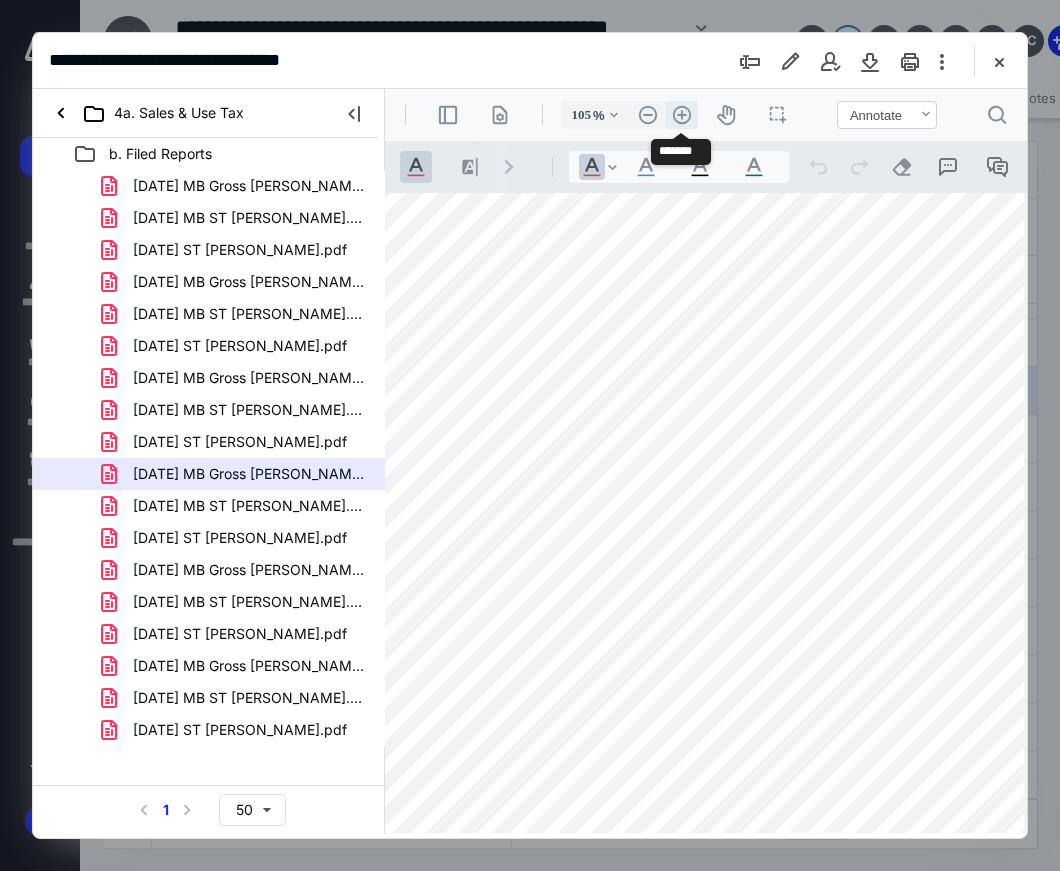 click on ".cls-1{fill:#abb0c4;} icon - header - zoom - in - line" at bounding box center [682, 115] 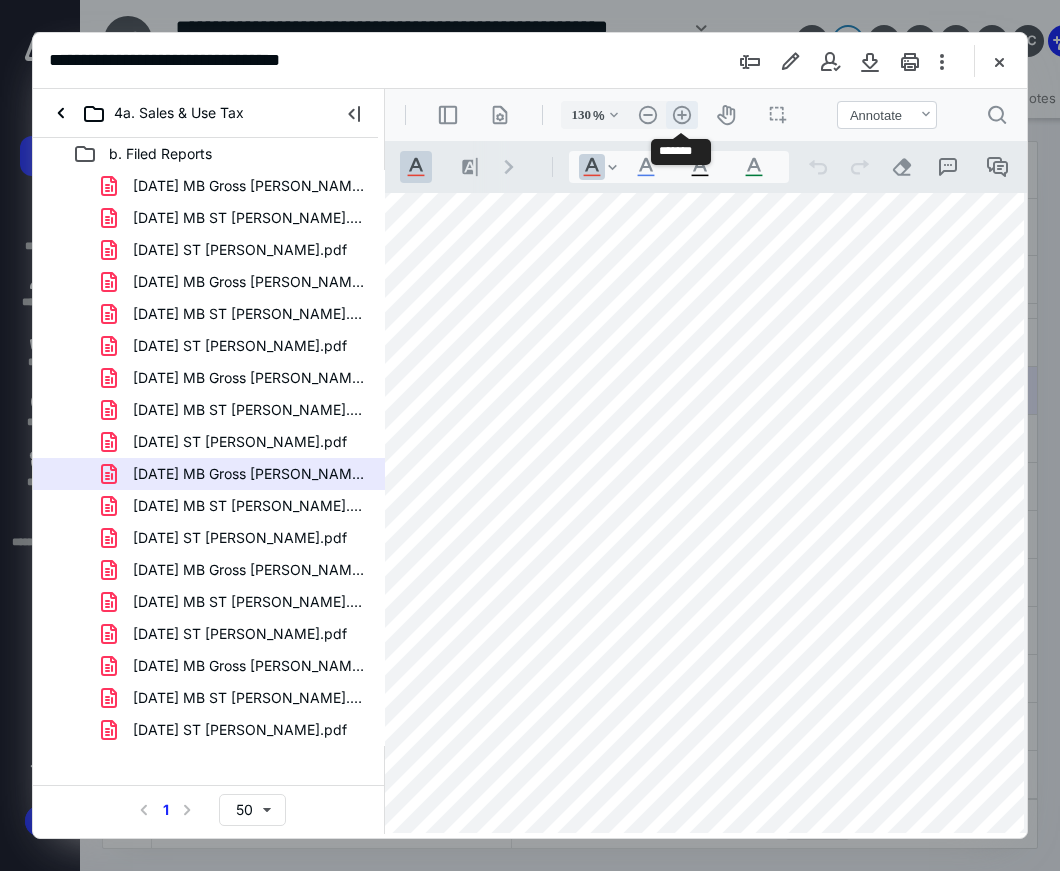 scroll, scrollTop: 165, scrollLeft: 83, axis: both 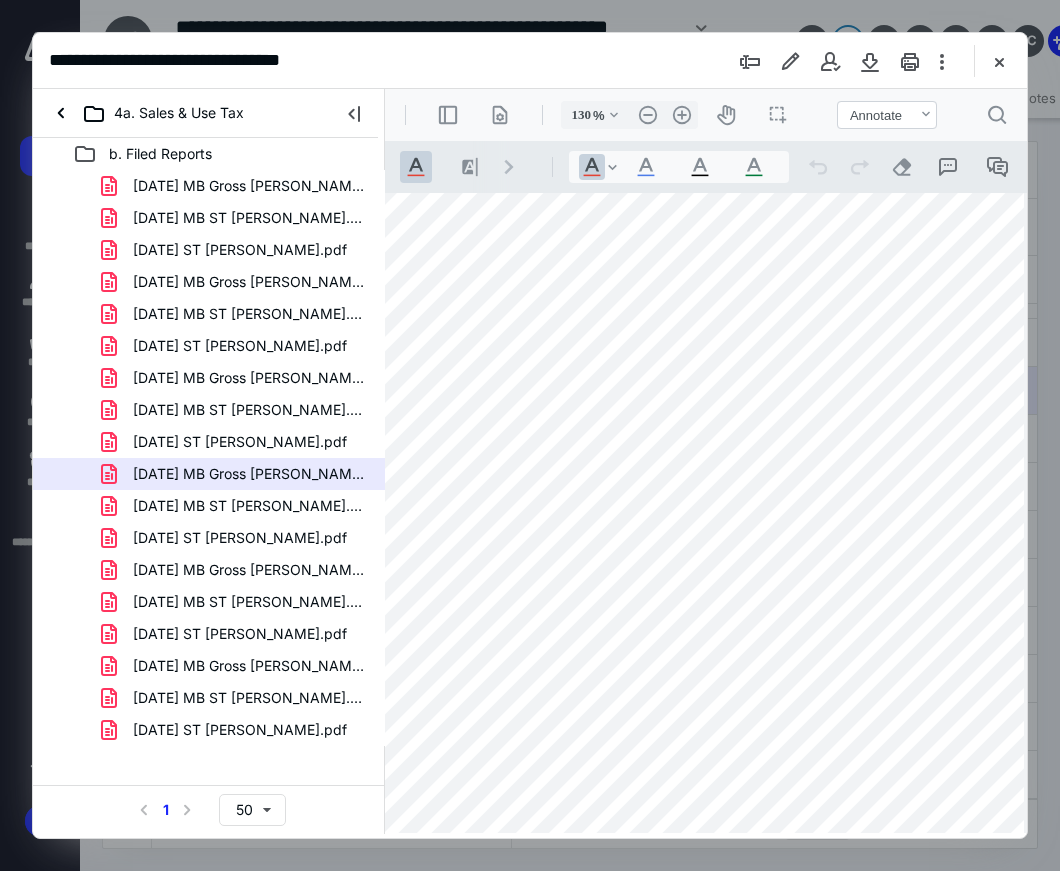 click on "Annotate" at bounding box center (875, 115) 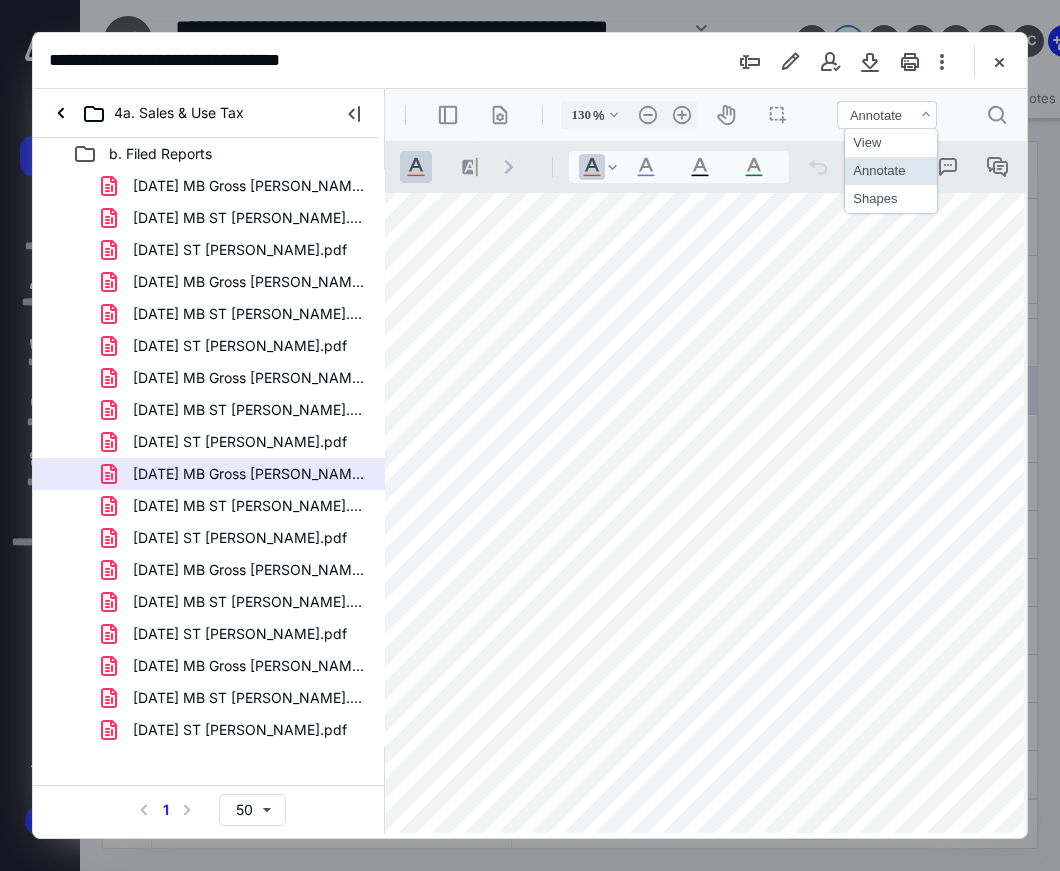 drag, startPoint x: 891, startPoint y: 197, endPoint x: 664, endPoint y: 166, distance: 229.10696 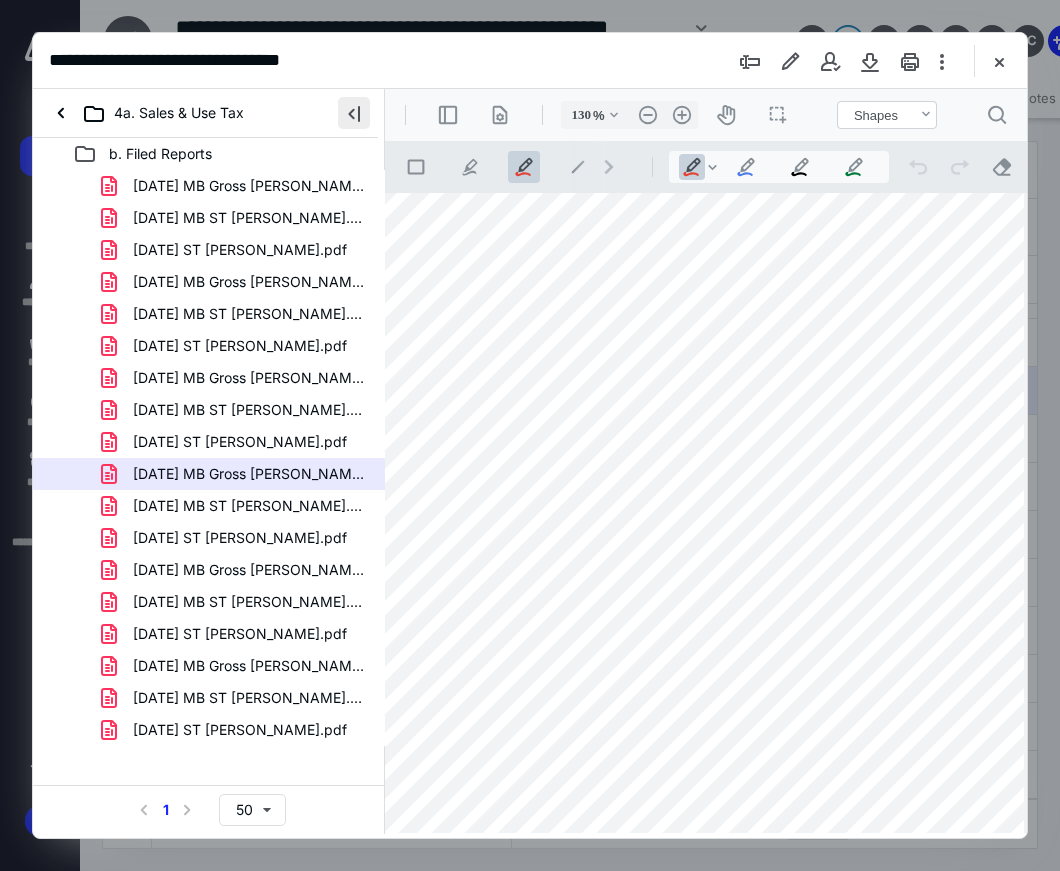 click at bounding box center (354, 113) 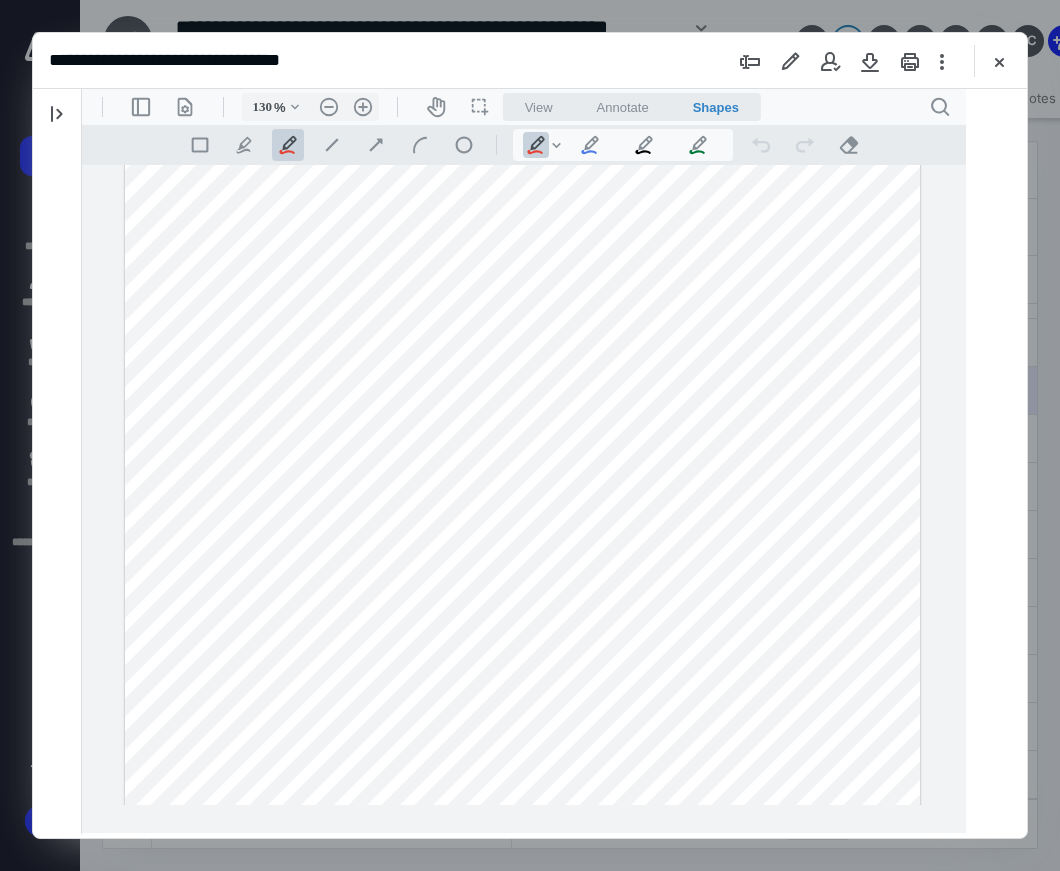 scroll, scrollTop: 165, scrollLeft: 0, axis: vertical 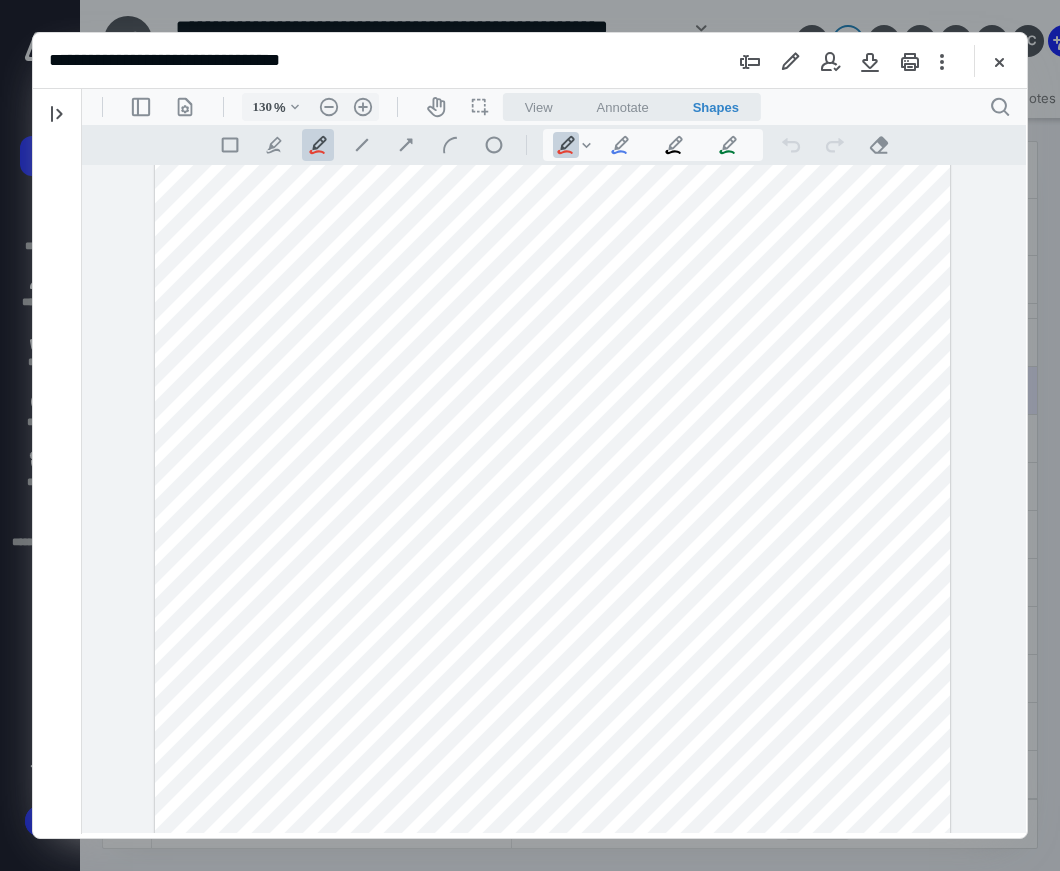 drag, startPoint x: 473, startPoint y: 447, endPoint x: 520, endPoint y: 451, distance: 47.169907 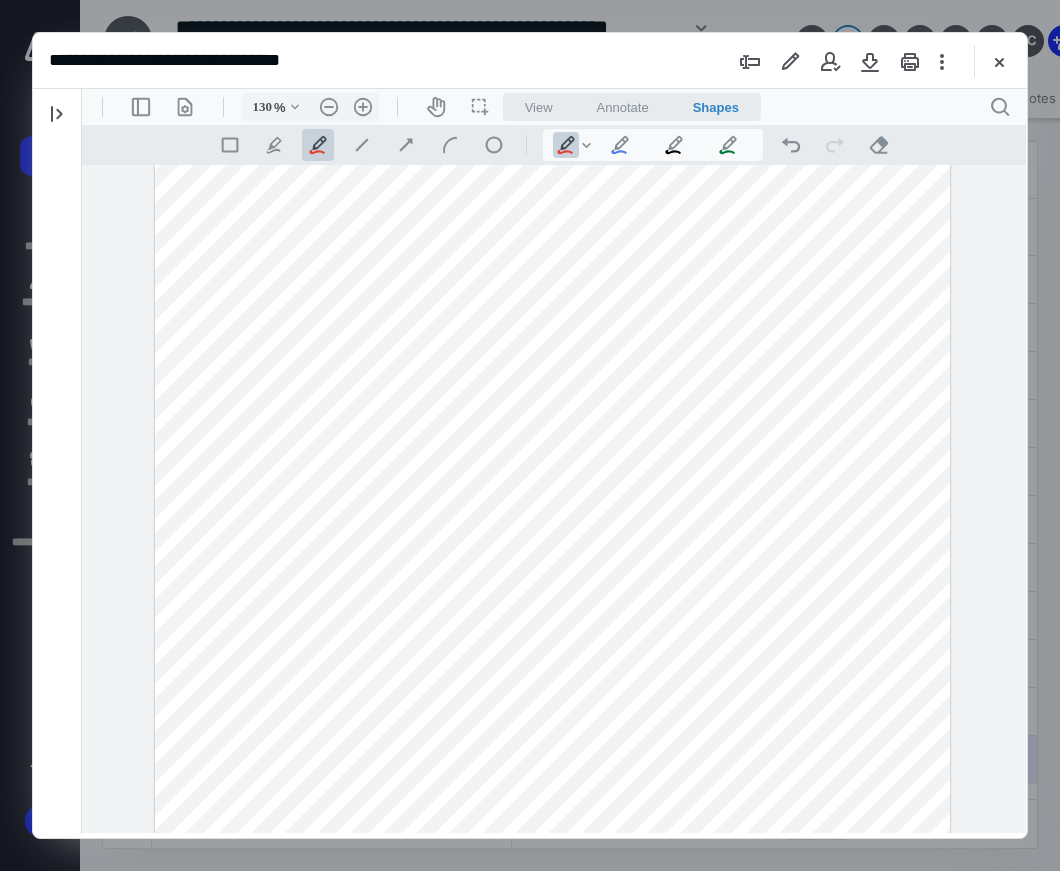 scroll, scrollTop: 371, scrollLeft: 0, axis: vertical 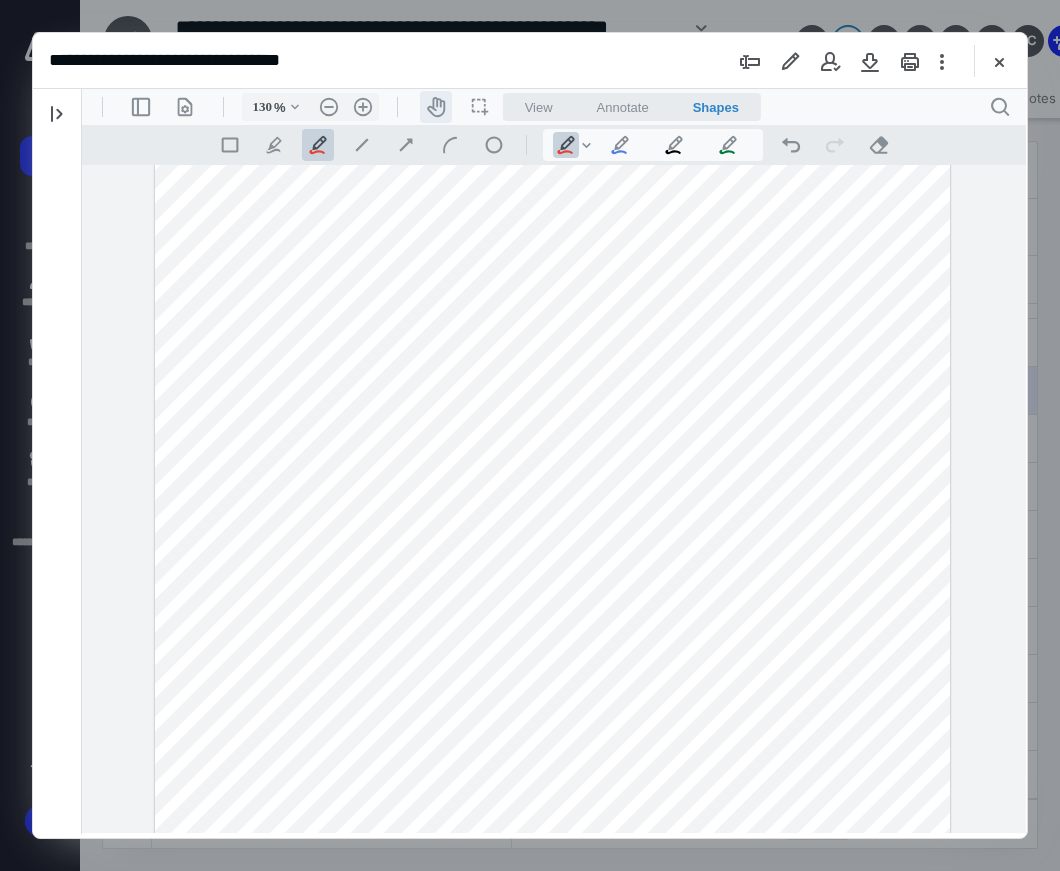 click on "icon-header-pan20" at bounding box center (436, 107) 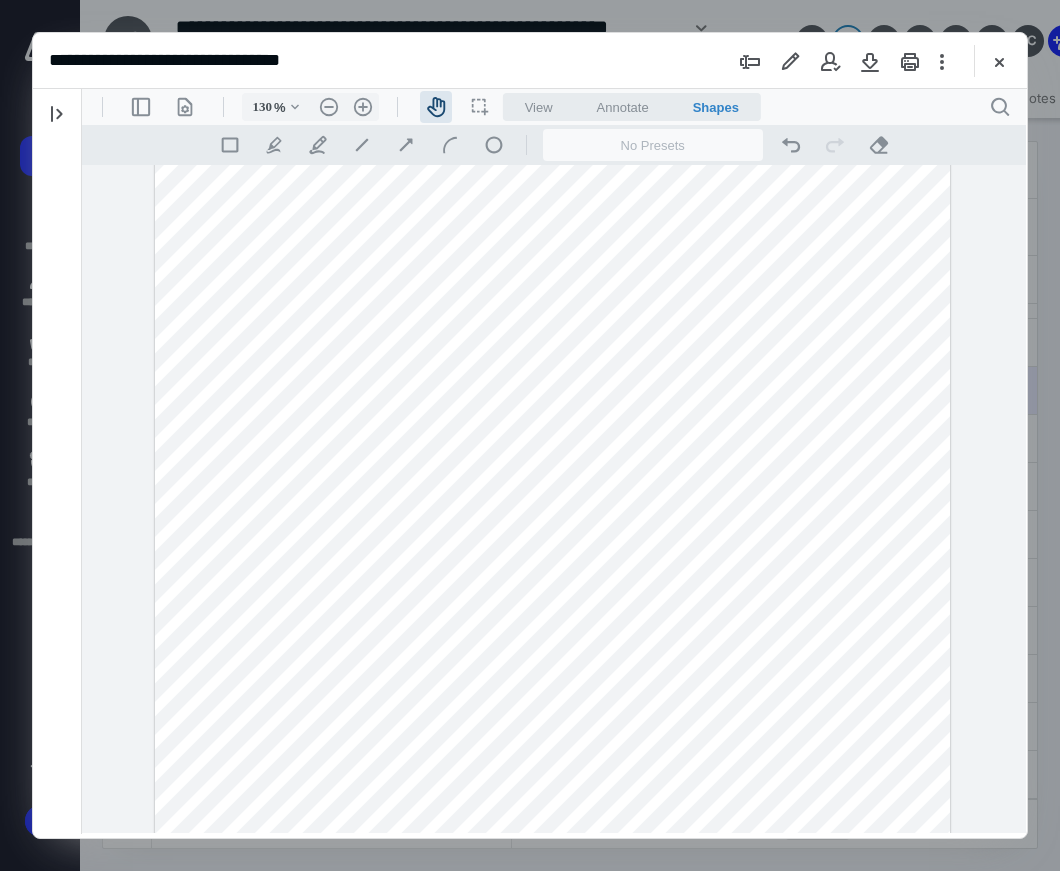 scroll, scrollTop: 181, scrollLeft: 0, axis: vertical 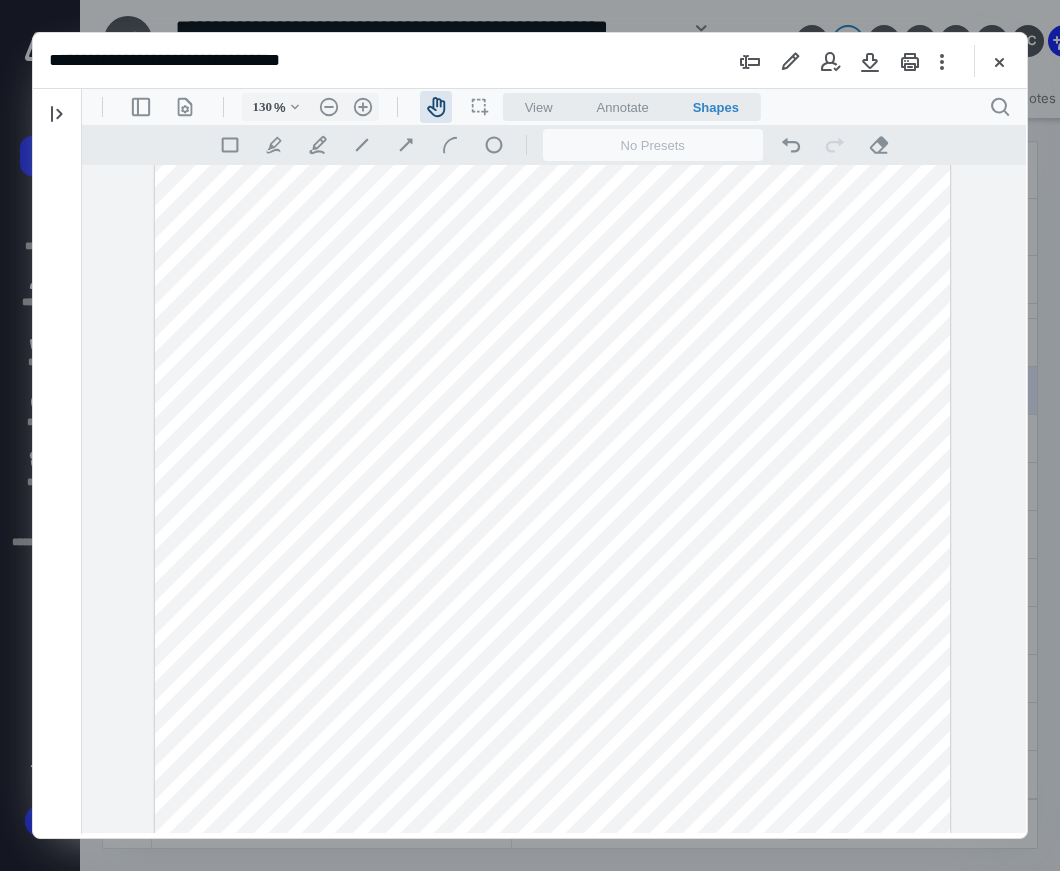 drag, startPoint x: 646, startPoint y: 462, endPoint x: 598, endPoint y: 446, distance: 50.596443 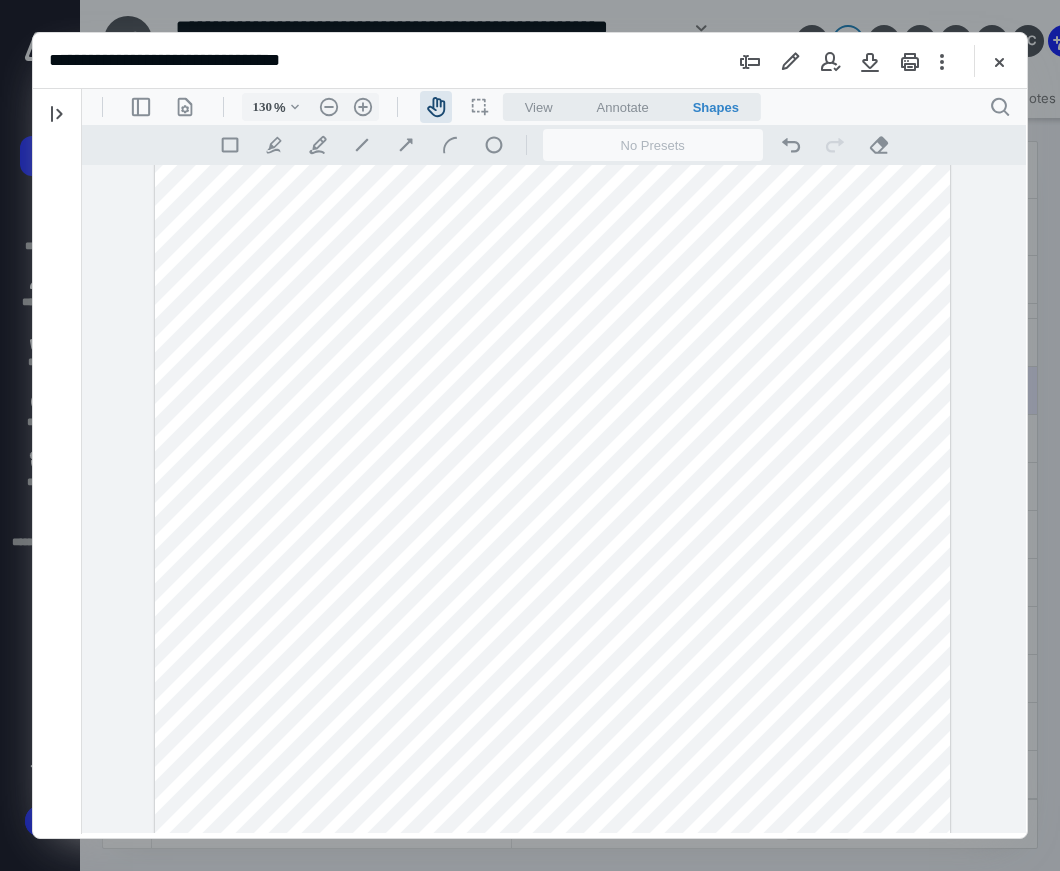 click at bounding box center (553, 504) 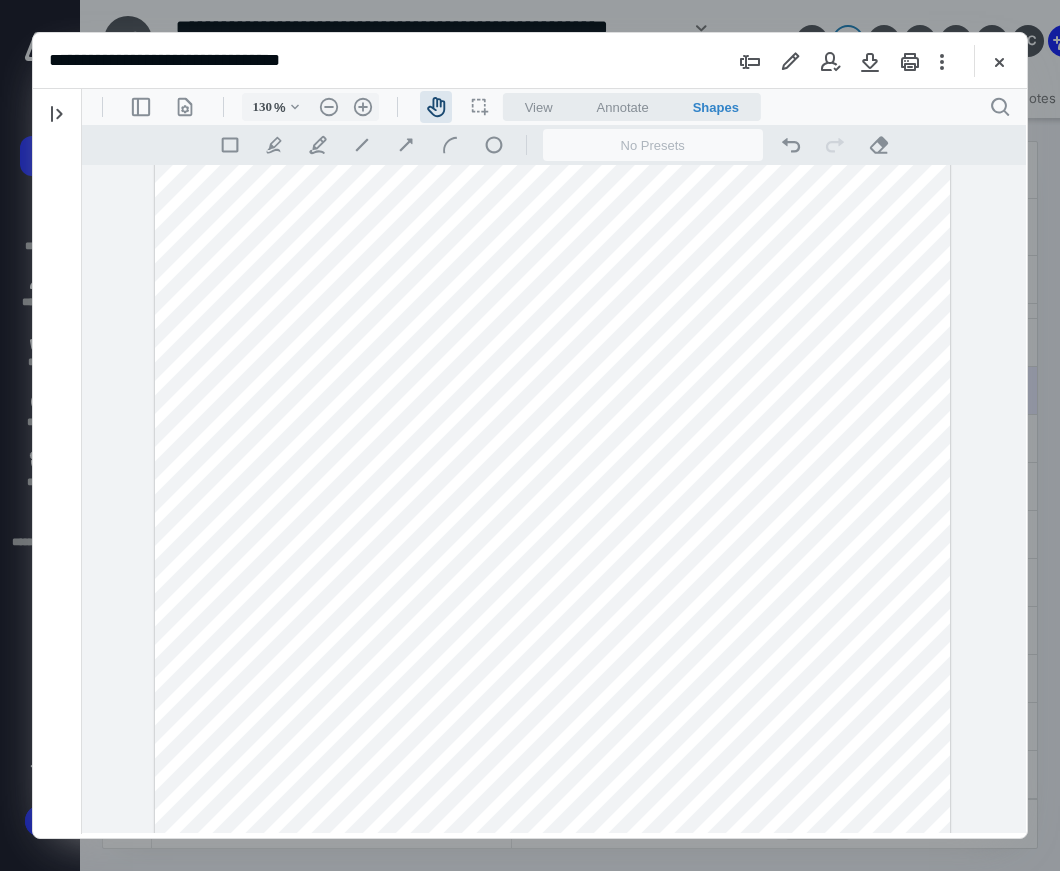 scroll, scrollTop: 206, scrollLeft: 0, axis: vertical 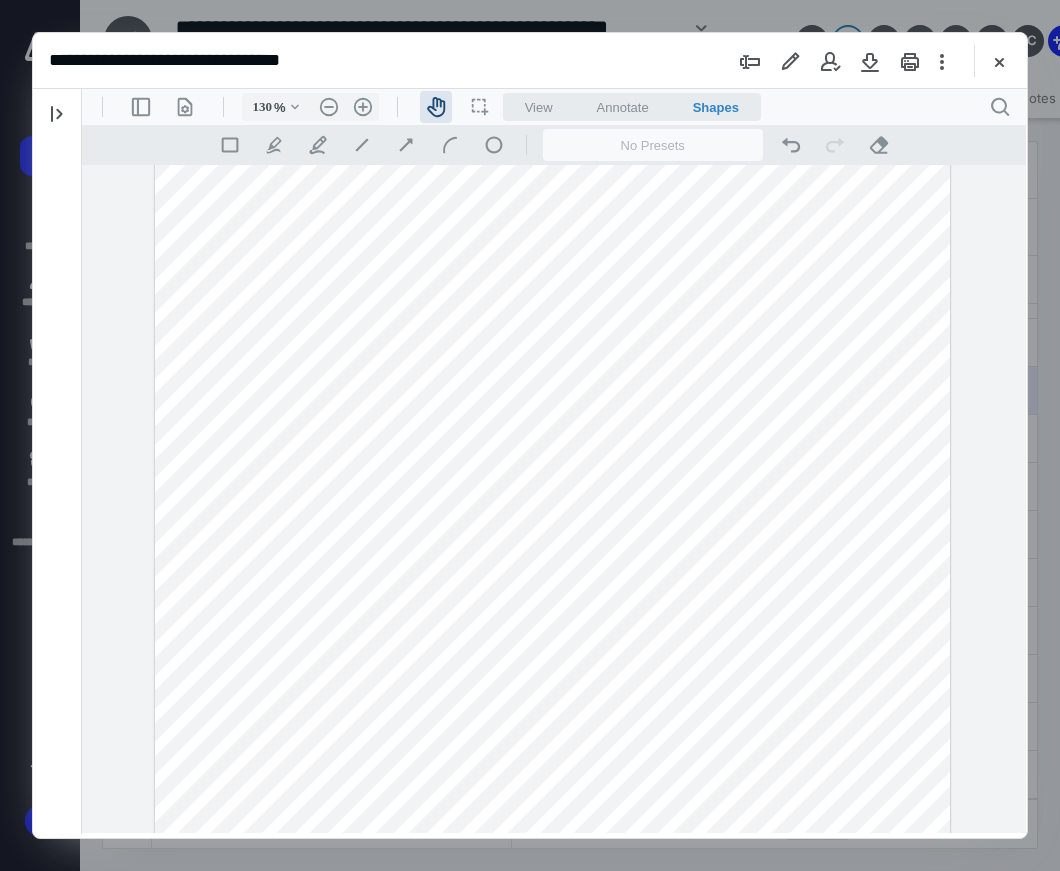 drag, startPoint x: 636, startPoint y: 611, endPoint x: 615, endPoint y: 586, distance: 32.649654 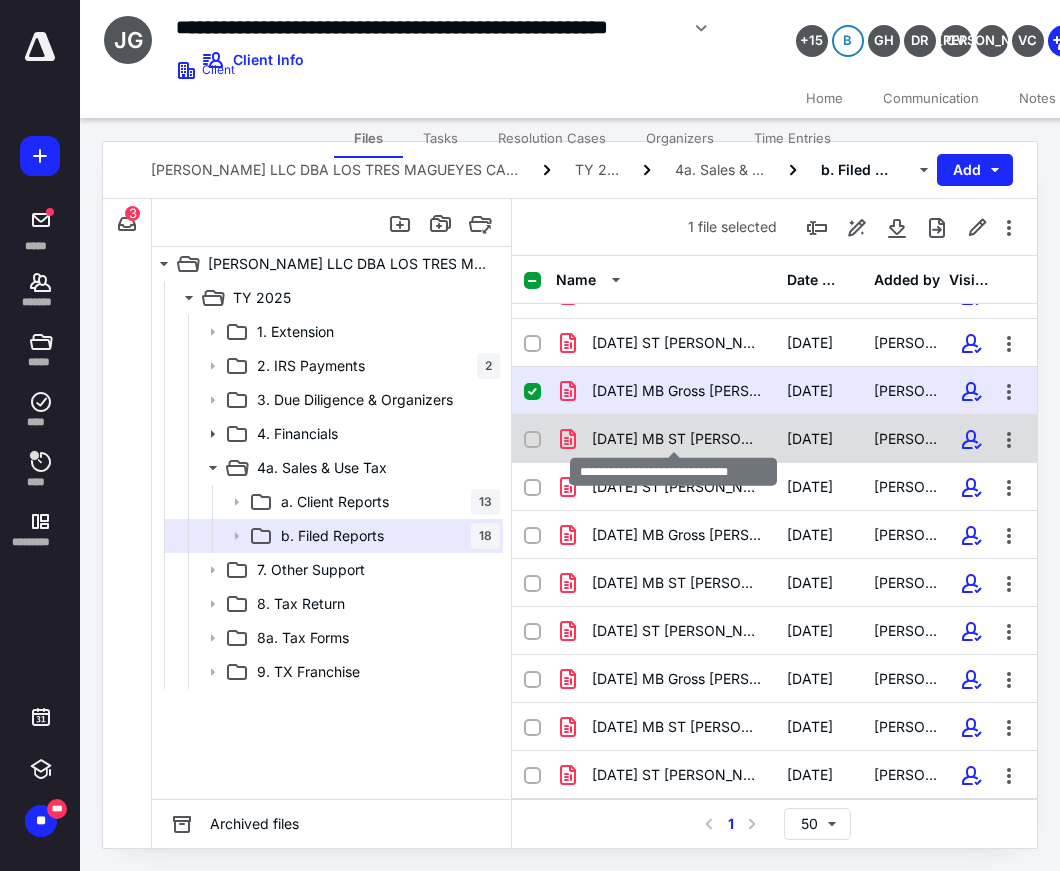 click on "[DATE] MB ST [PERSON_NAME].pdf" at bounding box center [677, 439] 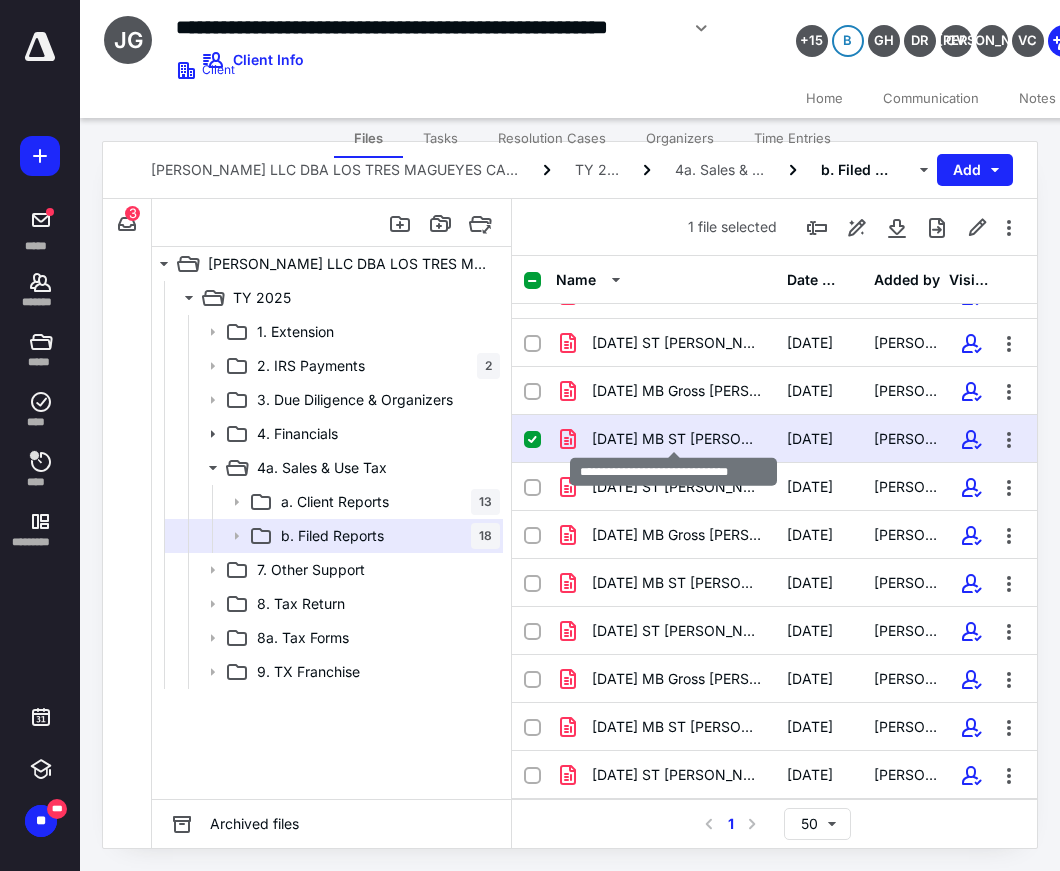 click on "[DATE] MB ST [PERSON_NAME].pdf" at bounding box center [677, 439] 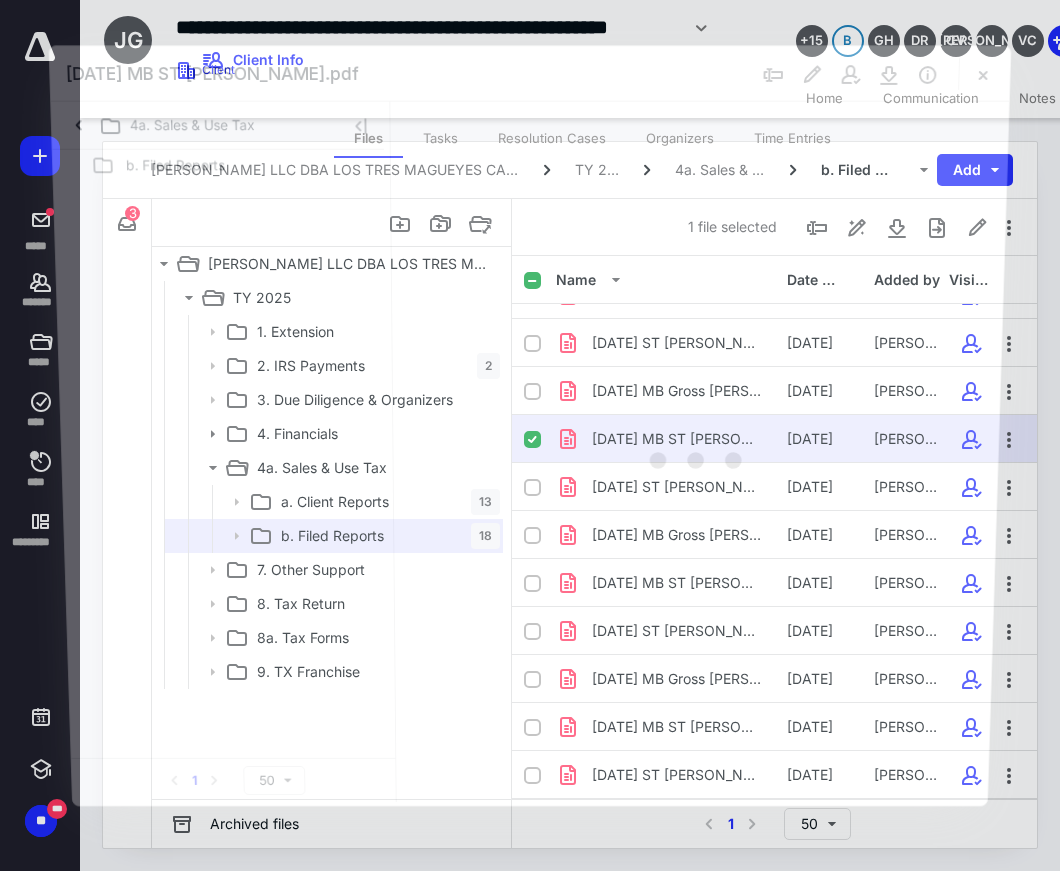 click 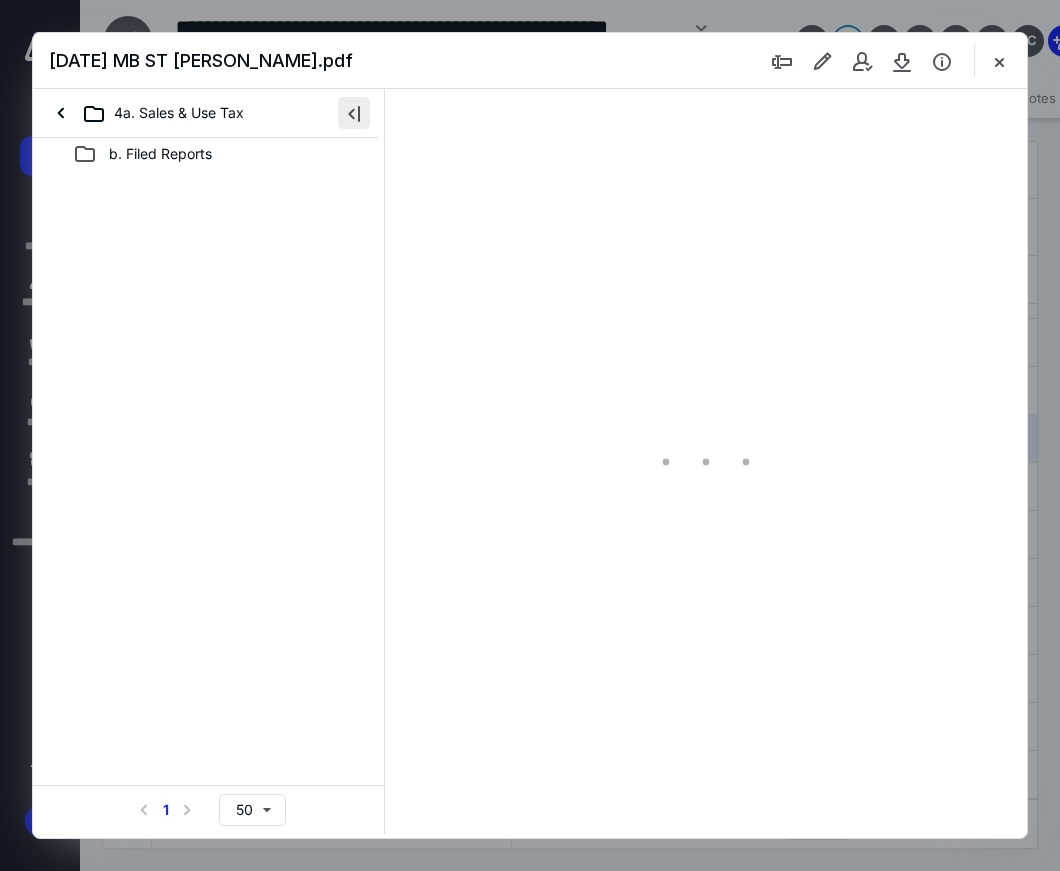 click at bounding box center [354, 113] 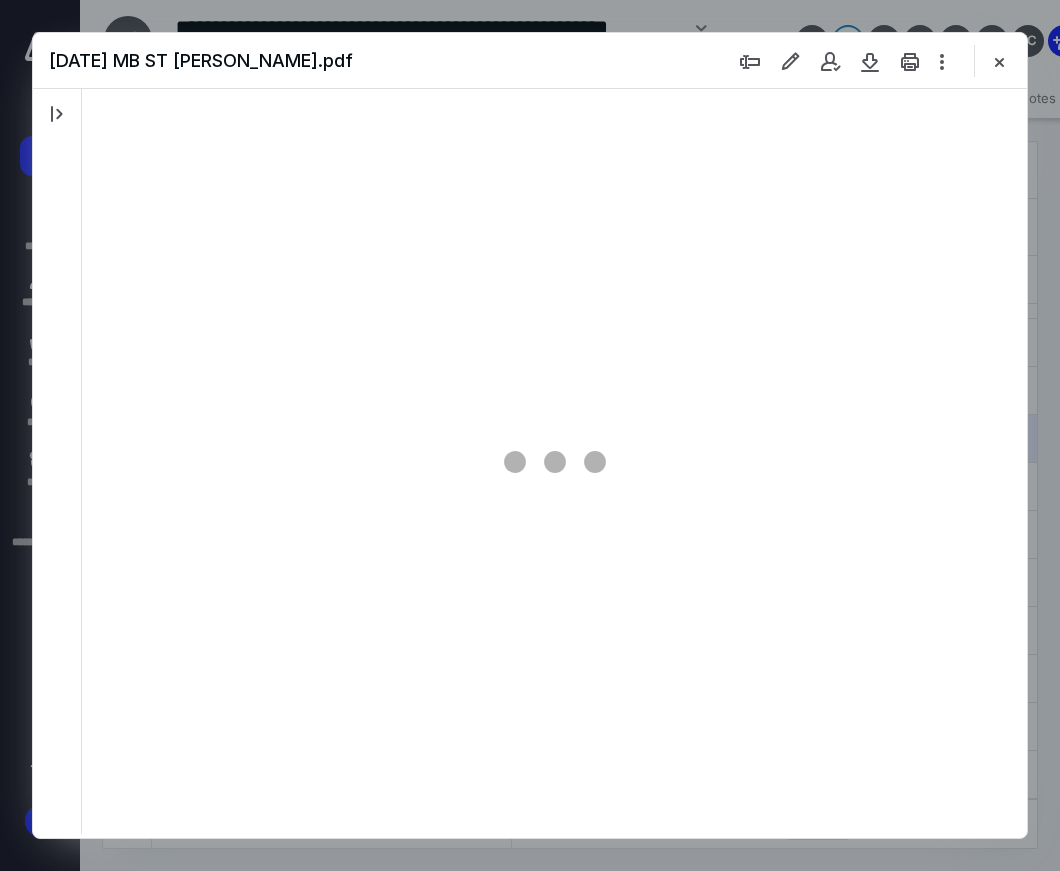 scroll, scrollTop: 0, scrollLeft: 0, axis: both 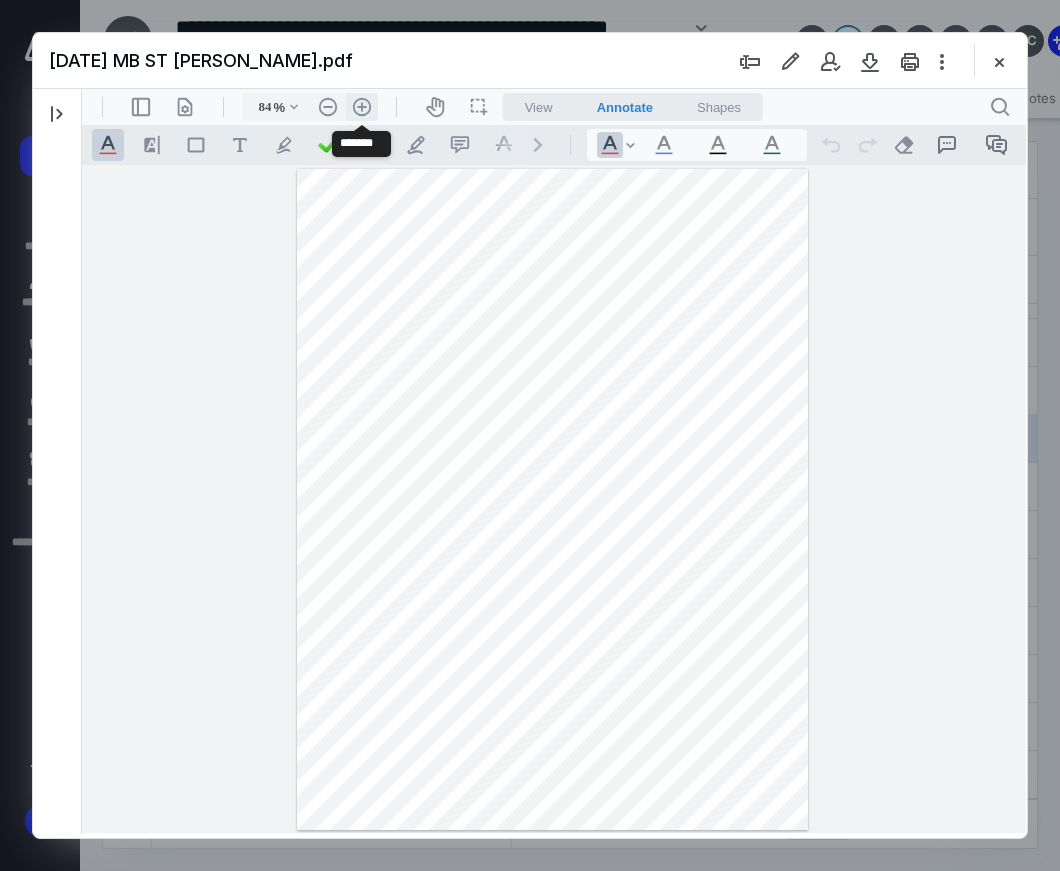 click on ".cls-1{fill:#abb0c4;} icon - header - zoom - in - line" at bounding box center [362, 107] 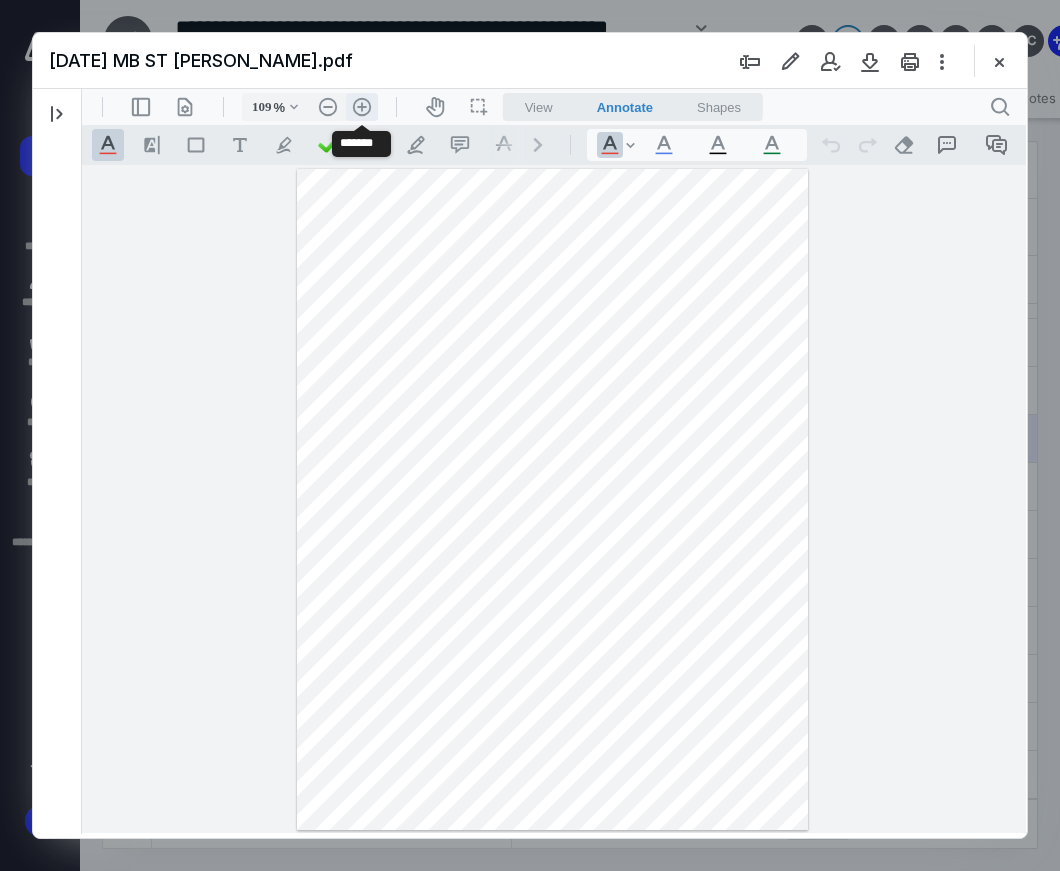 click on ".cls-1{fill:#abb0c4;} icon - header - zoom - in - line" at bounding box center (362, 107) 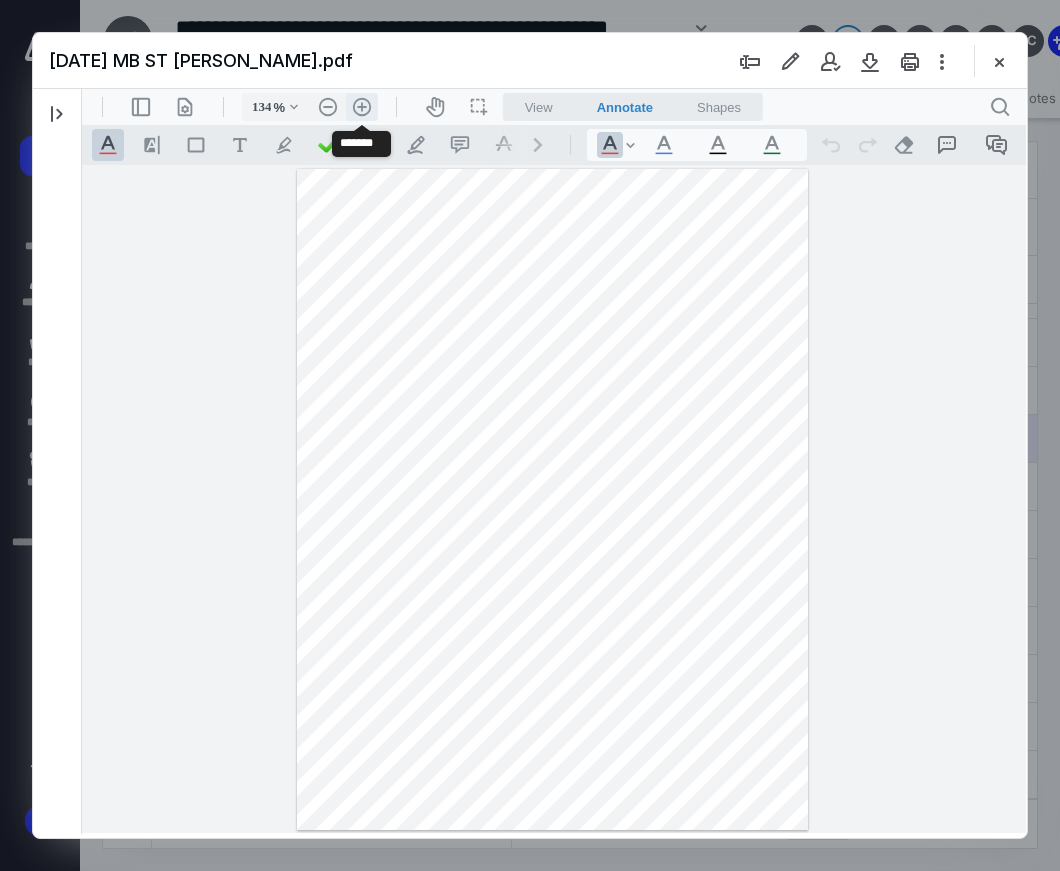 scroll, scrollTop: 176, scrollLeft: 0, axis: vertical 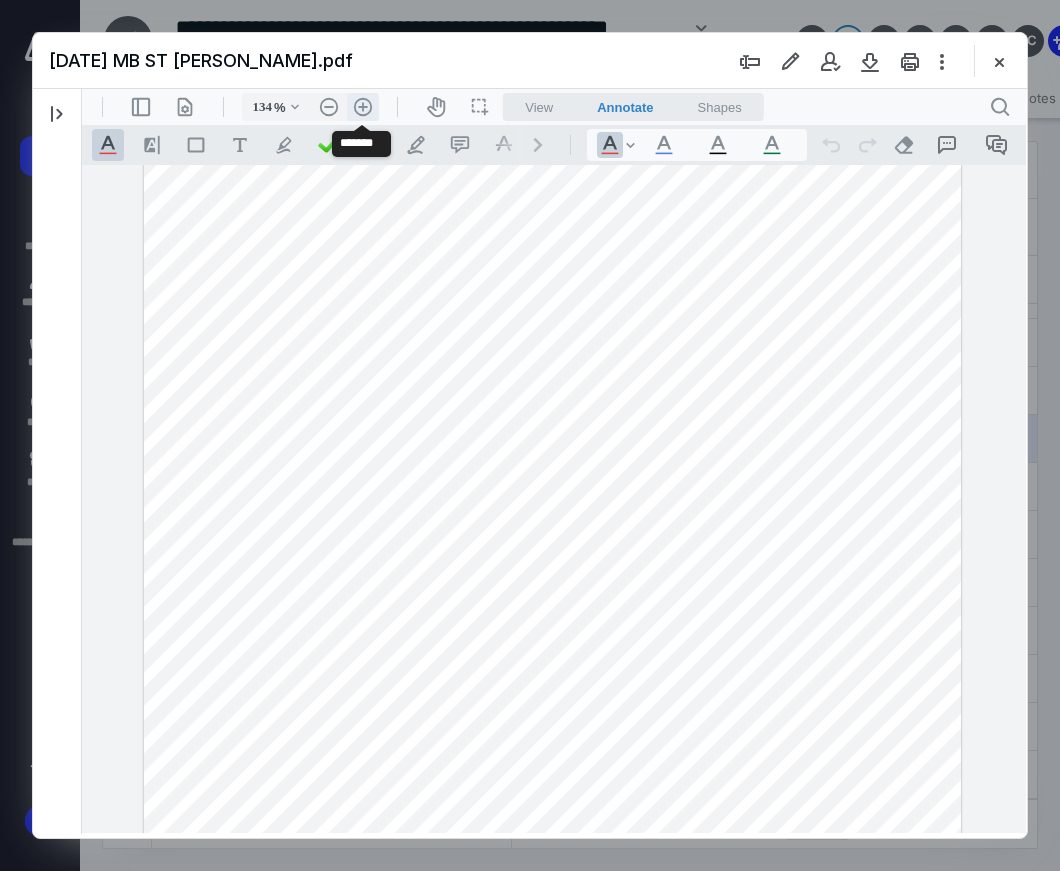 click on ".cls-1{fill:#abb0c4;} icon - header - zoom - in - line" at bounding box center (363, 107) 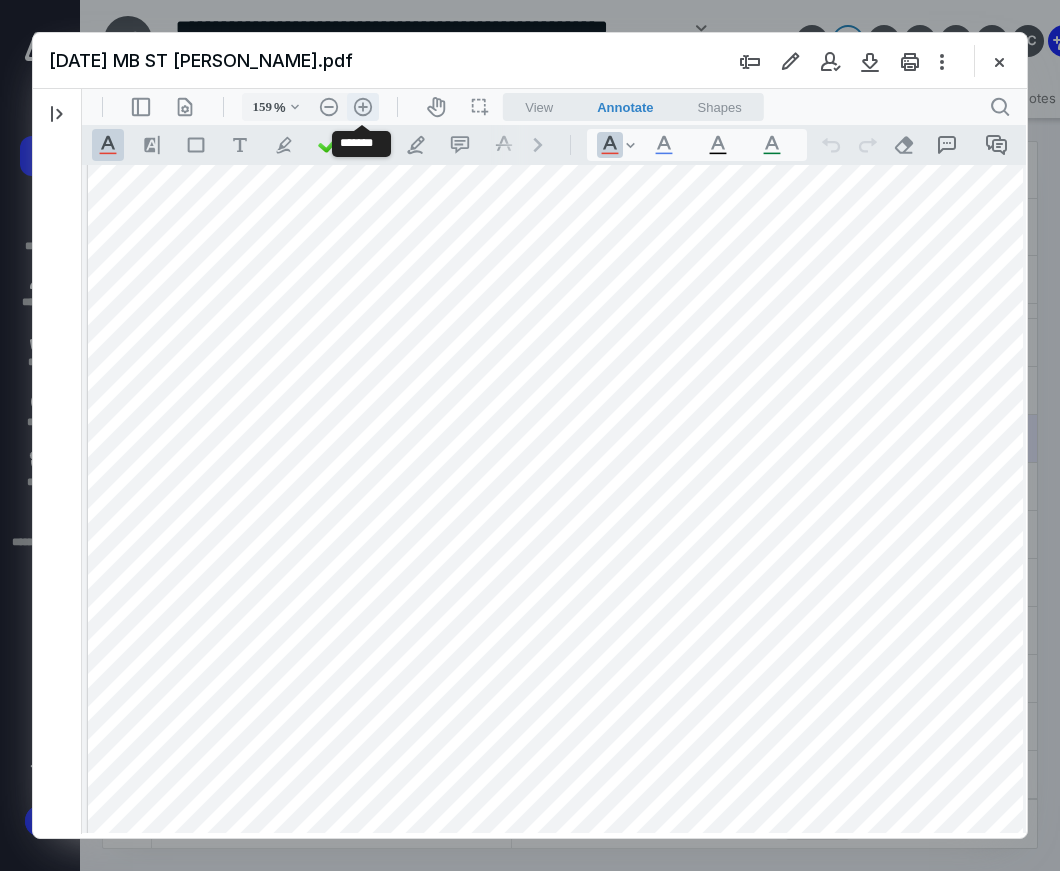 scroll, scrollTop: 265, scrollLeft: 24, axis: both 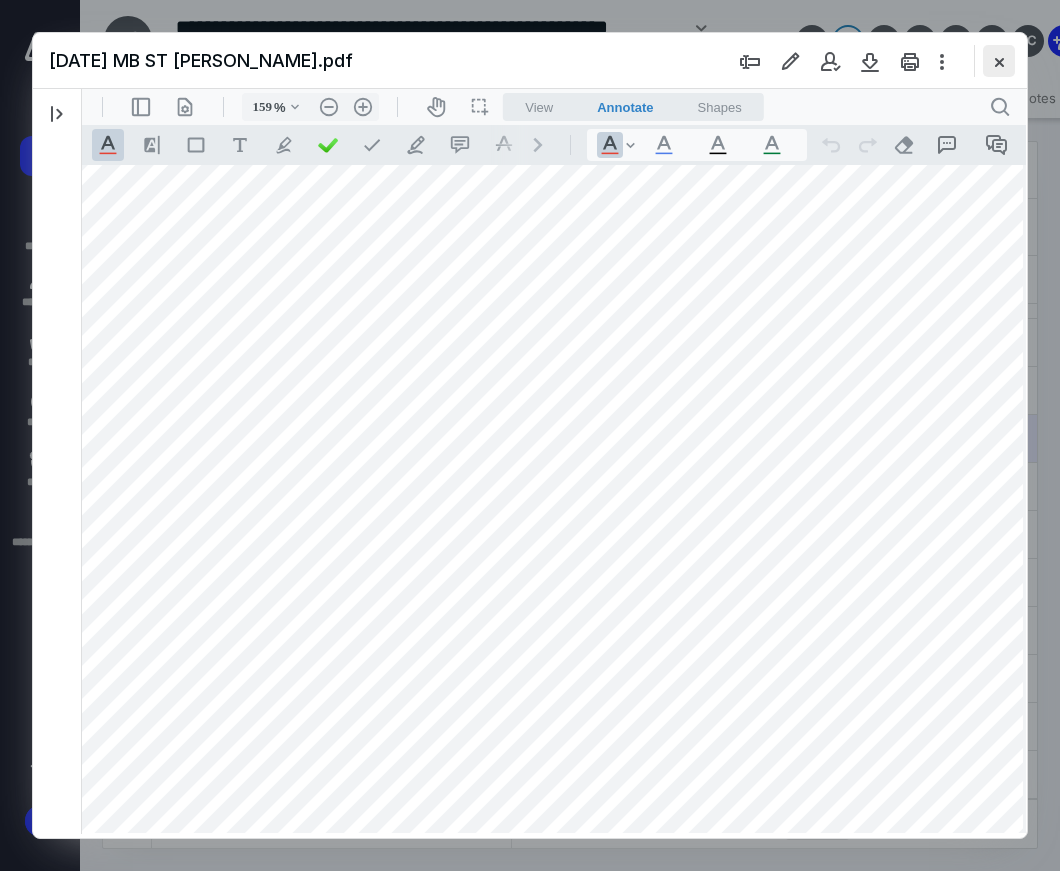 click at bounding box center [999, 61] 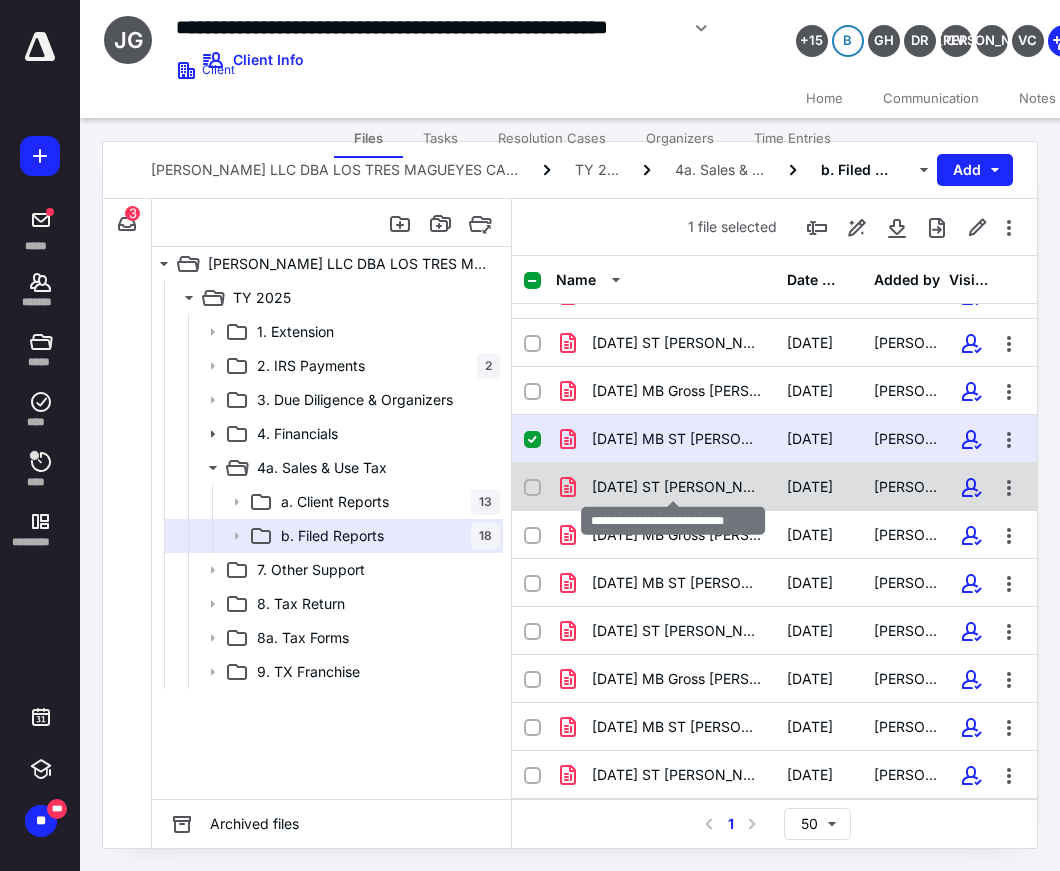 click on "[DATE] ST [PERSON_NAME].pdf" at bounding box center (677, 487) 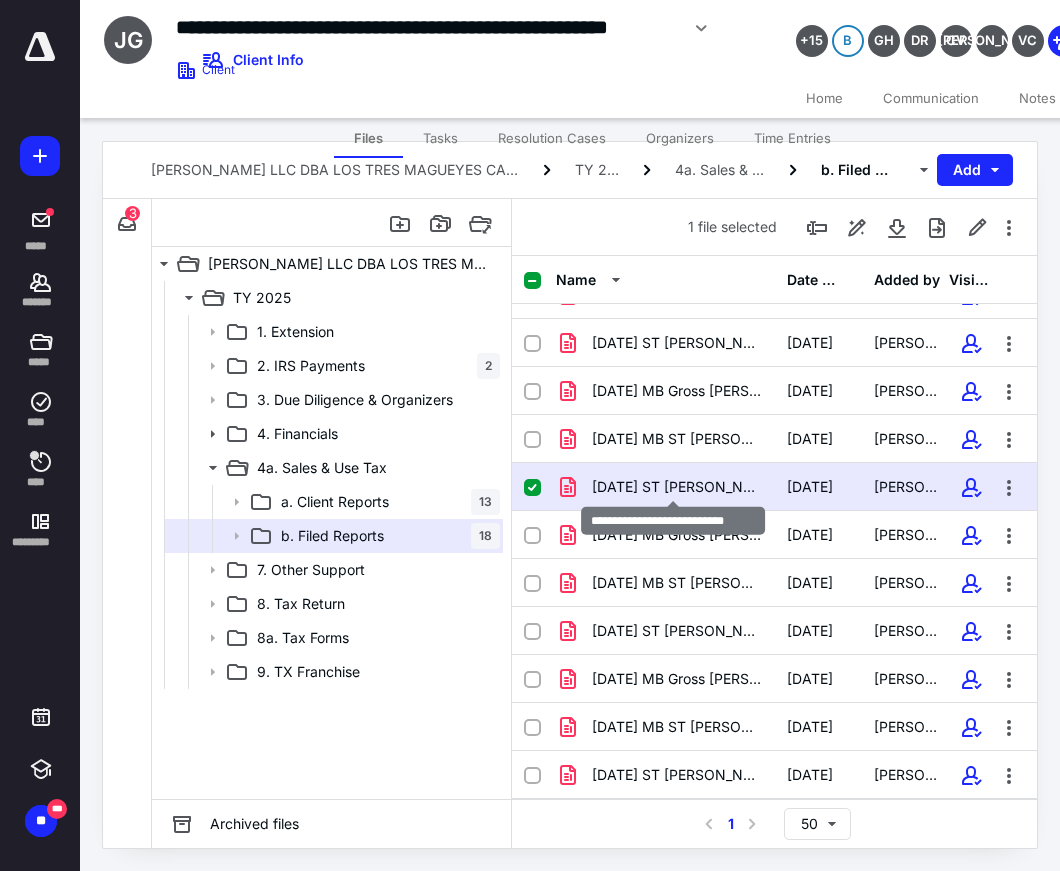 click on "[DATE] ST [PERSON_NAME].pdf" at bounding box center (677, 487) 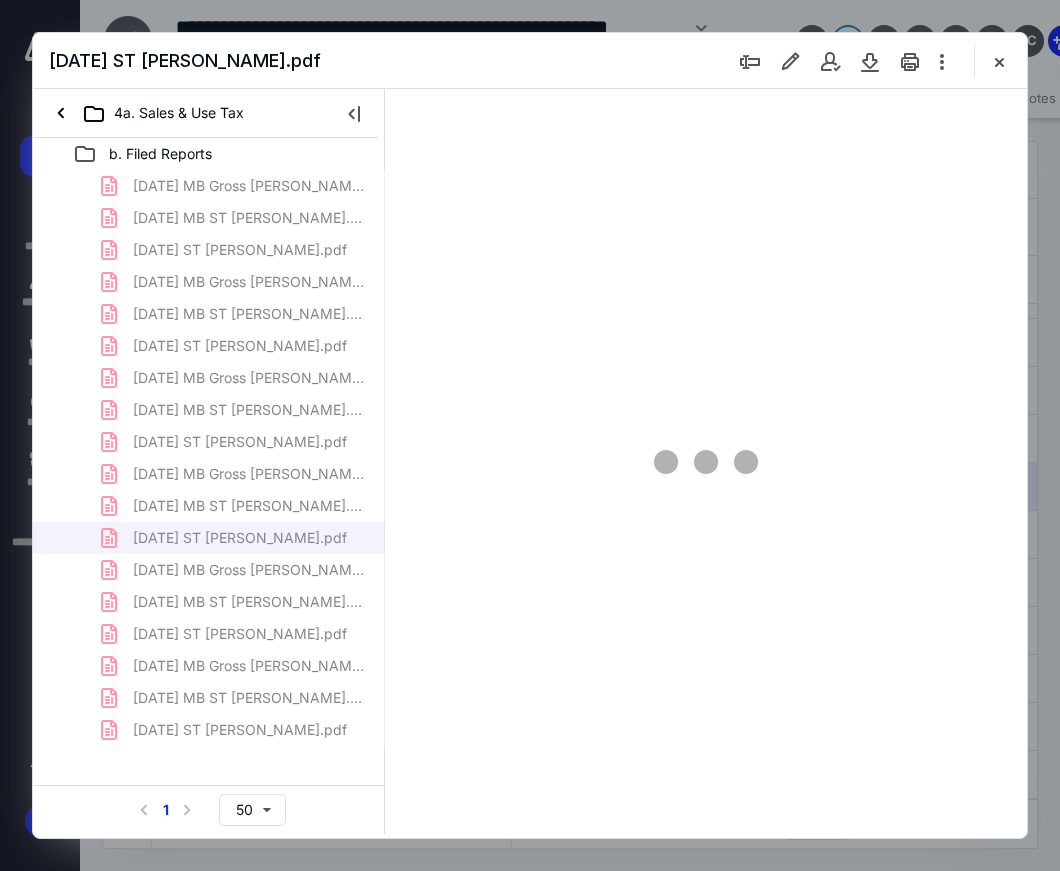 scroll, scrollTop: 0, scrollLeft: 0, axis: both 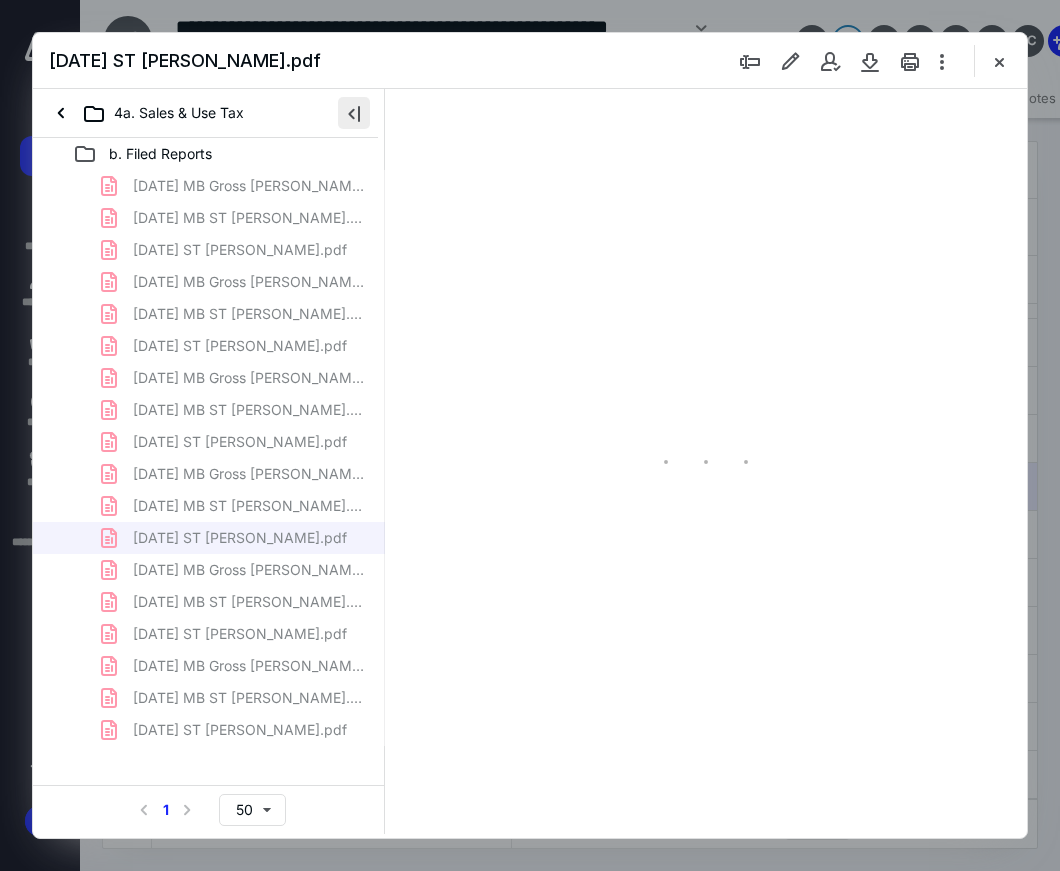 click at bounding box center (354, 113) 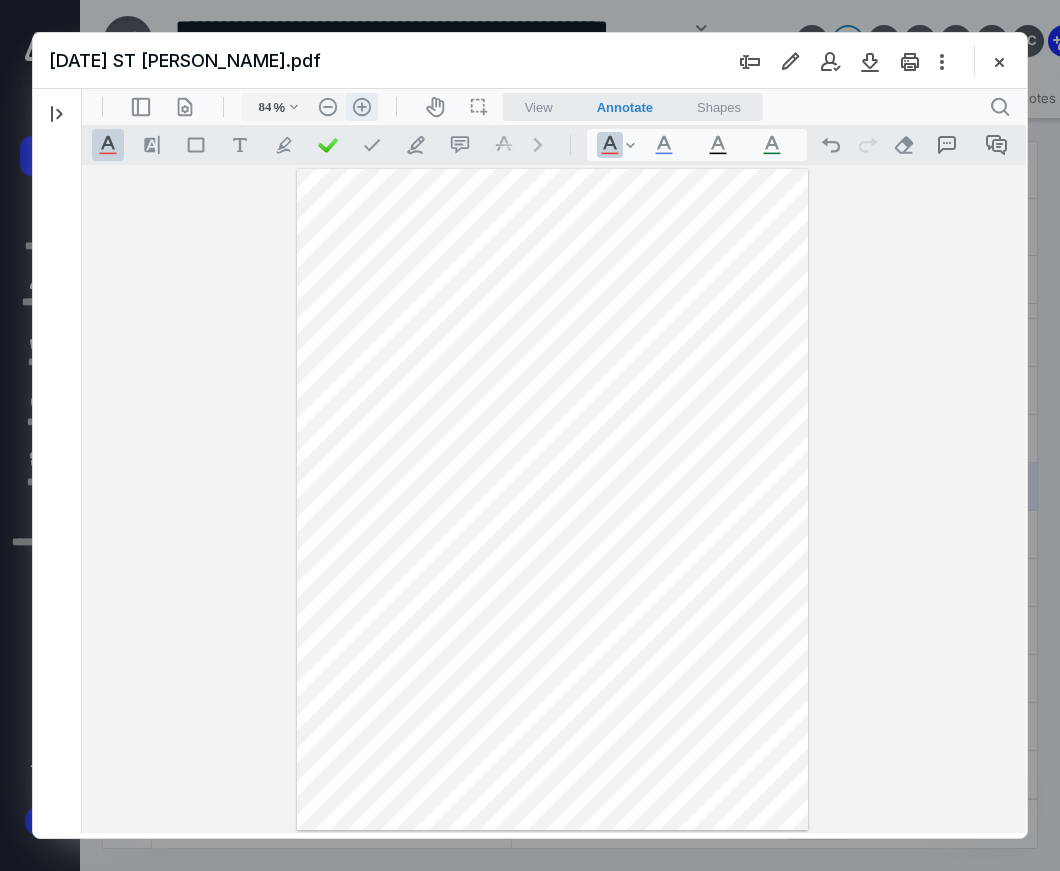 click on ".cls-1{fill:#abb0c4;} icon - header - zoom - in - line" at bounding box center [362, 107] 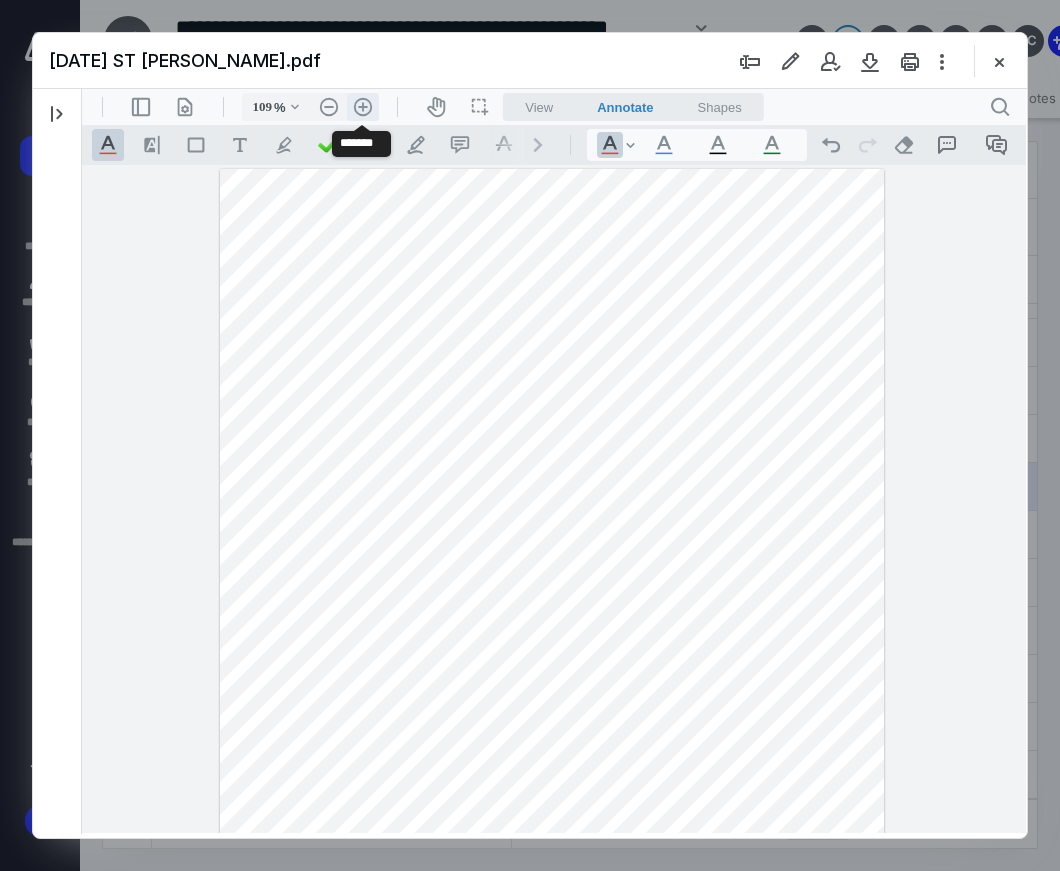 click on ".cls-1{fill:#abb0c4;} icon - header - zoom - in - line" at bounding box center (363, 107) 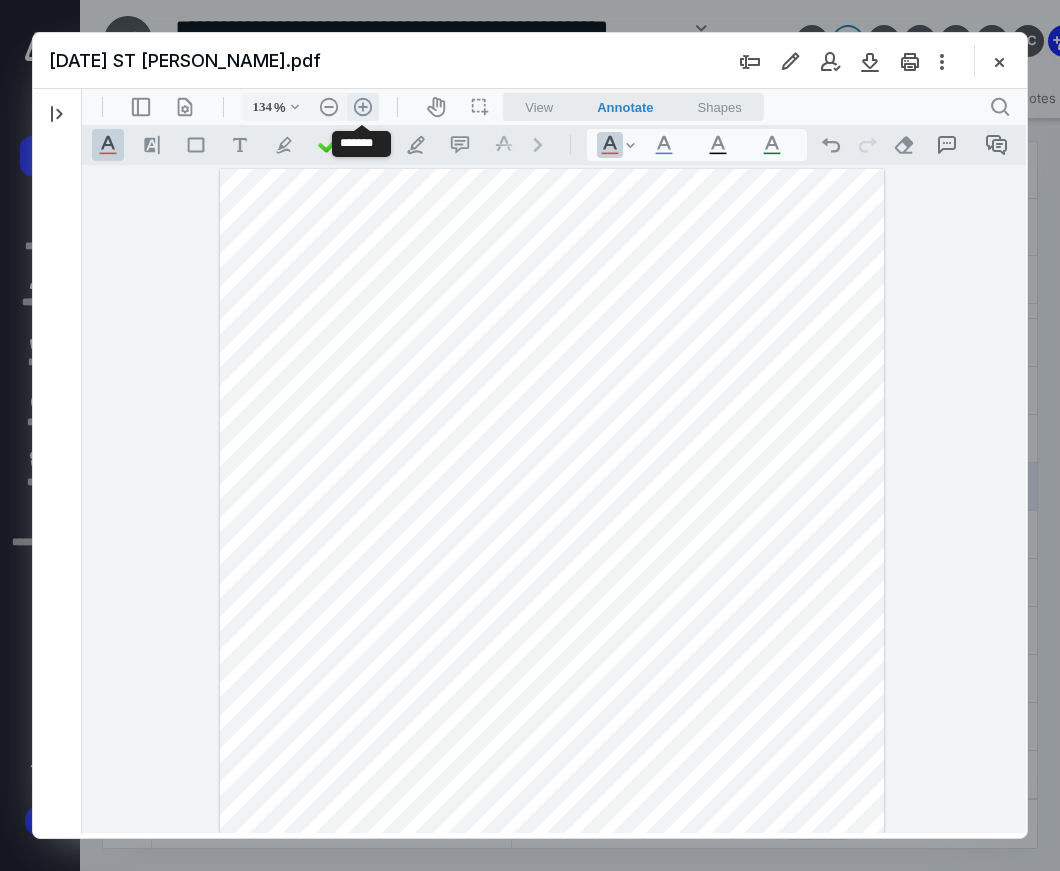 scroll, scrollTop: 176, scrollLeft: 0, axis: vertical 